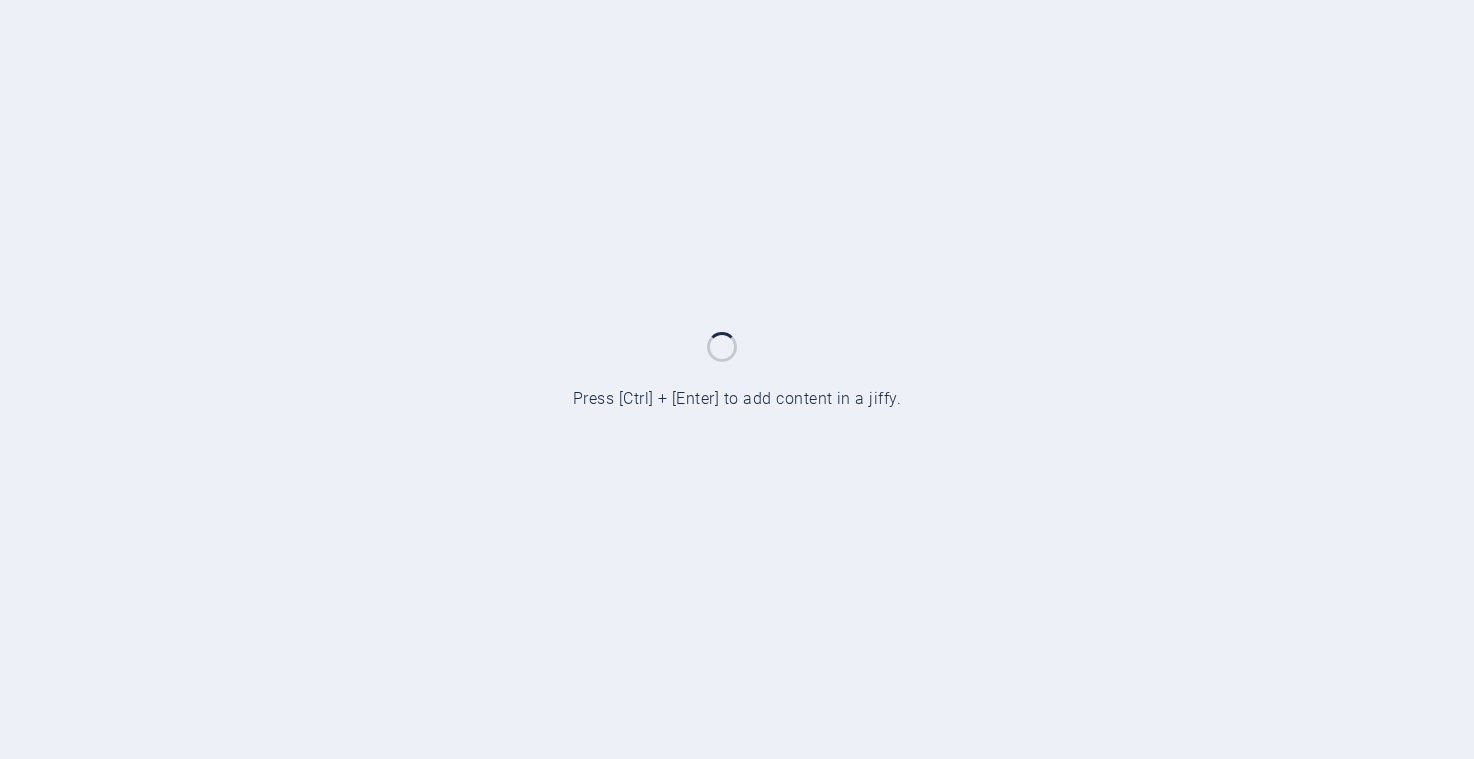 scroll, scrollTop: 0, scrollLeft: 0, axis: both 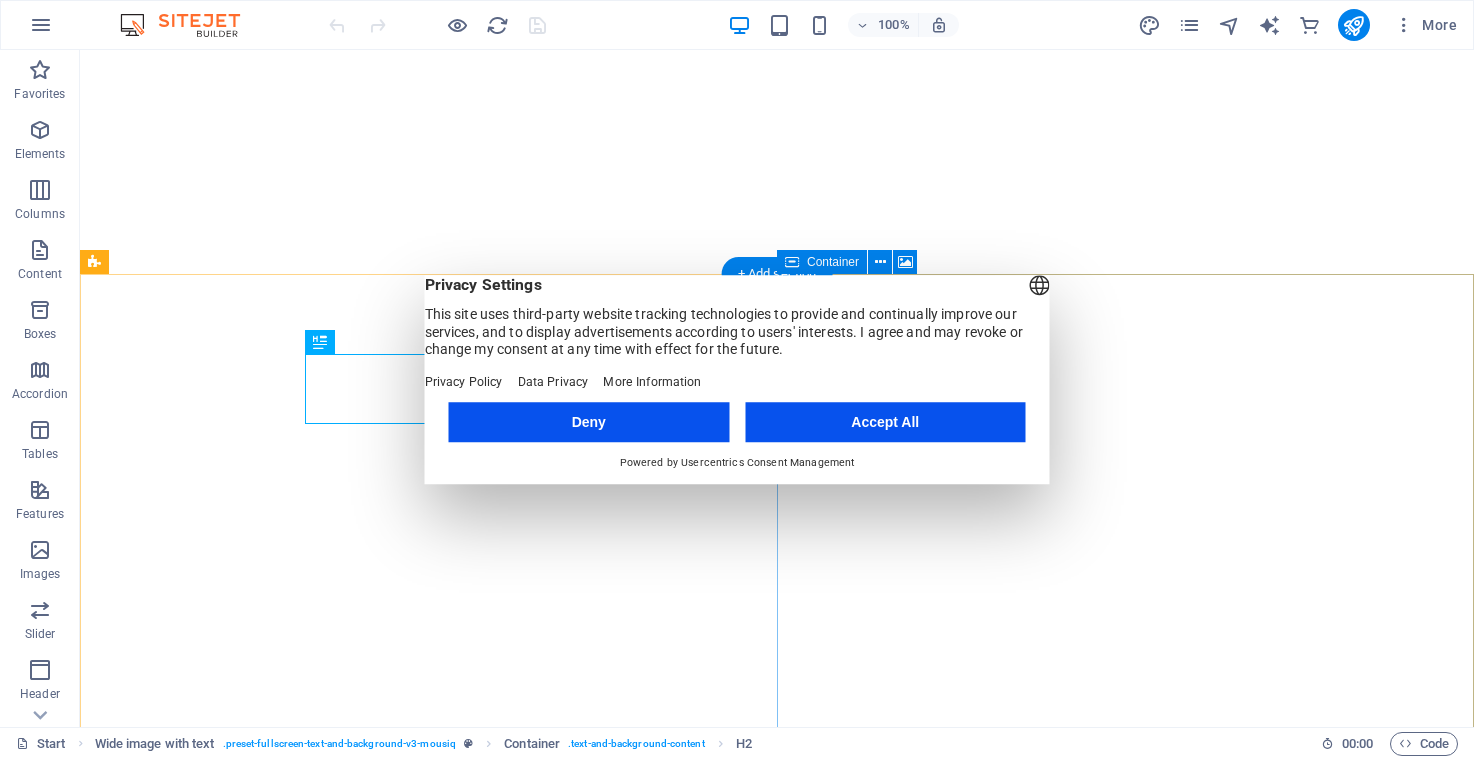 click on "Deny" at bounding box center [589, 422] 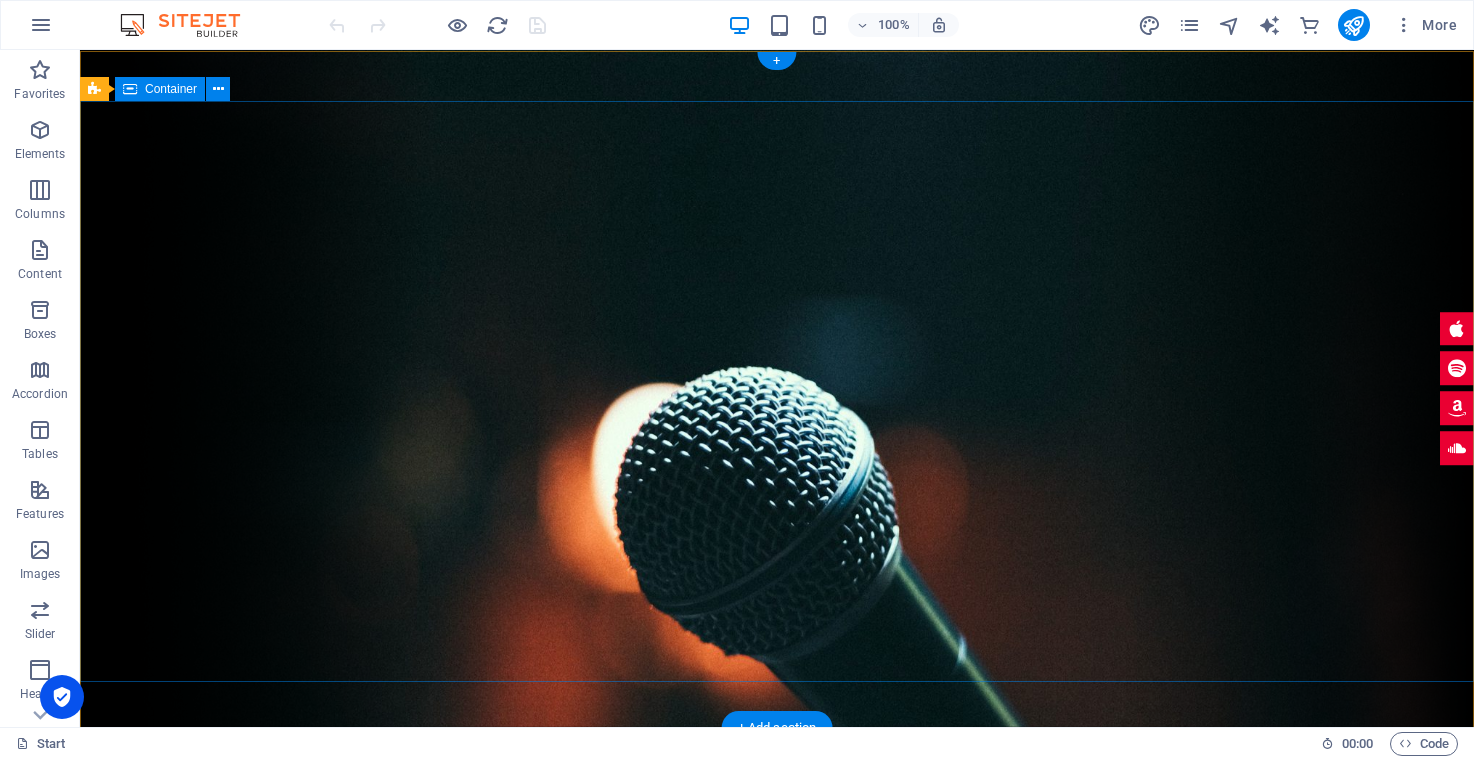 scroll, scrollTop: 0, scrollLeft: 0, axis: both 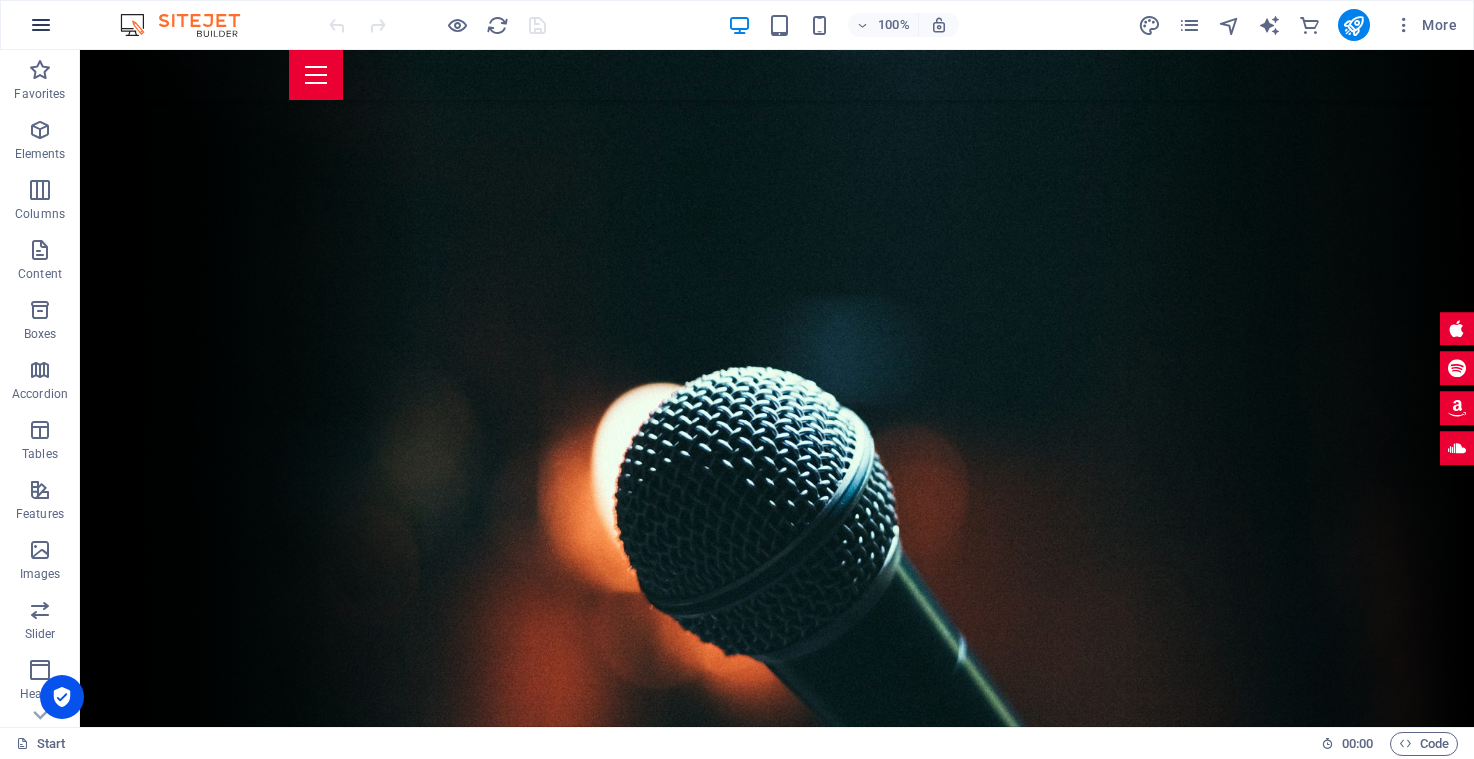 click at bounding box center [41, 25] 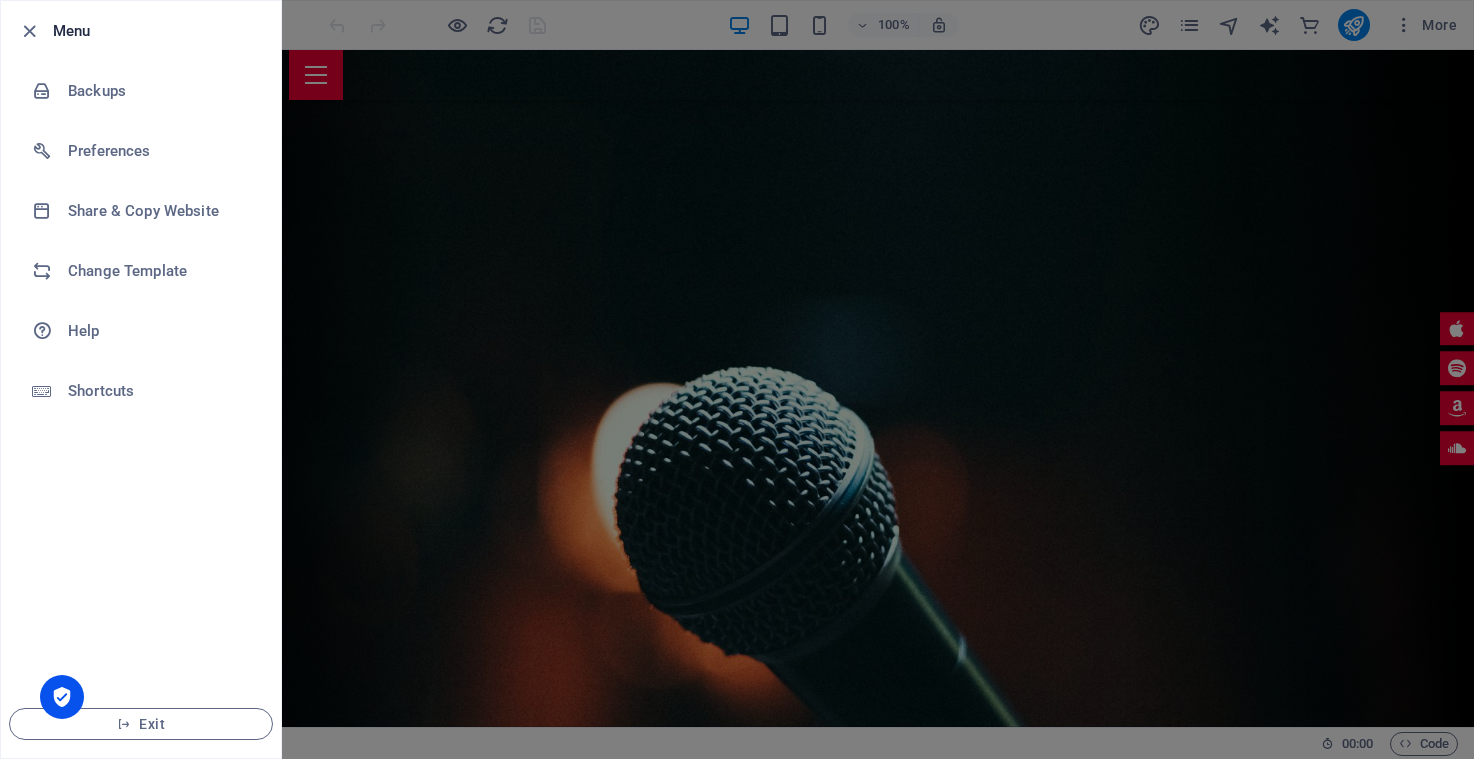 click at bounding box center (737, 379) 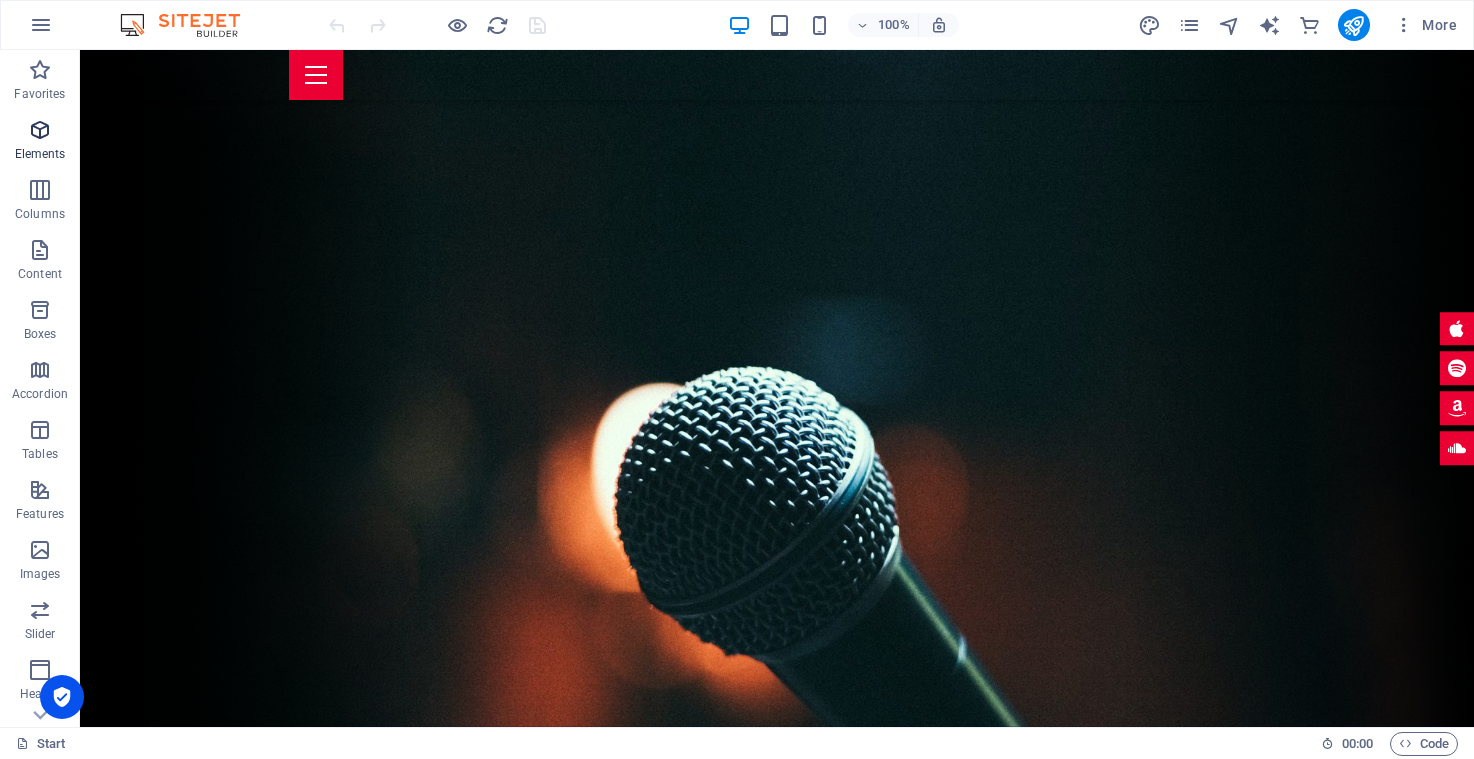 click at bounding box center [40, 130] 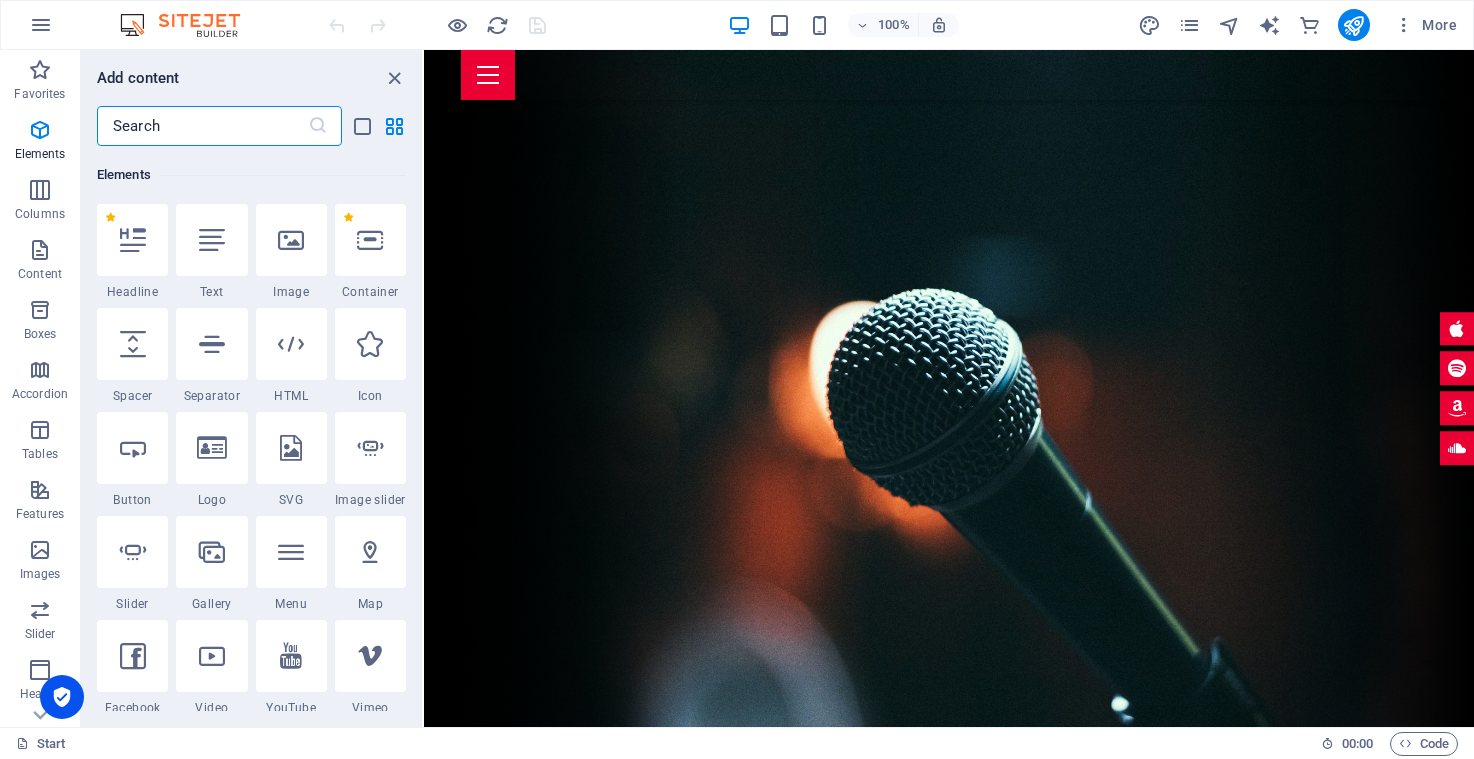 scroll, scrollTop: 213, scrollLeft: 0, axis: vertical 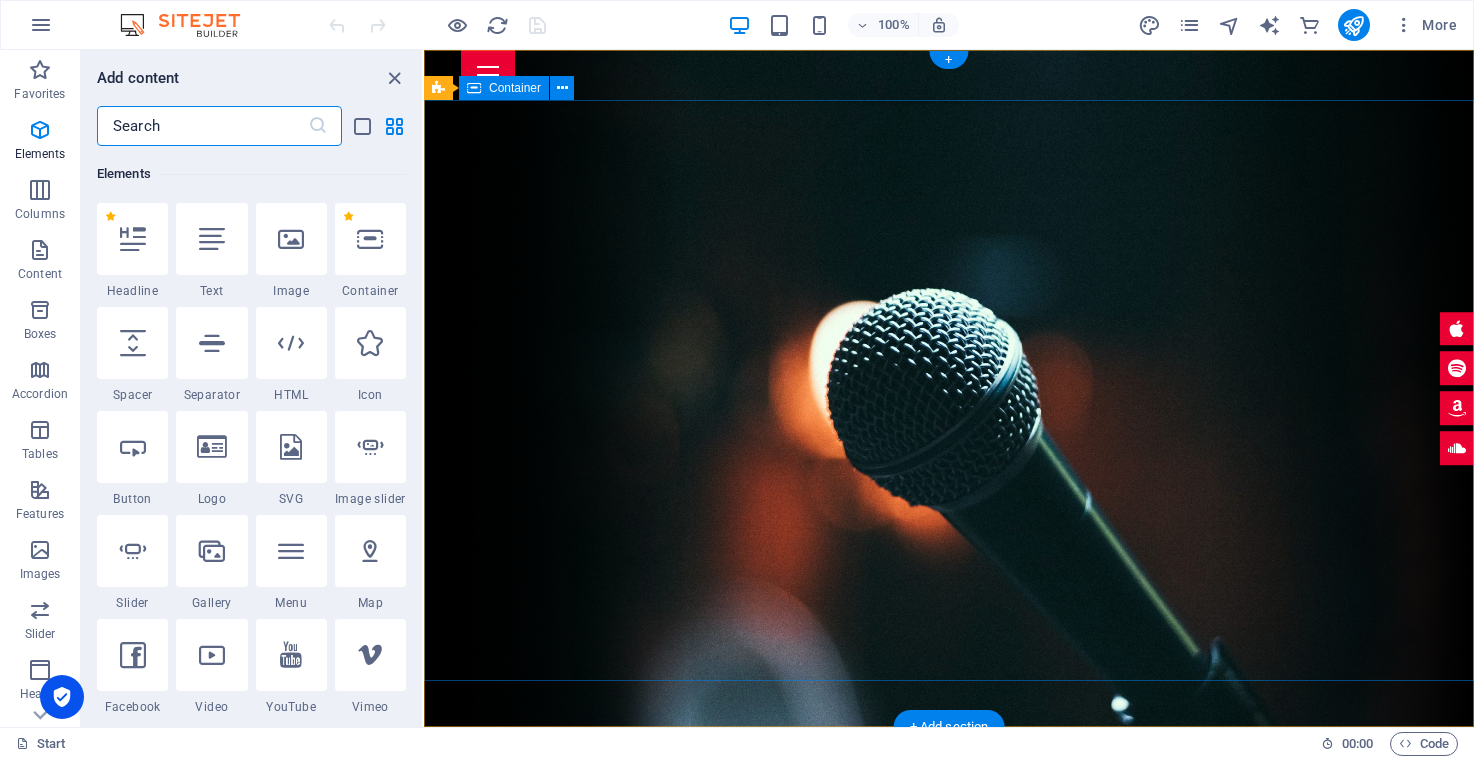 click at bounding box center (949, 967) 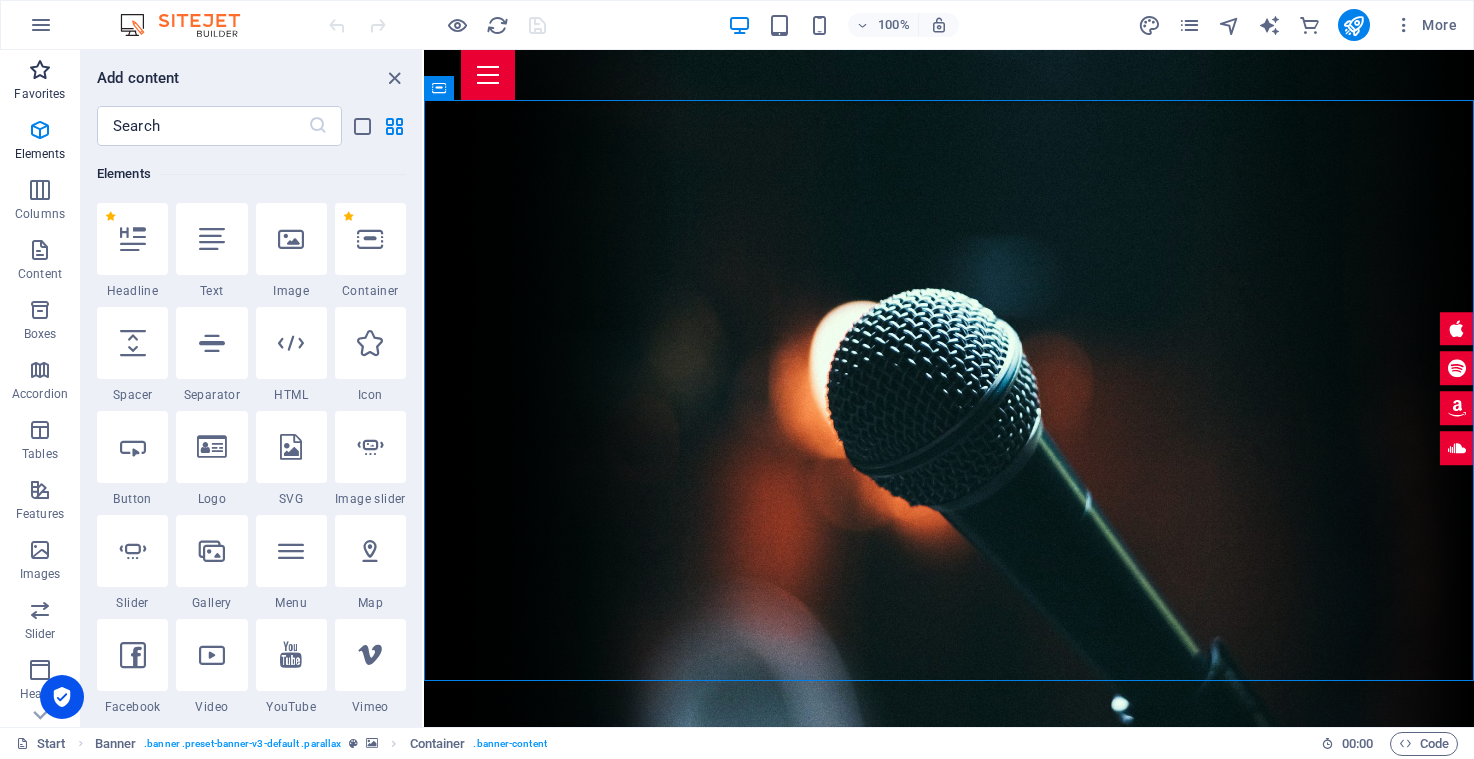 click at bounding box center (40, 70) 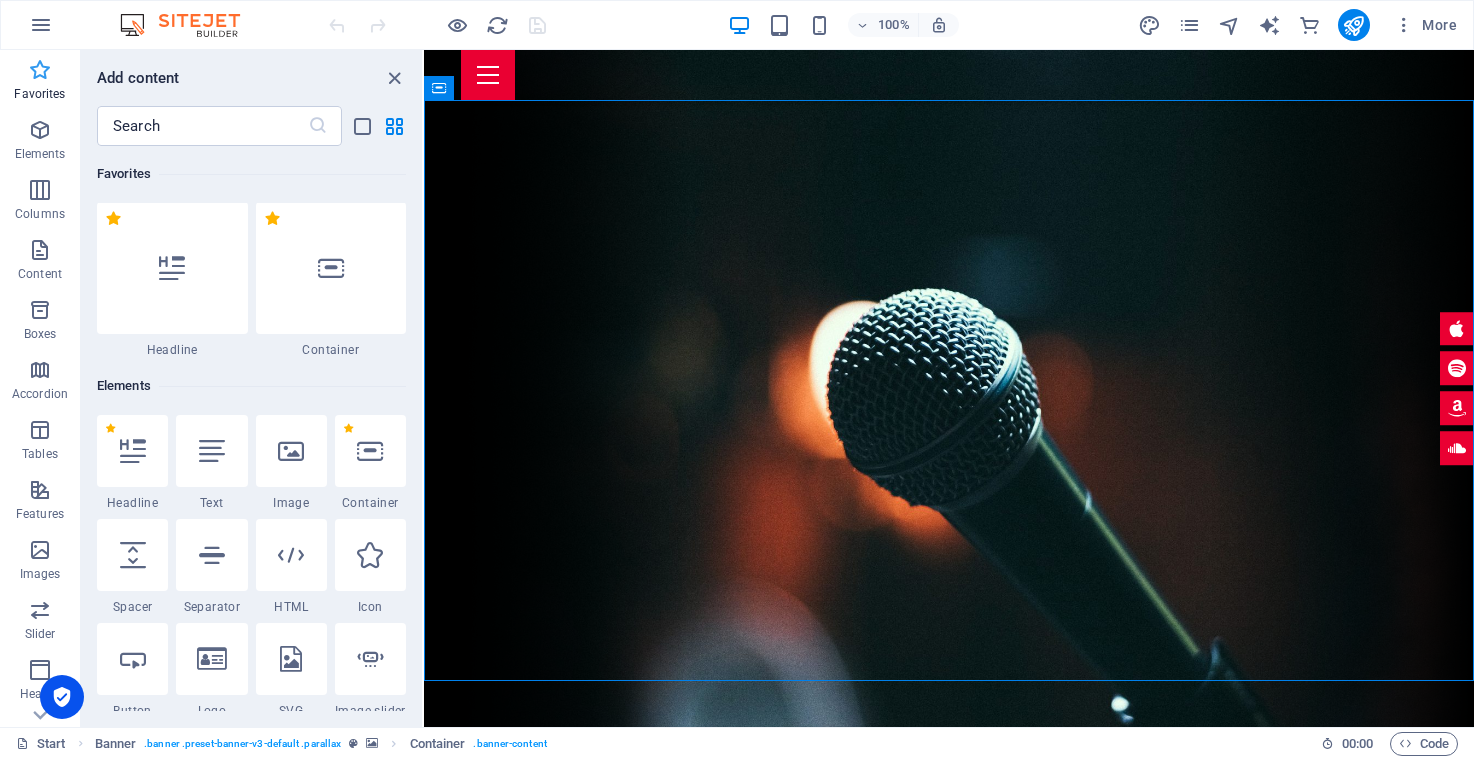 scroll, scrollTop: 0, scrollLeft: 0, axis: both 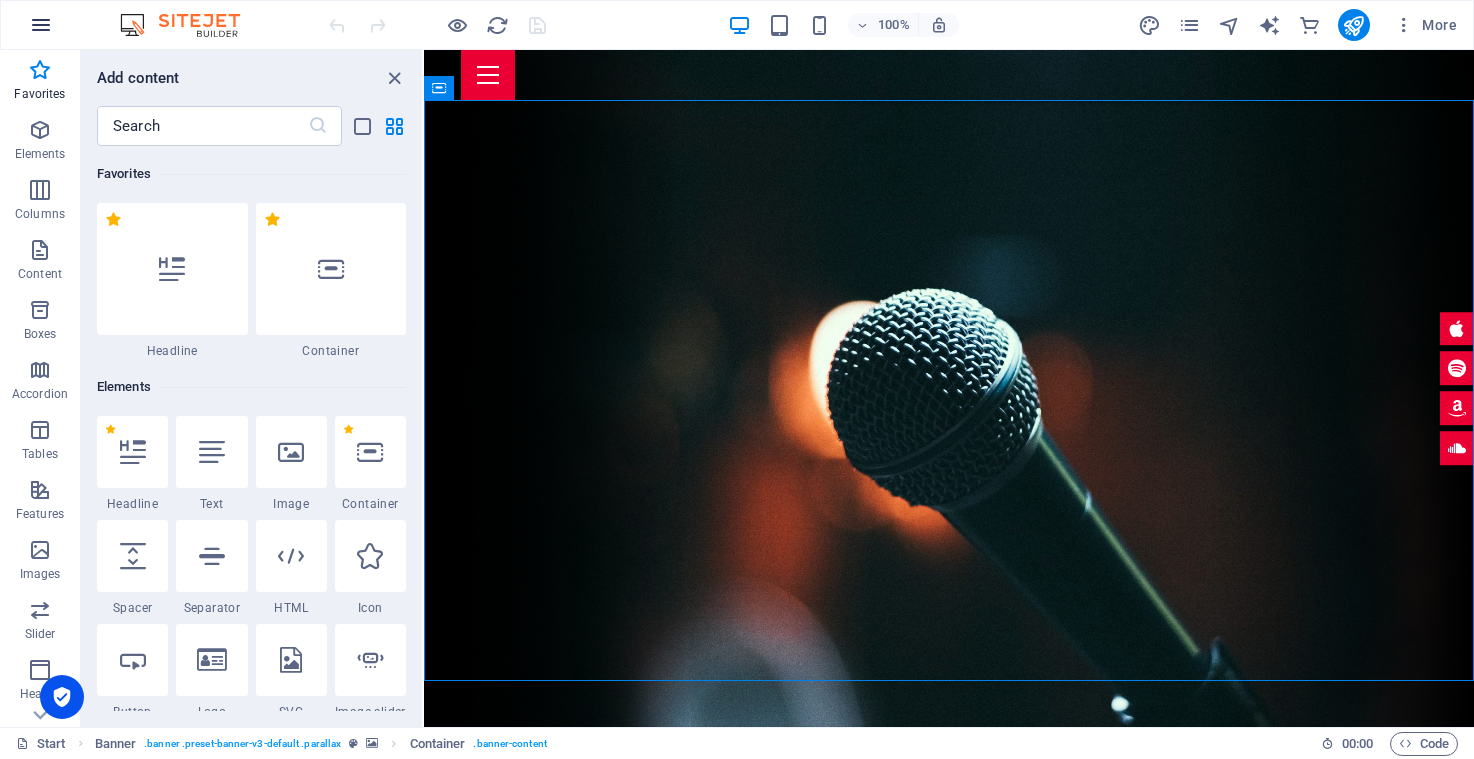 click at bounding box center (41, 25) 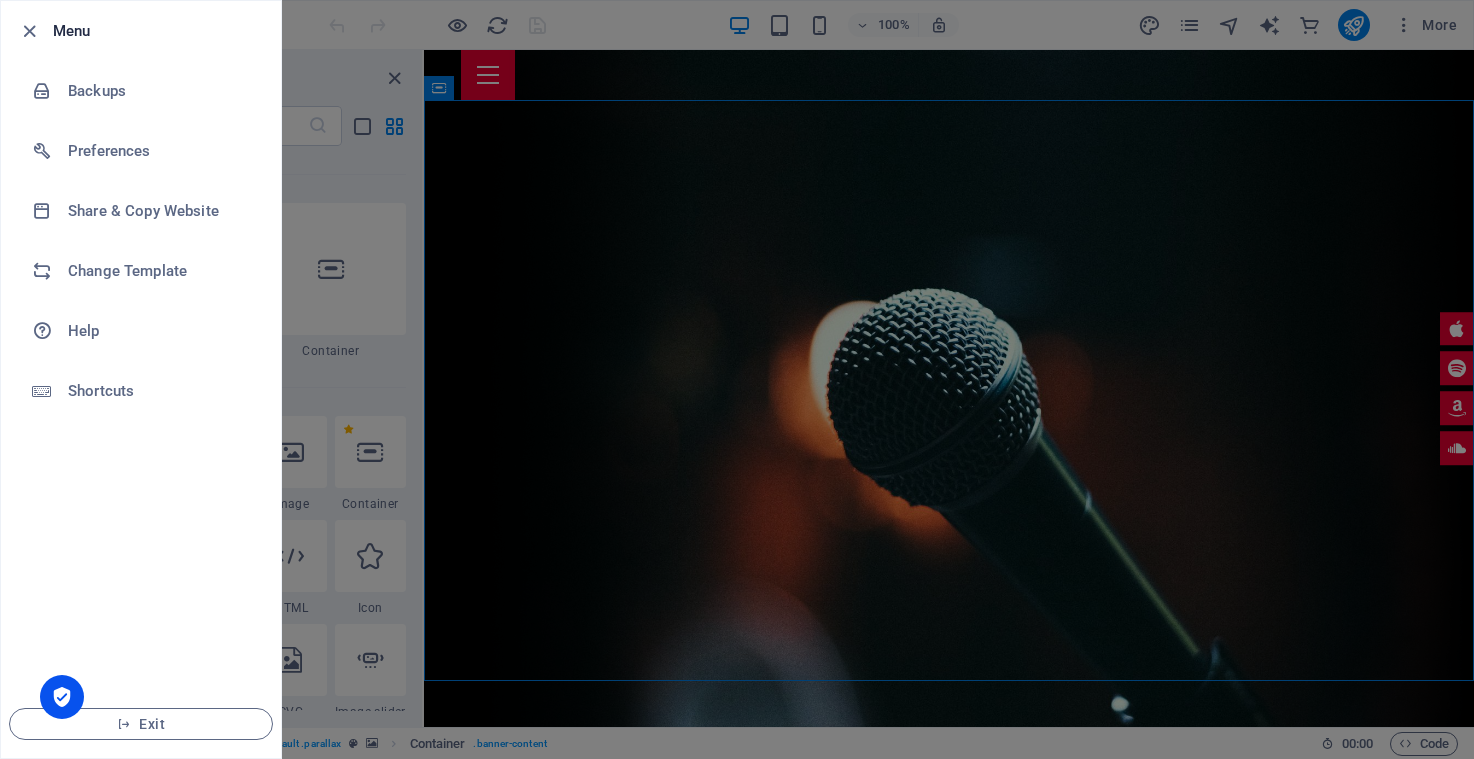 click at bounding box center [737, 379] 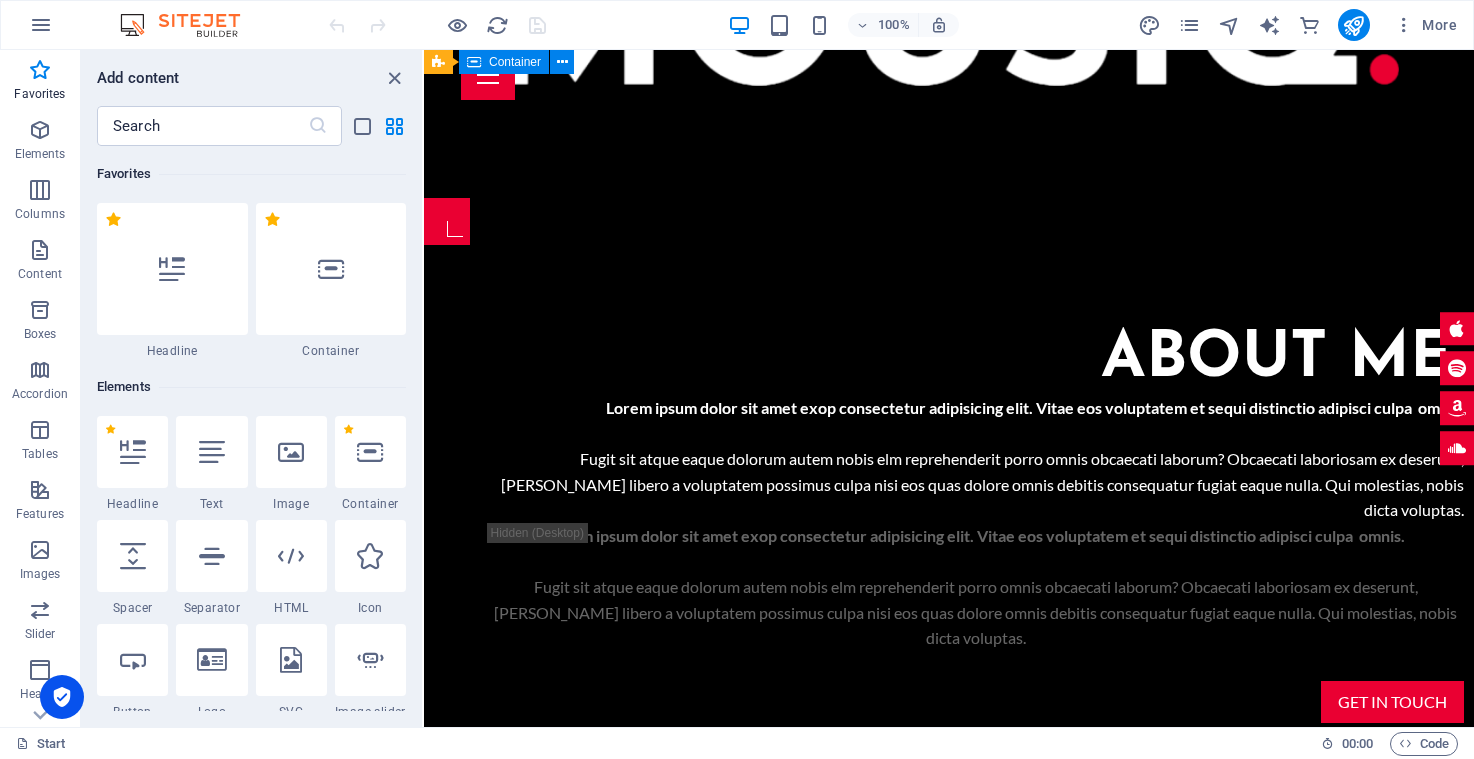 scroll, scrollTop: 1003, scrollLeft: 0, axis: vertical 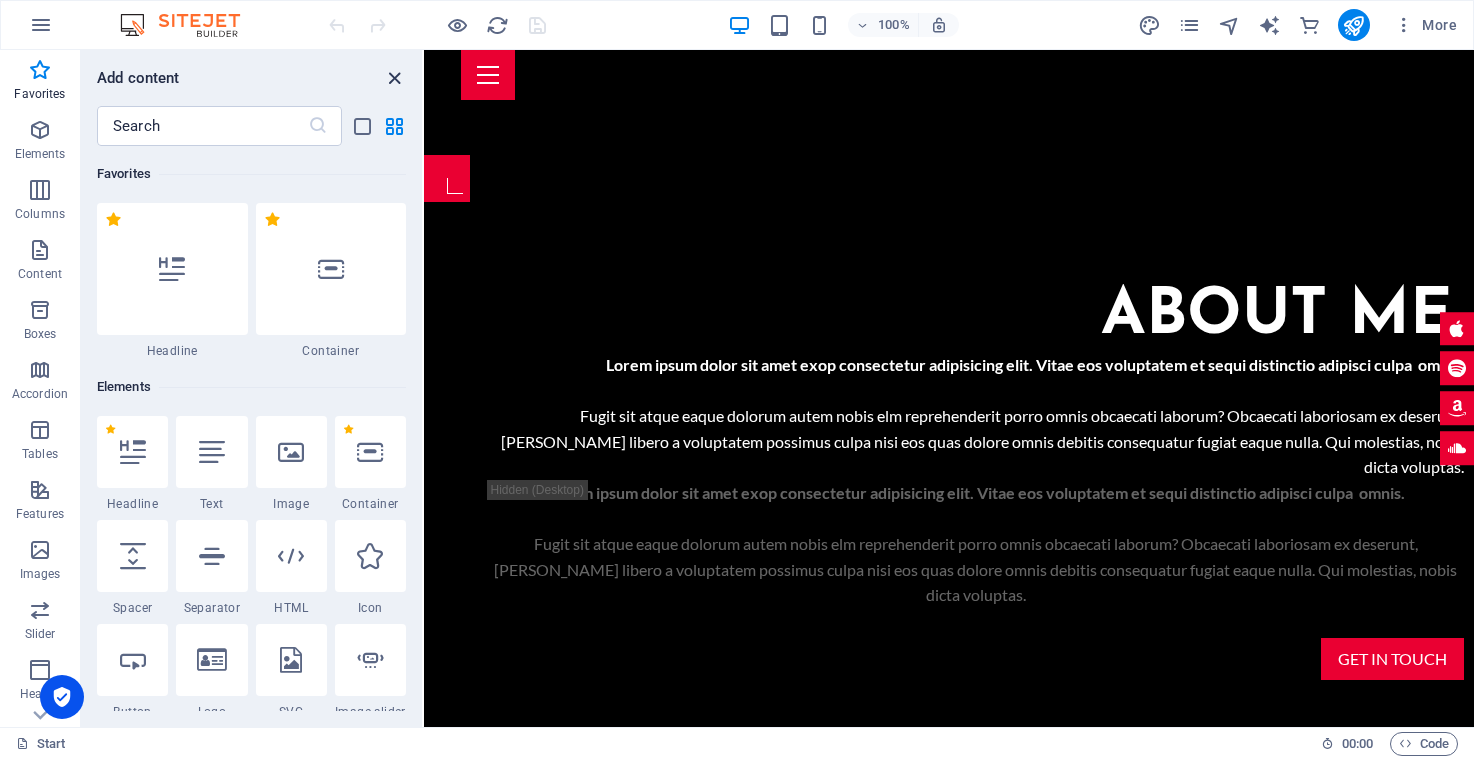 click at bounding box center [394, 78] 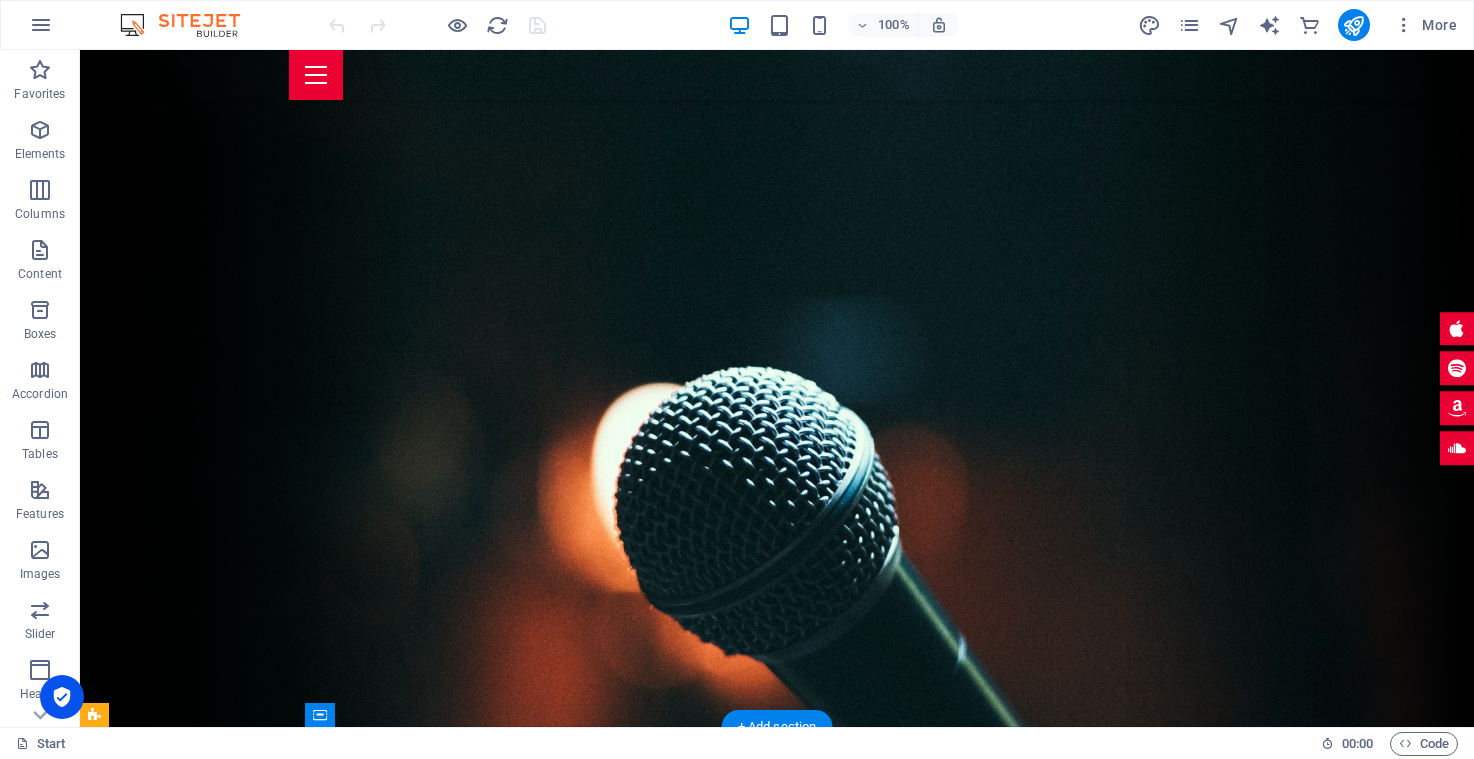 scroll, scrollTop: 0, scrollLeft: 0, axis: both 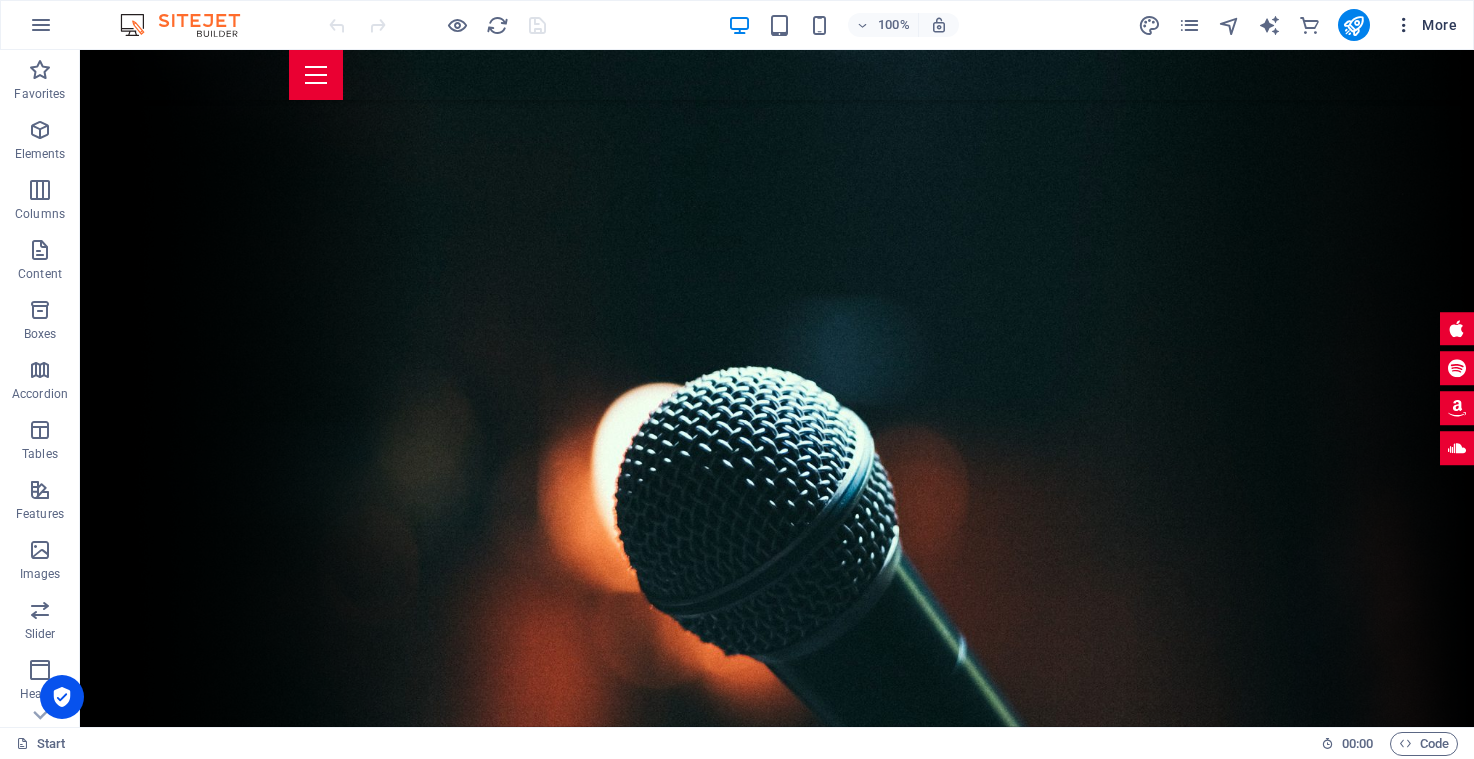 click at bounding box center [1404, 25] 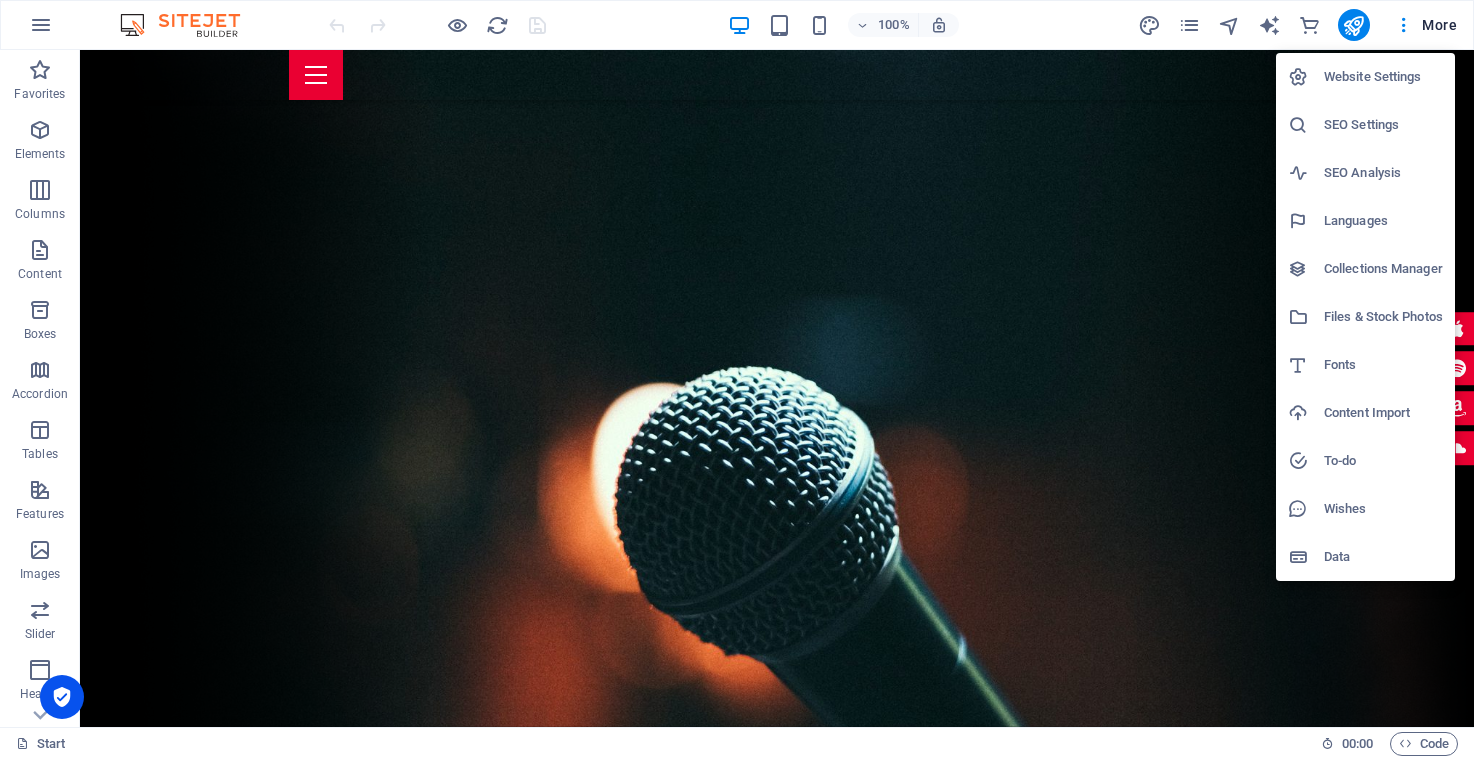 click at bounding box center (737, 379) 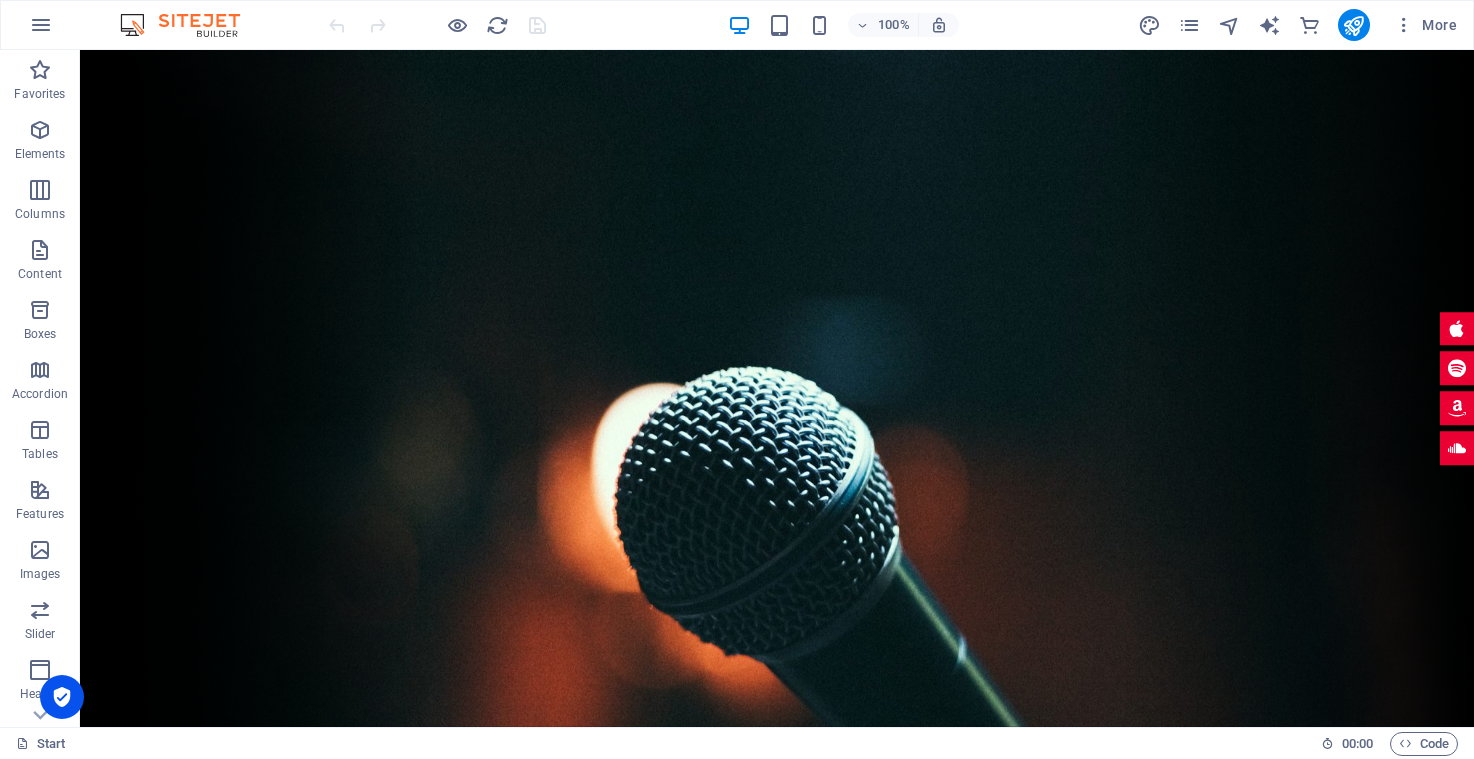 scroll, scrollTop: 0, scrollLeft: 0, axis: both 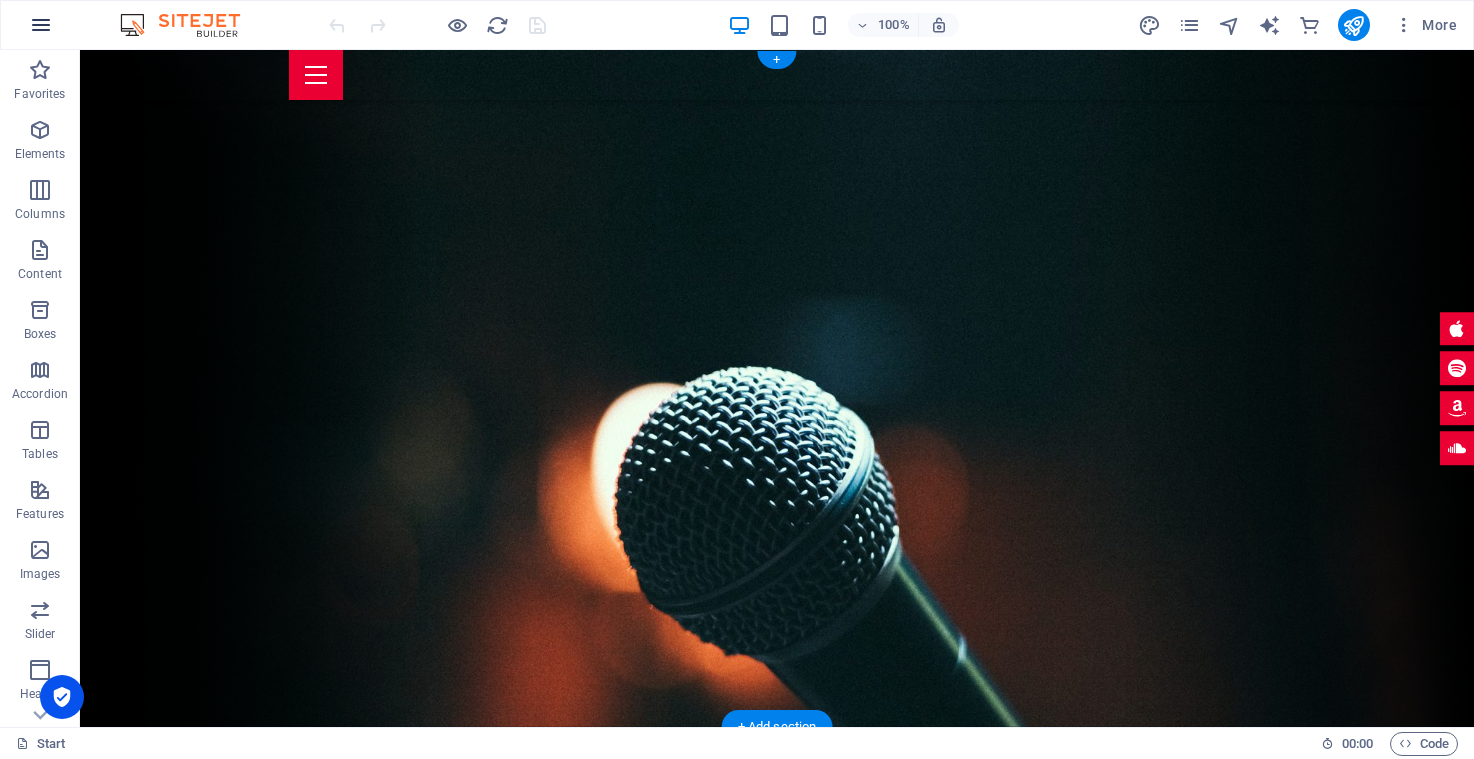 click at bounding box center [41, 25] 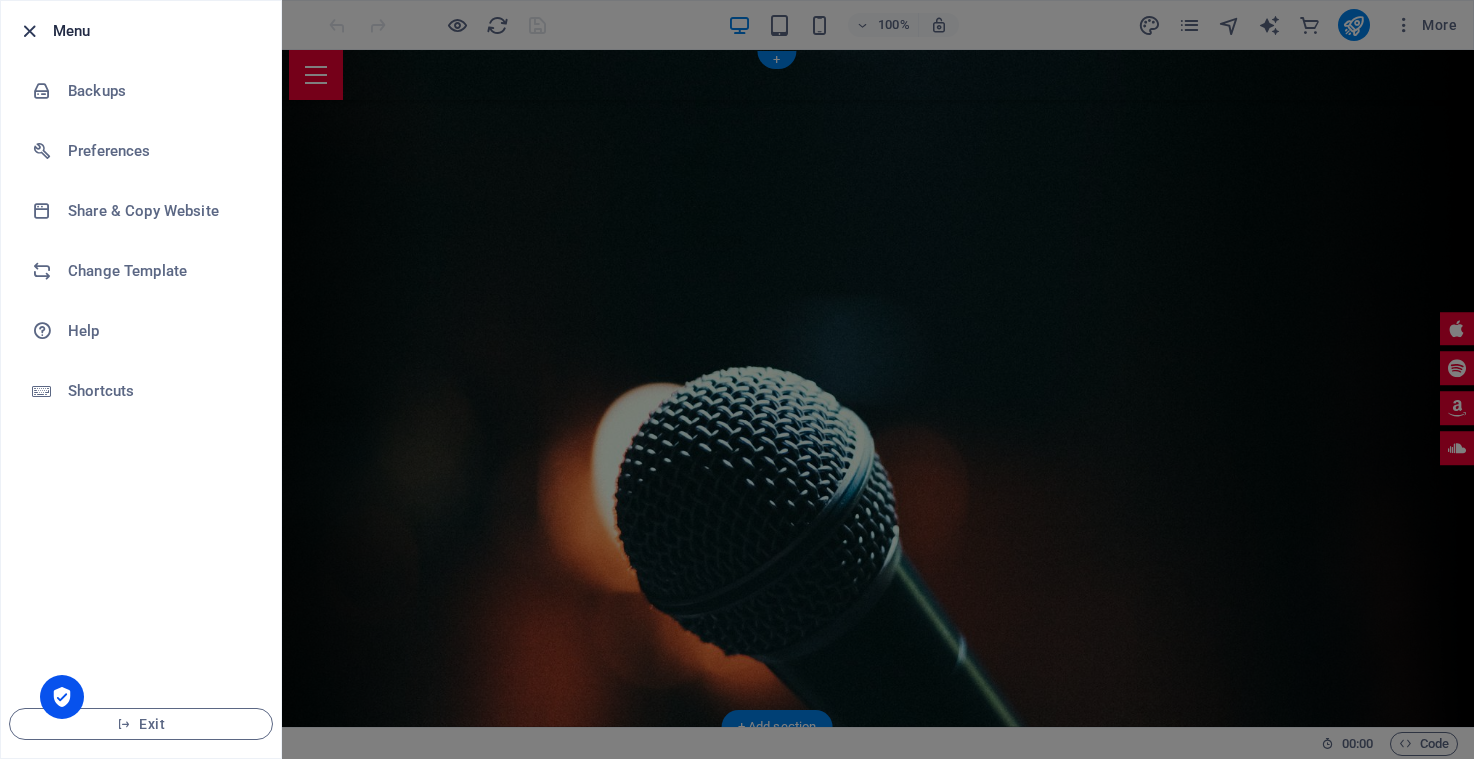click at bounding box center [29, 31] 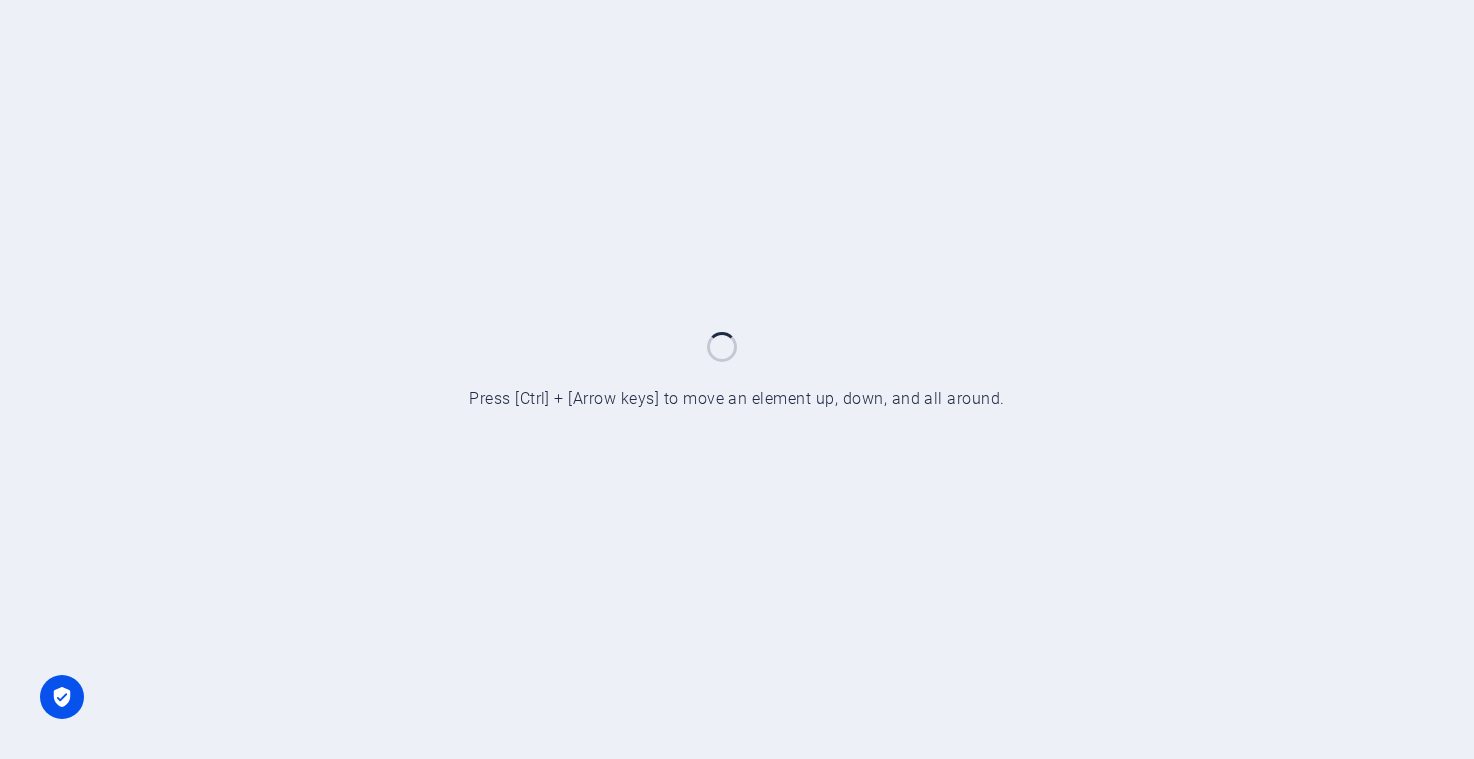 scroll, scrollTop: 0, scrollLeft: 0, axis: both 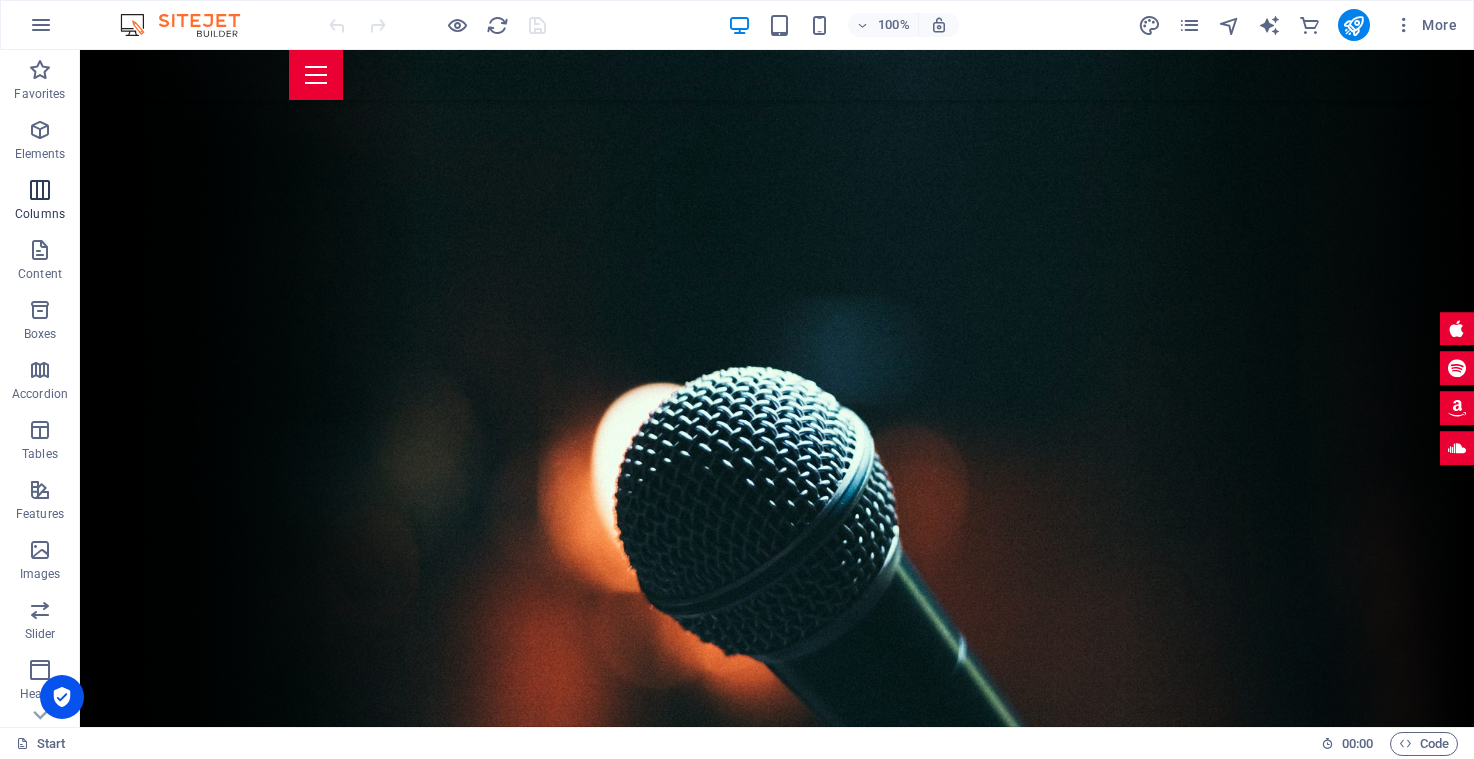 click at bounding box center [40, 190] 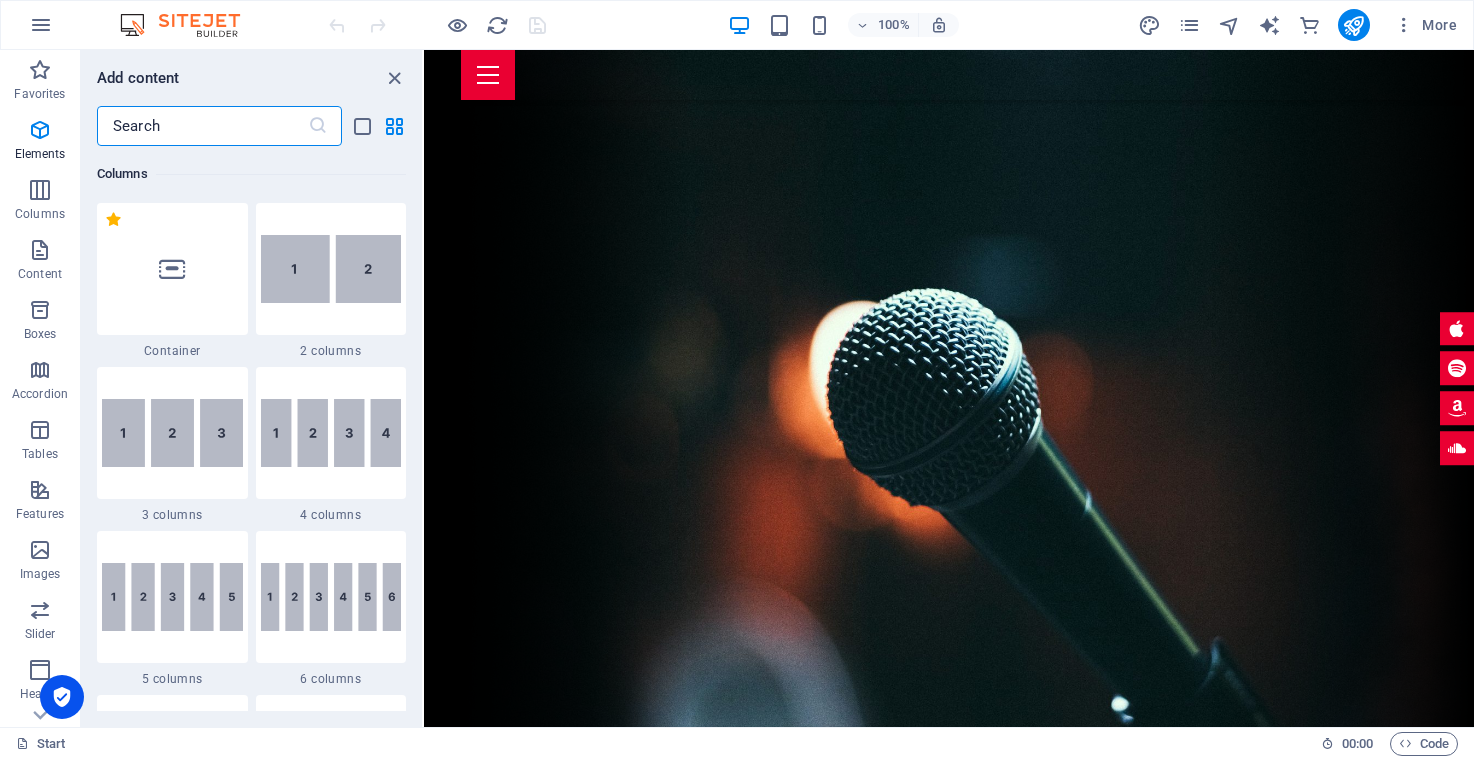 scroll, scrollTop: 990, scrollLeft: 0, axis: vertical 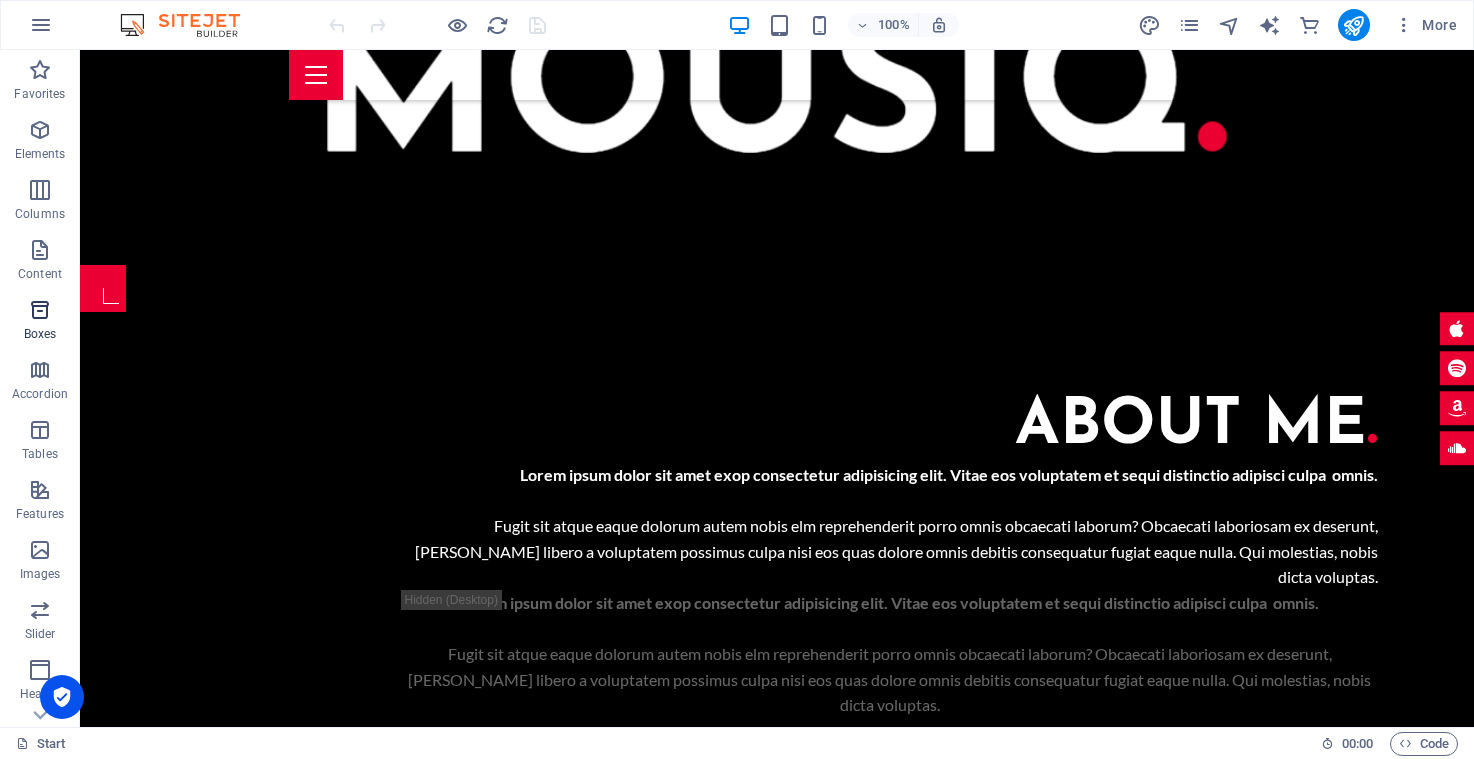 click on "Boxes" at bounding box center [40, 334] 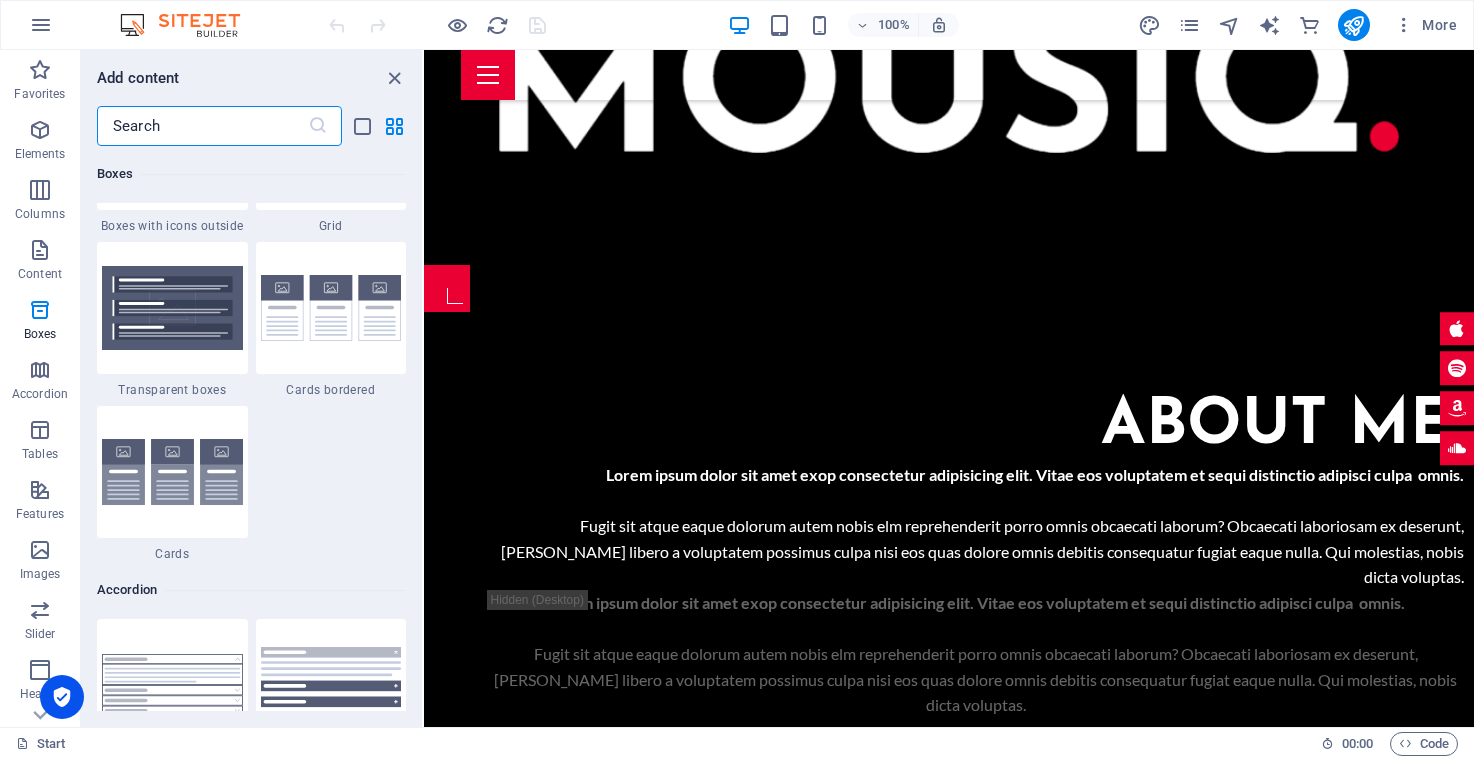 scroll, scrollTop: 5807, scrollLeft: 0, axis: vertical 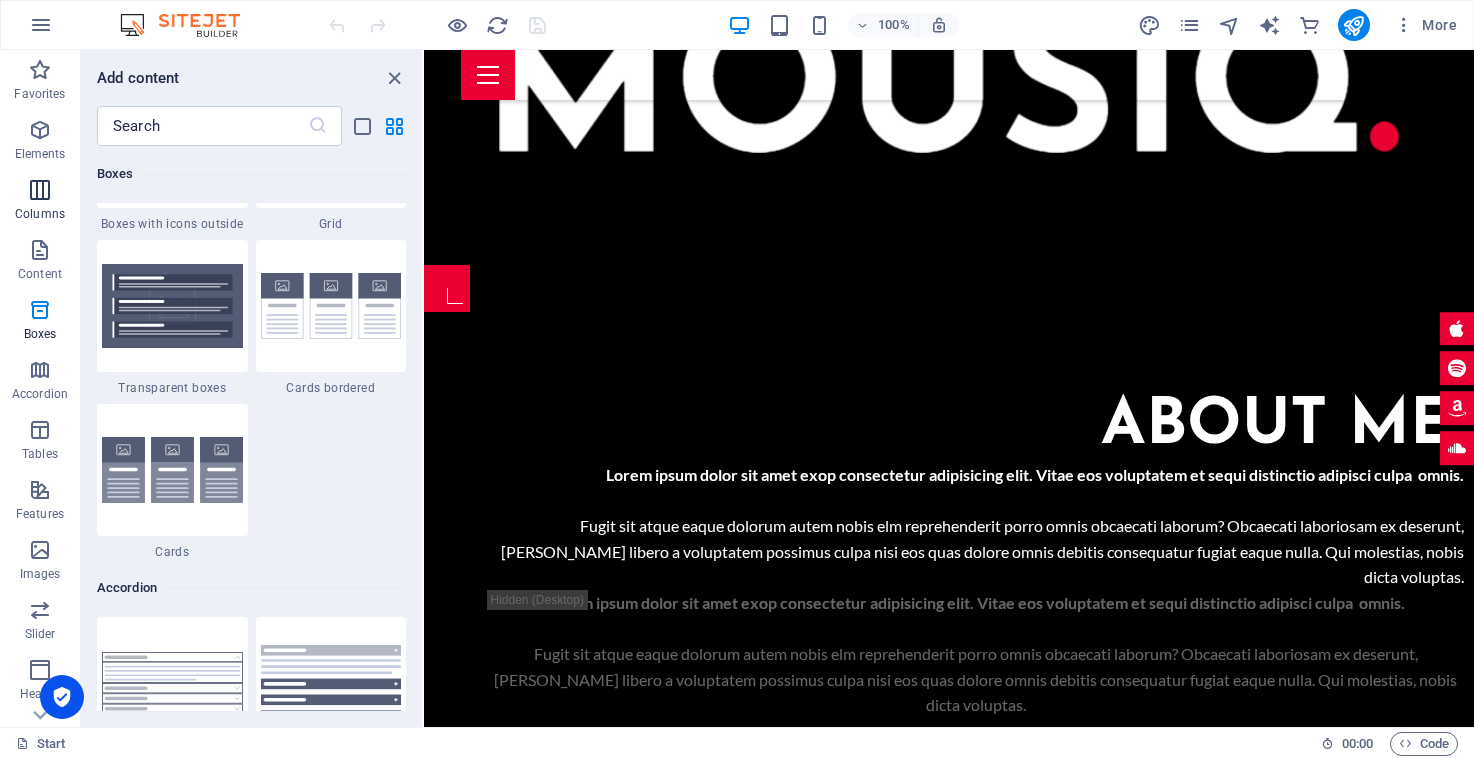 click on "Columns" at bounding box center [40, 202] 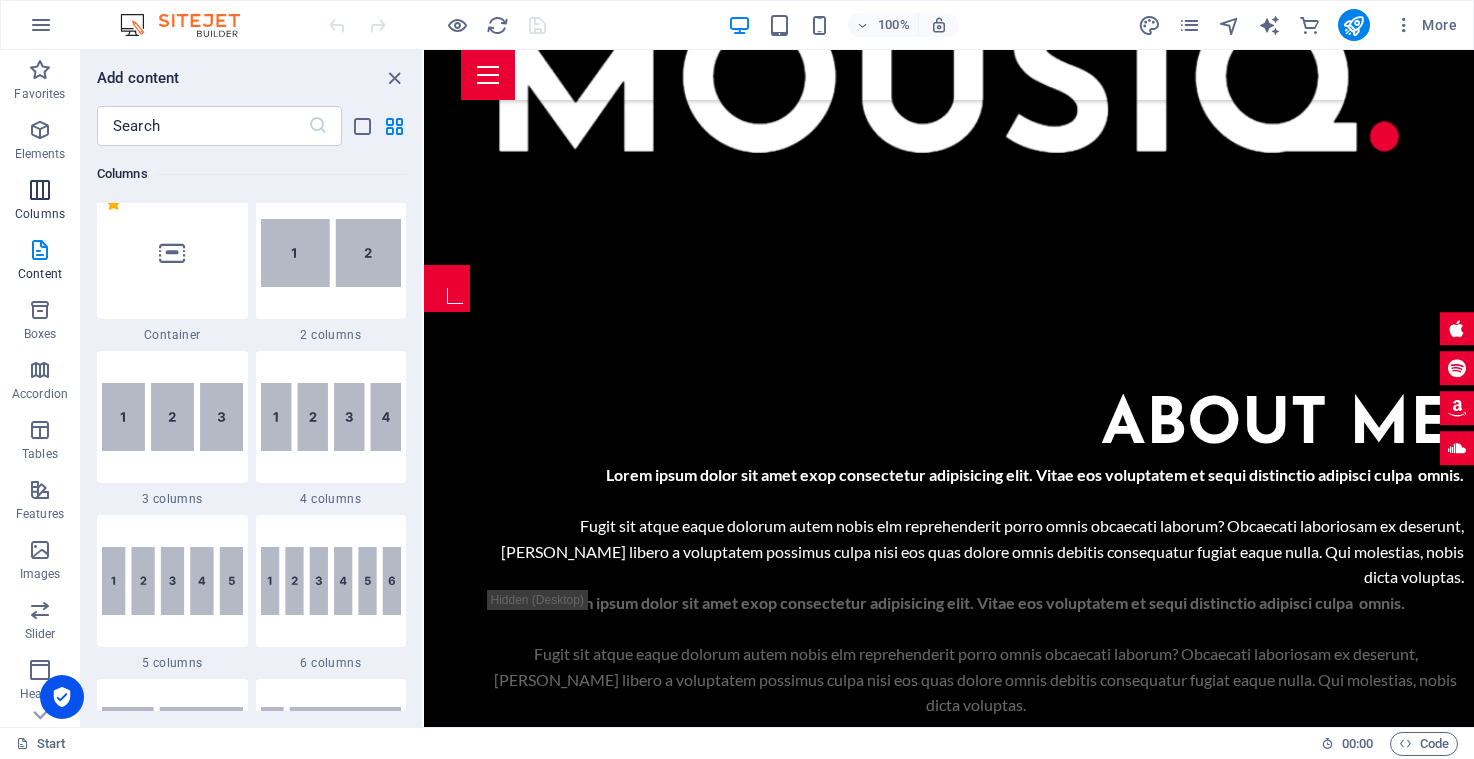 scroll, scrollTop: 990, scrollLeft: 0, axis: vertical 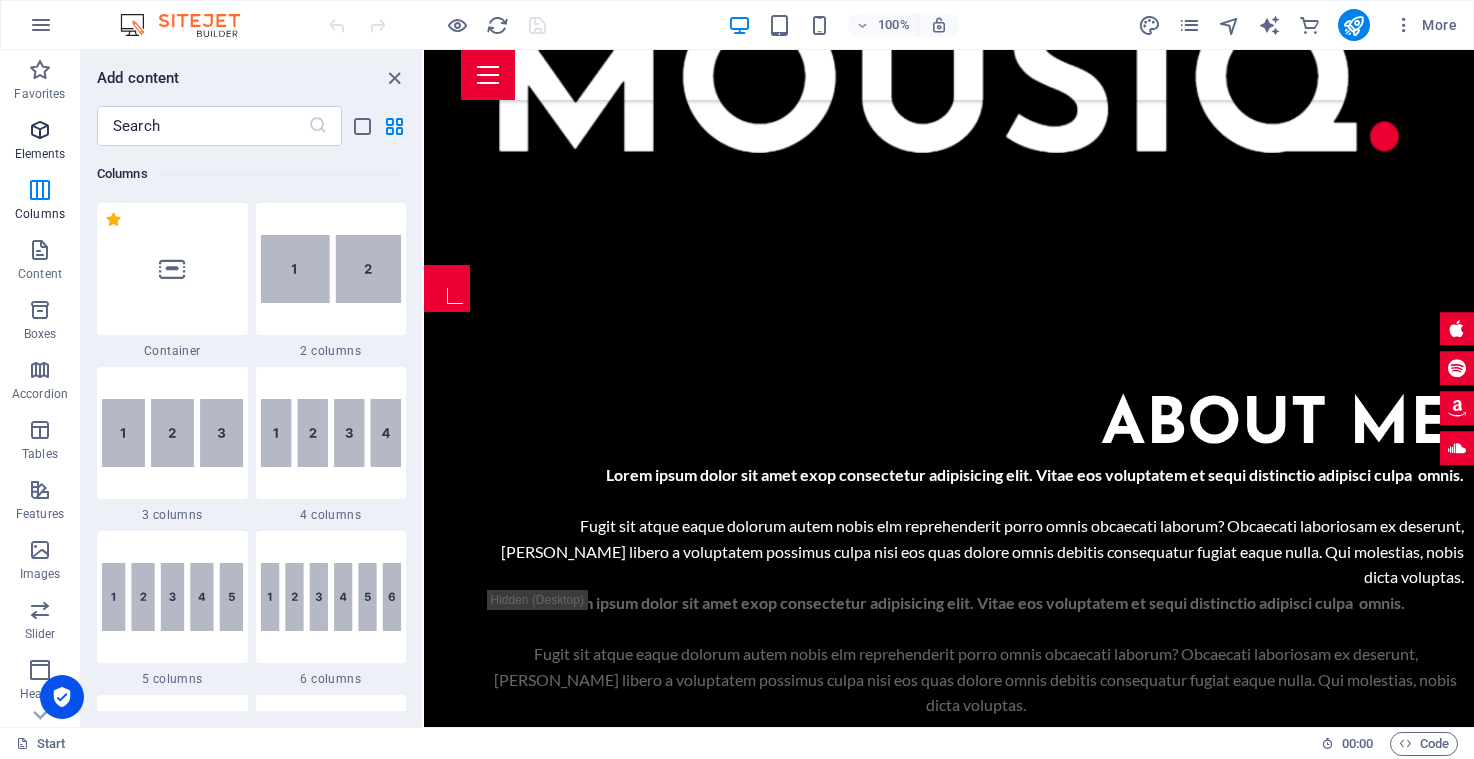 click at bounding box center (40, 130) 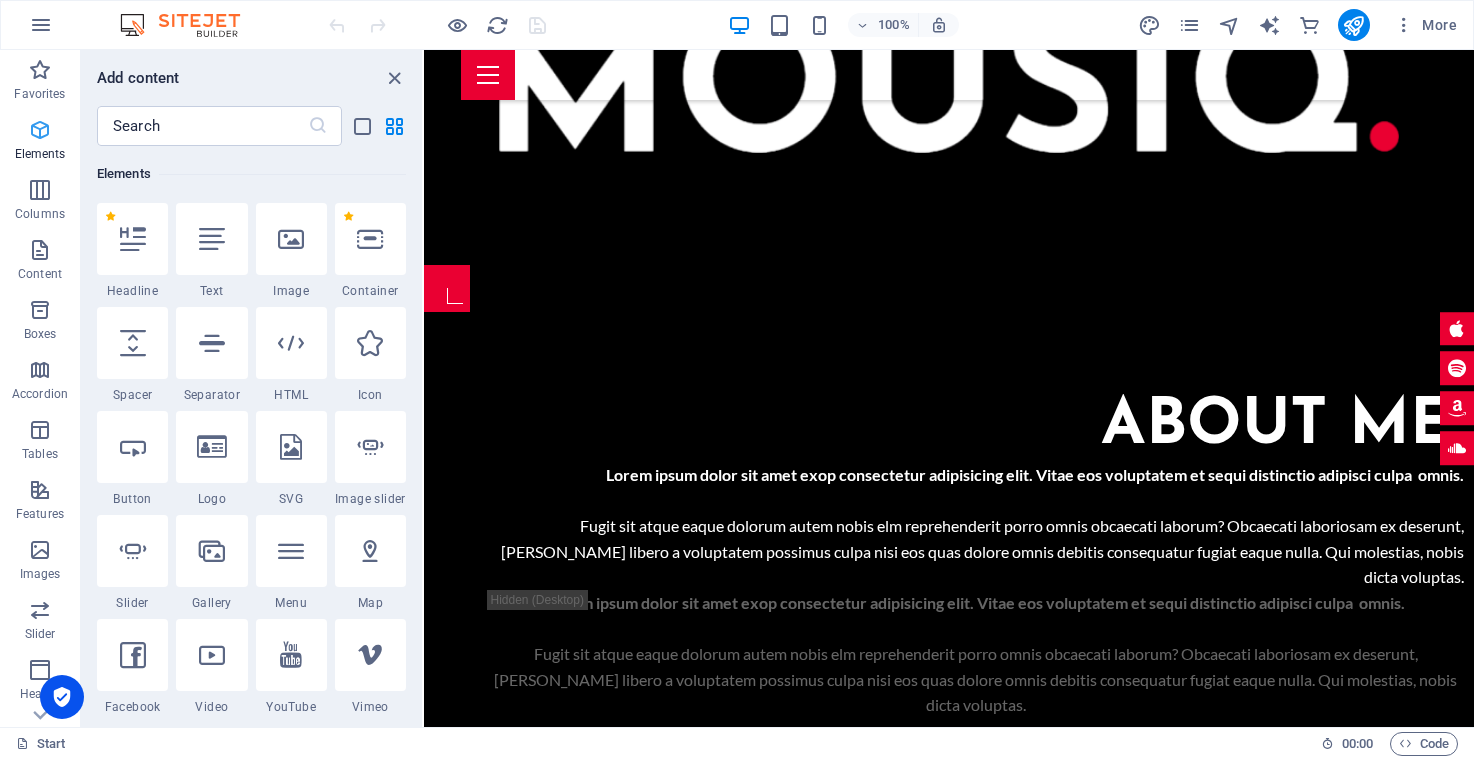 scroll, scrollTop: 213, scrollLeft: 0, axis: vertical 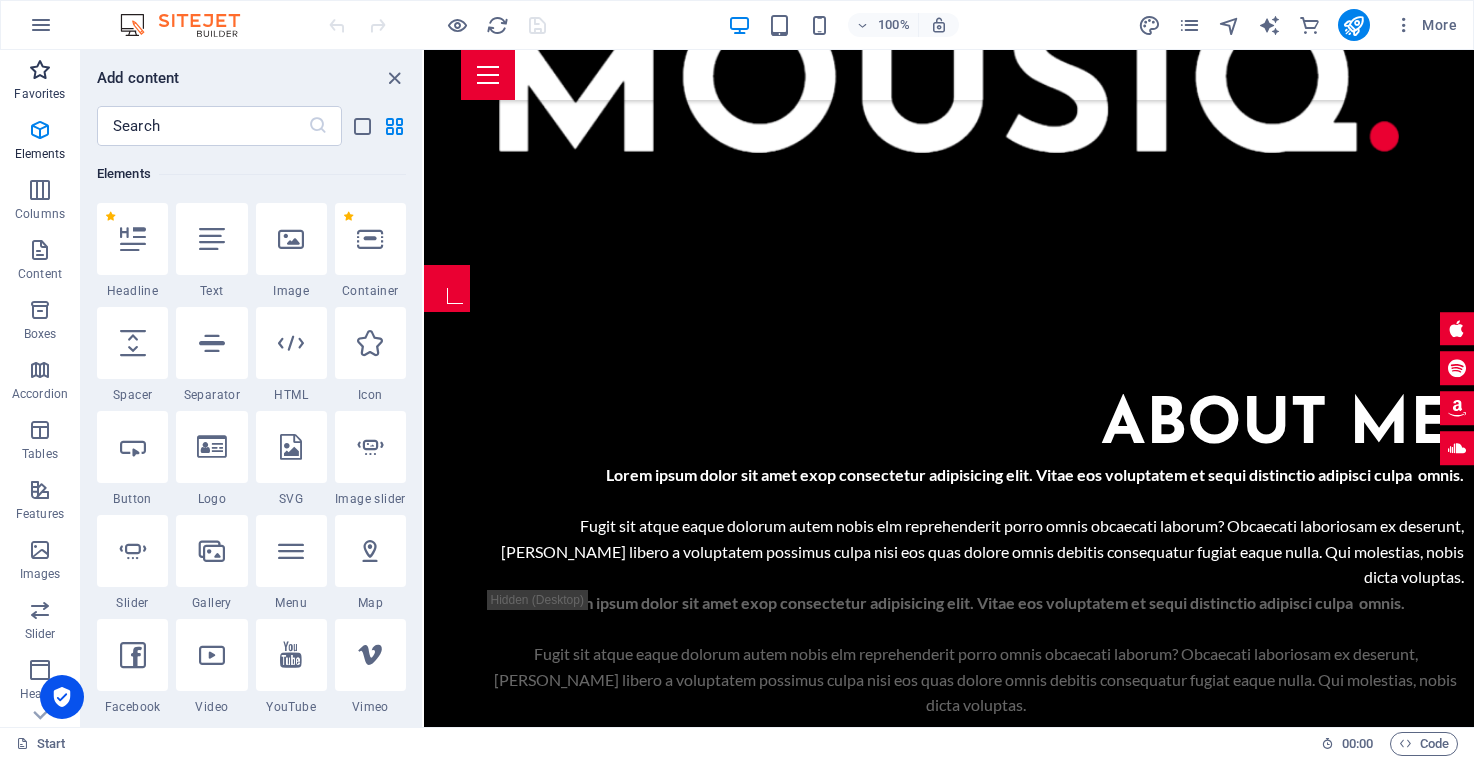 click at bounding box center [40, 70] 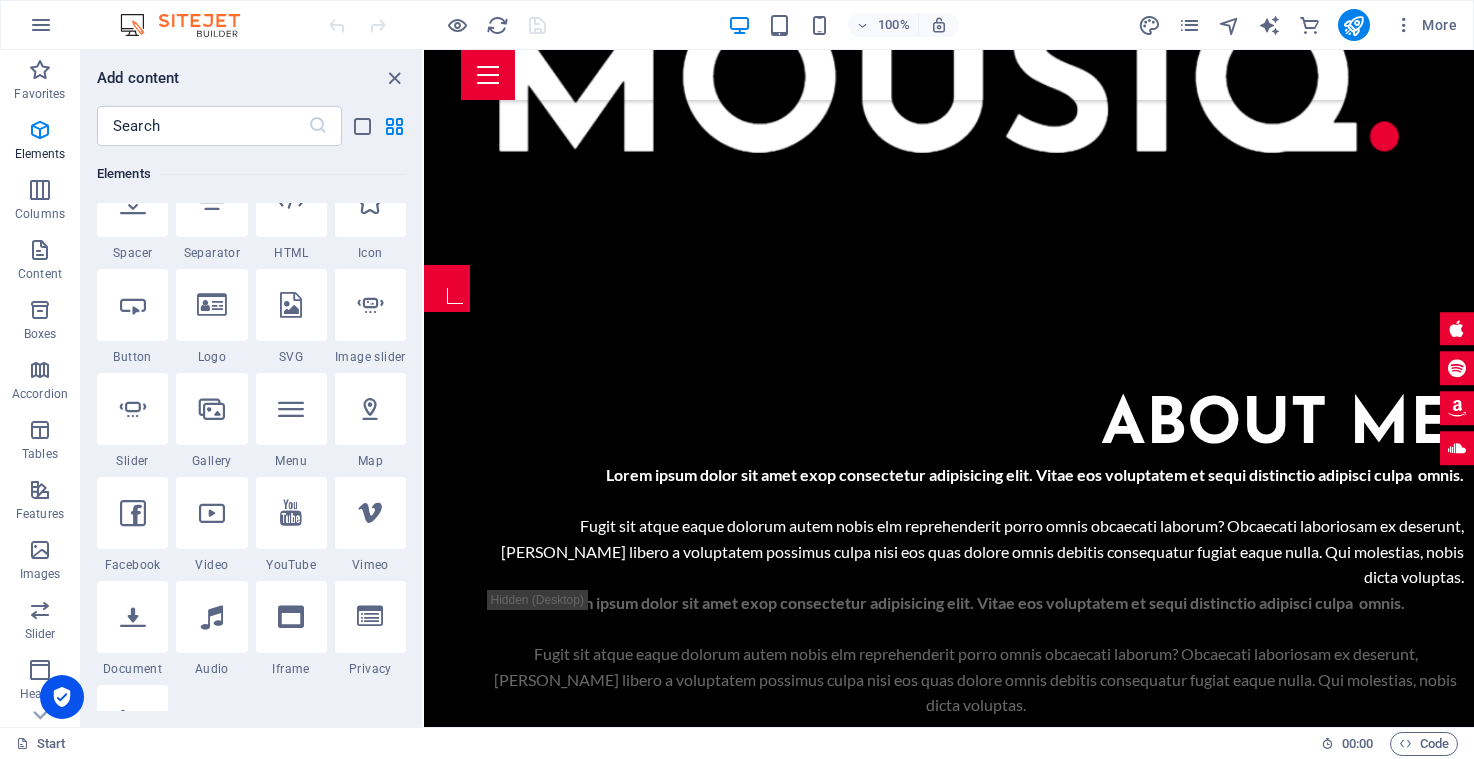 scroll, scrollTop: 359, scrollLeft: 0, axis: vertical 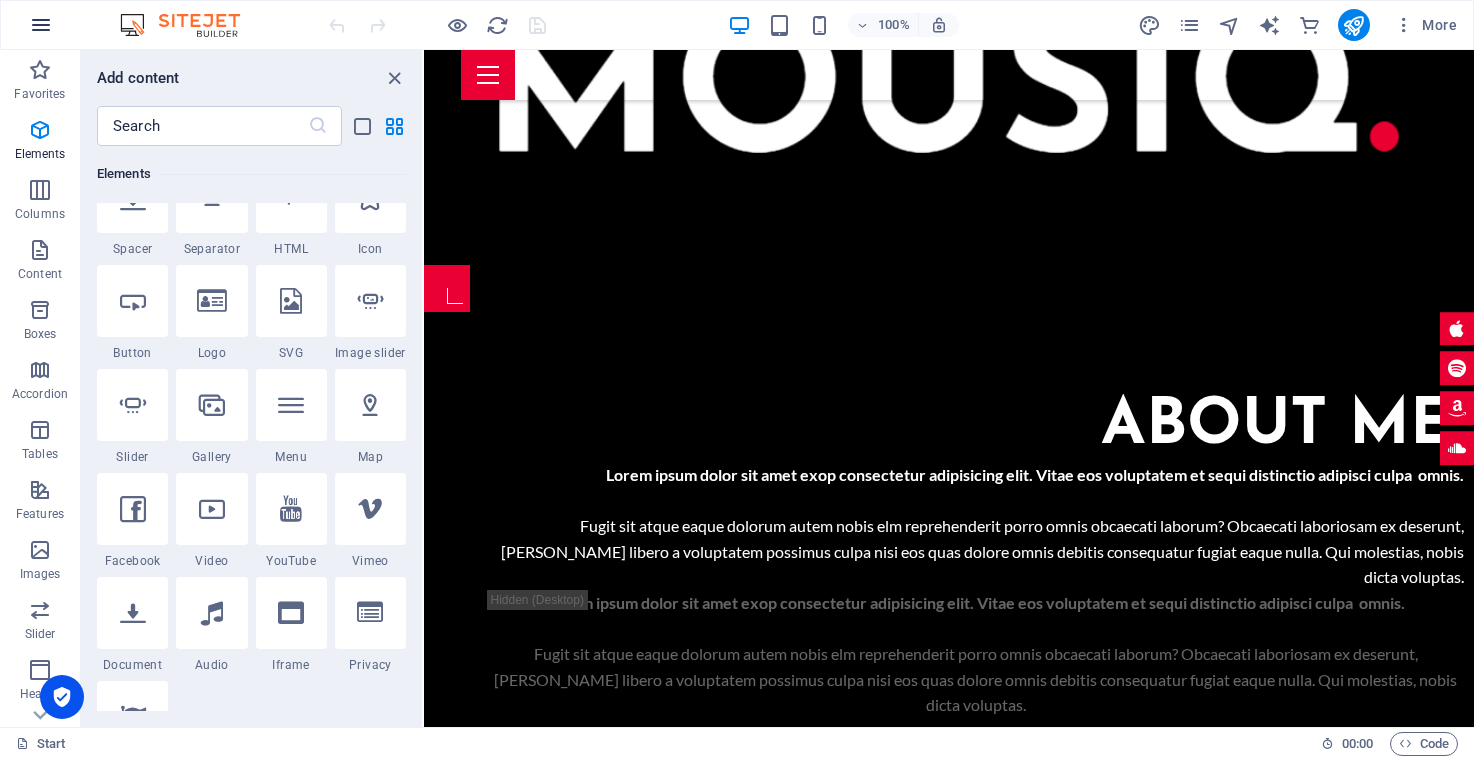 click at bounding box center (41, 25) 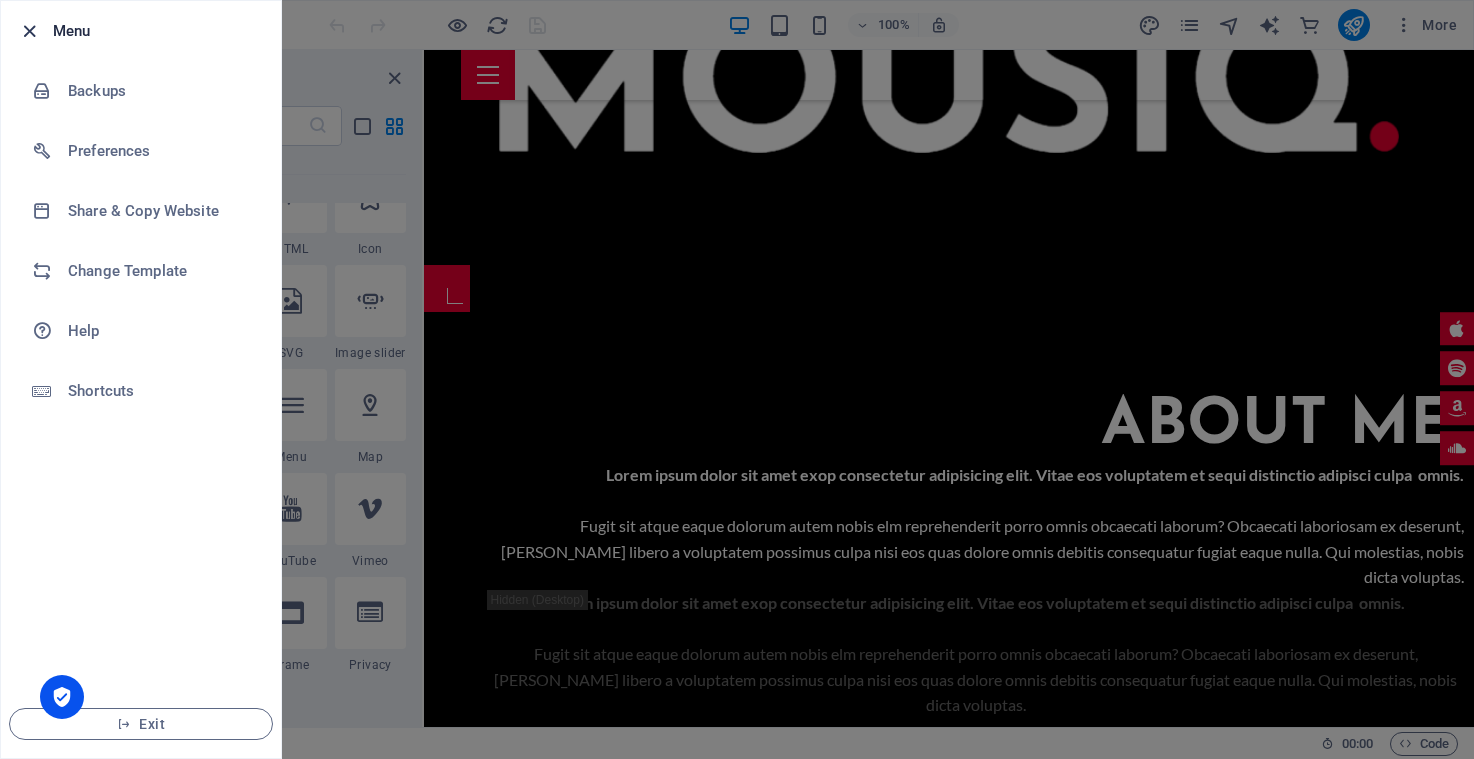 click at bounding box center (29, 31) 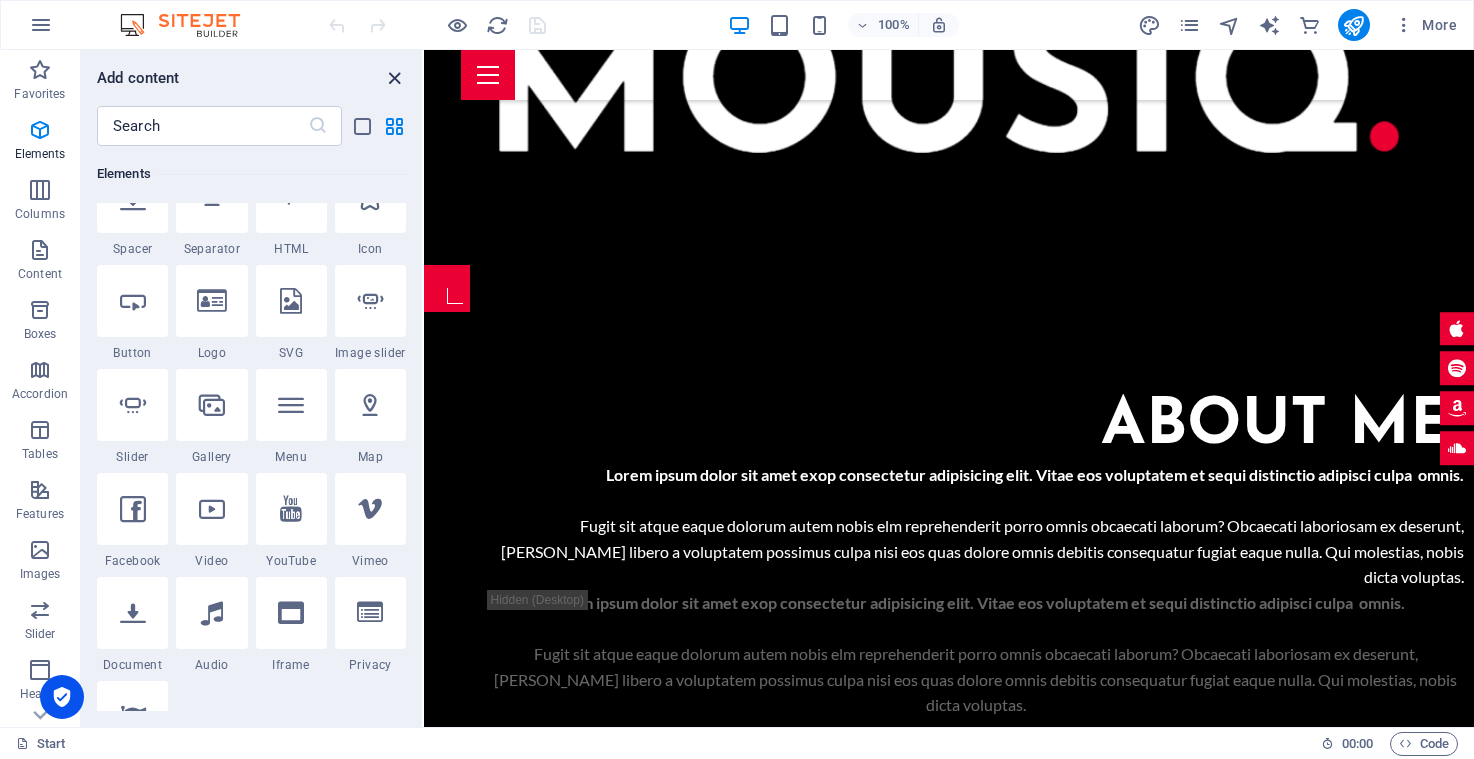click at bounding box center [394, 78] 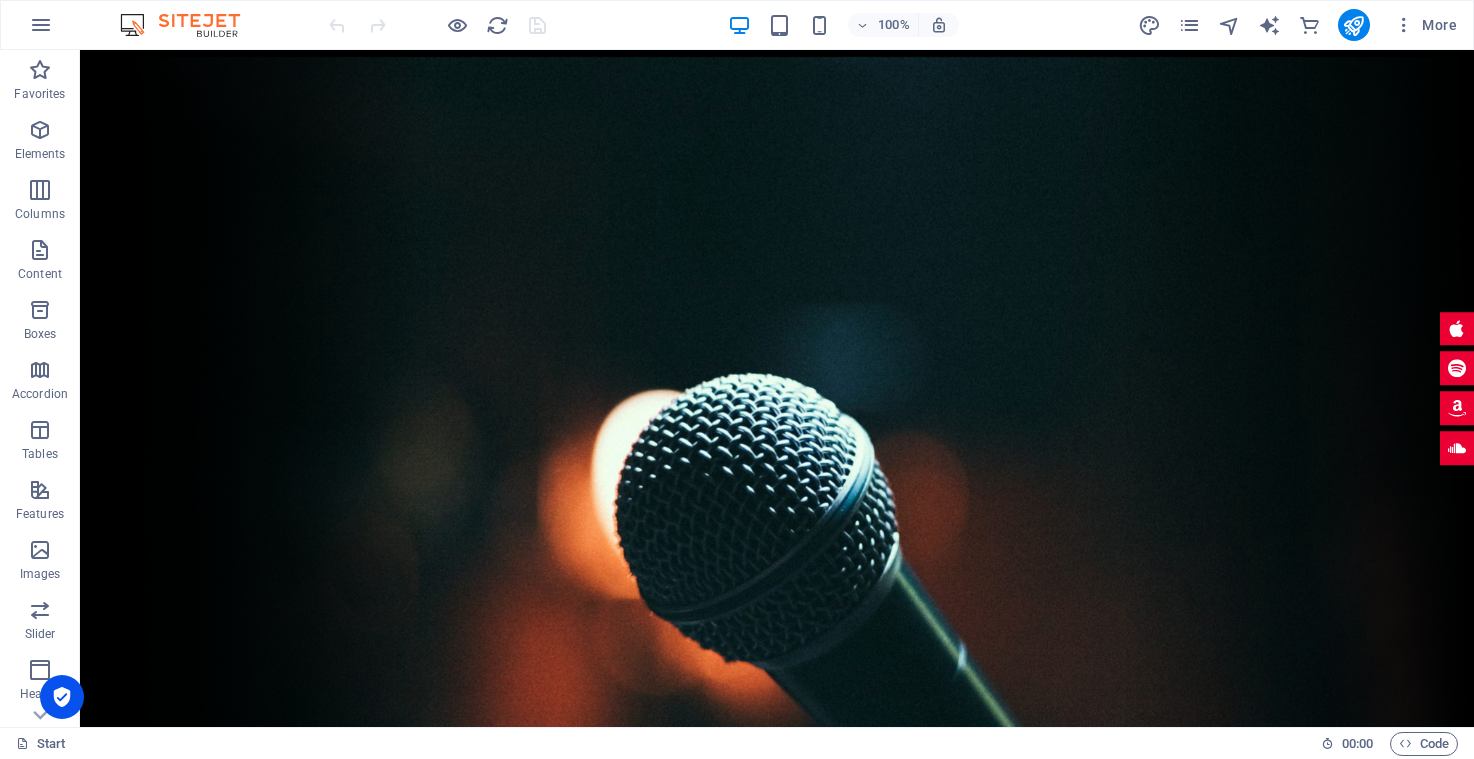 scroll, scrollTop: 0, scrollLeft: 0, axis: both 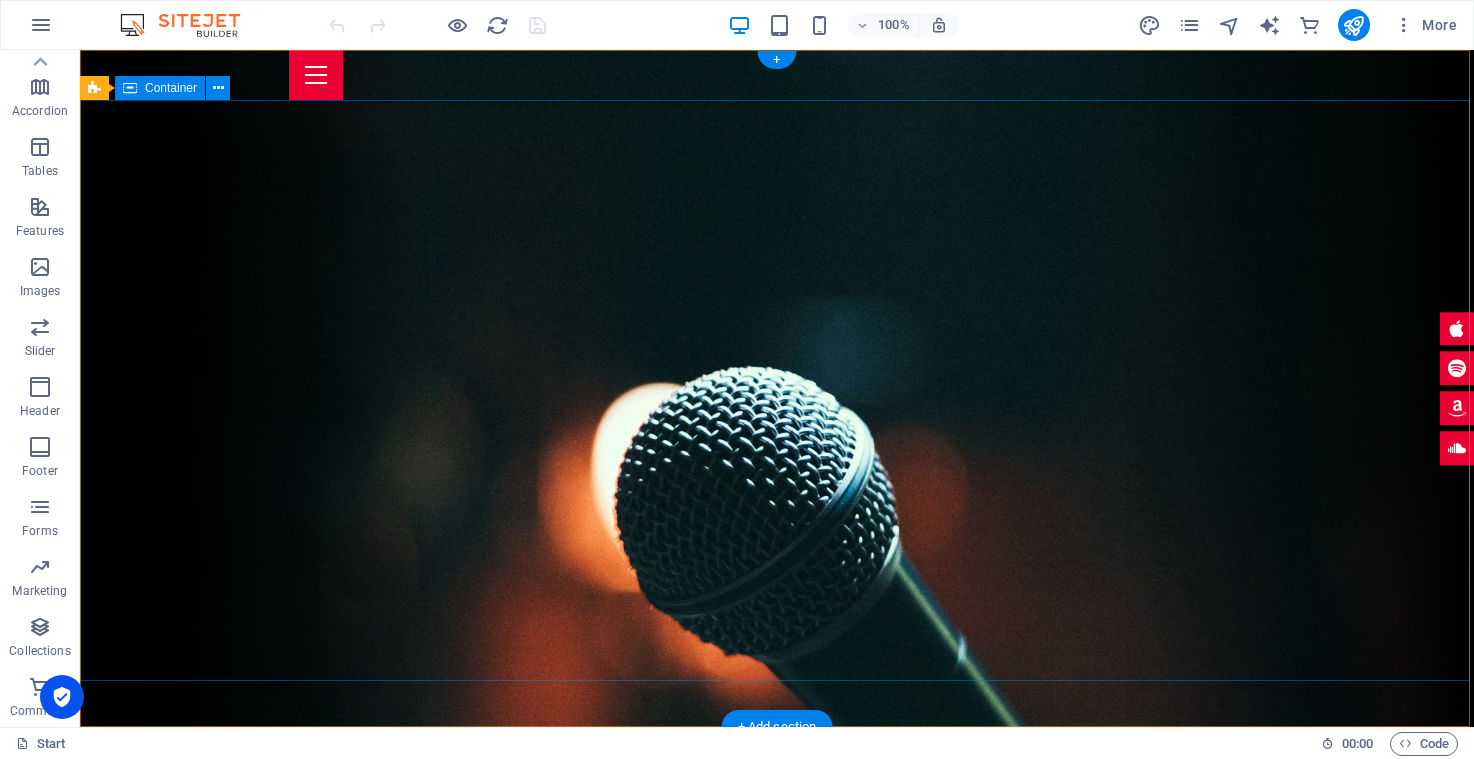 click at bounding box center (777, 967) 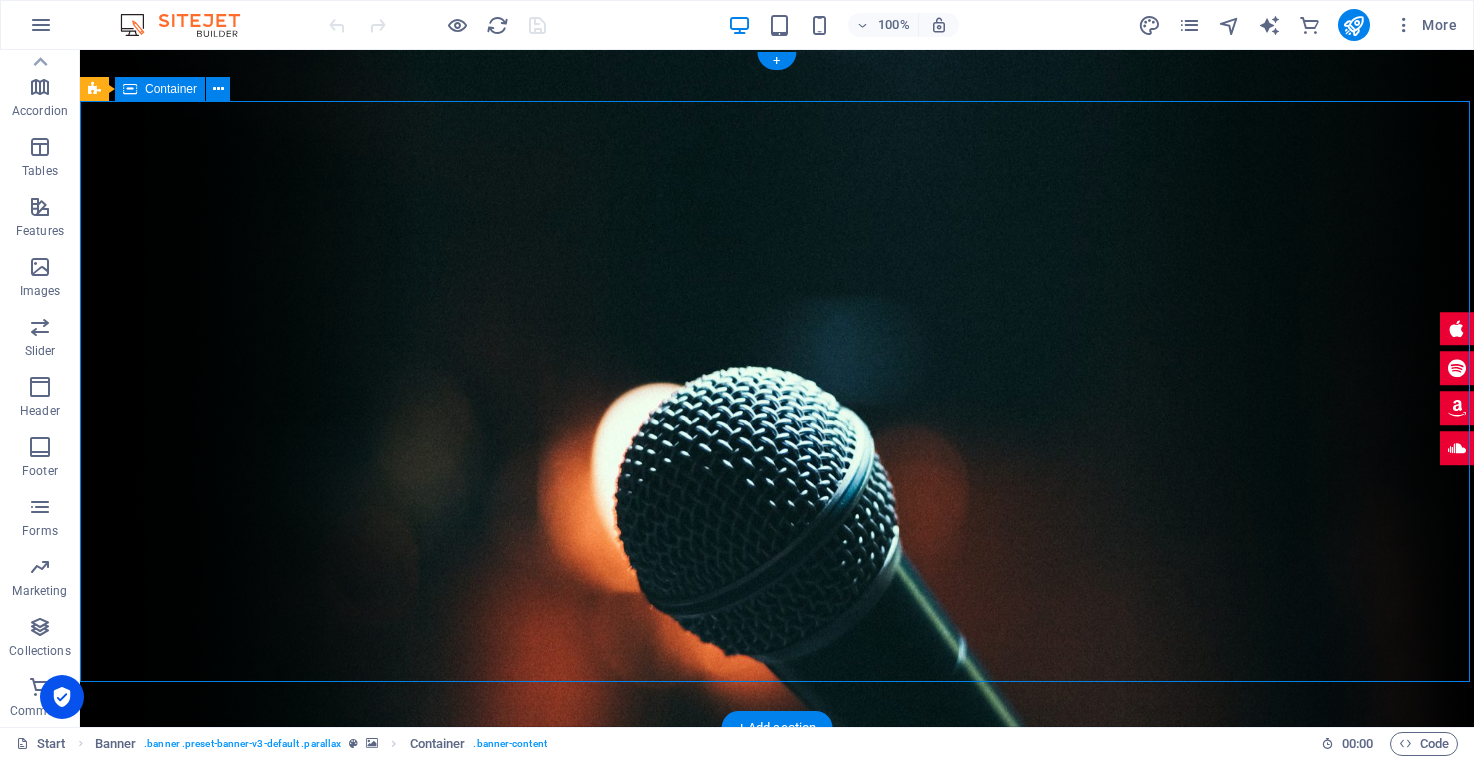scroll, scrollTop: 0, scrollLeft: 0, axis: both 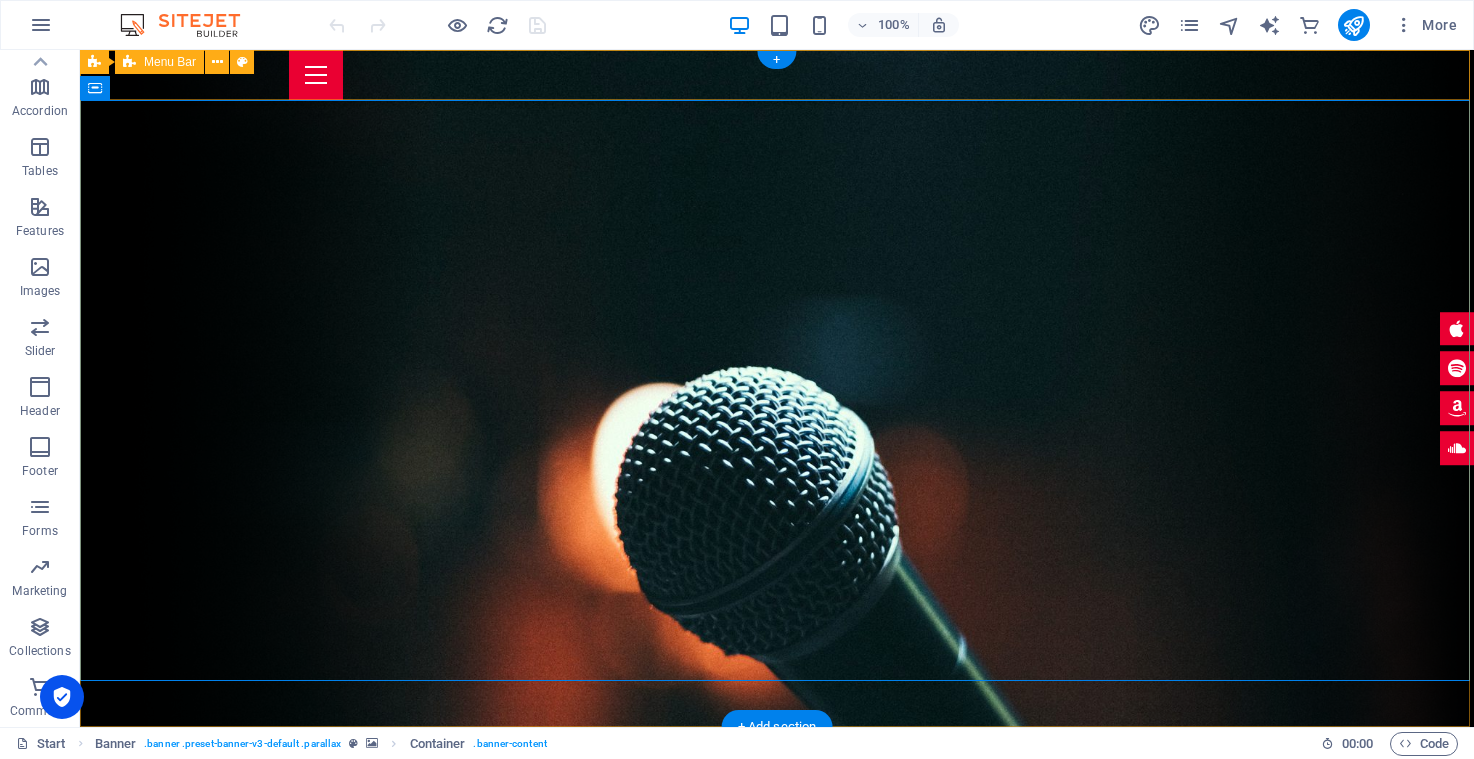 click on "Menu Bar" at bounding box center [170, 62] 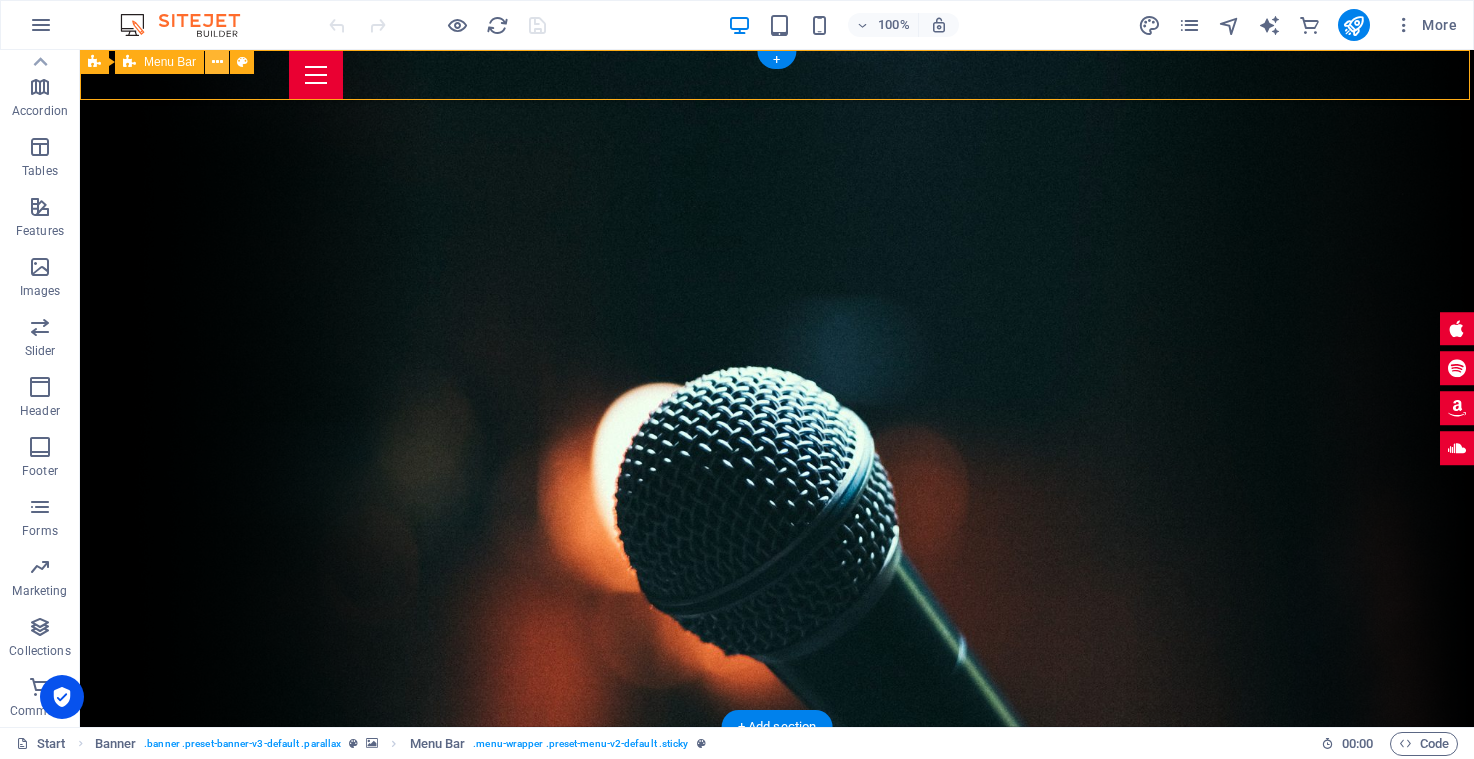 click at bounding box center (217, 62) 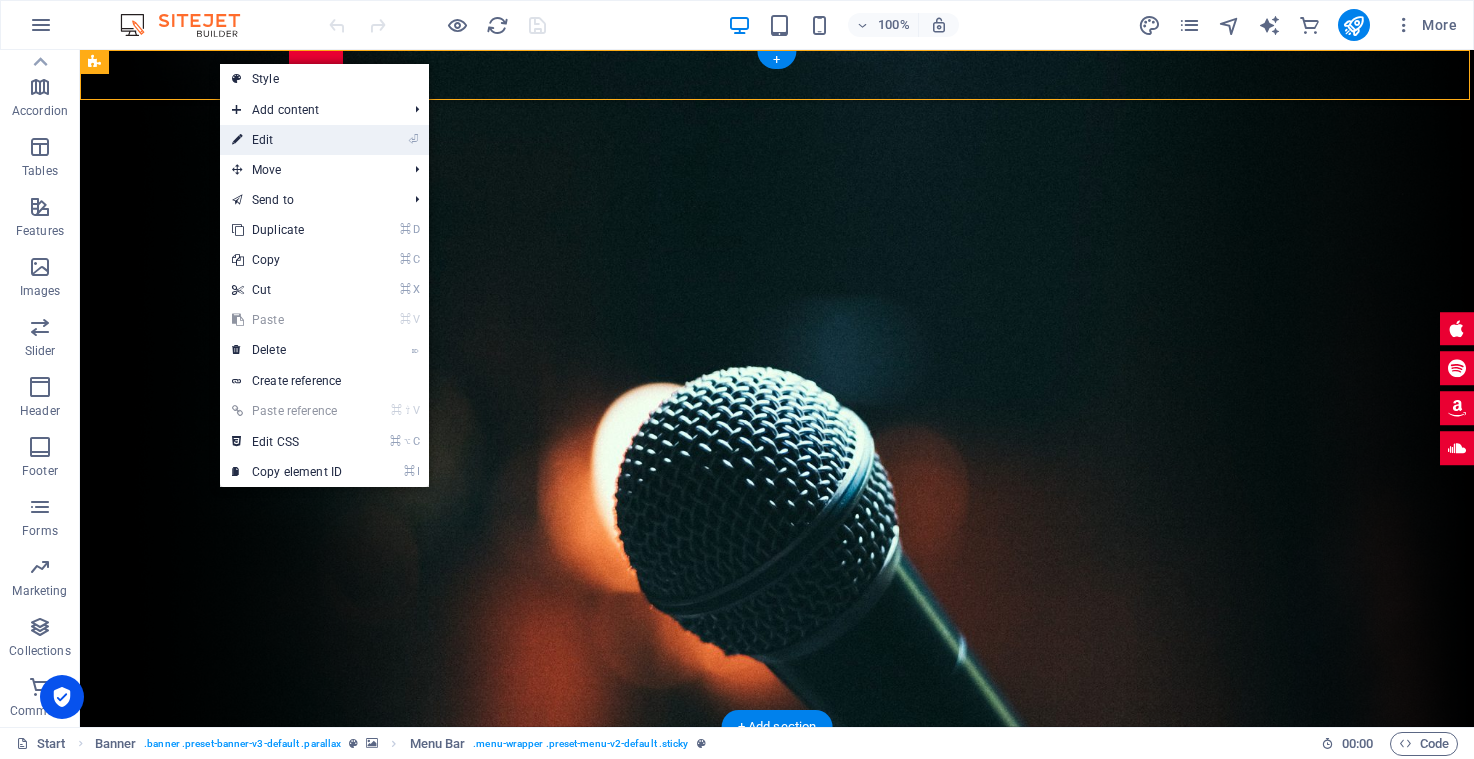 click on "⏎  Edit" at bounding box center (287, 140) 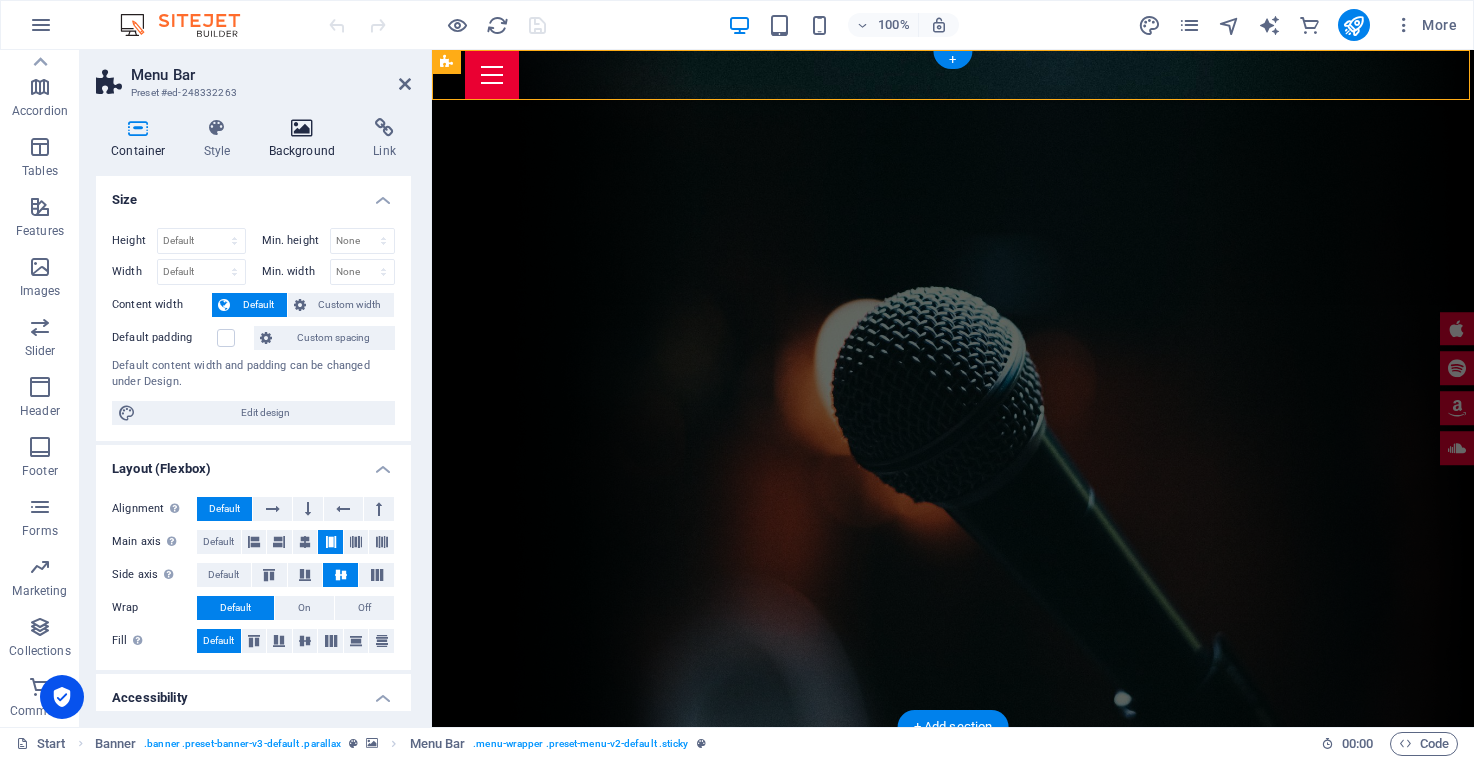 click at bounding box center [302, 128] 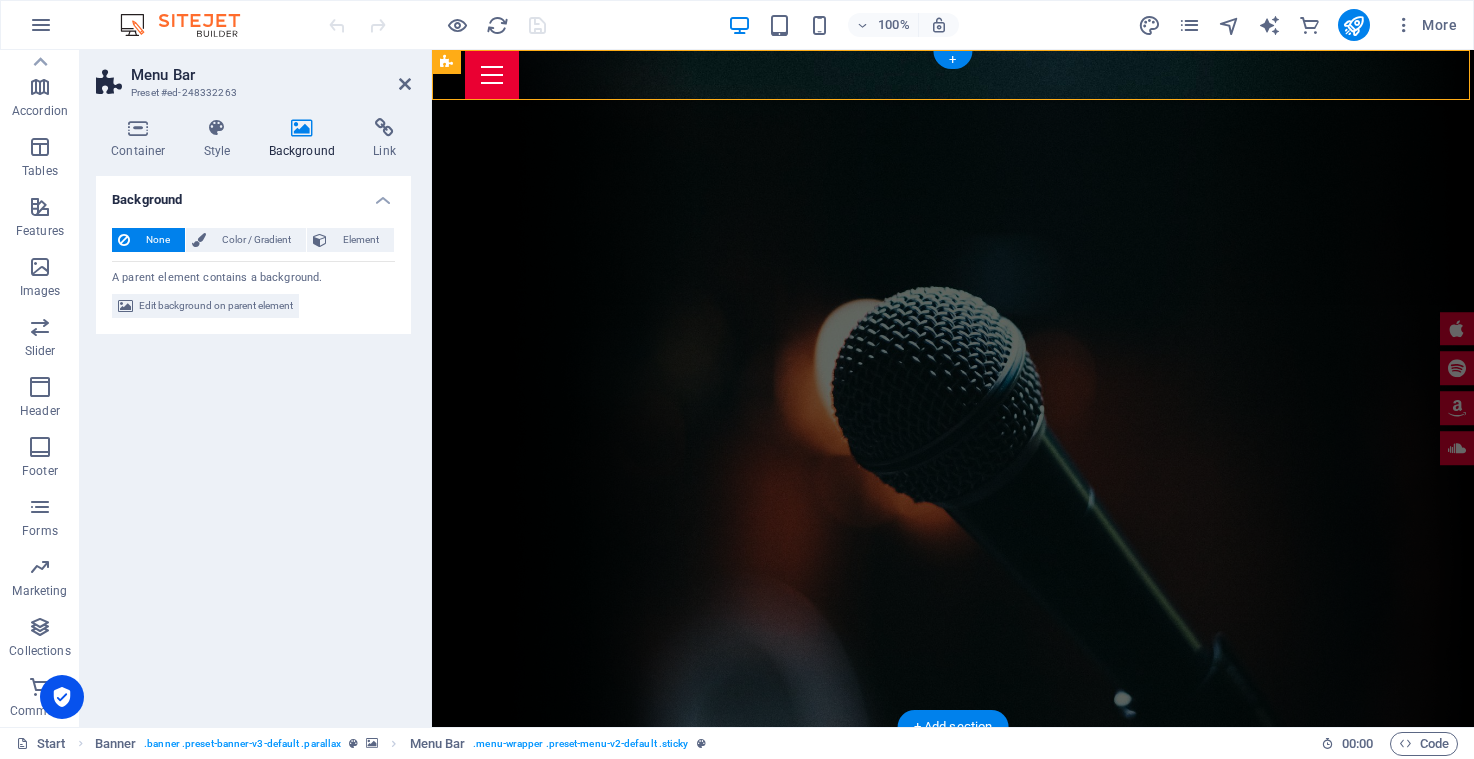 click at bounding box center (302, 128) 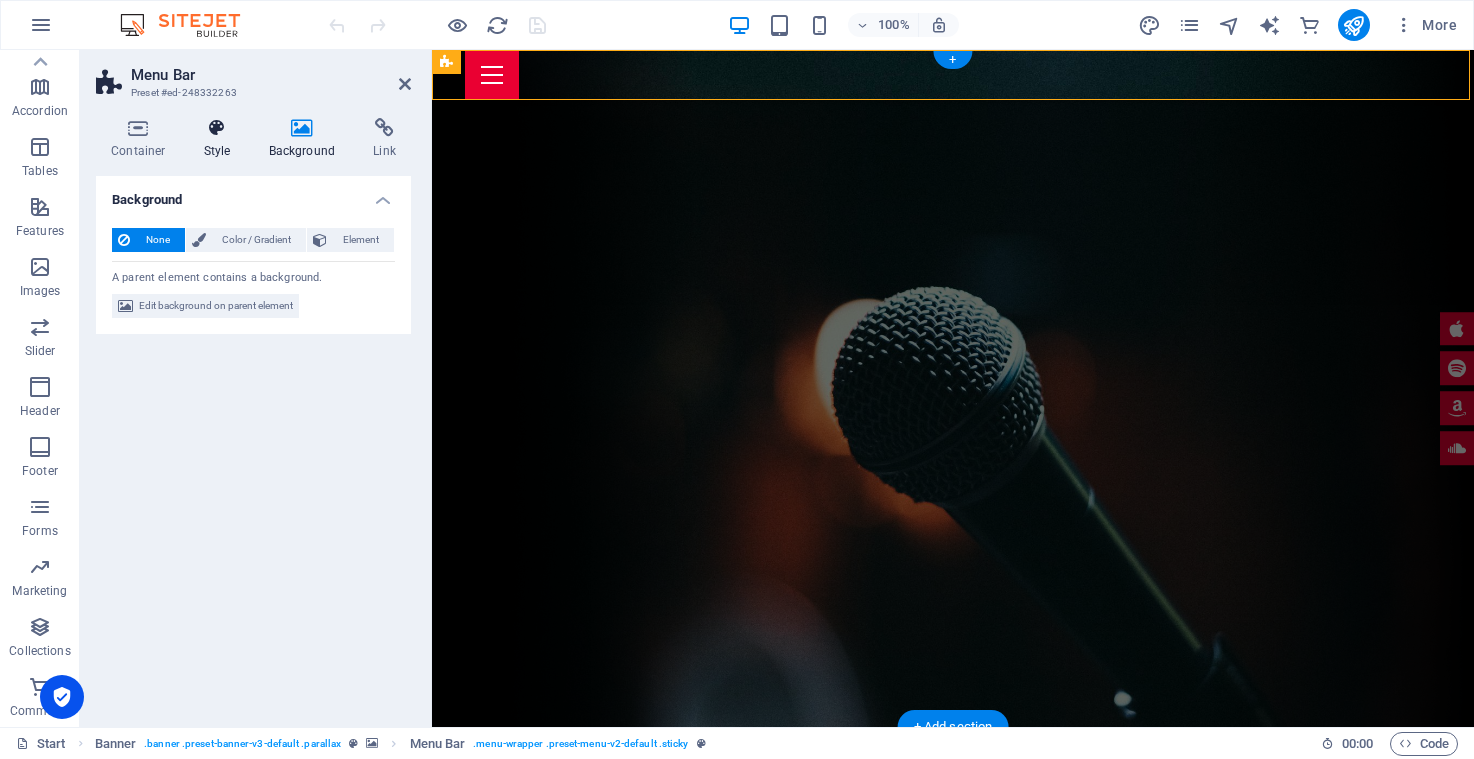 click at bounding box center (217, 128) 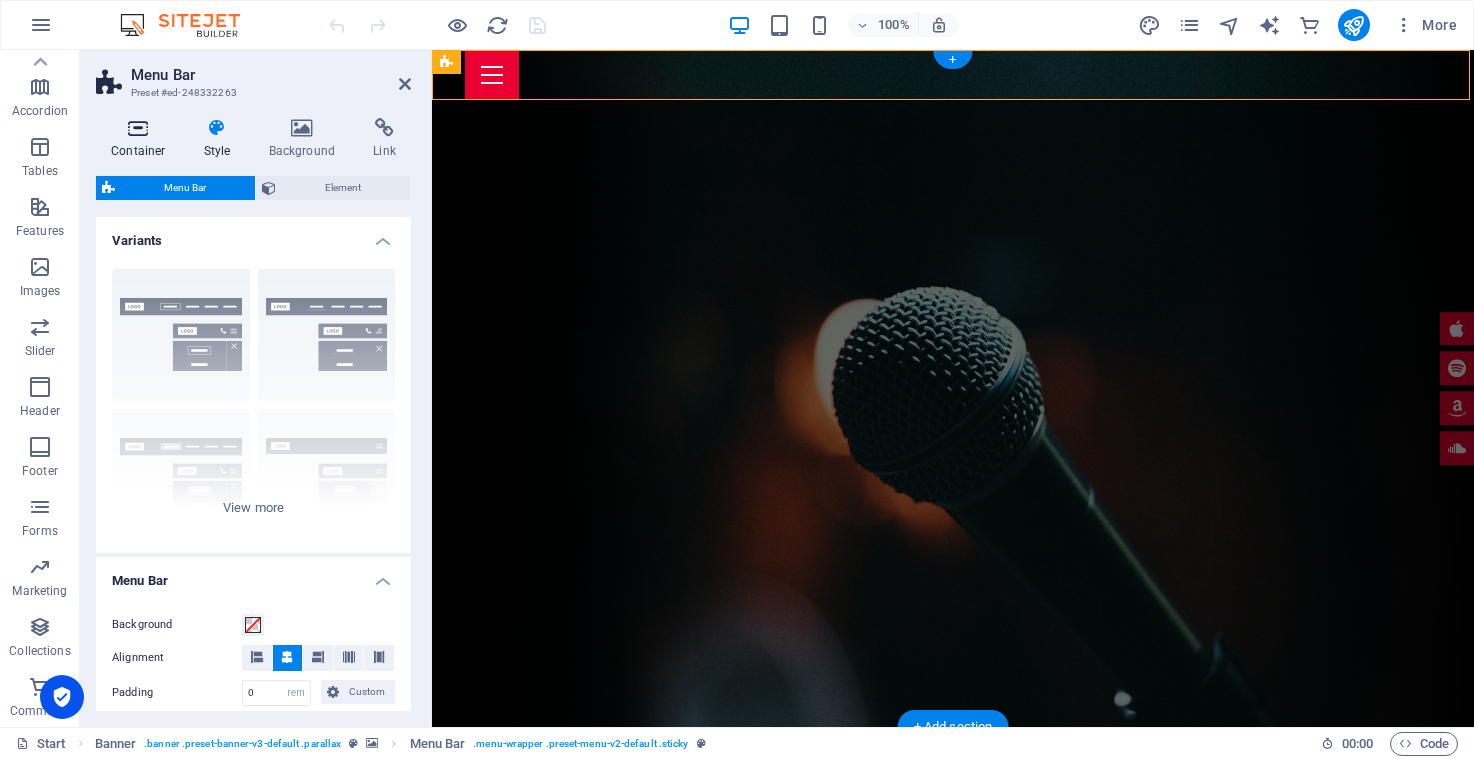 click at bounding box center [138, 128] 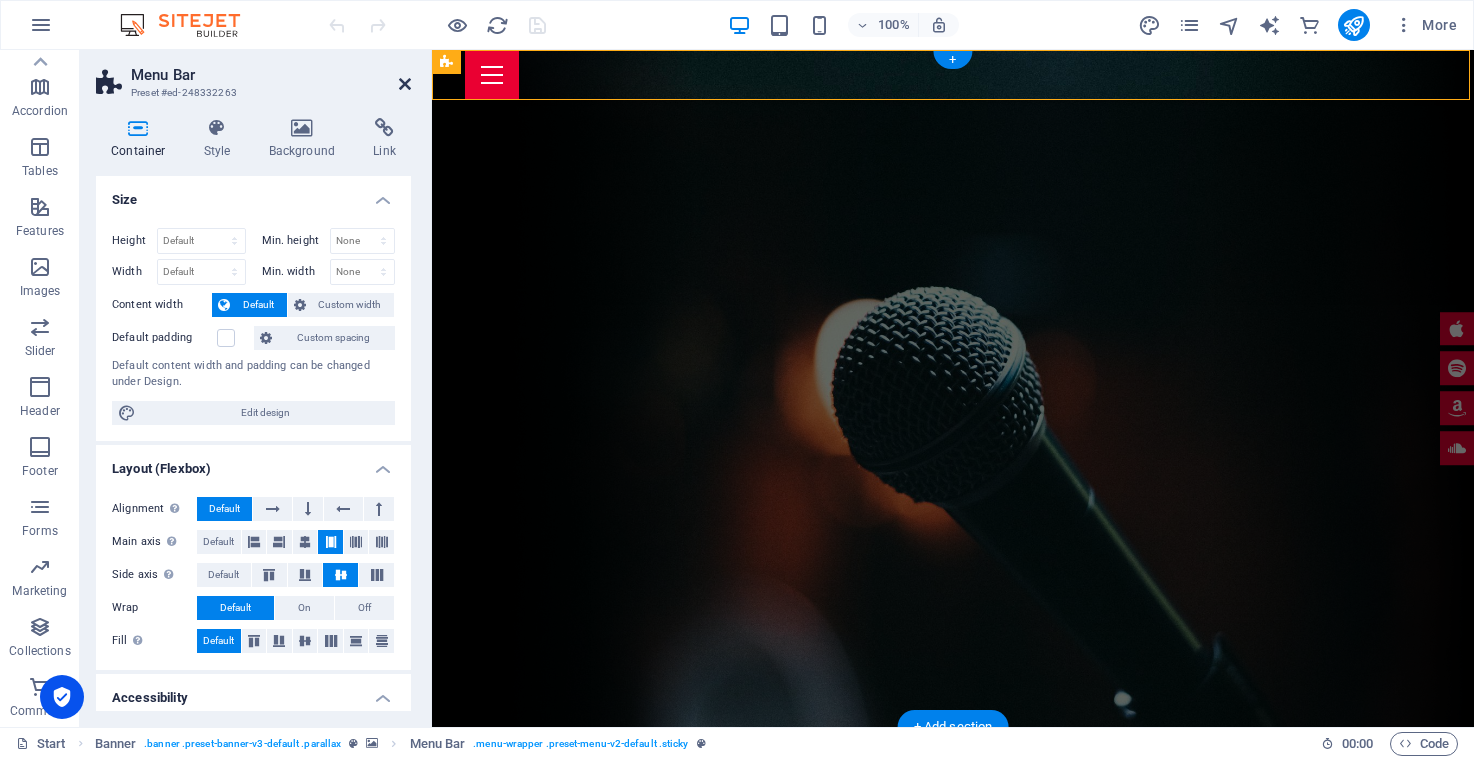 click at bounding box center (405, 84) 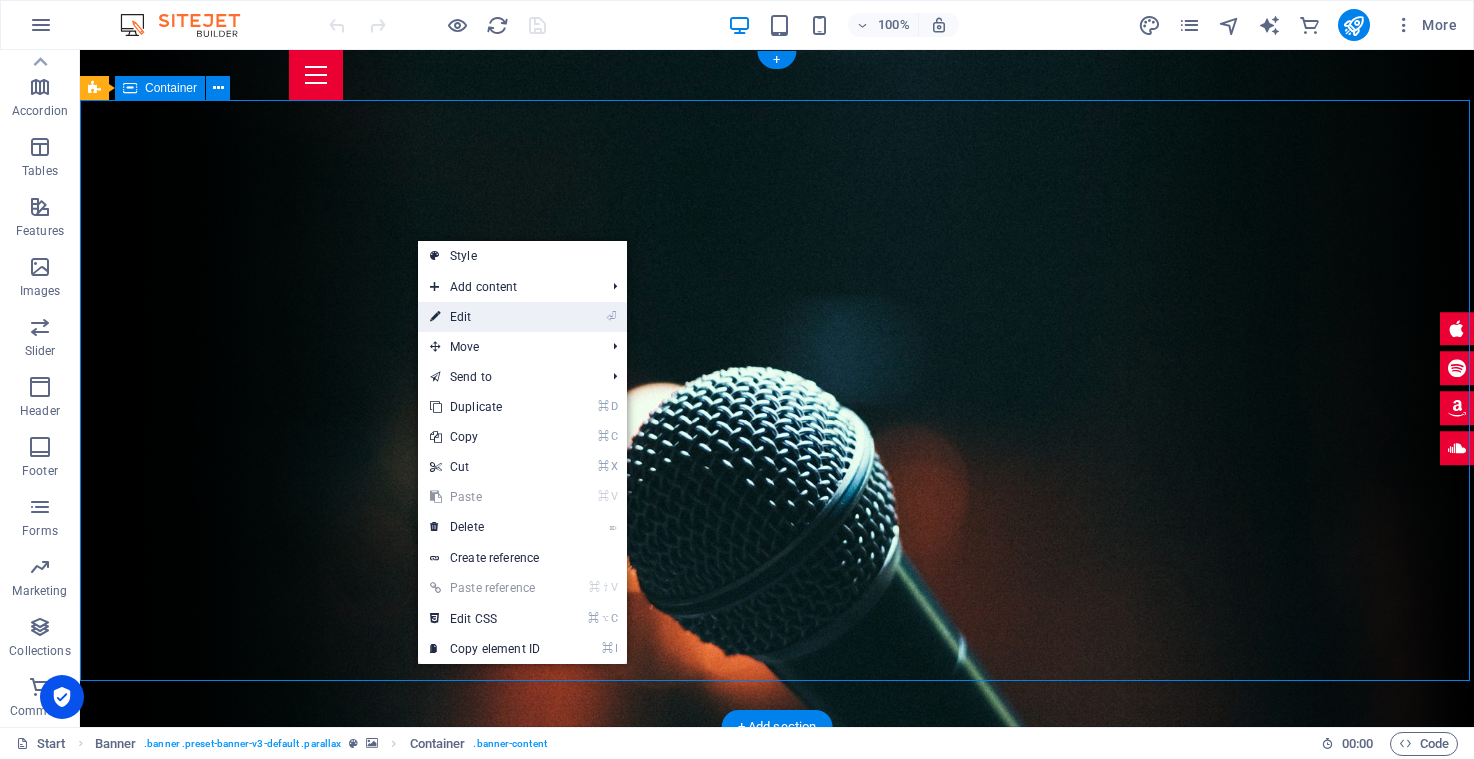 click on "⏎  Edit" at bounding box center [485, 317] 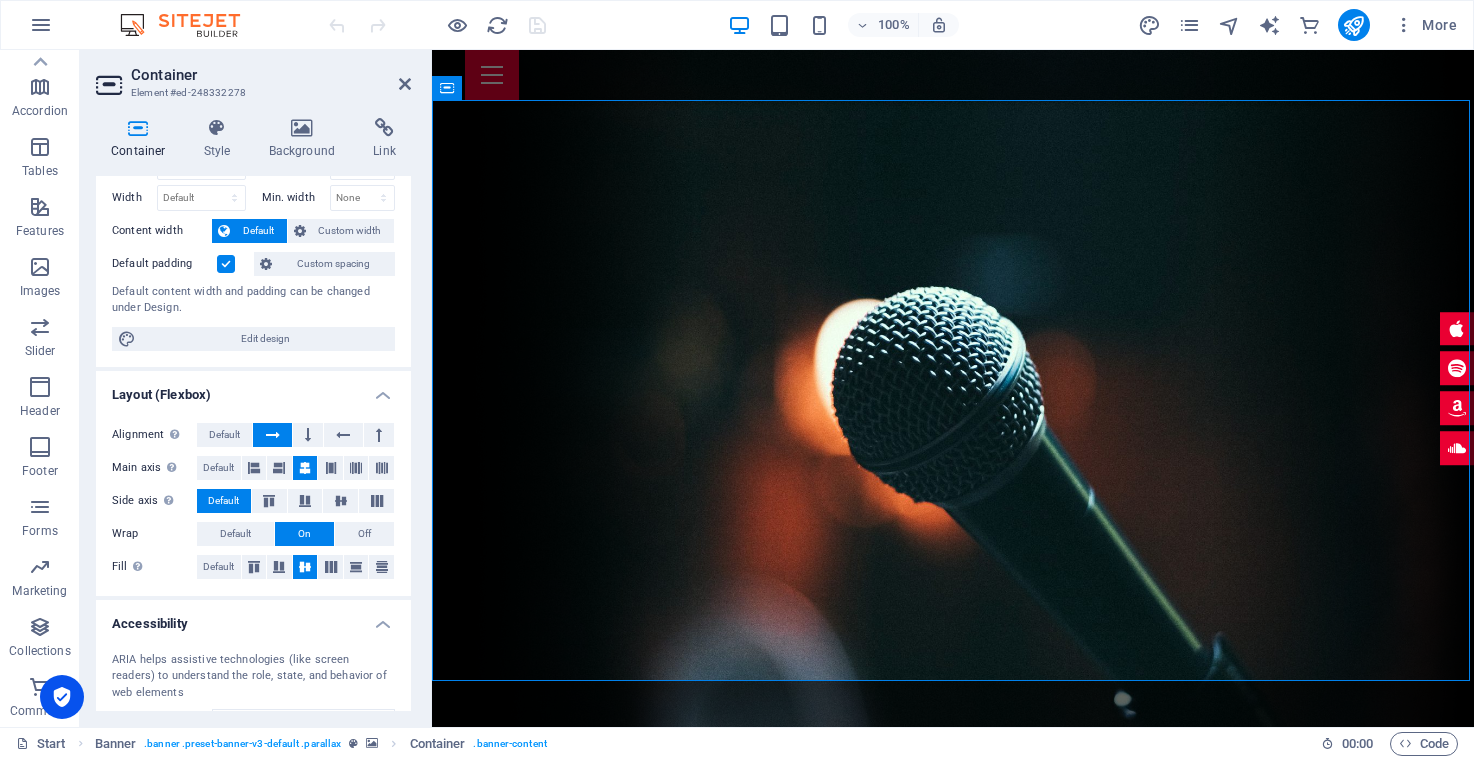 scroll, scrollTop: 77, scrollLeft: 0, axis: vertical 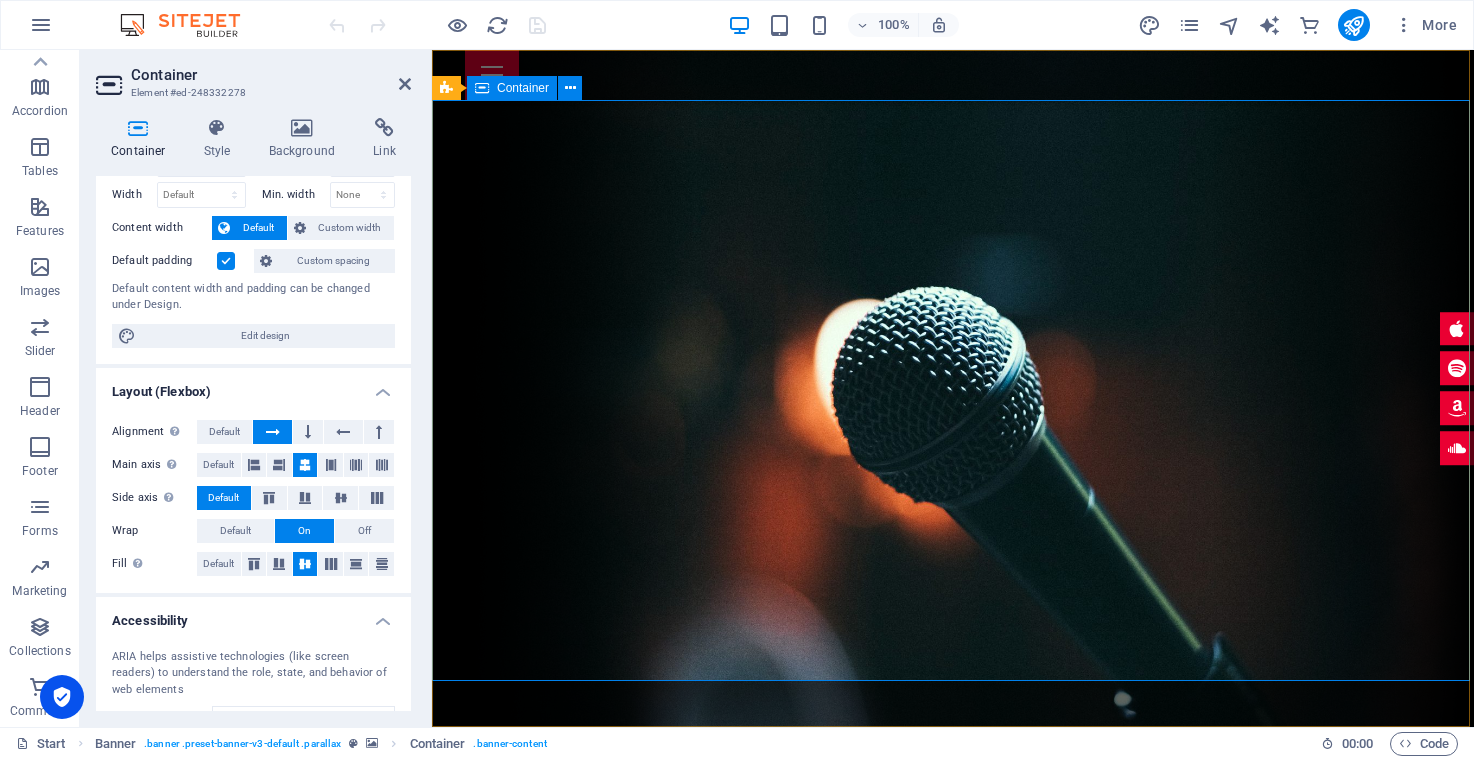 click at bounding box center [953, 967] 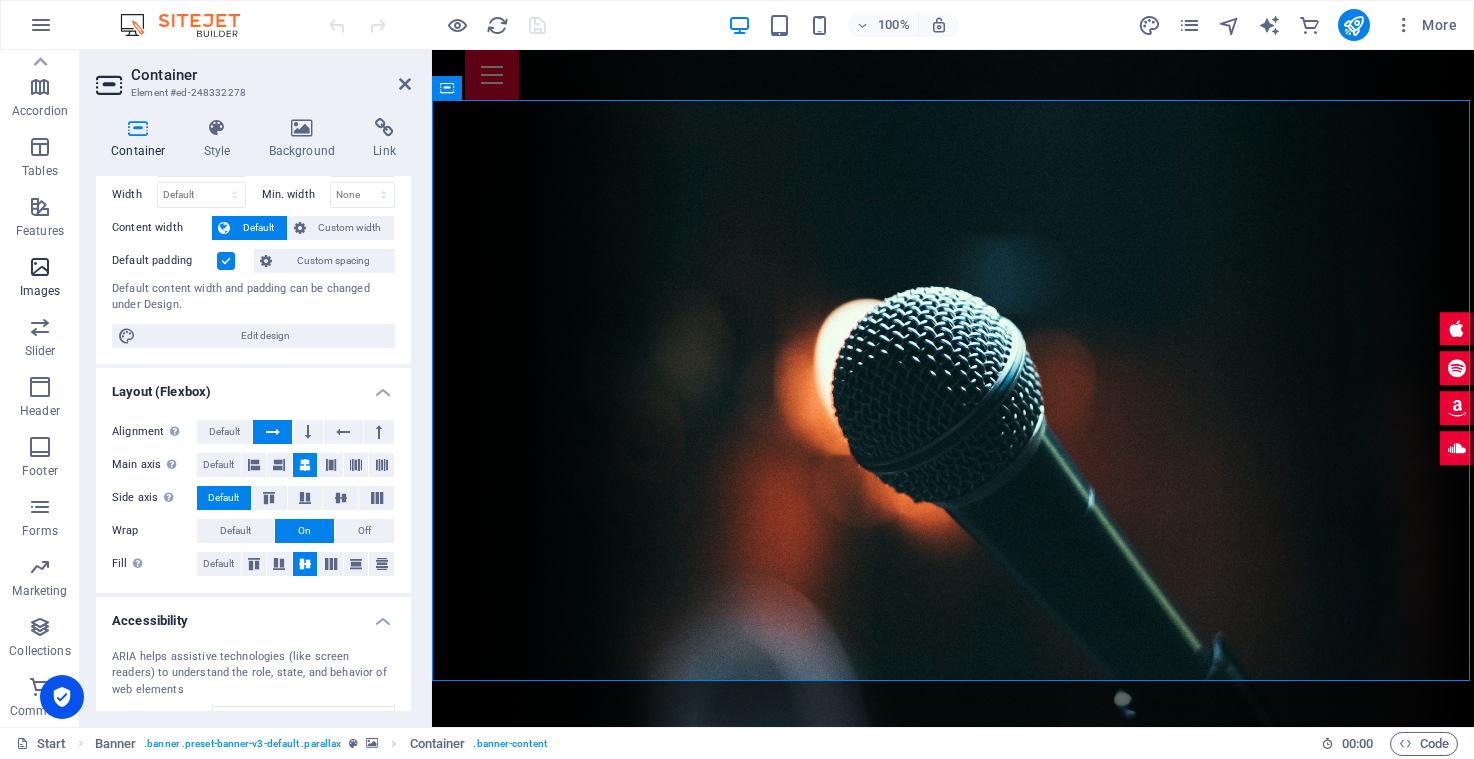 click on "Images" at bounding box center (40, 279) 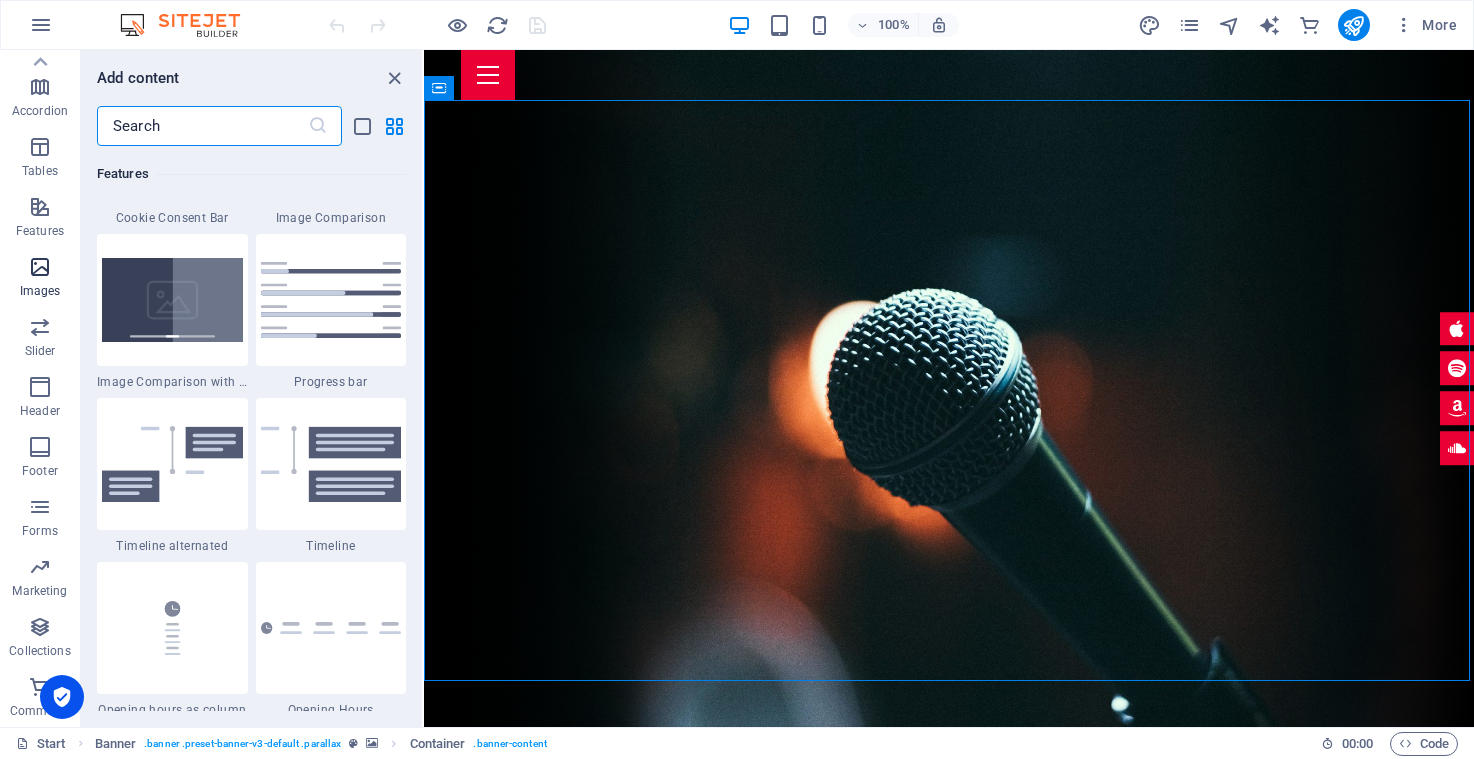 scroll, scrollTop: 9976, scrollLeft: 0, axis: vertical 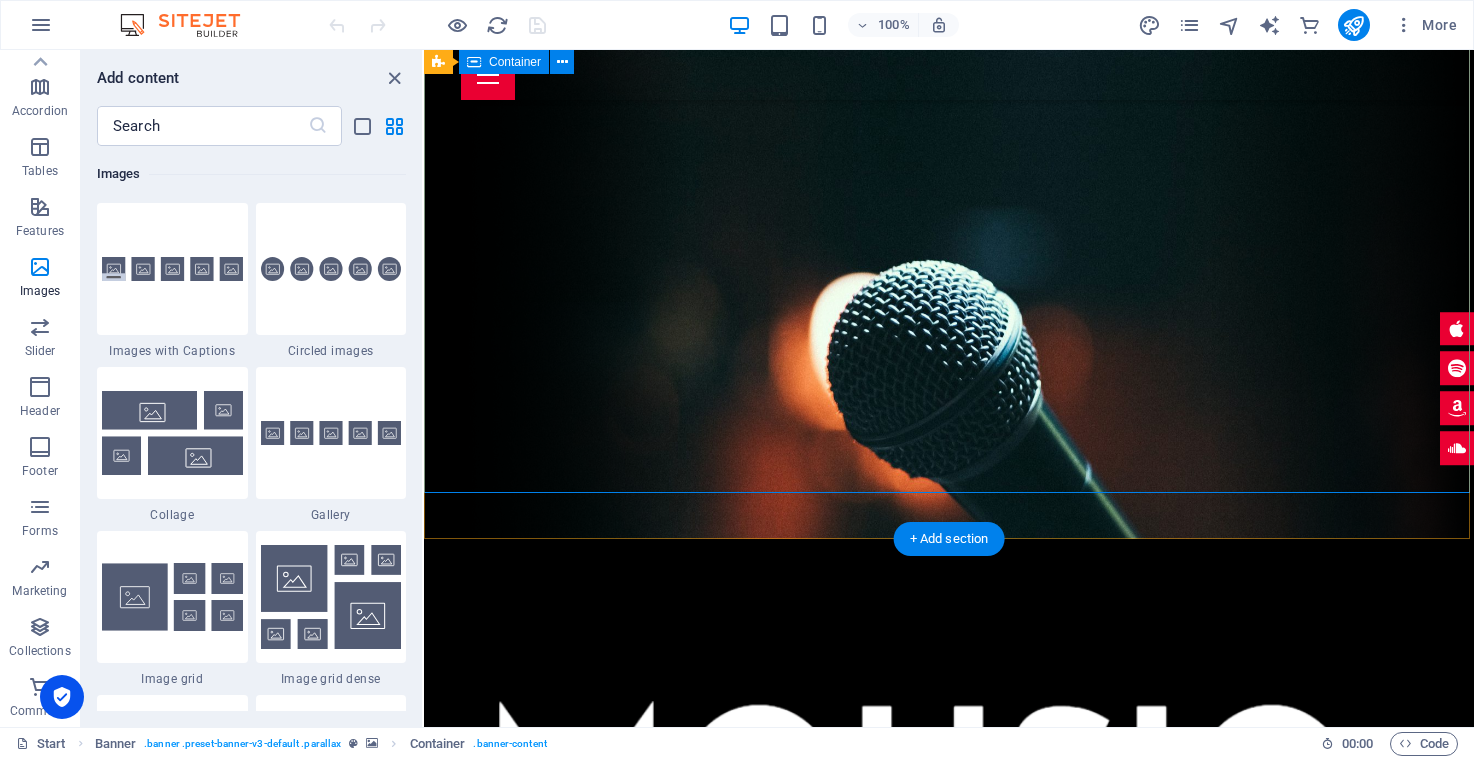 click at bounding box center (949, 779) 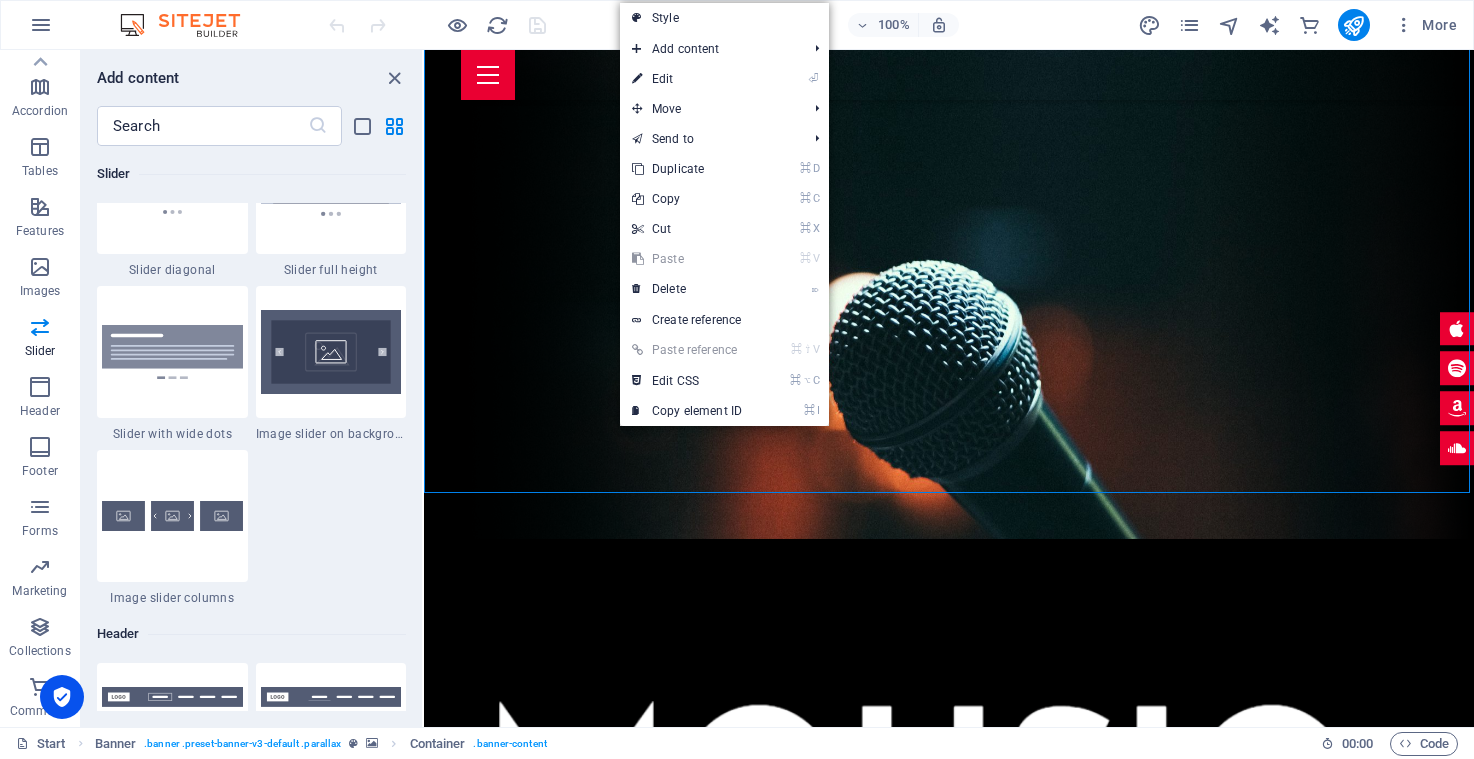 scroll, scrollTop: 11421, scrollLeft: 0, axis: vertical 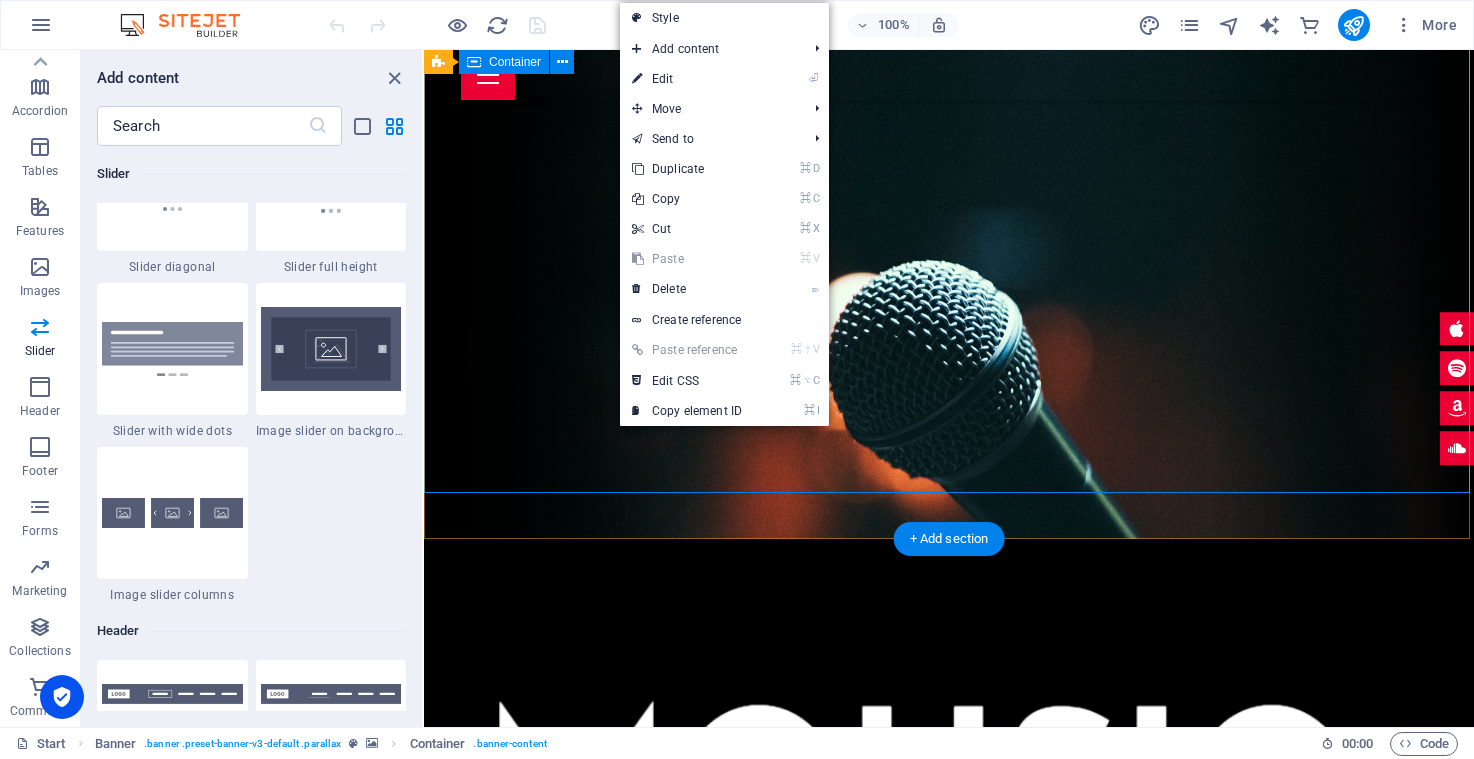 click at bounding box center (949, 779) 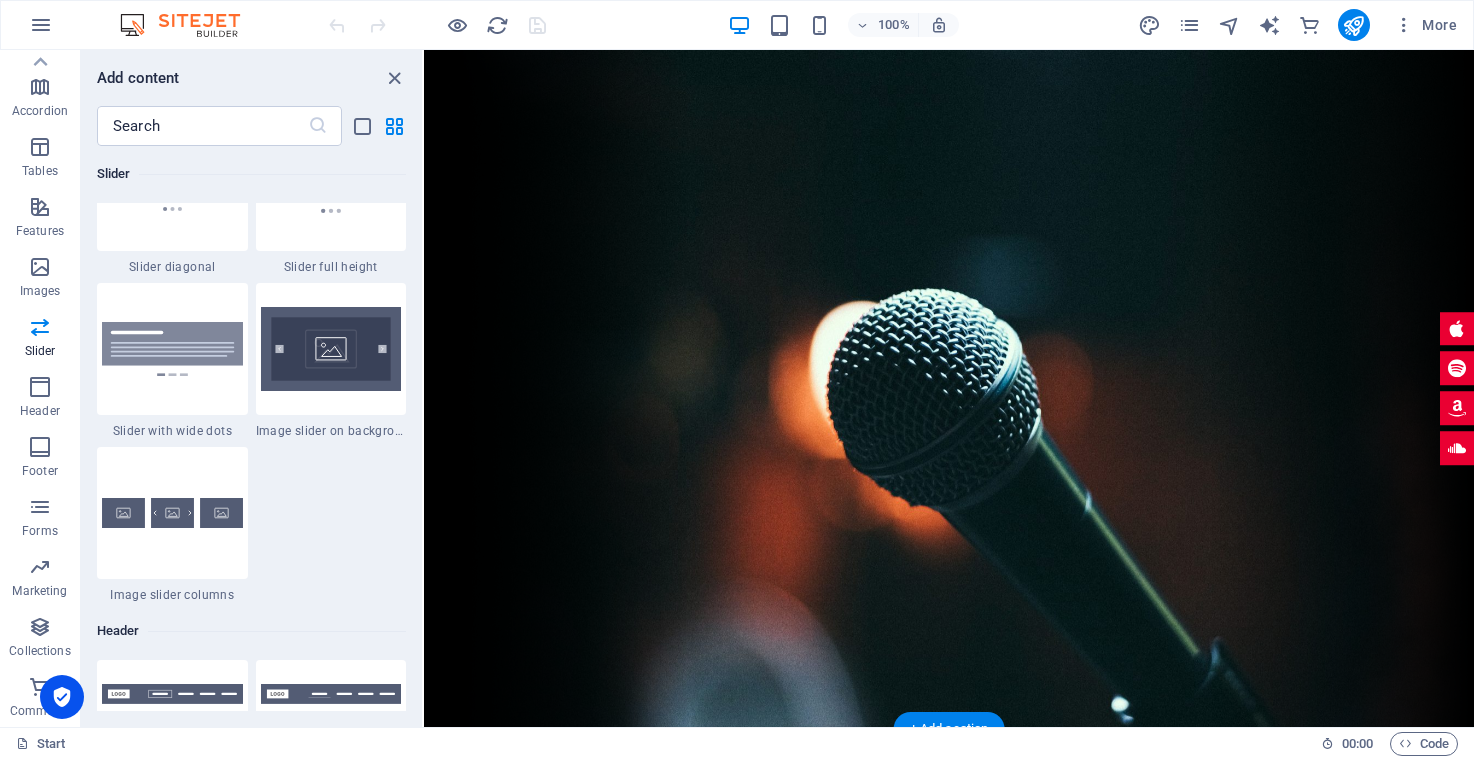 scroll, scrollTop: 0, scrollLeft: 0, axis: both 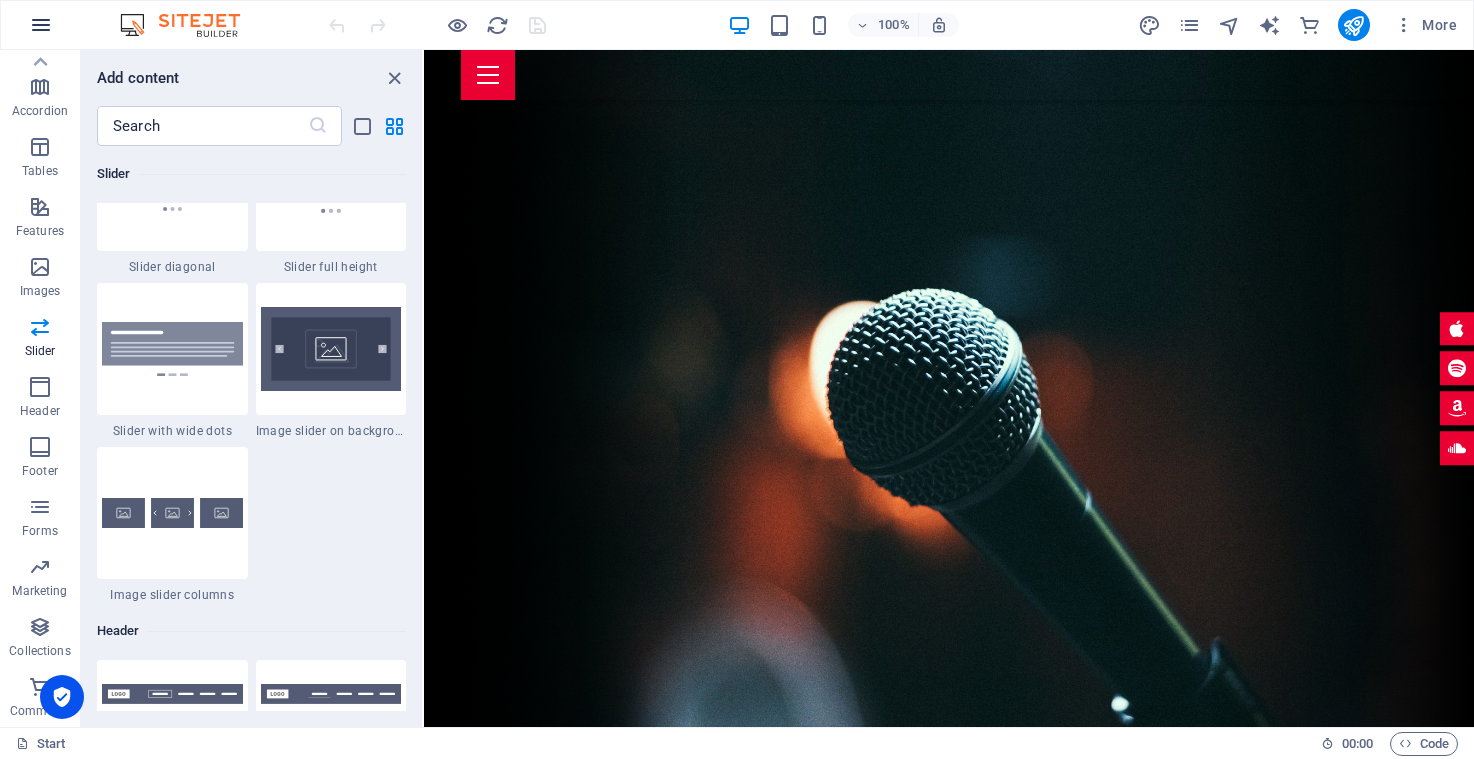 click at bounding box center (41, 25) 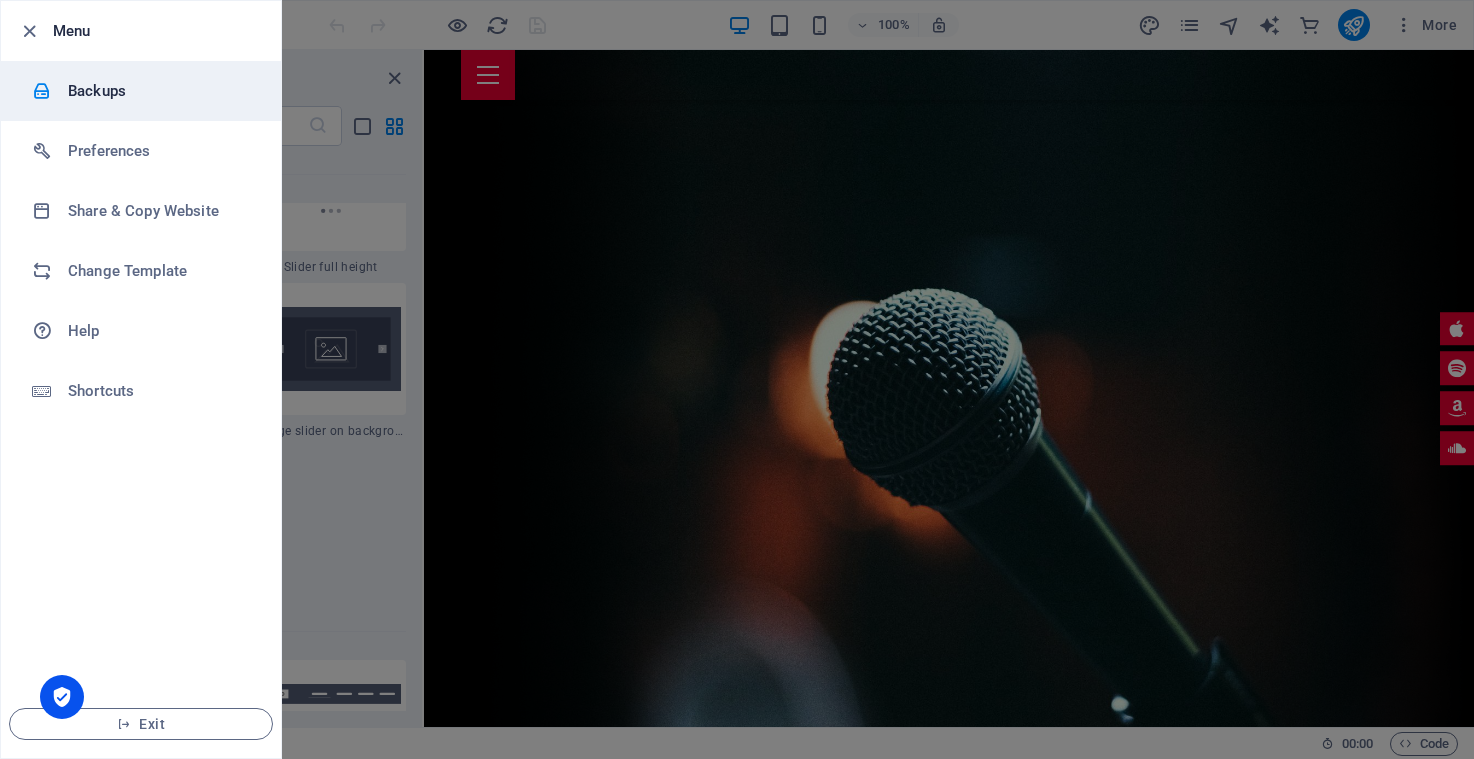 click on "Backups" at bounding box center (160, 91) 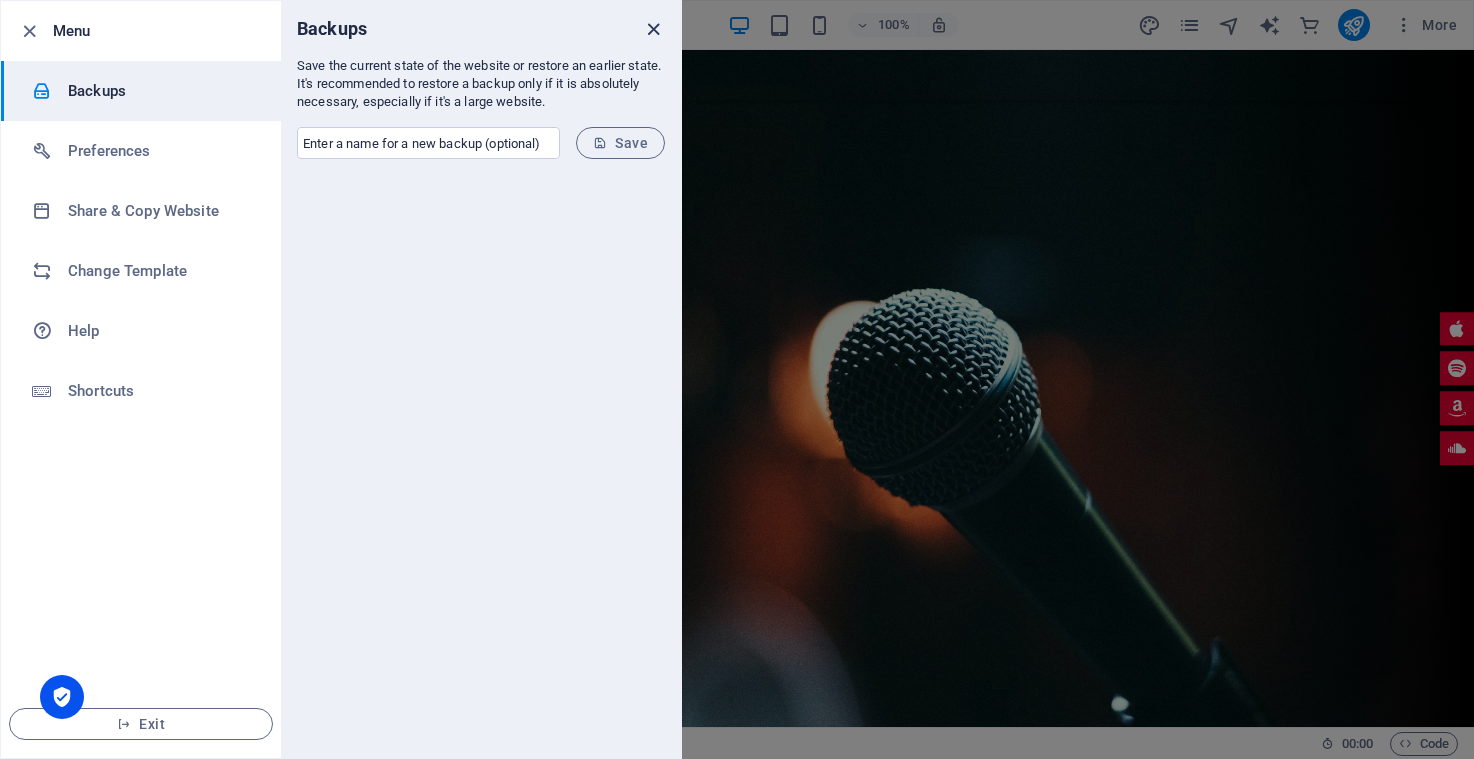 click at bounding box center (653, 29) 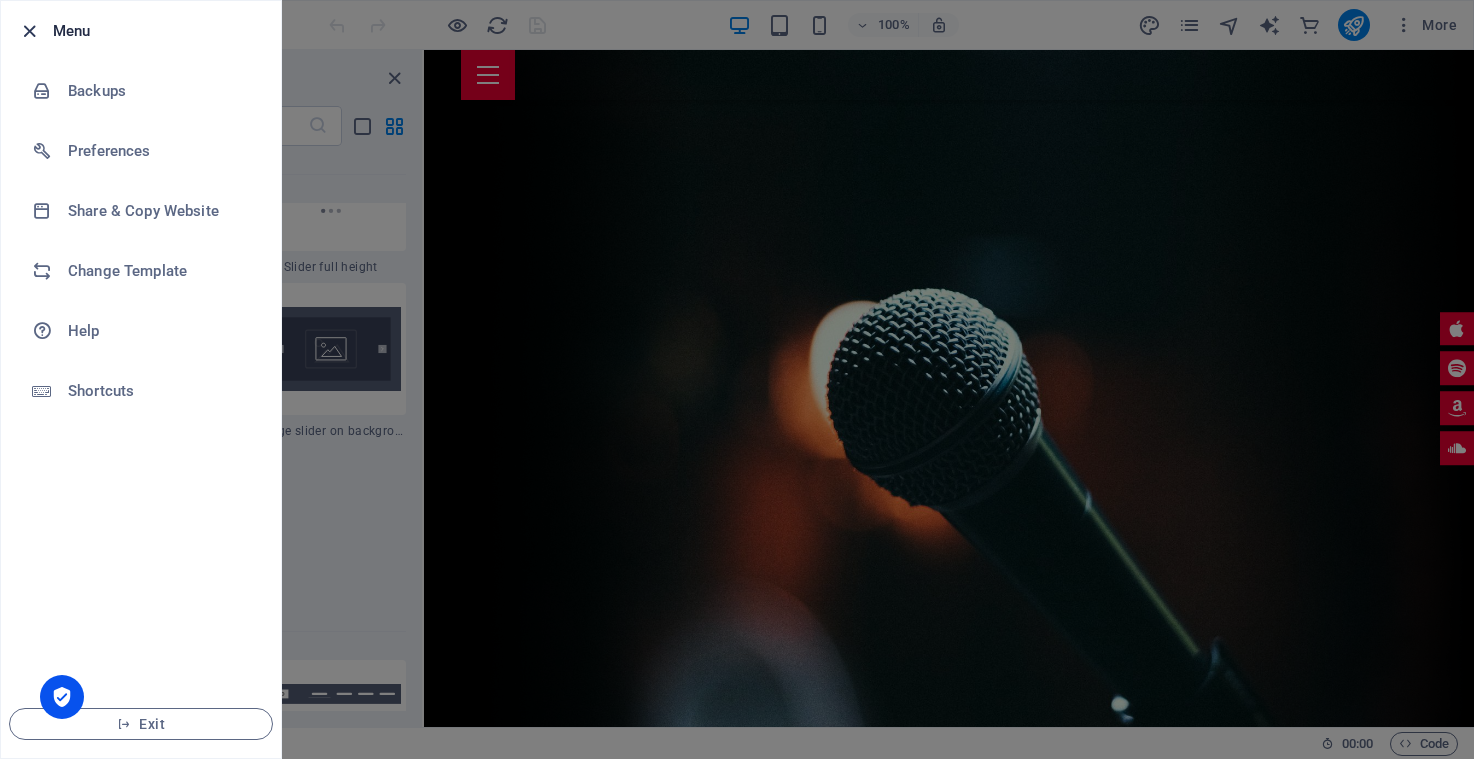 click at bounding box center [29, 31] 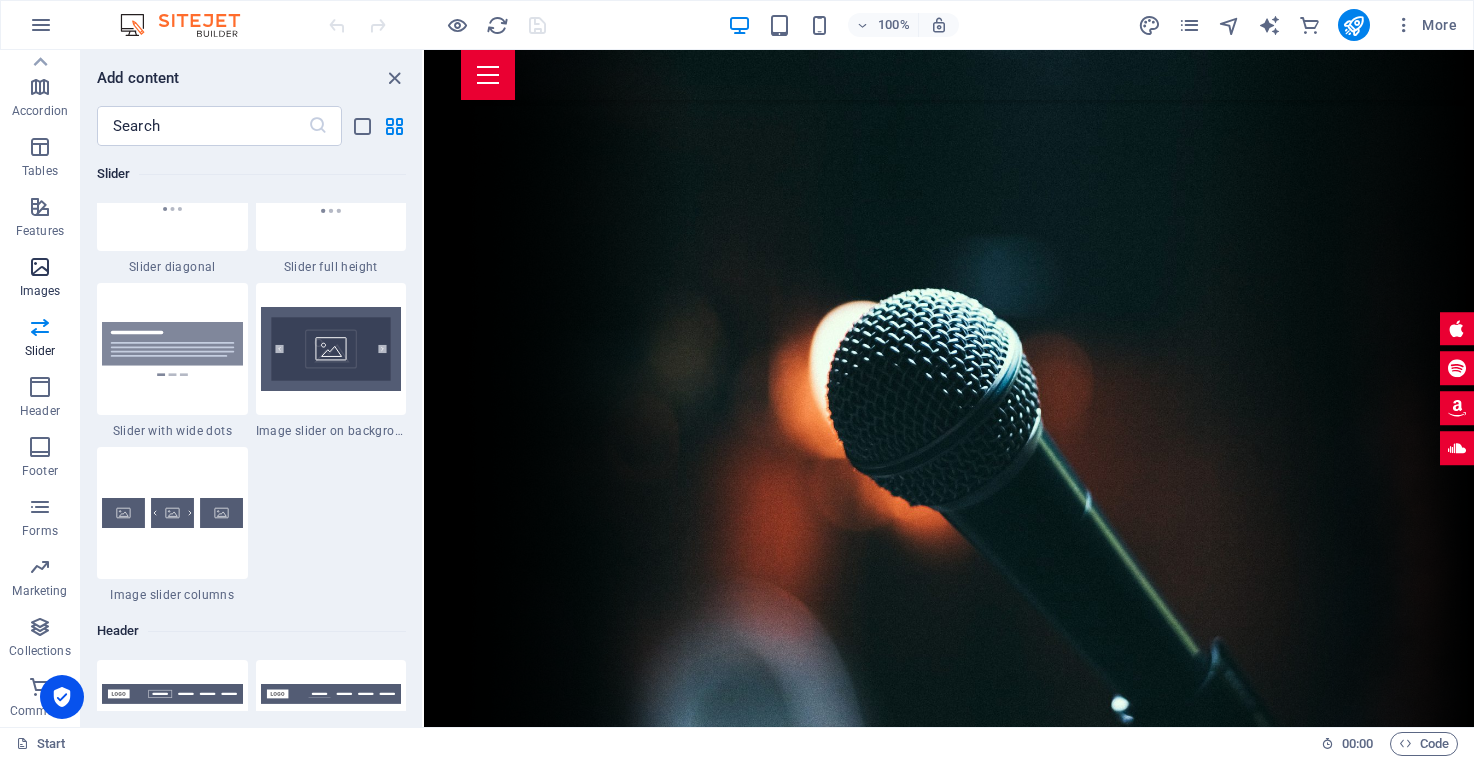 click on "Images" at bounding box center (40, 279) 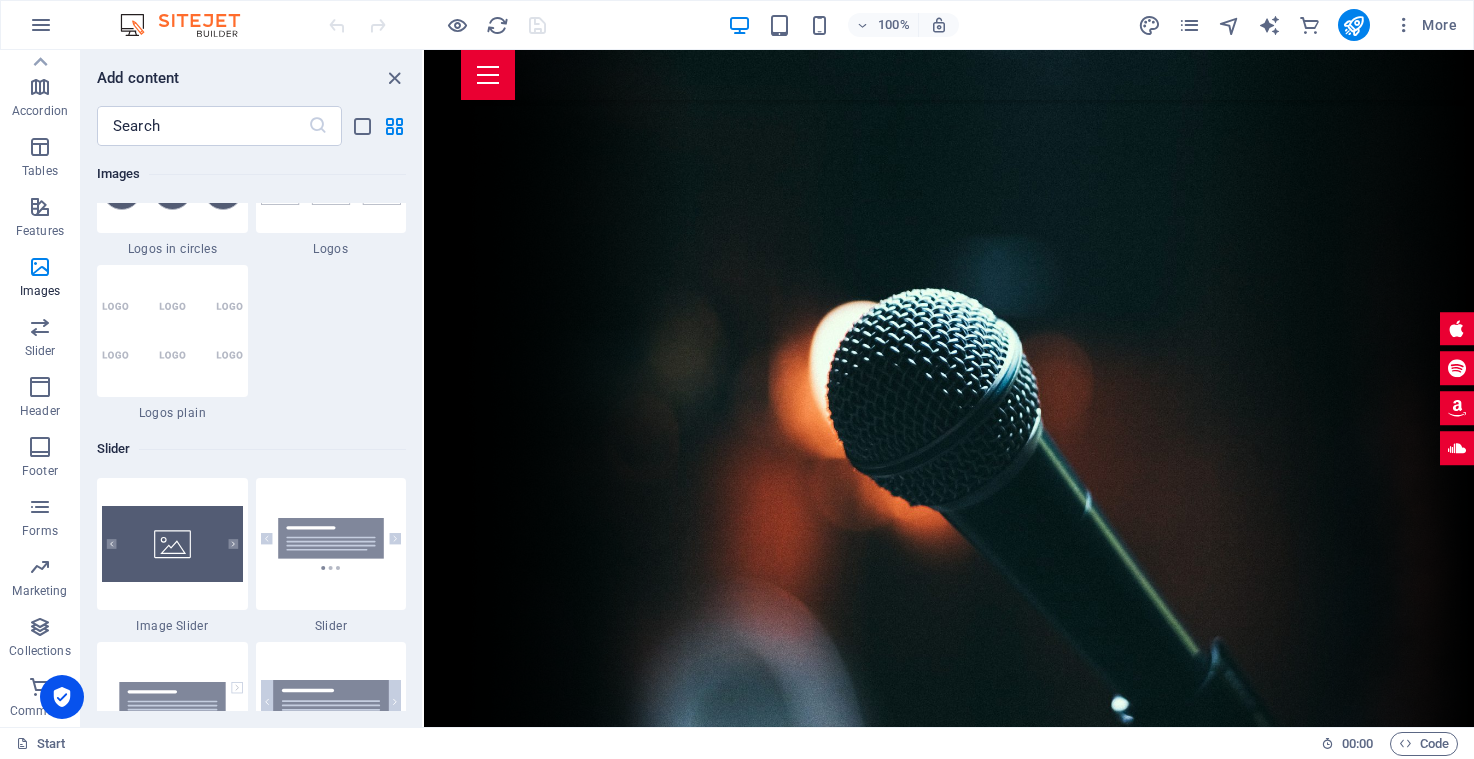 scroll, scrollTop: 10909, scrollLeft: 0, axis: vertical 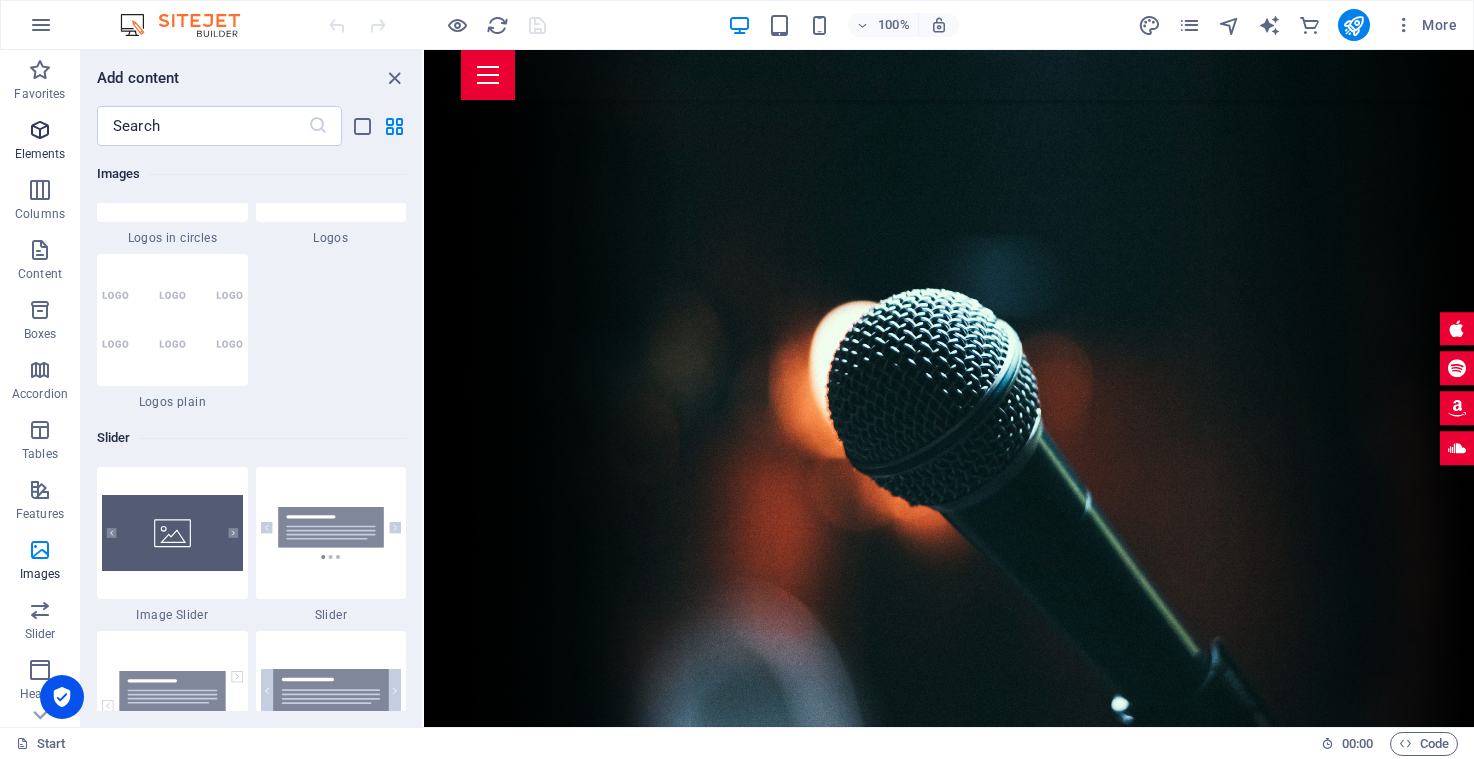 click on "Elements" at bounding box center (40, 154) 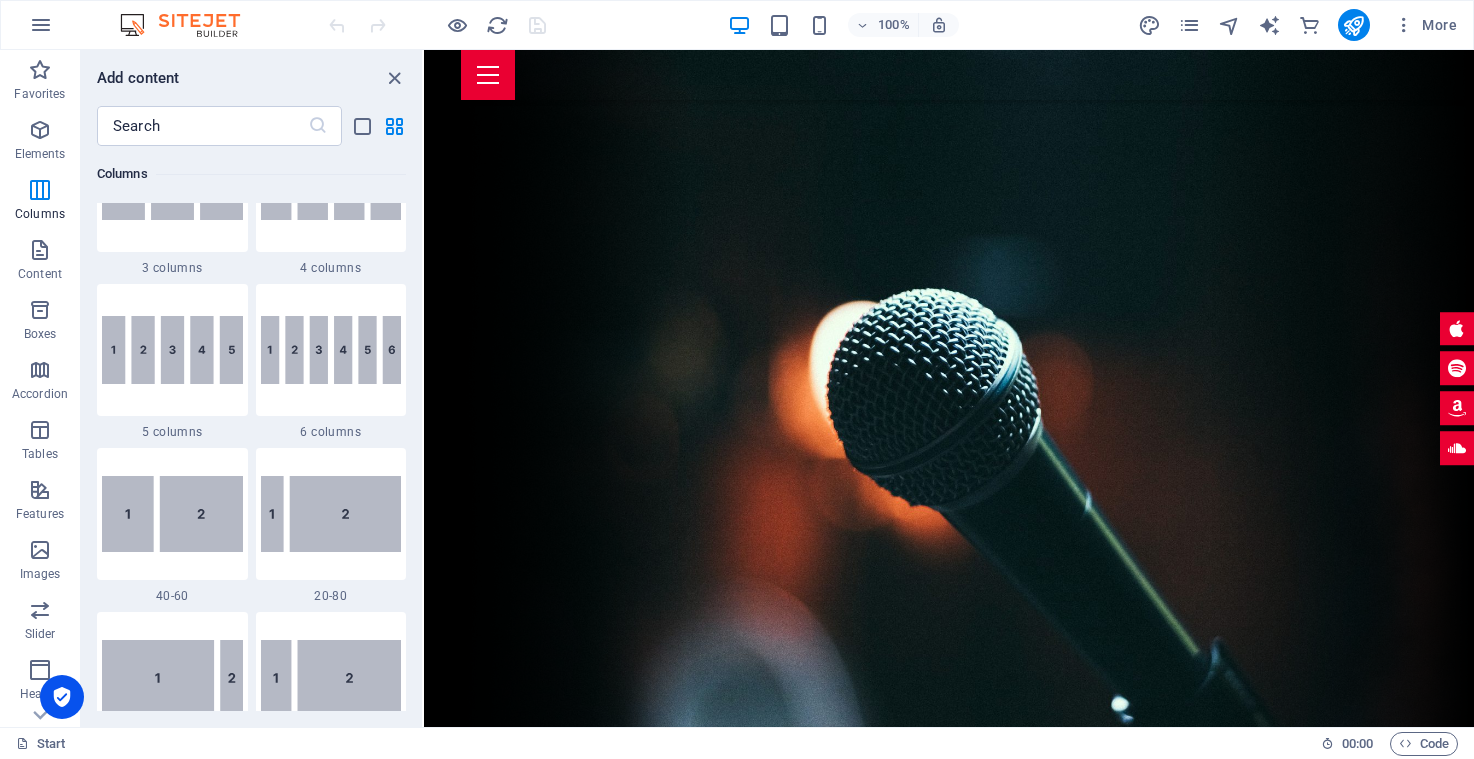 scroll, scrollTop: 1241, scrollLeft: 0, axis: vertical 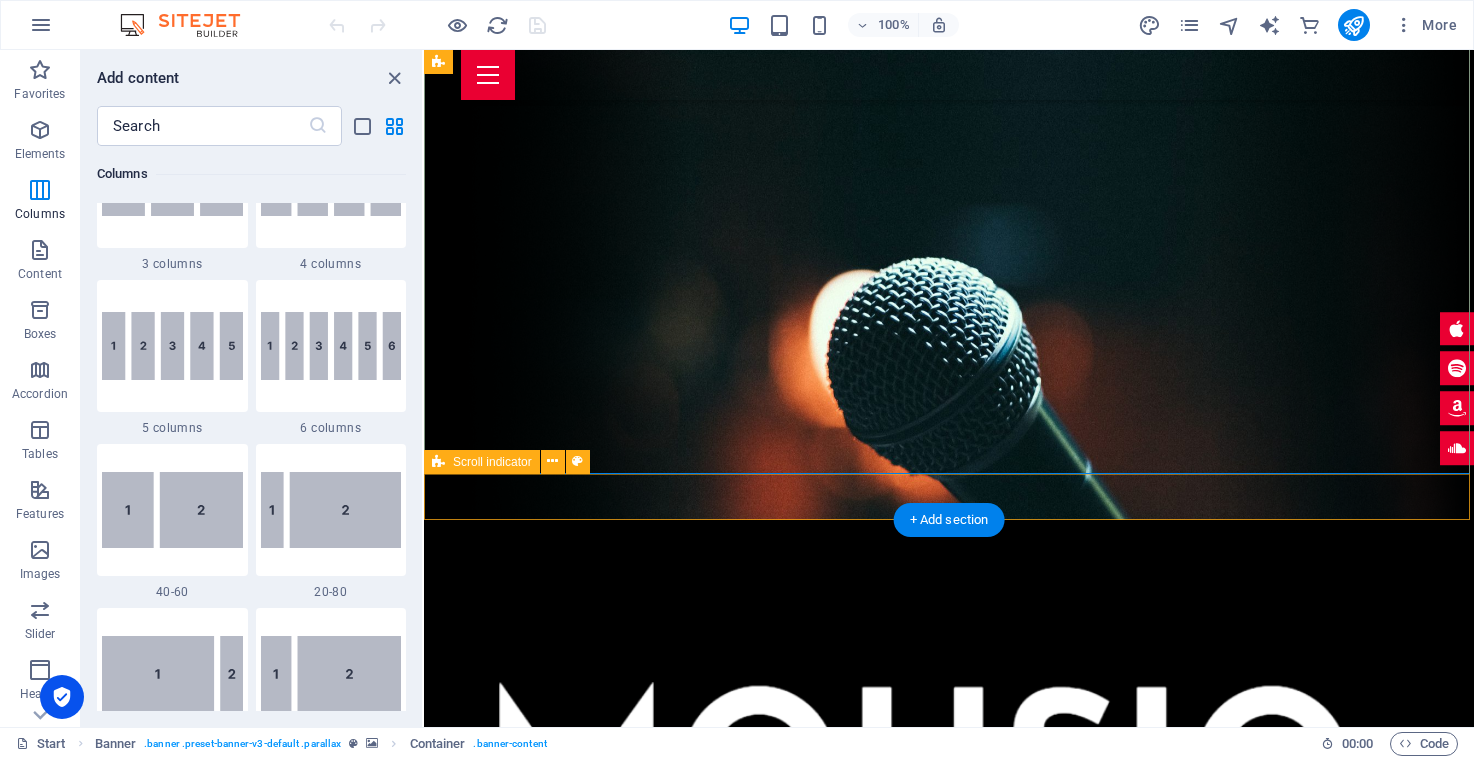 click at bounding box center (949, 974) 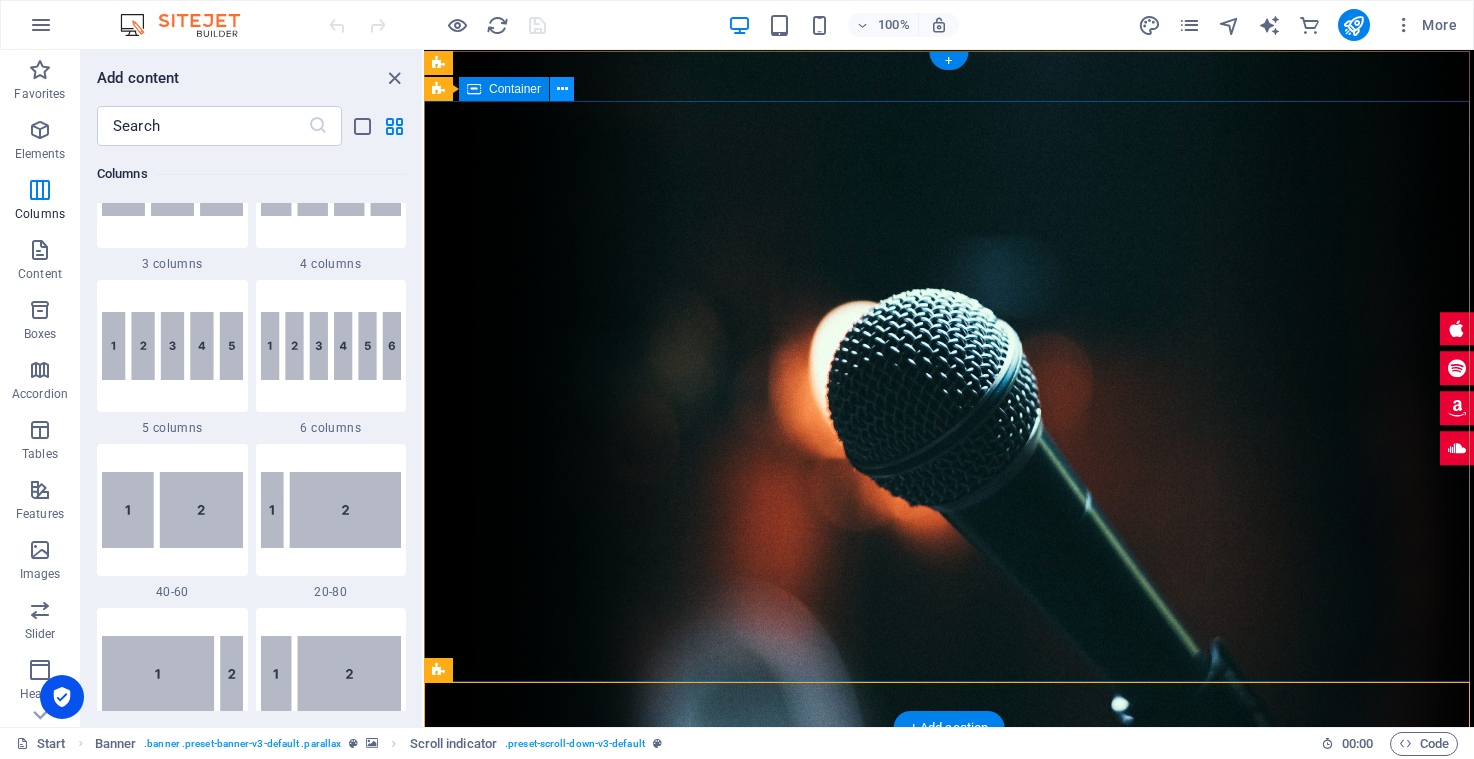 scroll, scrollTop: 0, scrollLeft: 0, axis: both 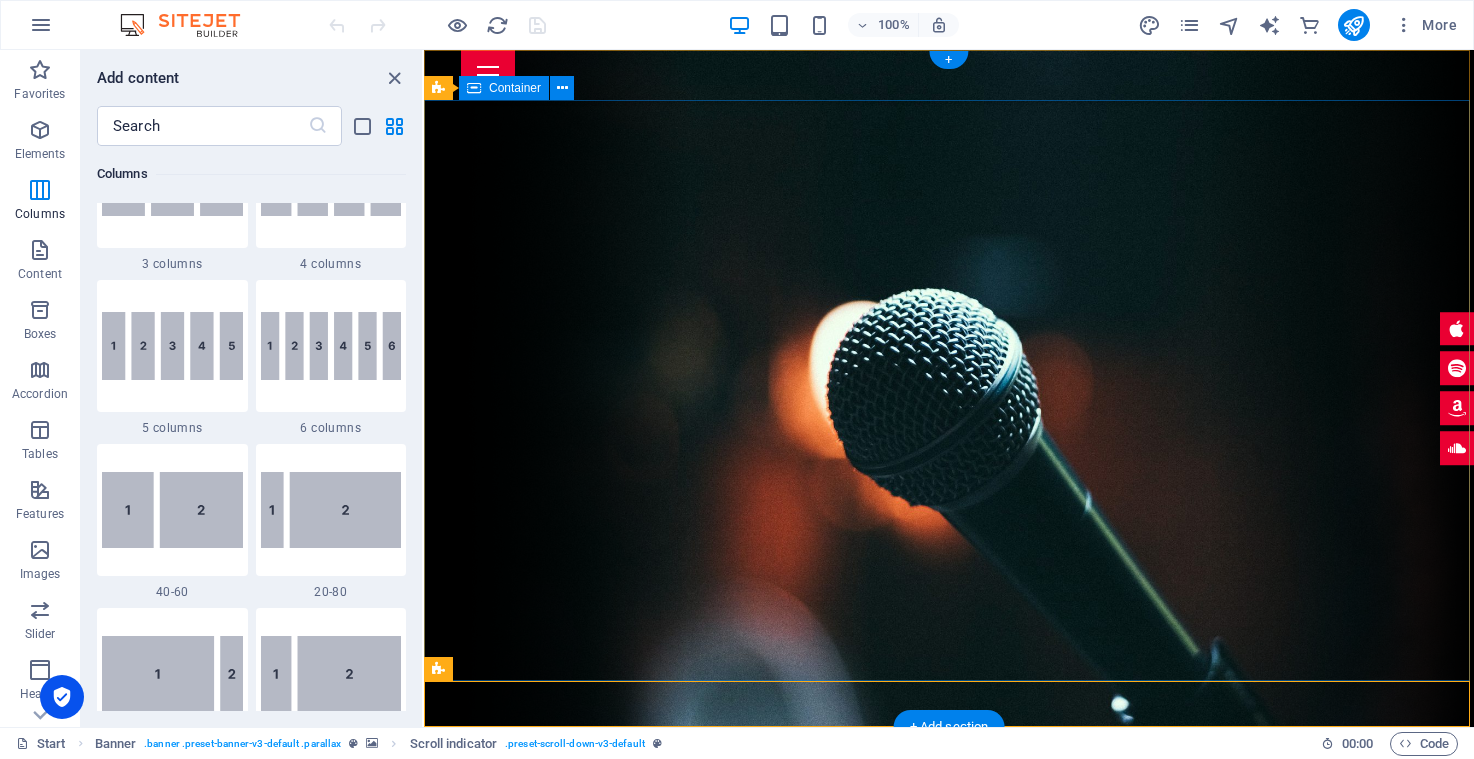 click at bounding box center [949, 967] 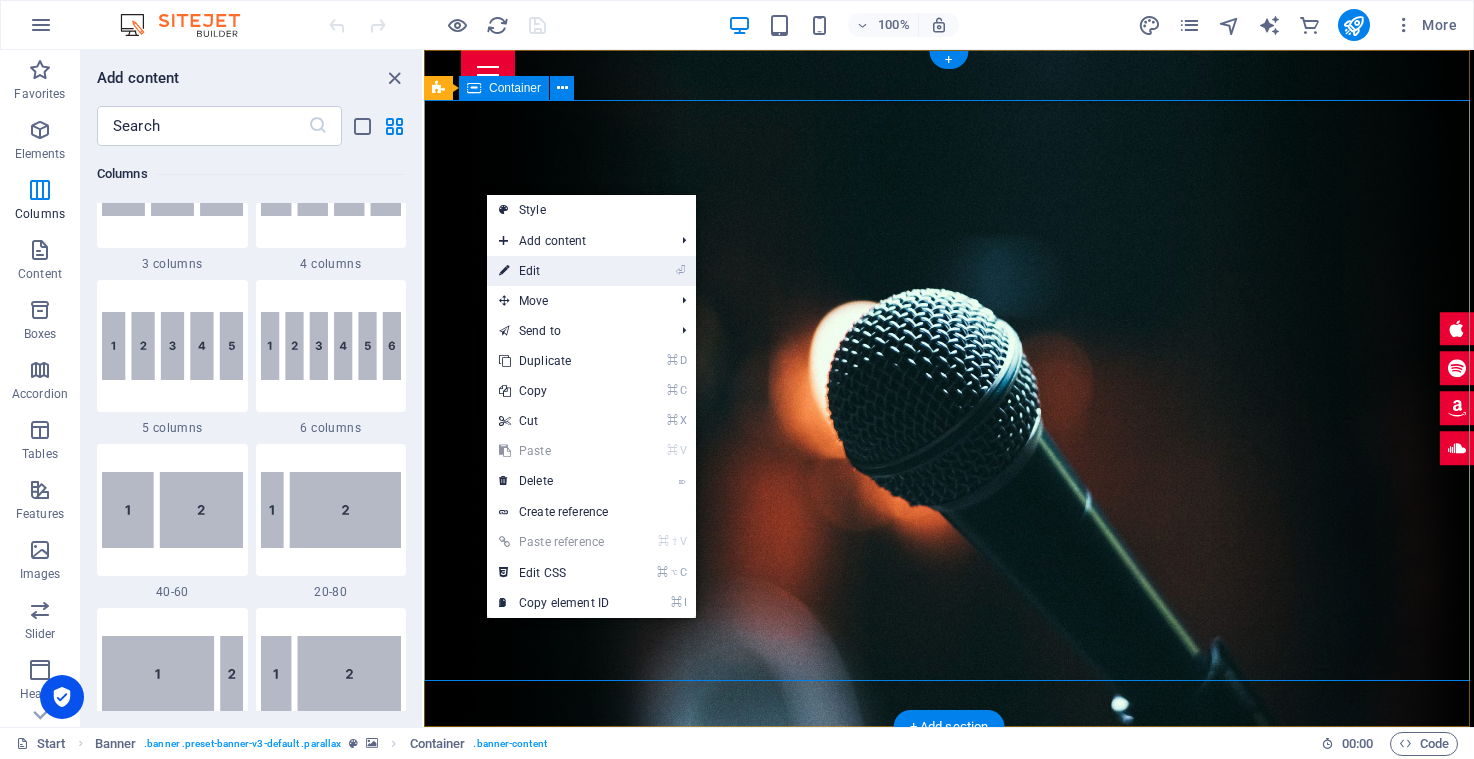 click on "⏎  Edit" at bounding box center (554, 271) 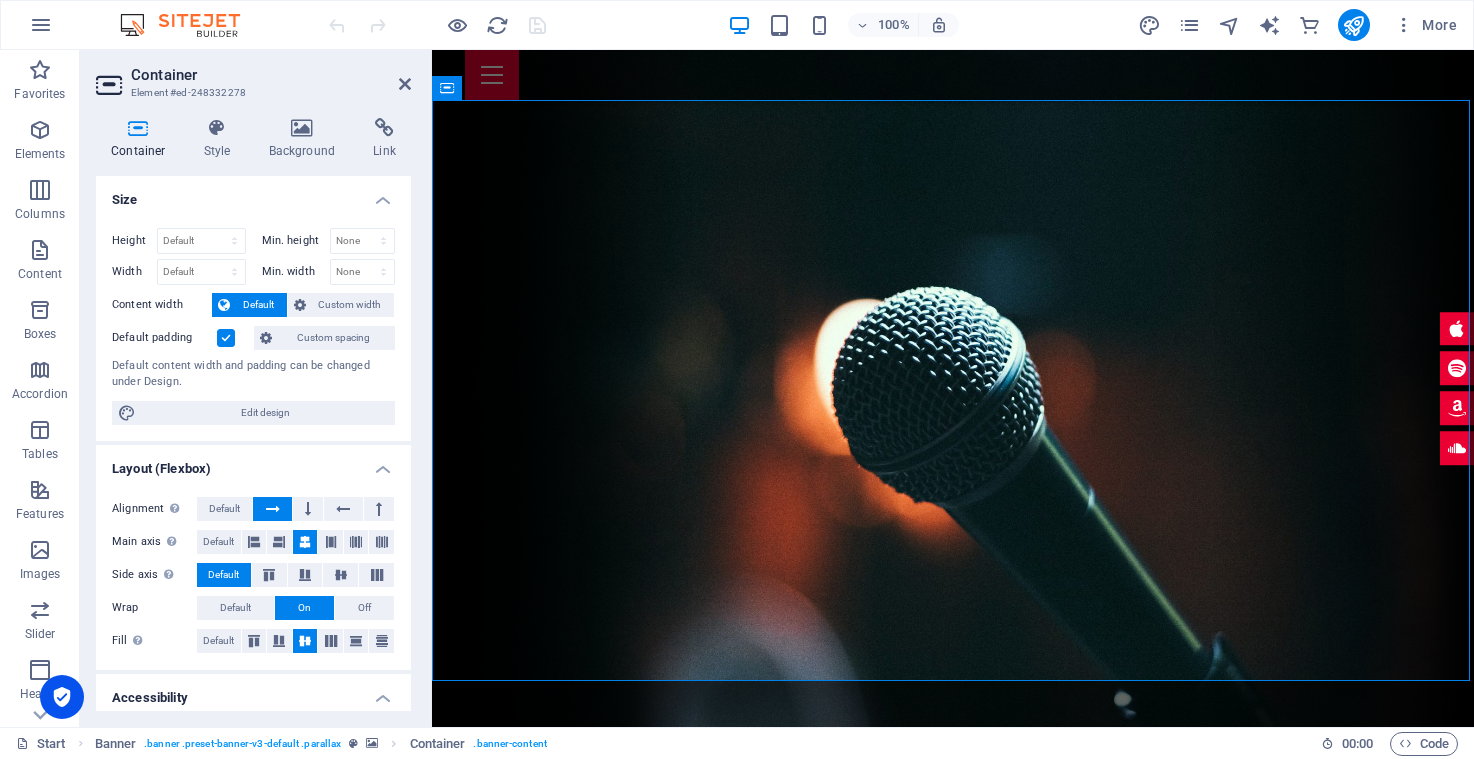 scroll, scrollTop: 0, scrollLeft: 0, axis: both 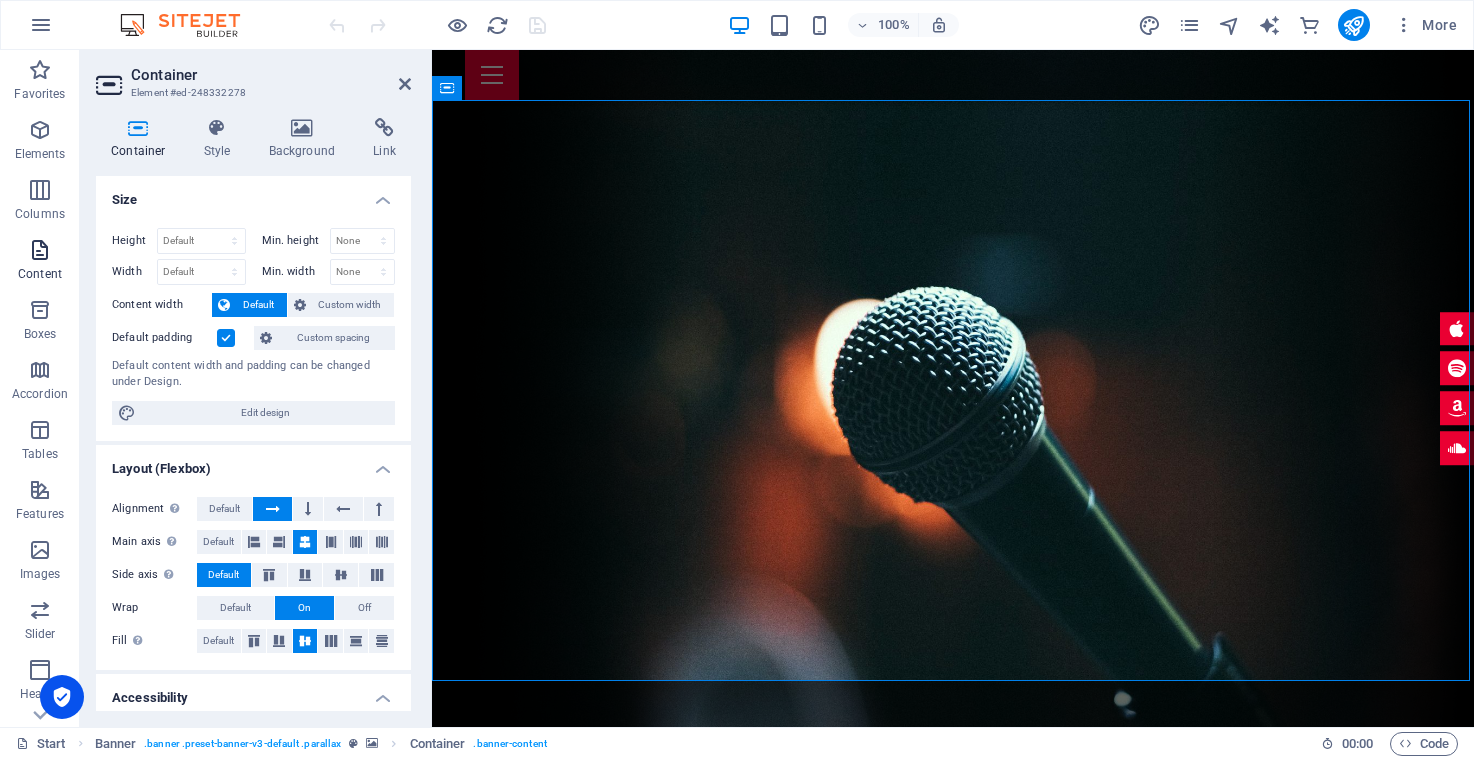 click at bounding box center [40, 250] 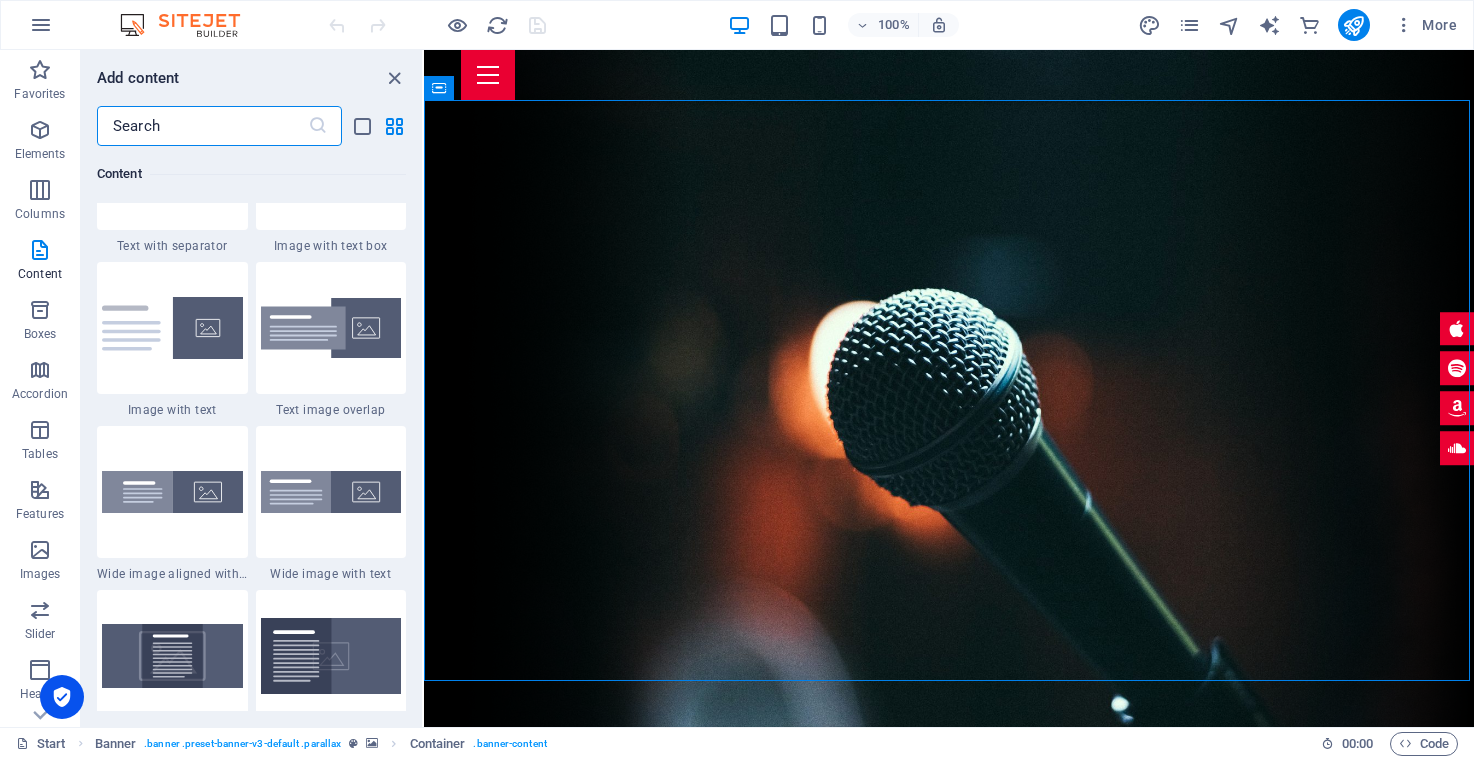 scroll, scrollTop: 3772, scrollLeft: 0, axis: vertical 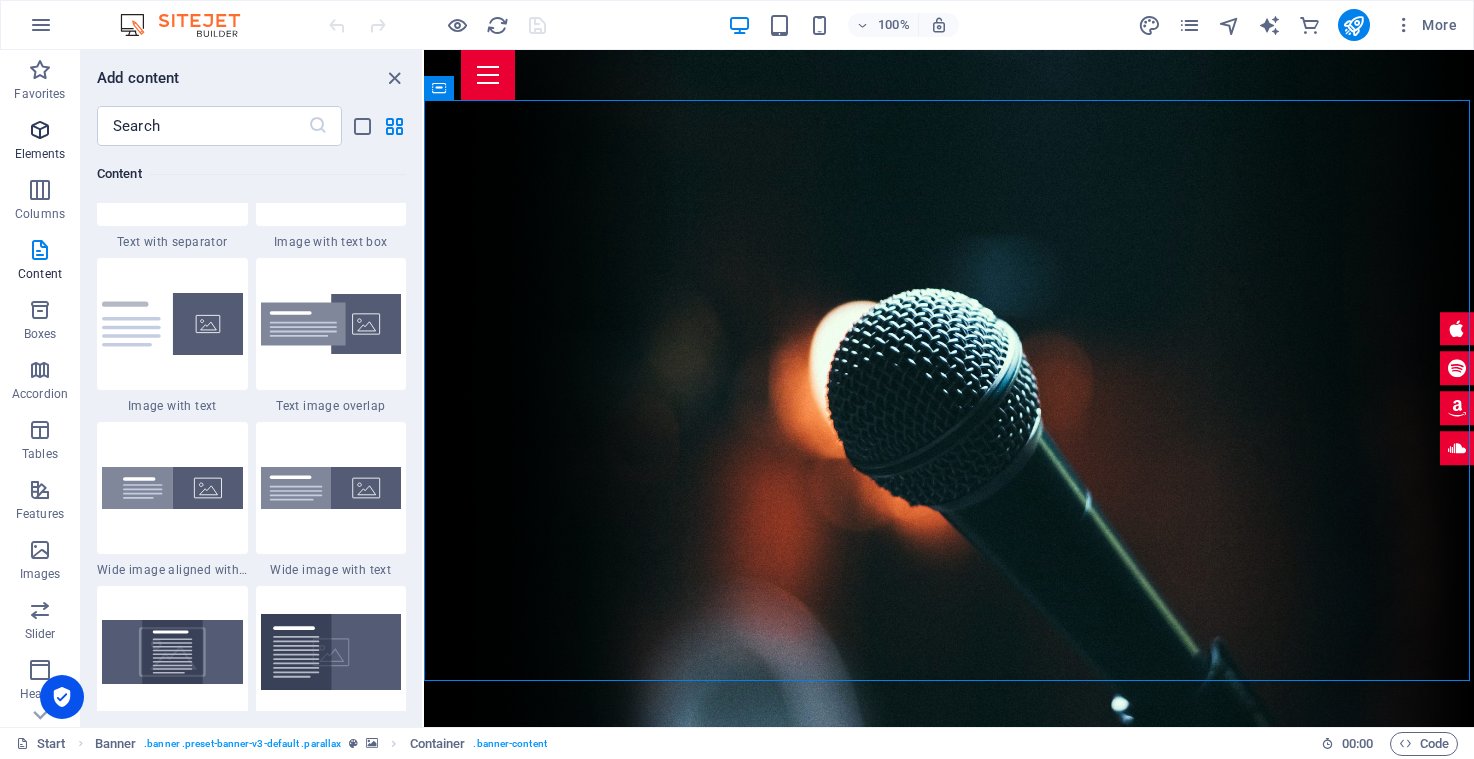 click on "Elements" at bounding box center [40, 142] 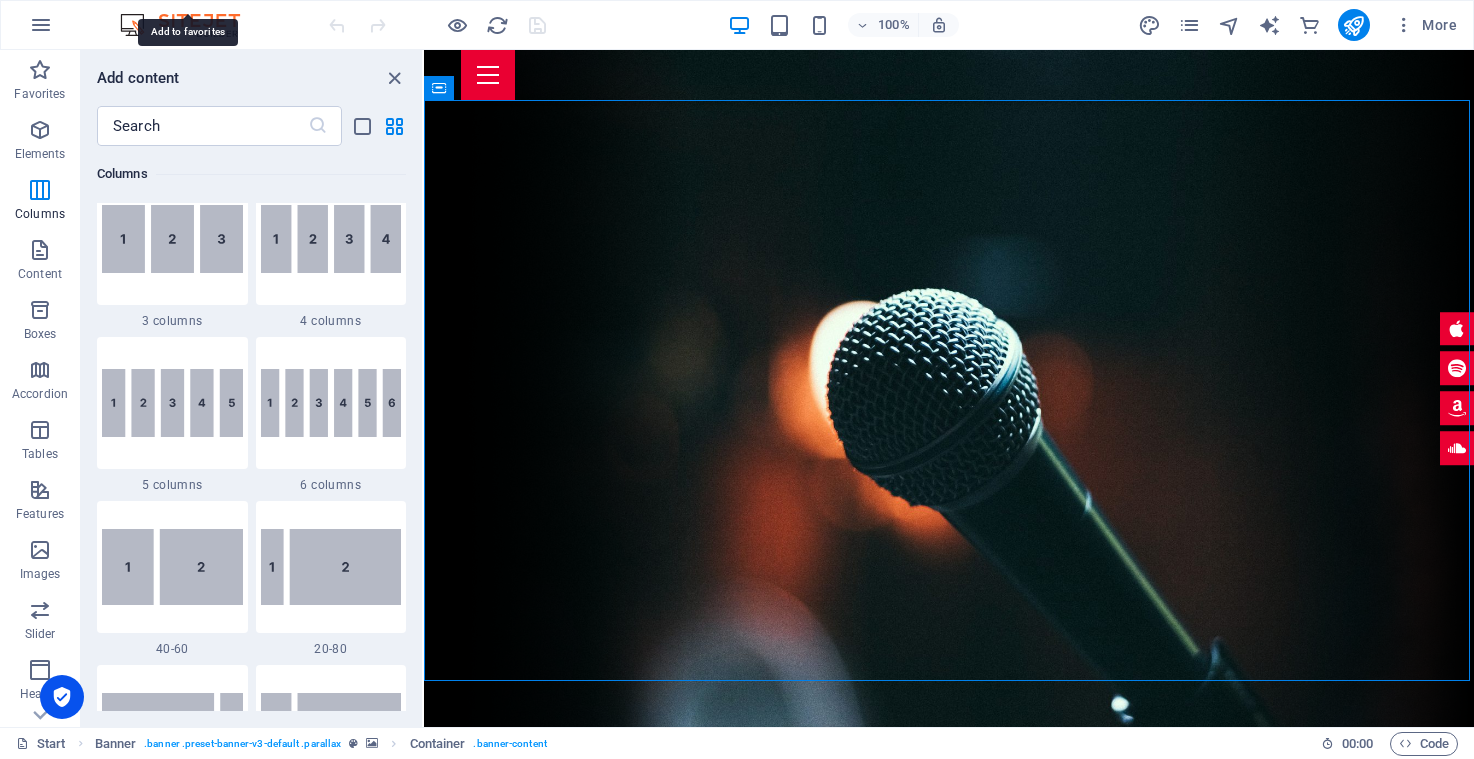 scroll, scrollTop: 1185, scrollLeft: 0, axis: vertical 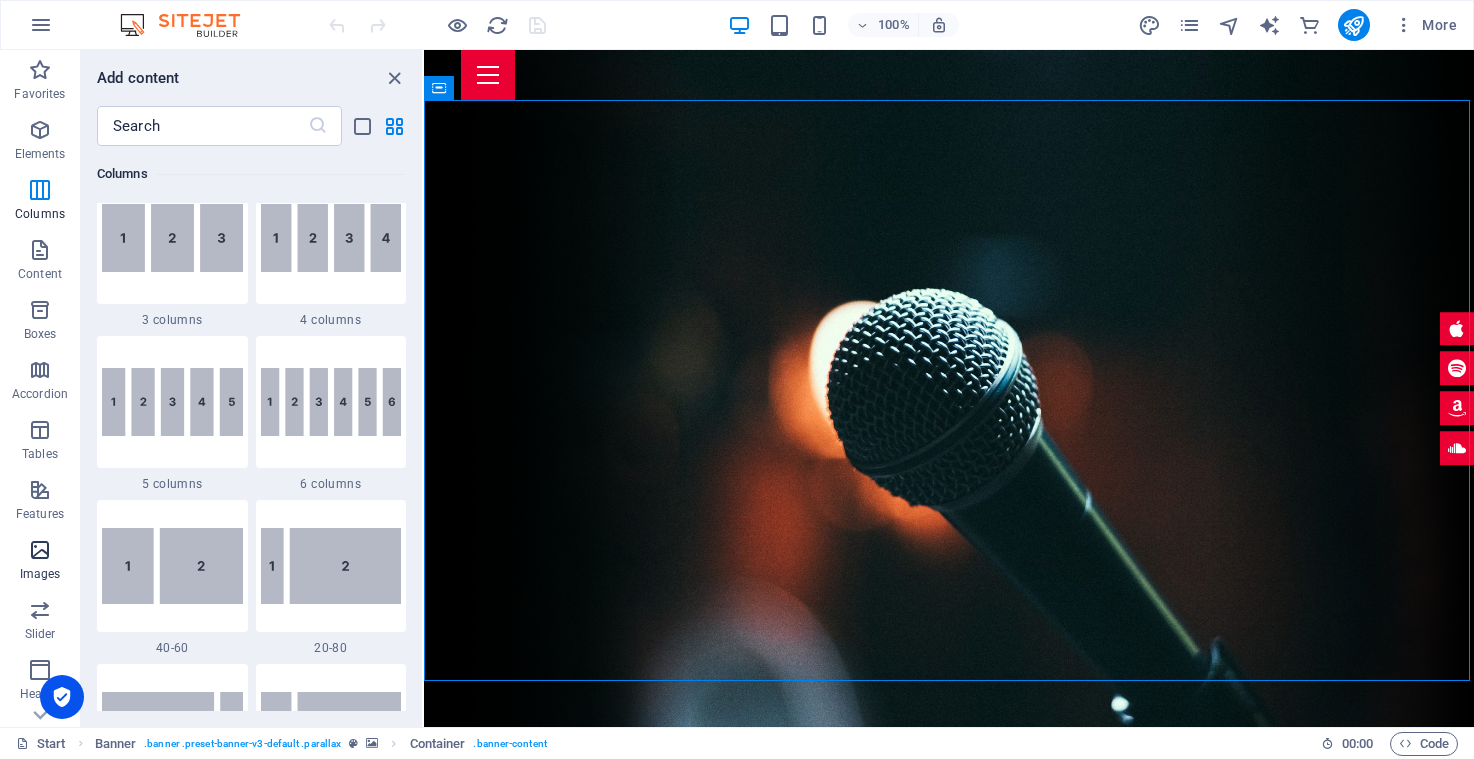 click at bounding box center [40, 550] 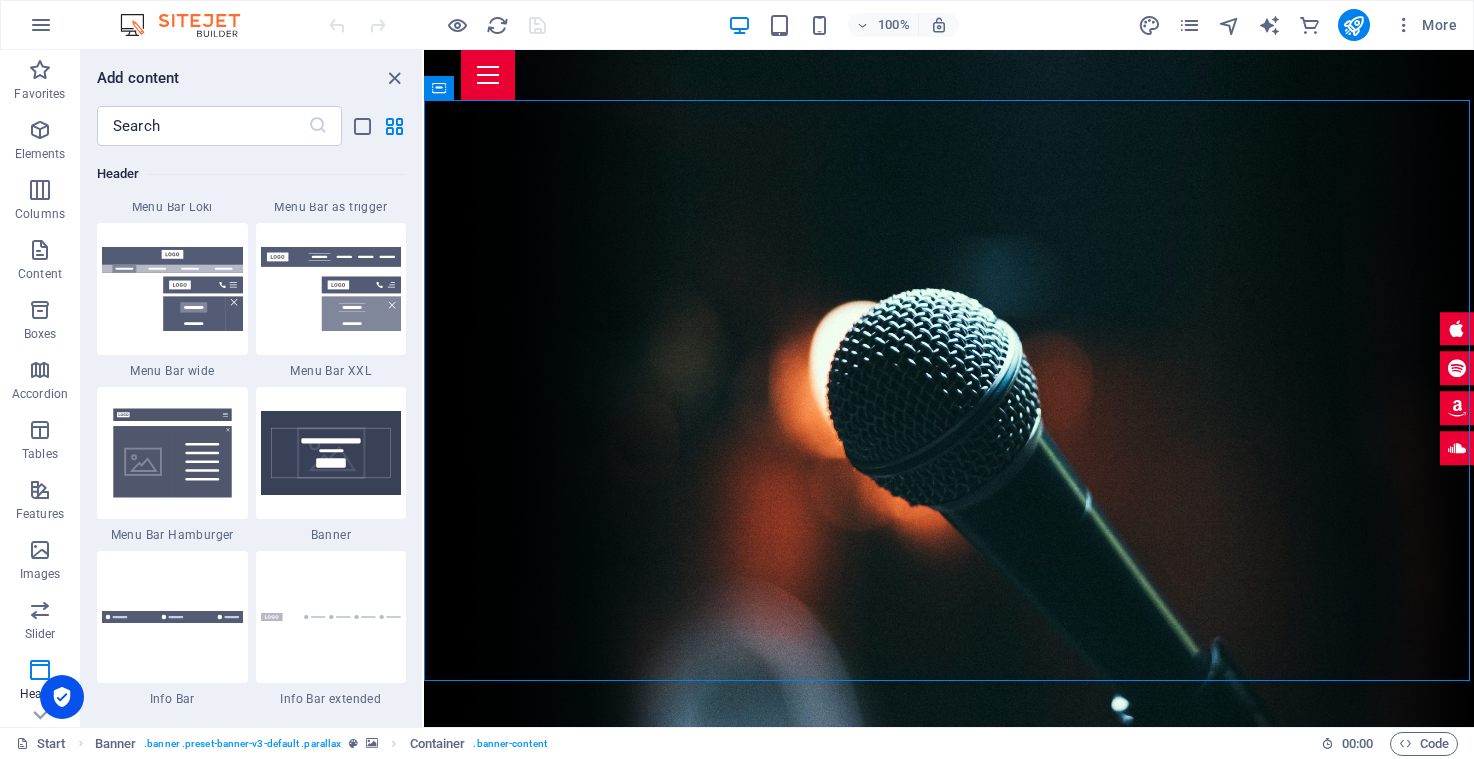 scroll, scrollTop: 12357, scrollLeft: 0, axis: vertical 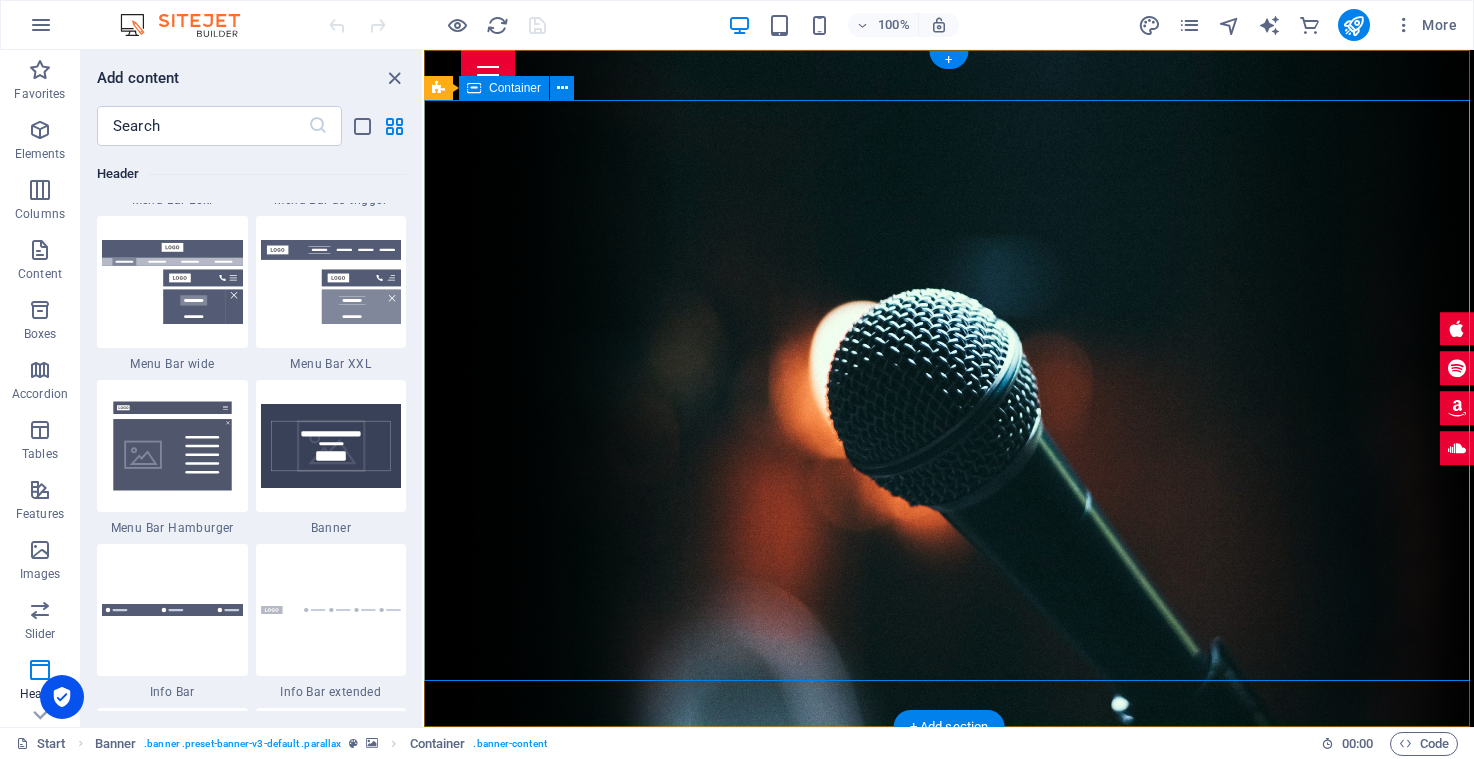 click at bounding box center (949, 967) 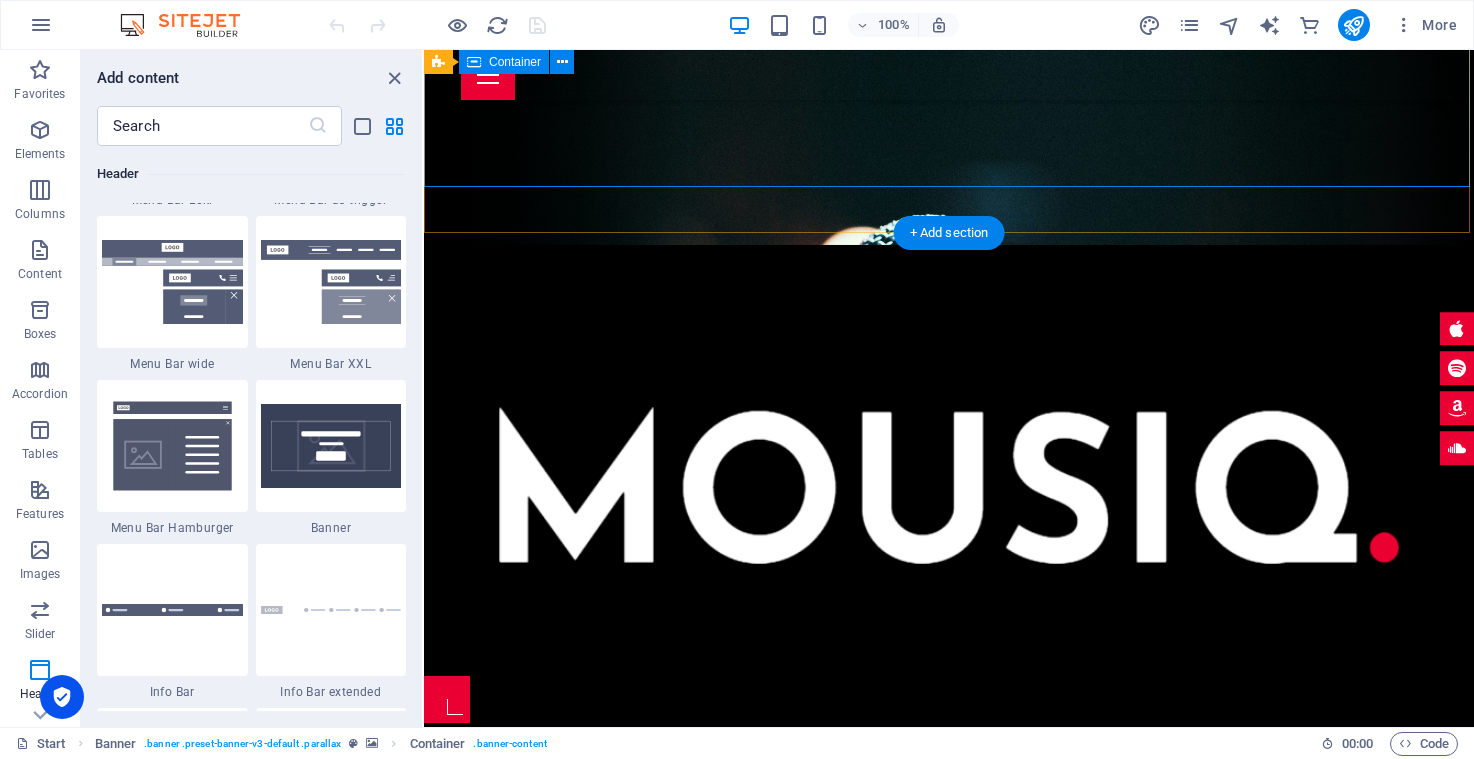 scroll, scrollTop: 494, scrollLeft: 0, axis: vertical 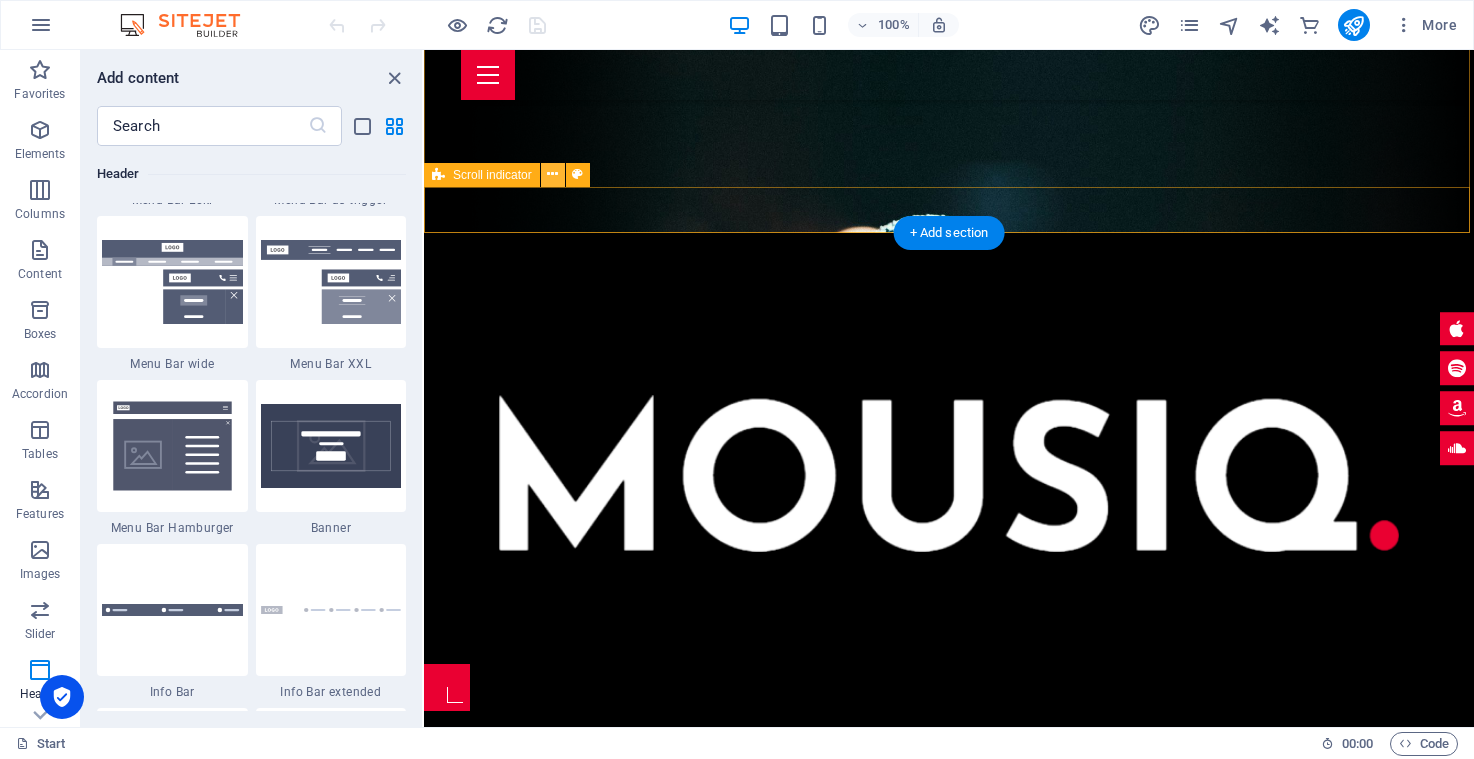 click at bounding box center [552, 174] 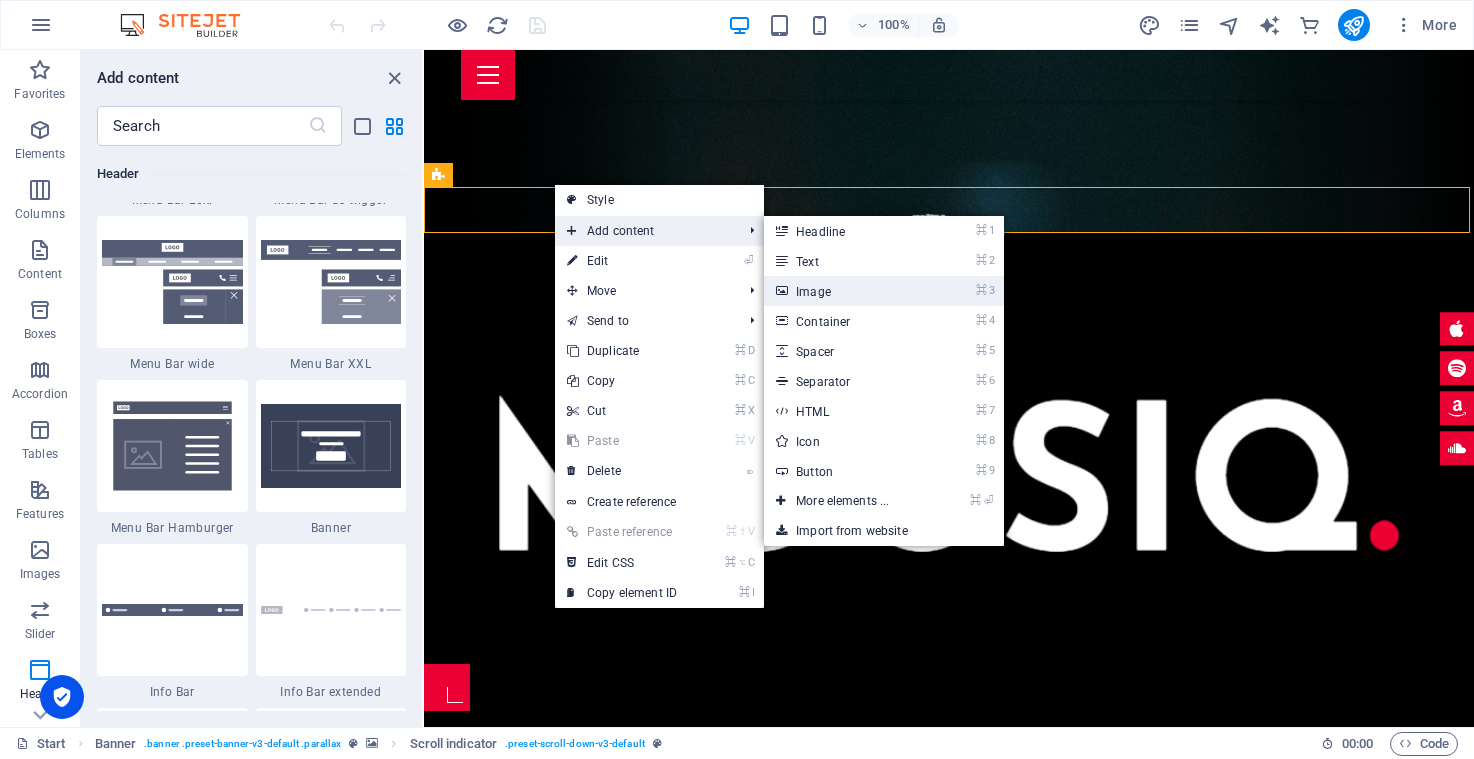 click on "⌘ 3  Image" at bounding box center (846, 291) 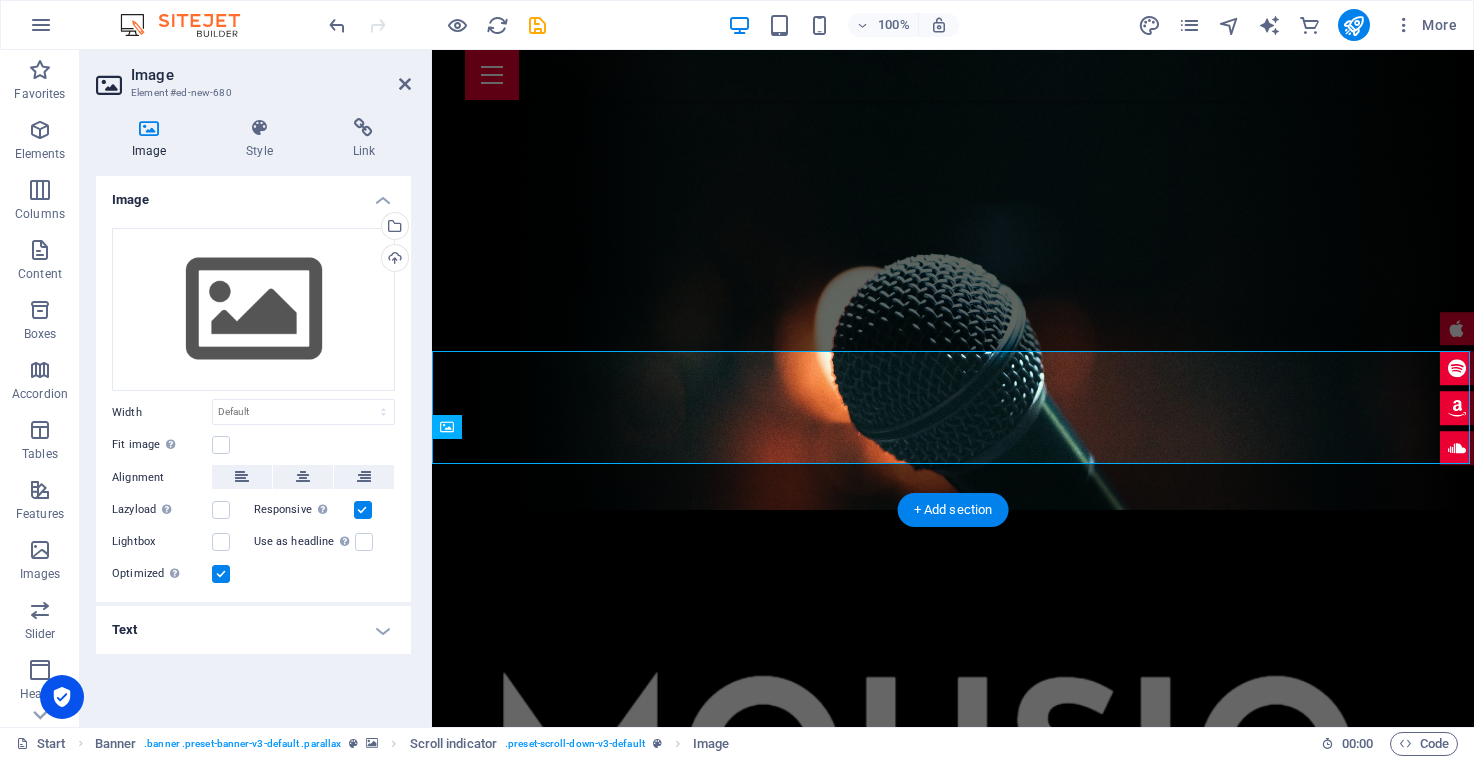 scroll, scrollTop: 140, scrollLeft: 0, axis: vertical 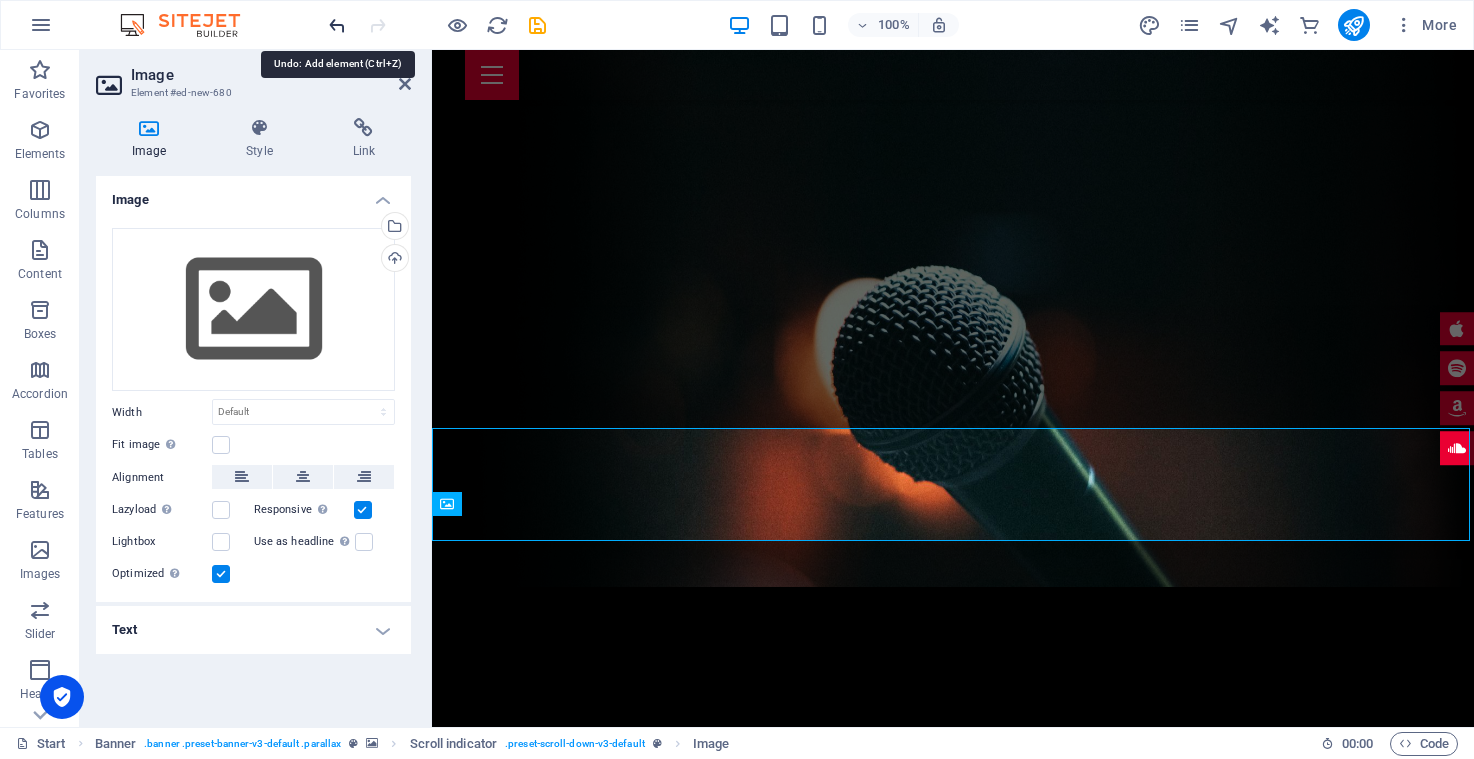 click at bounding box center [337, 25] 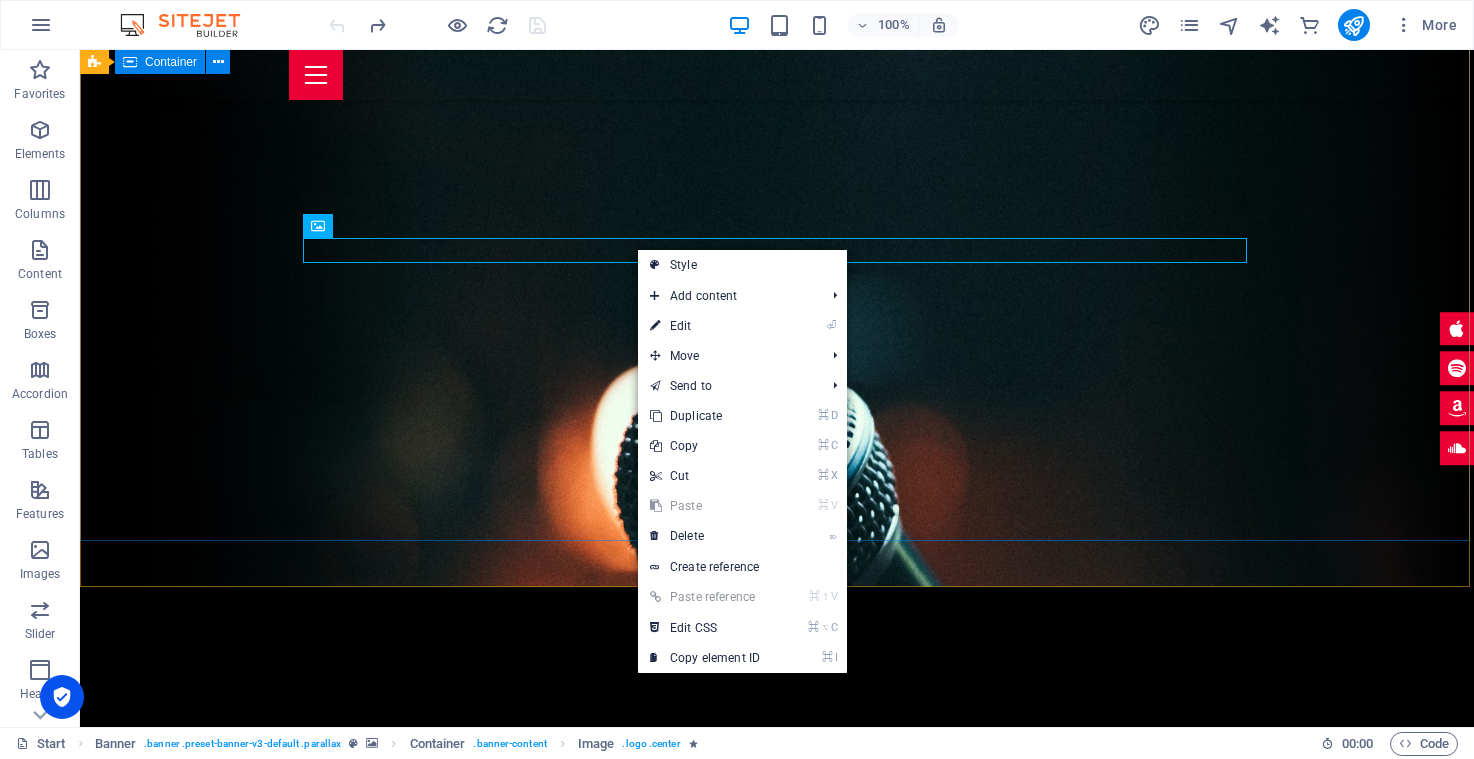 click at bounding box center [777, 827] 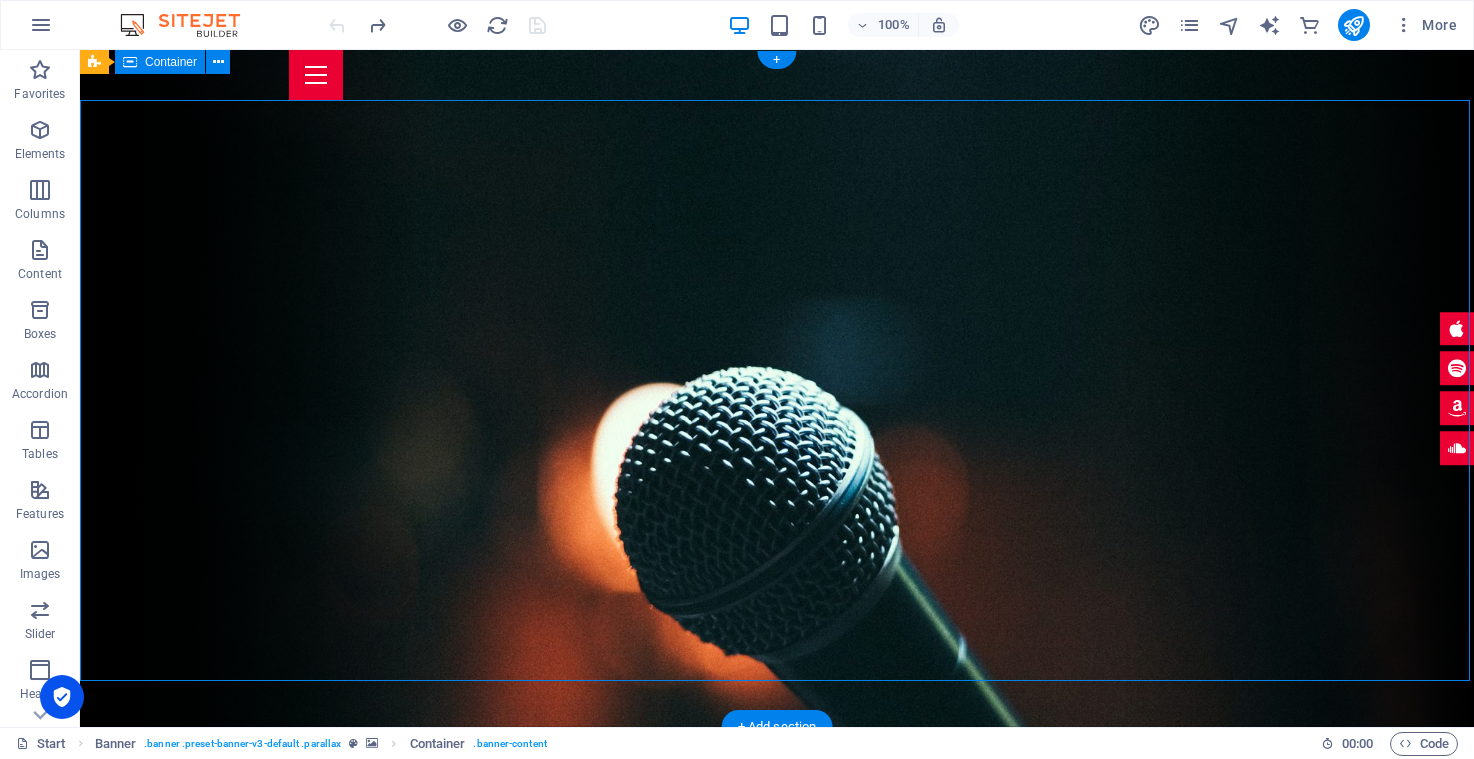 scroll, scrollTop: 0, scrollLeft: 0, axis: both 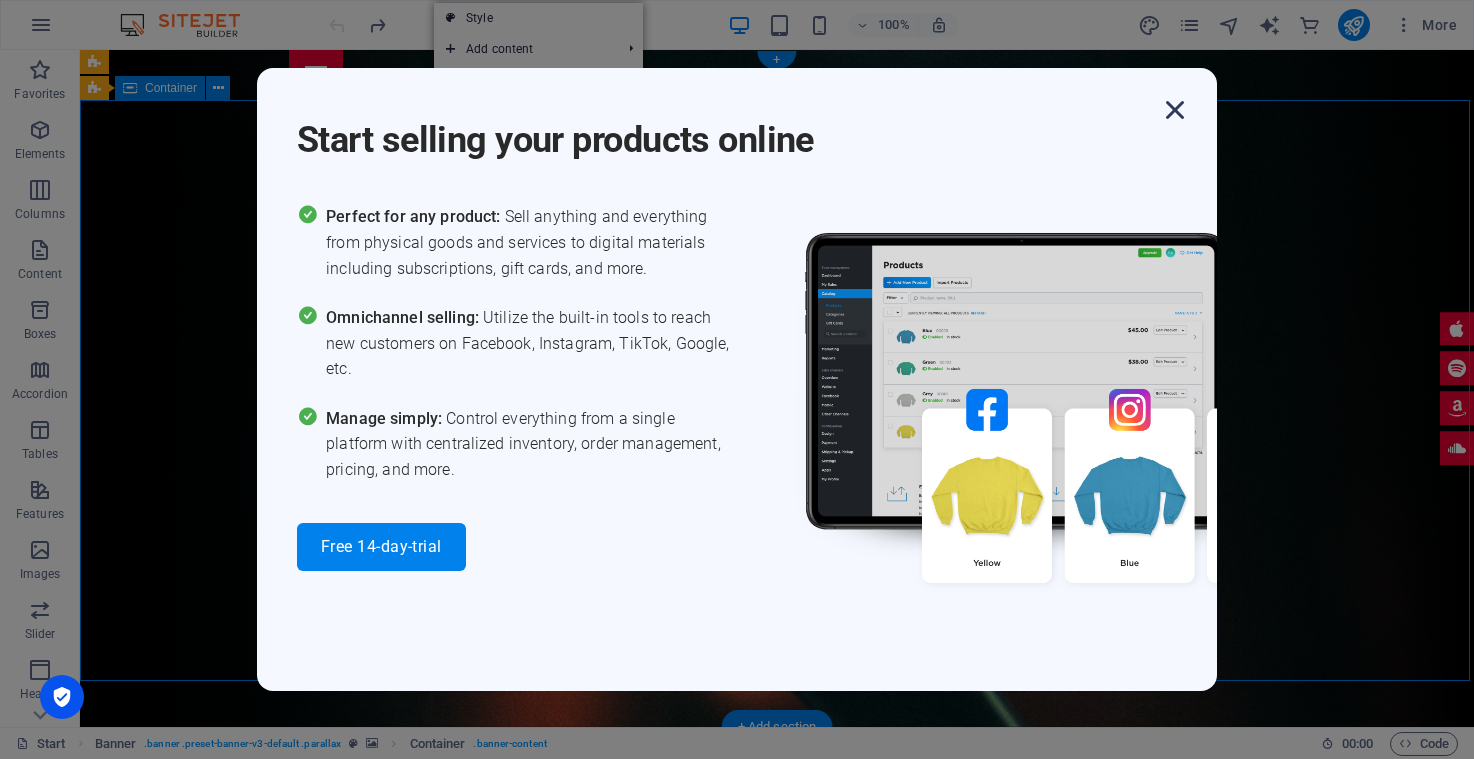 click at bounding box center (1175, 110) 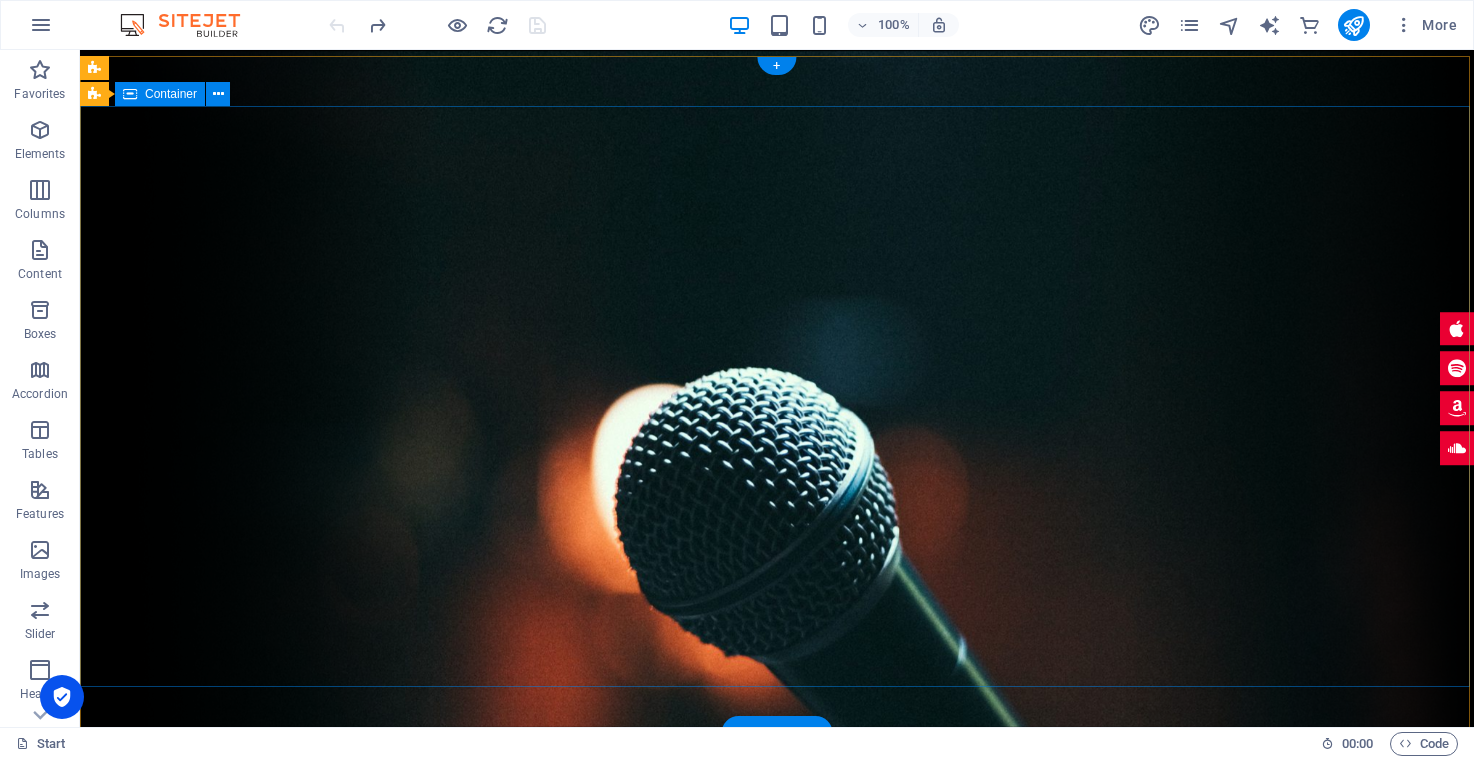 scroll, scrollTop: -1, scrollLeft: 0, axis: vertical 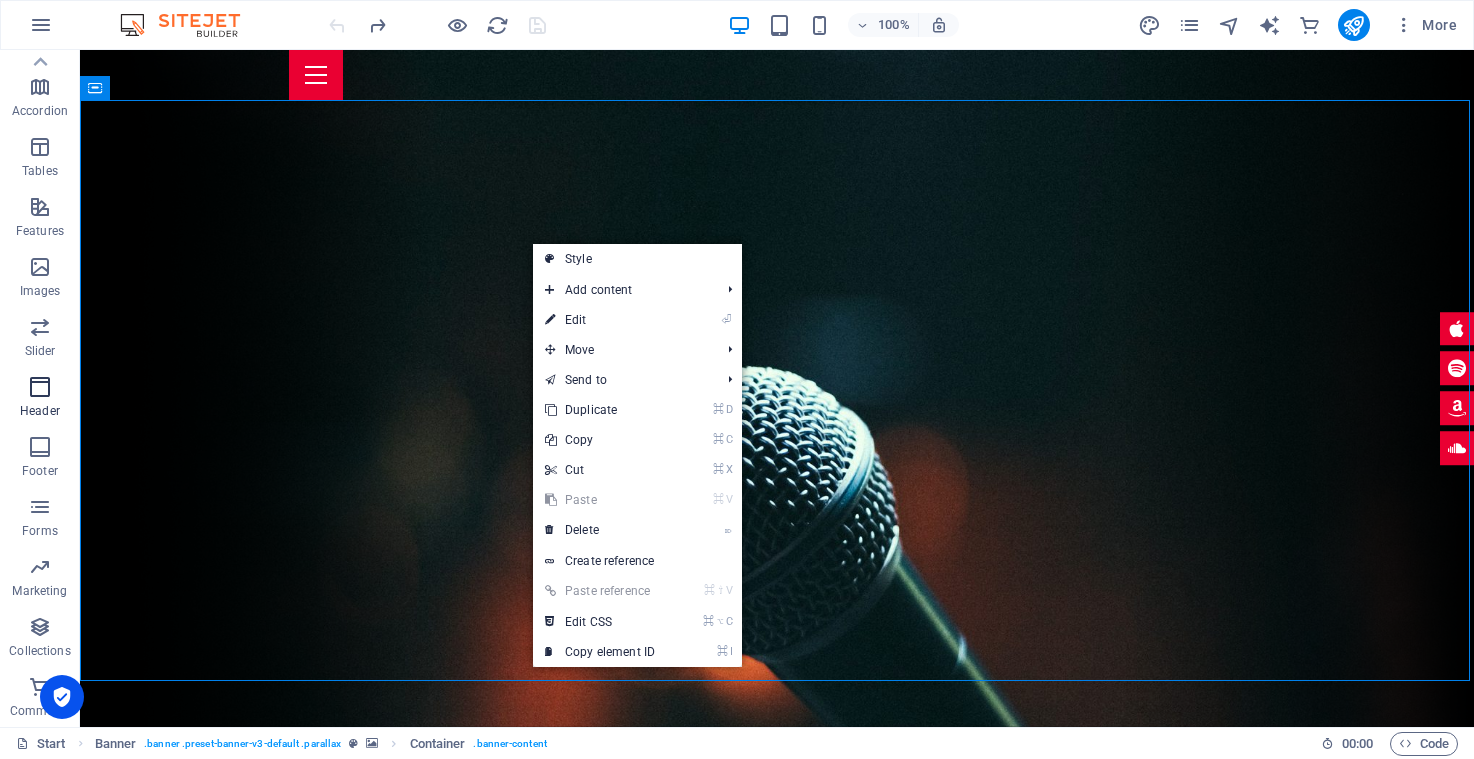 click at bounding box center [40, 387] 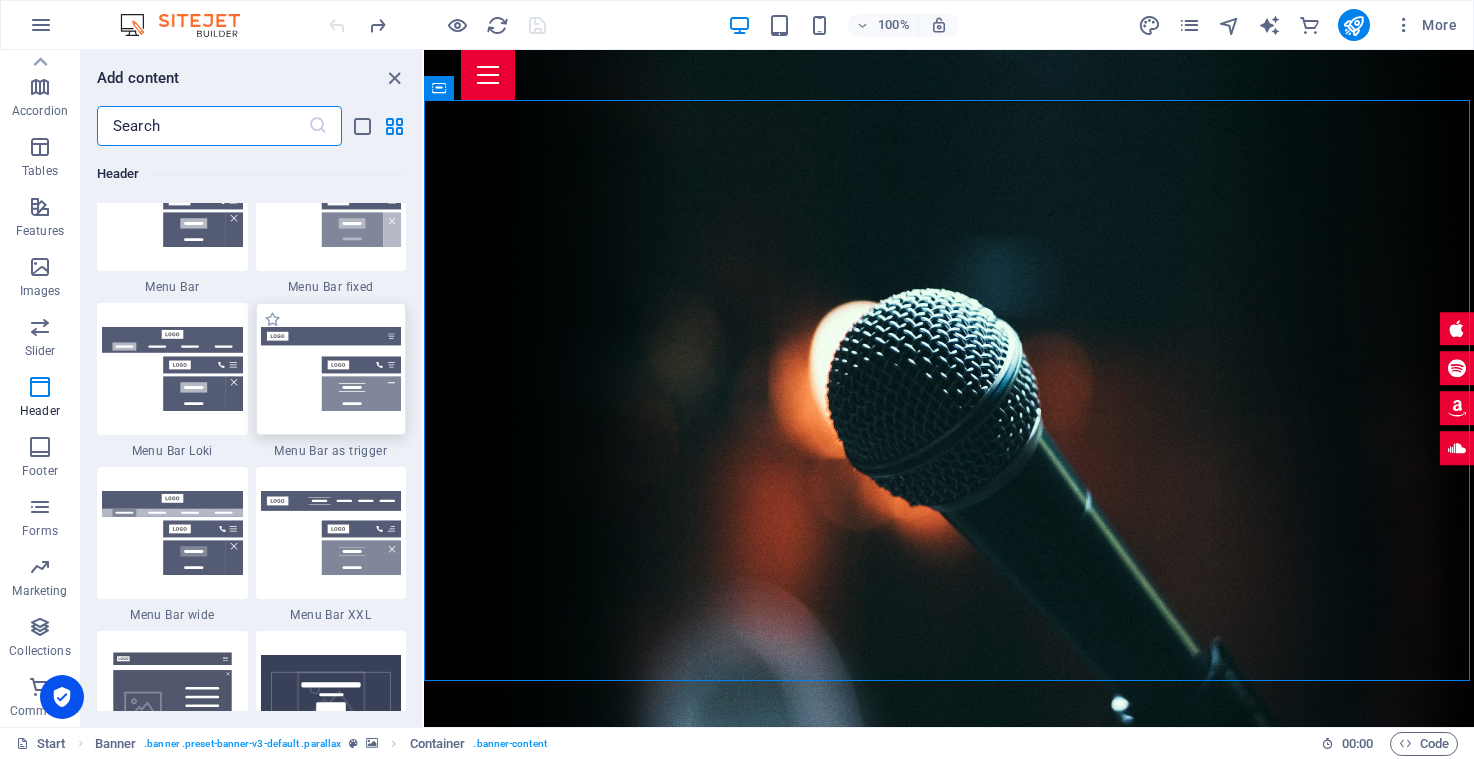 scroll, scrollTop: 12125, scrollLeft: 0, axis: vertical 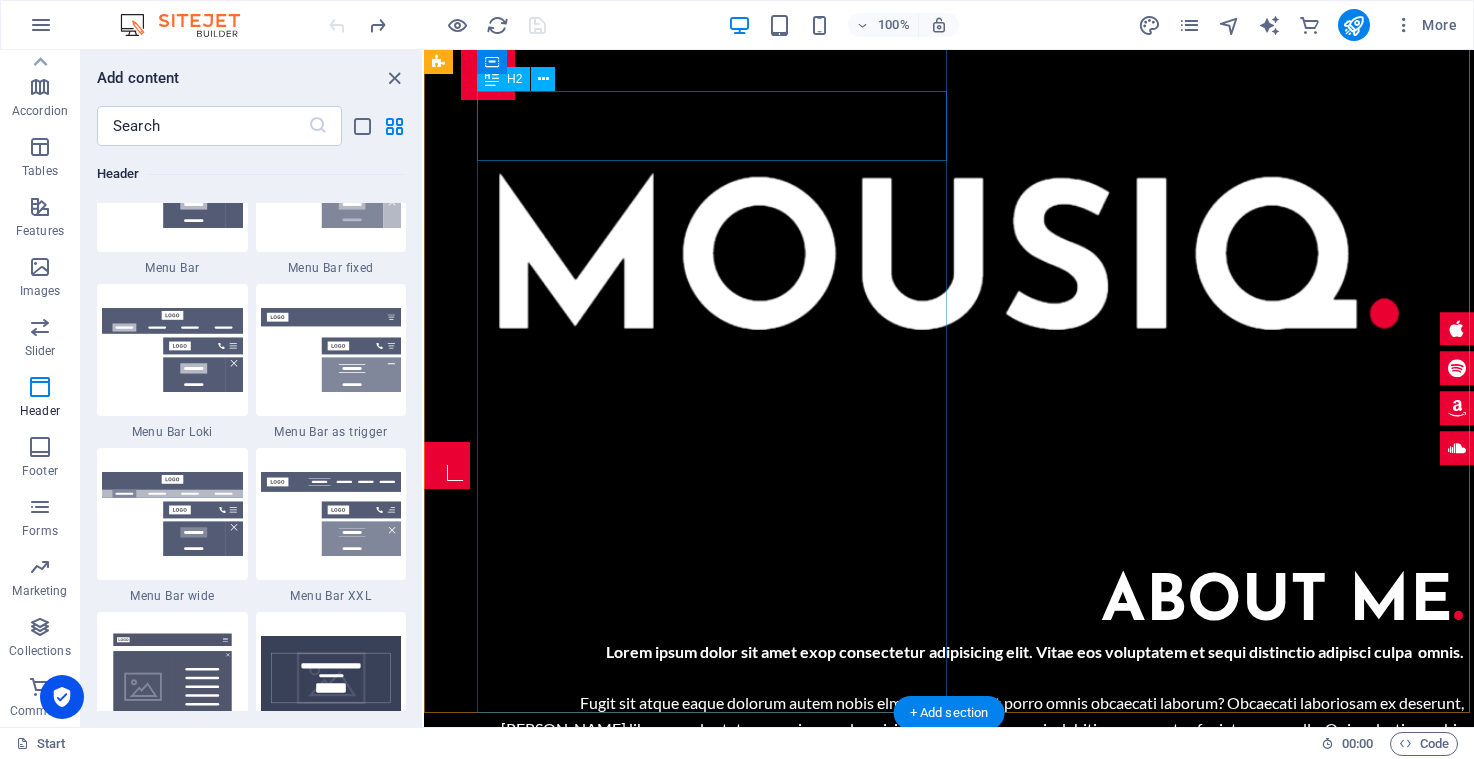 click on "About me ." at bounding box center [976, 604] 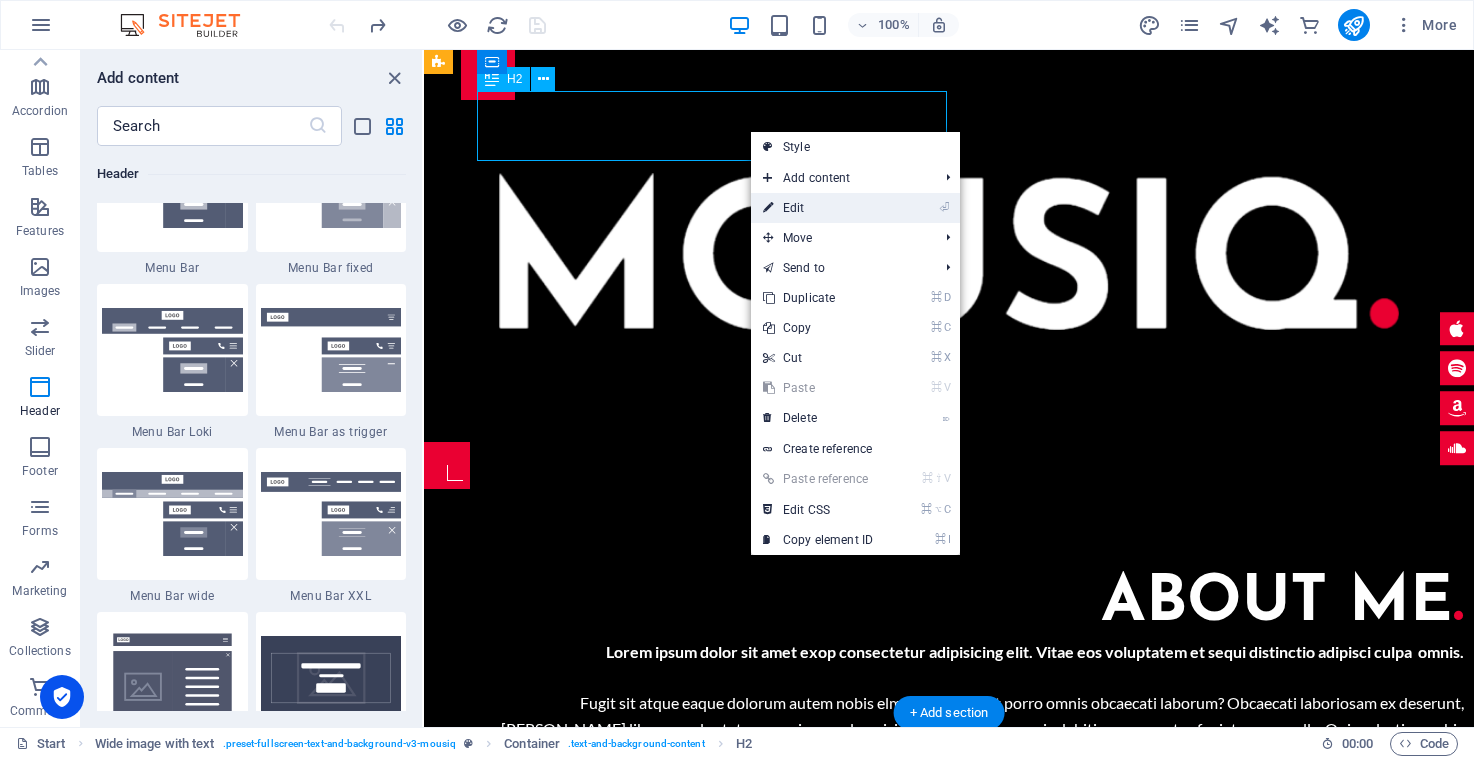 click on "⏎  Edit" at bounding box center (818, 208) 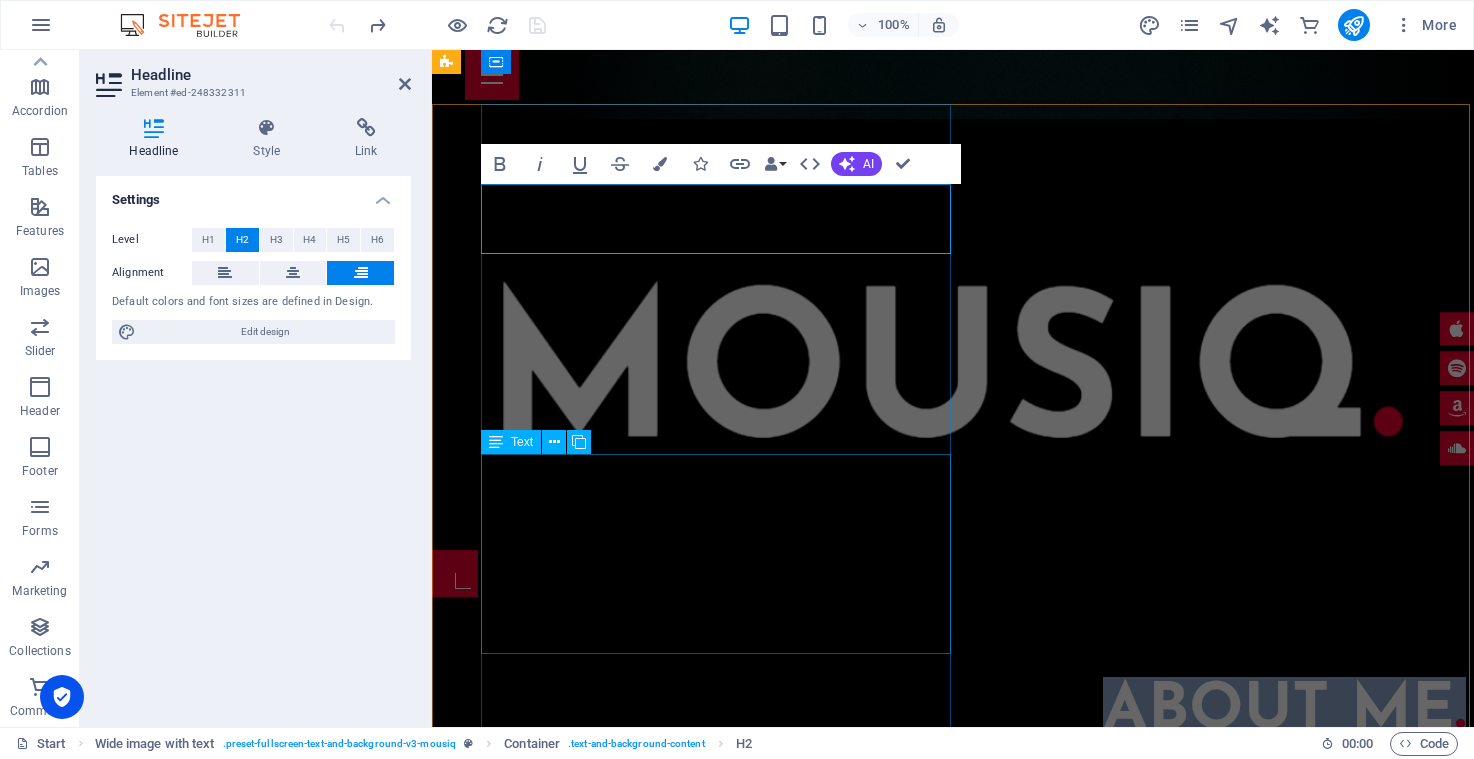 scroll, scrollTop: 599, scrollLeft: 0, axis: vertical 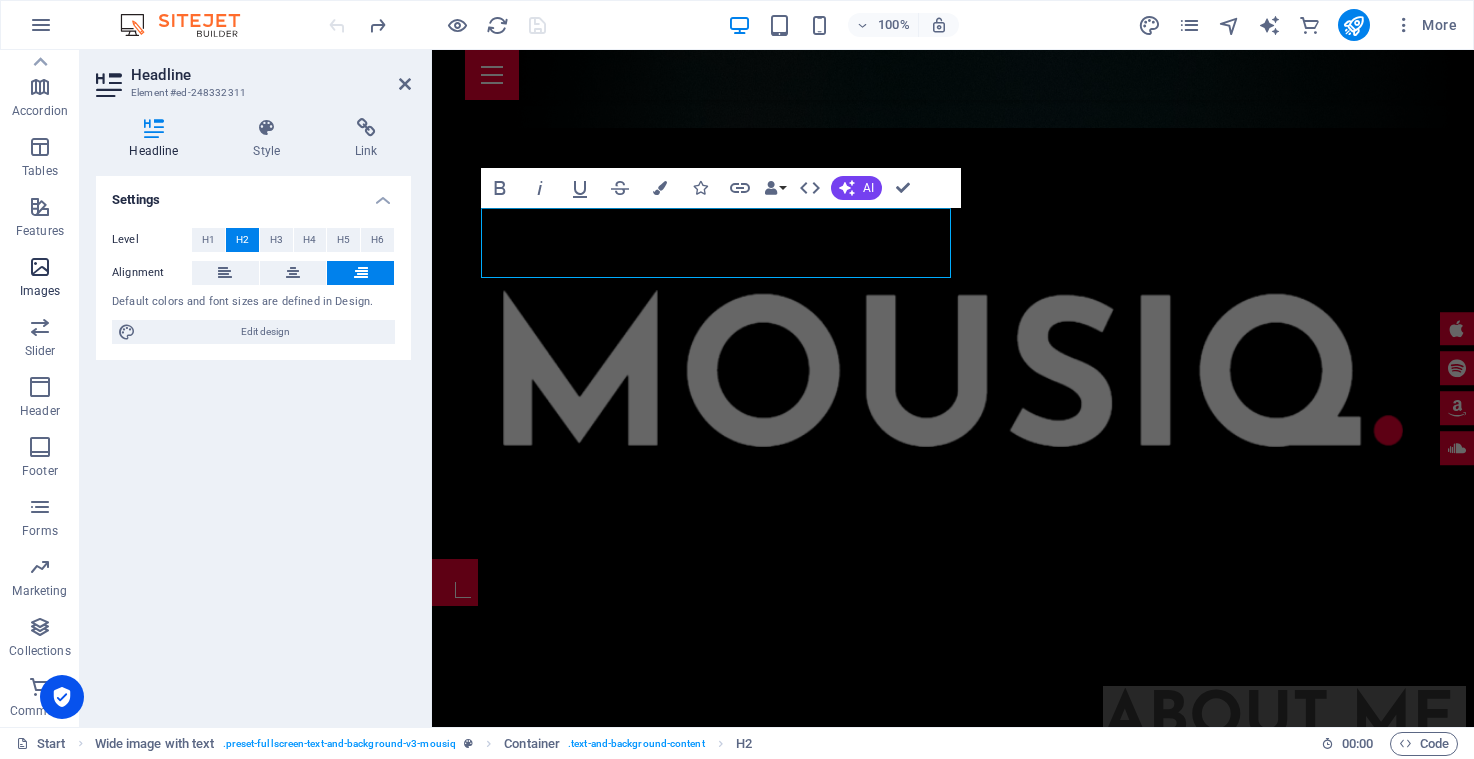 click at bounding box center [40, 267] 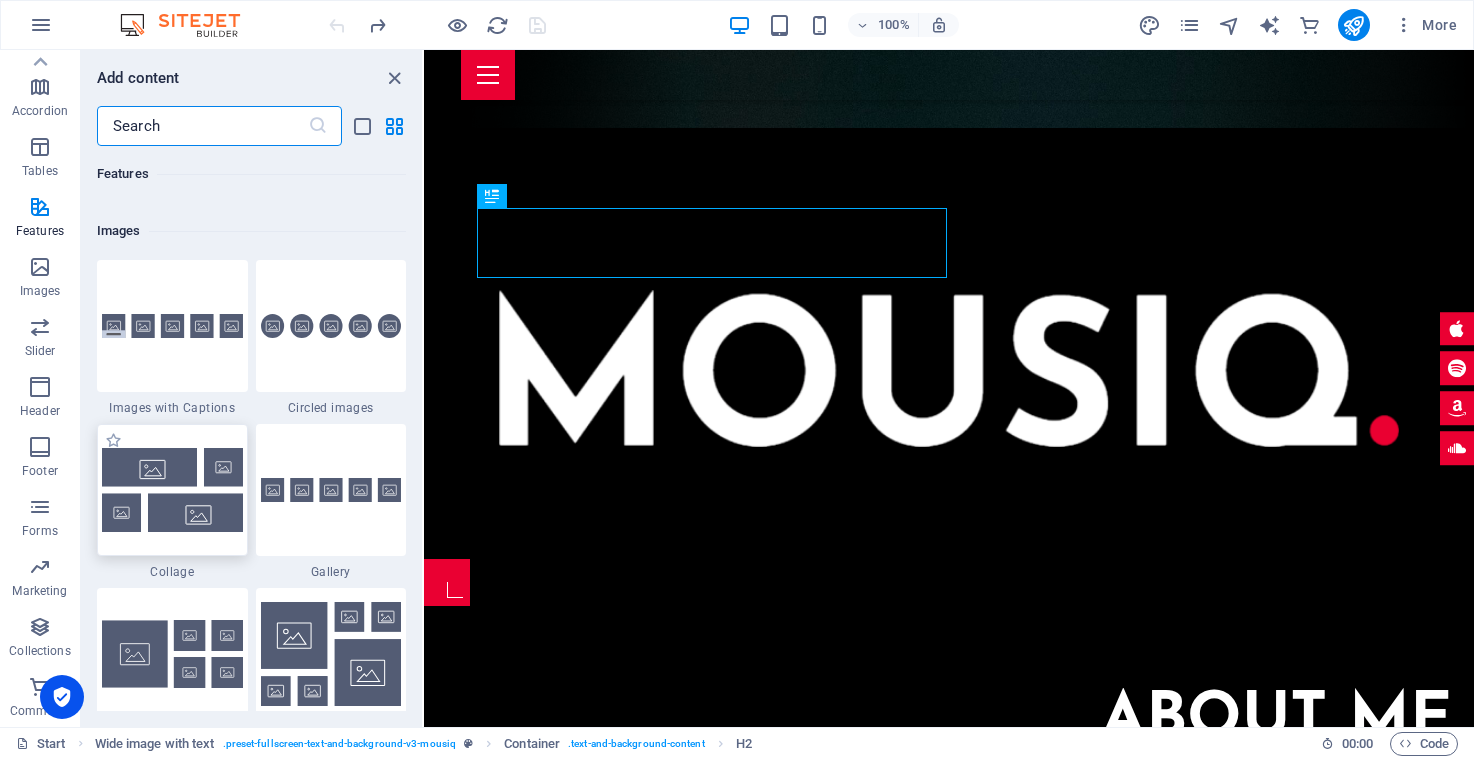 scroll, scrollTop: 9863, scrollLeft: 0, axis: vertical 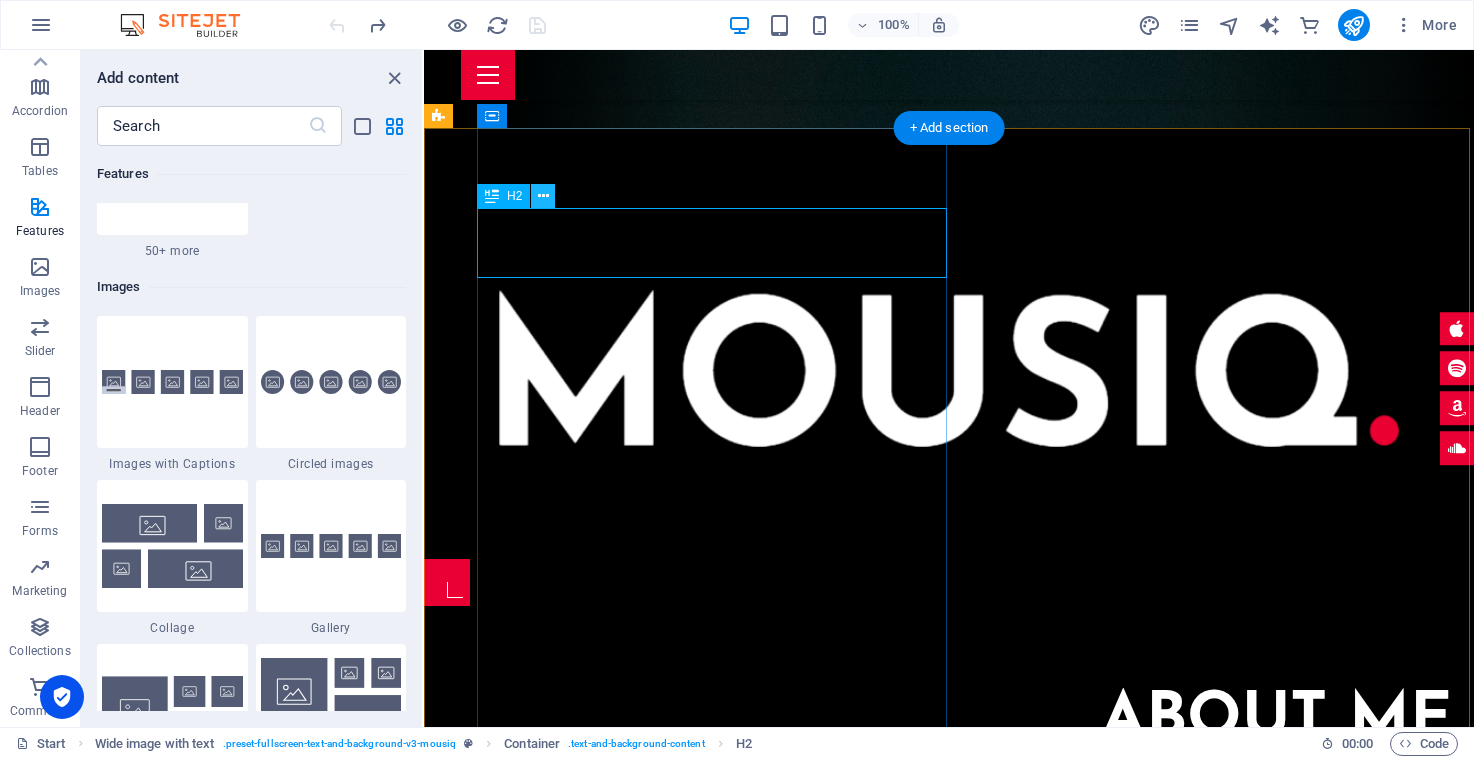 click at bounding box center [543, 196] 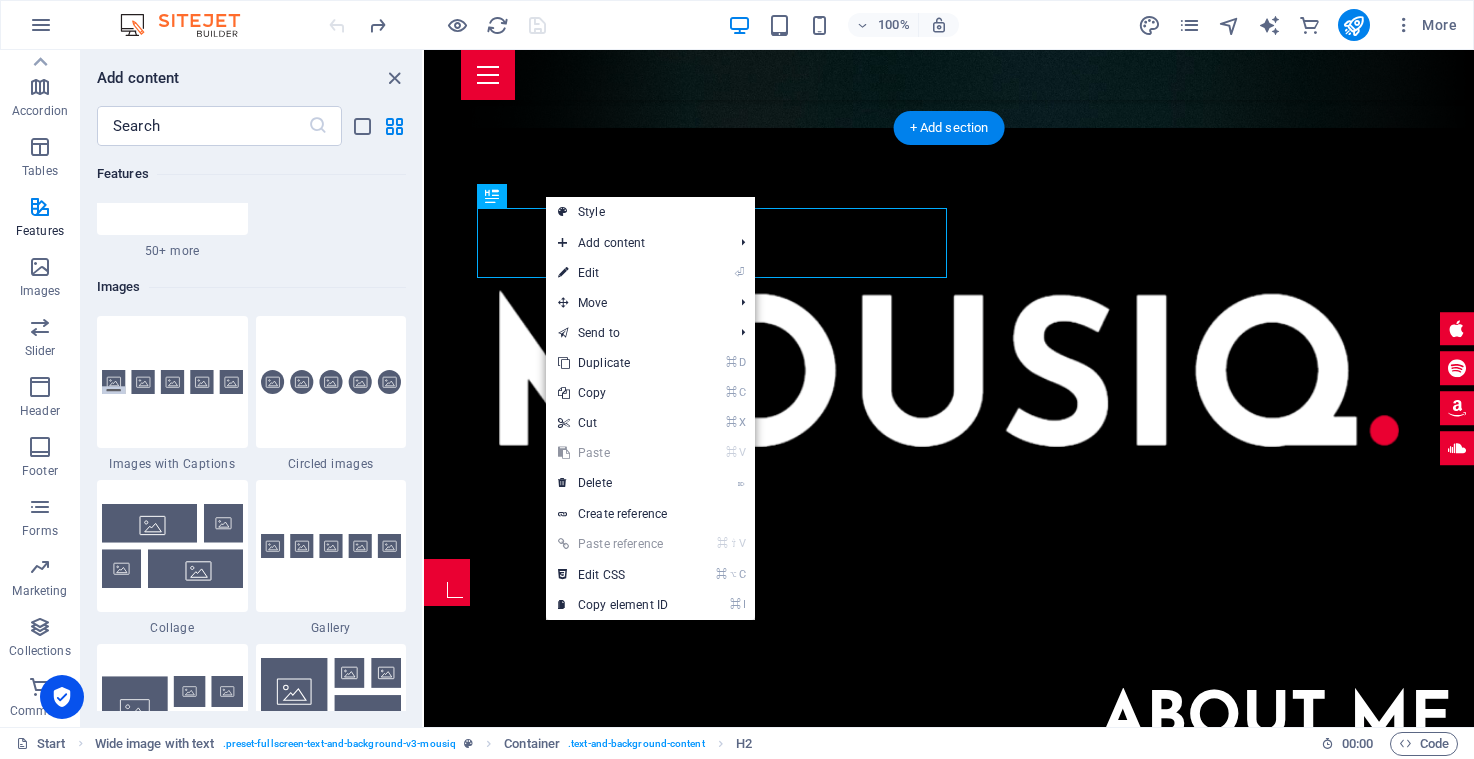 click on "About me ." at bounding box center (976, 721) 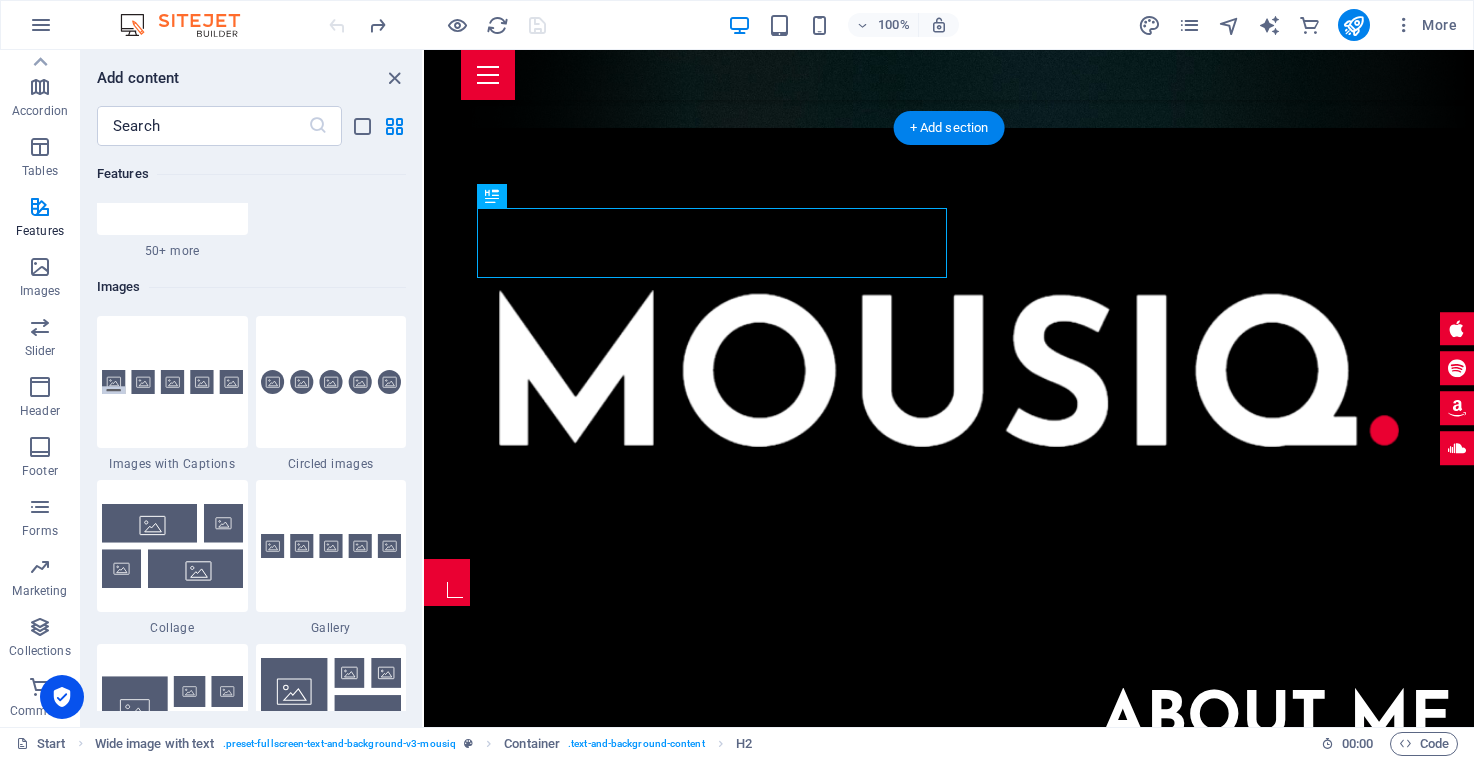 click on "About me ." at bounding box center [976, 721] 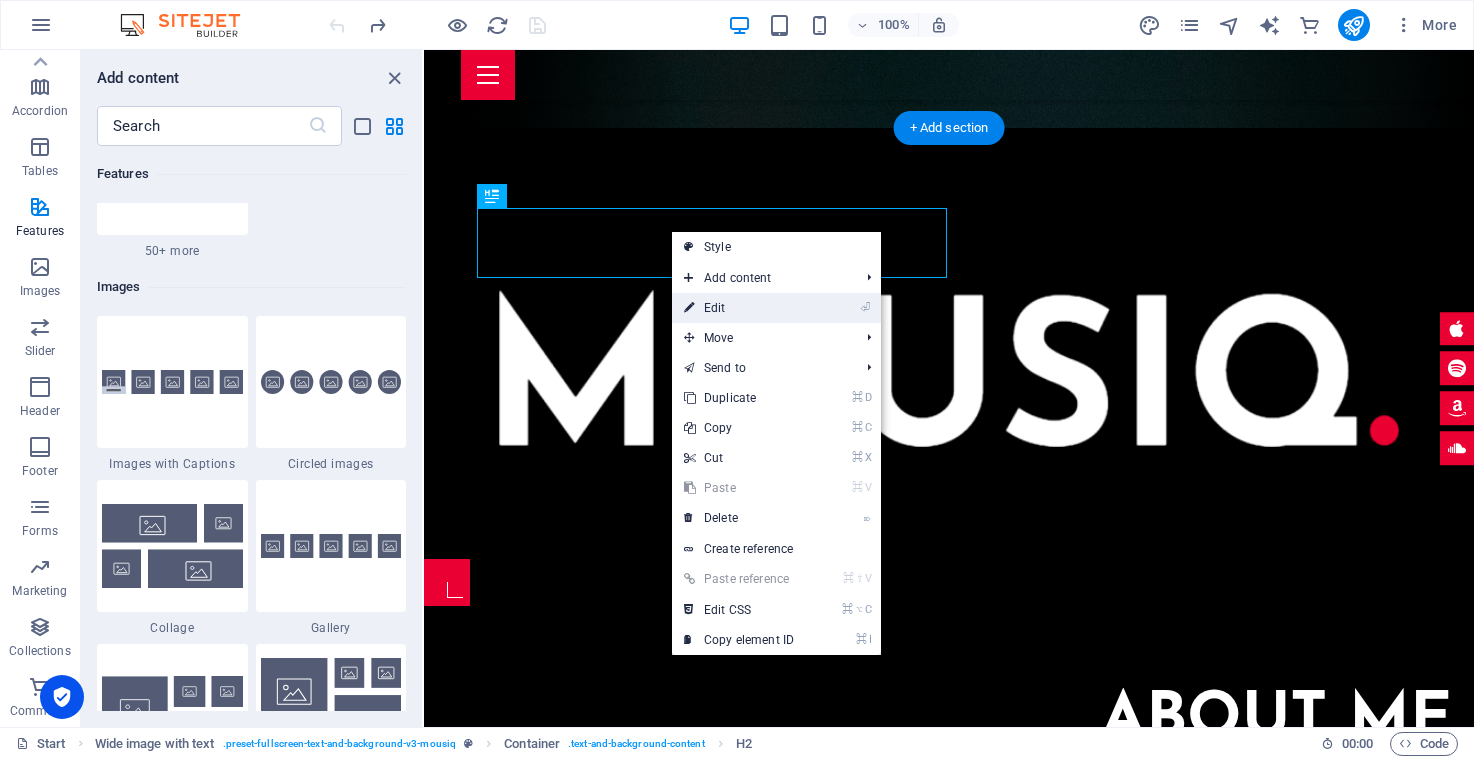 click on "⏎  Edit" at bounding box center [739, 308] 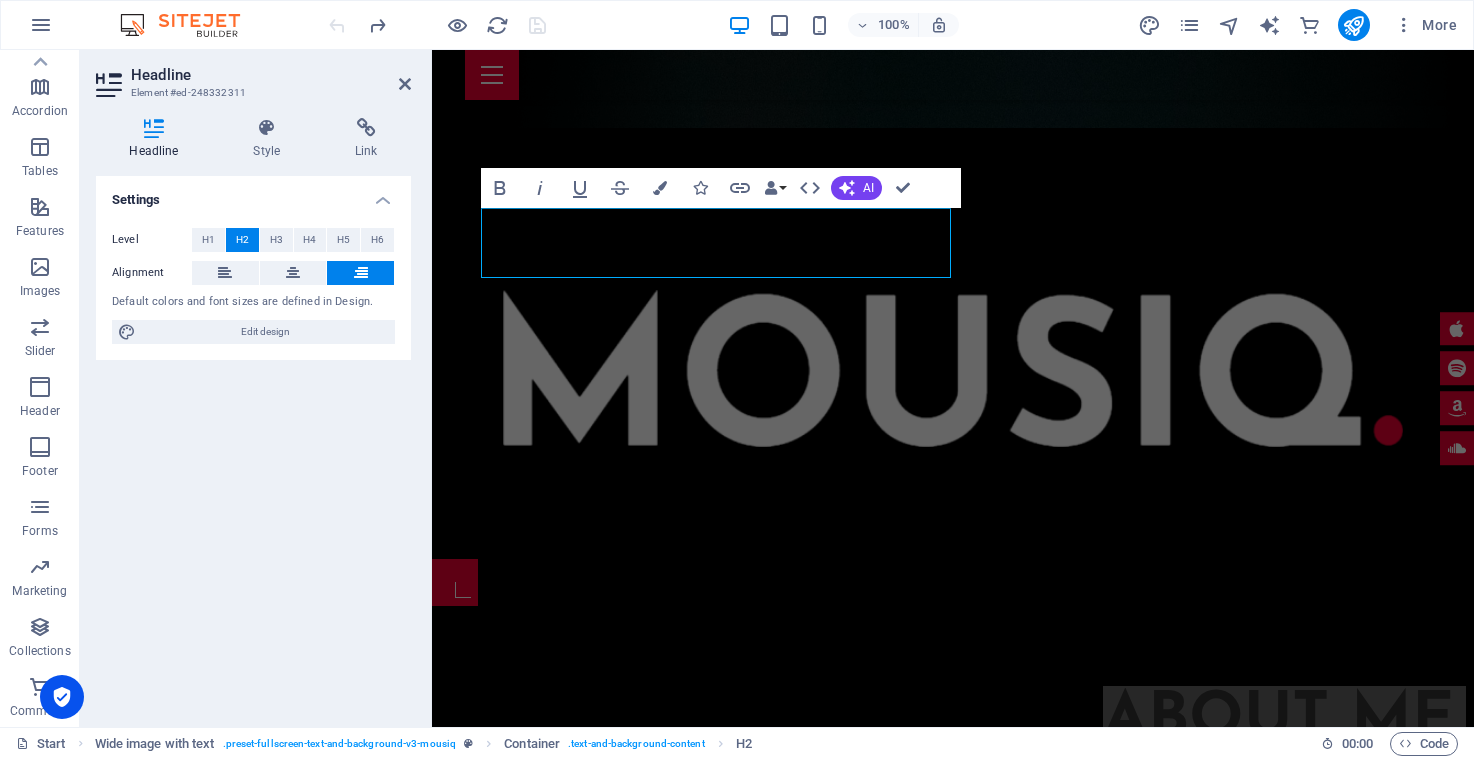 click at bounding box center (267, 128) 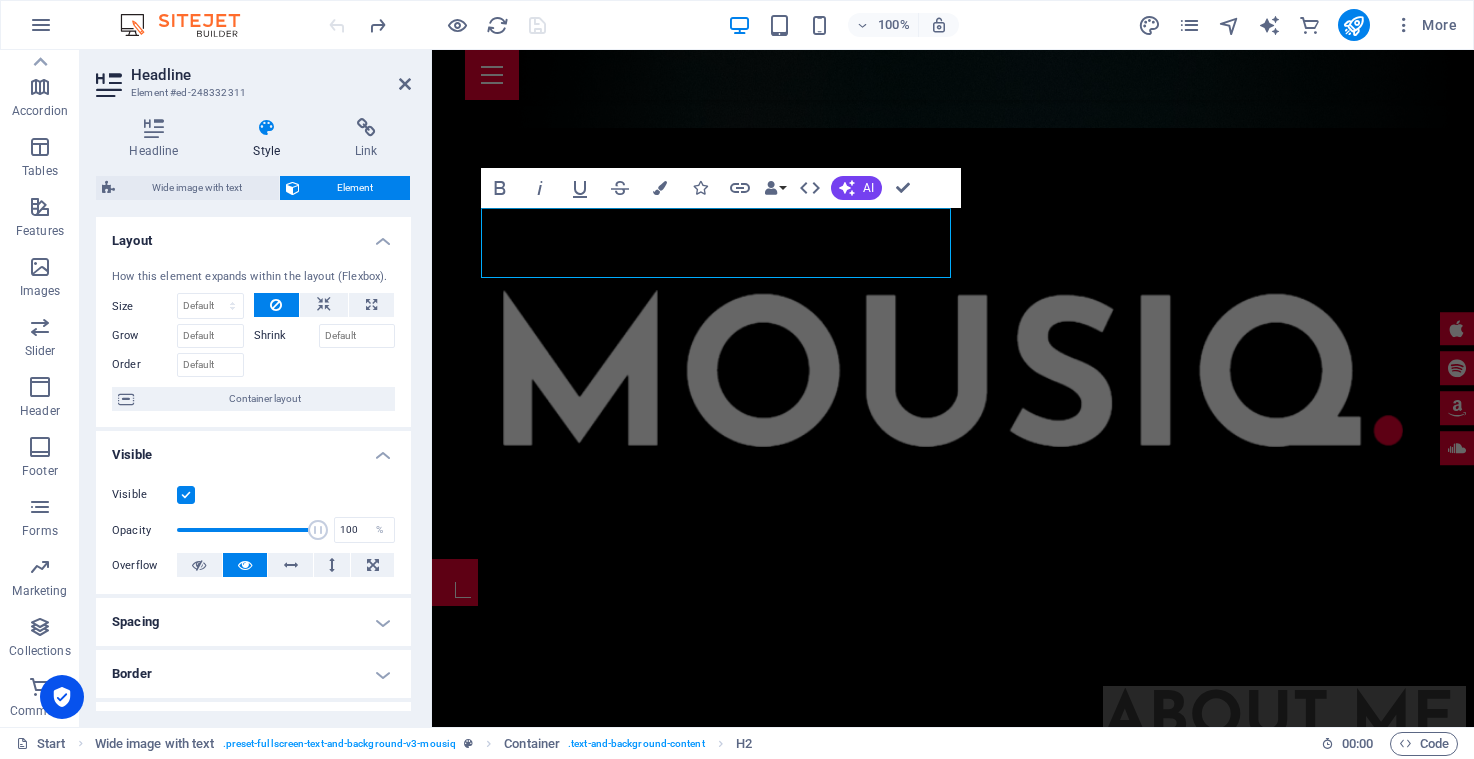 scroll, scrollTop: 0, scrollLeft: 0, axis: both 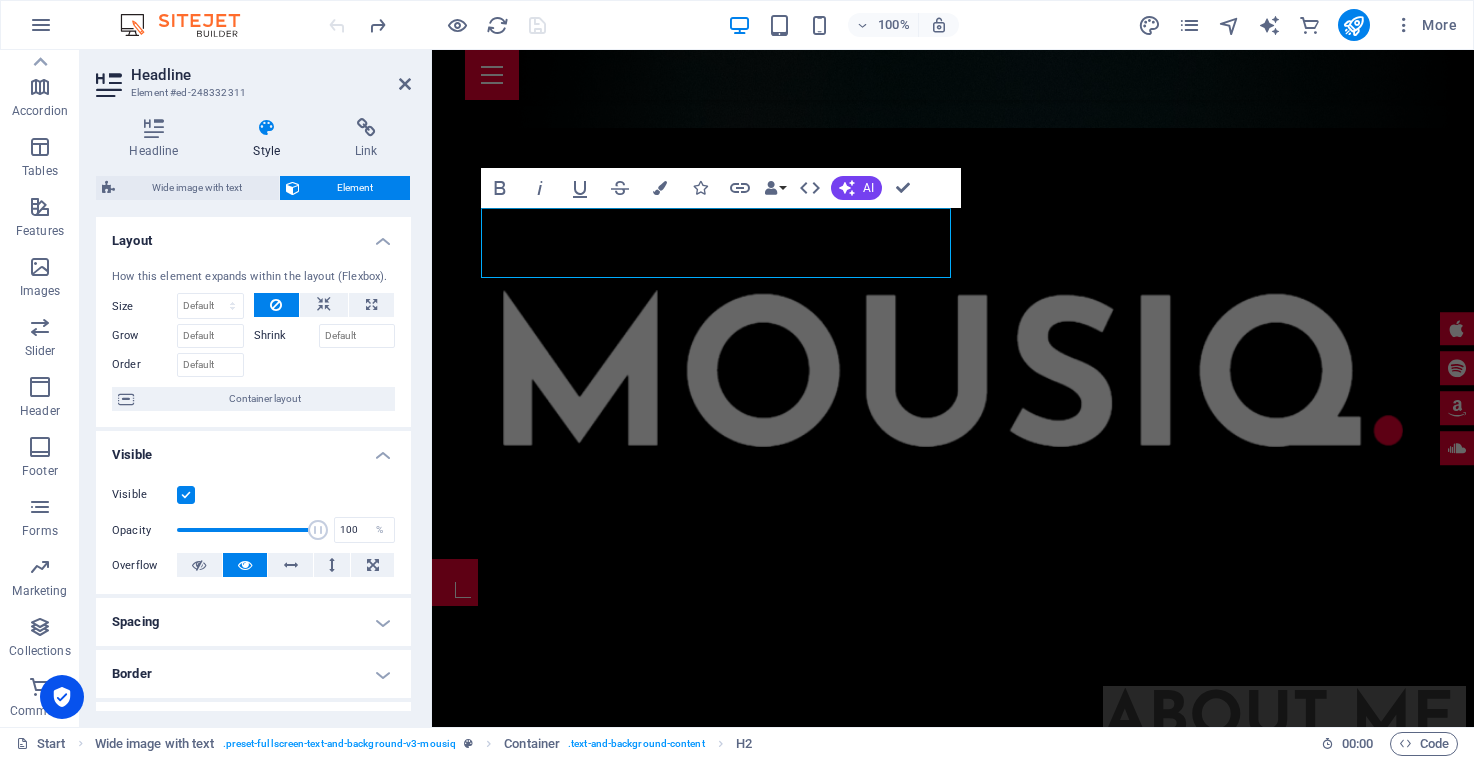 click at bounding box center [660, 188] 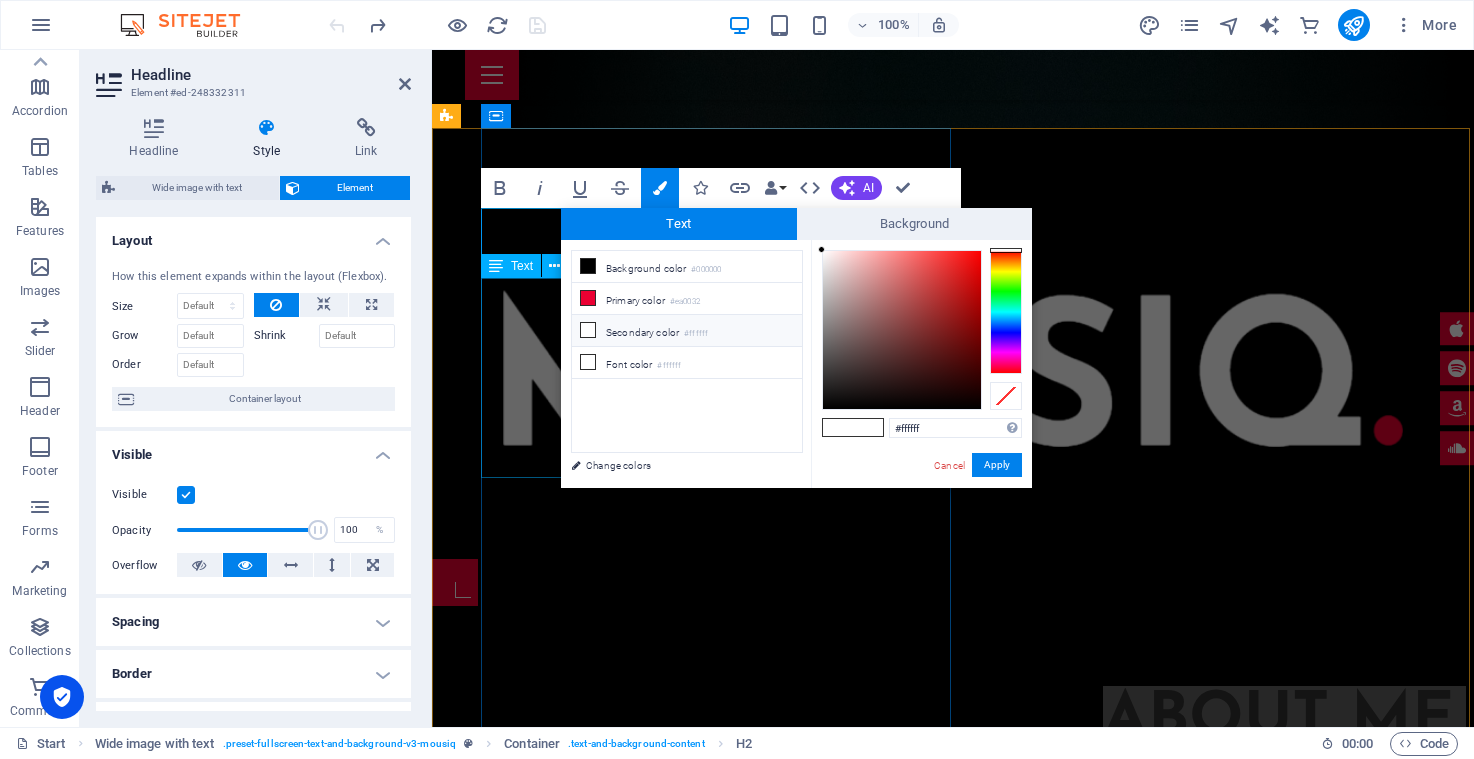 click on "Text" at bounding box center [522, 266] 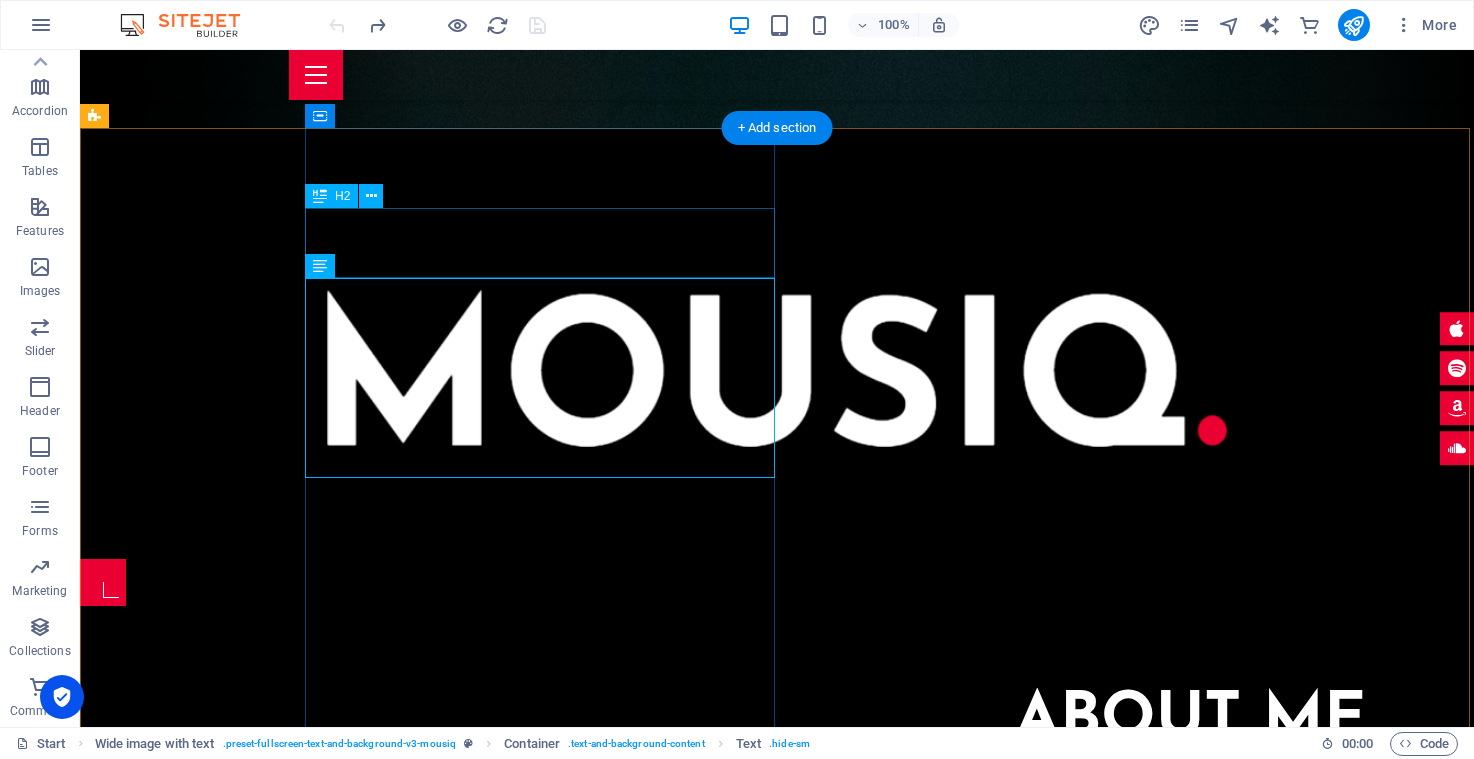 click on "About me ." at bounding box center (890, 721) 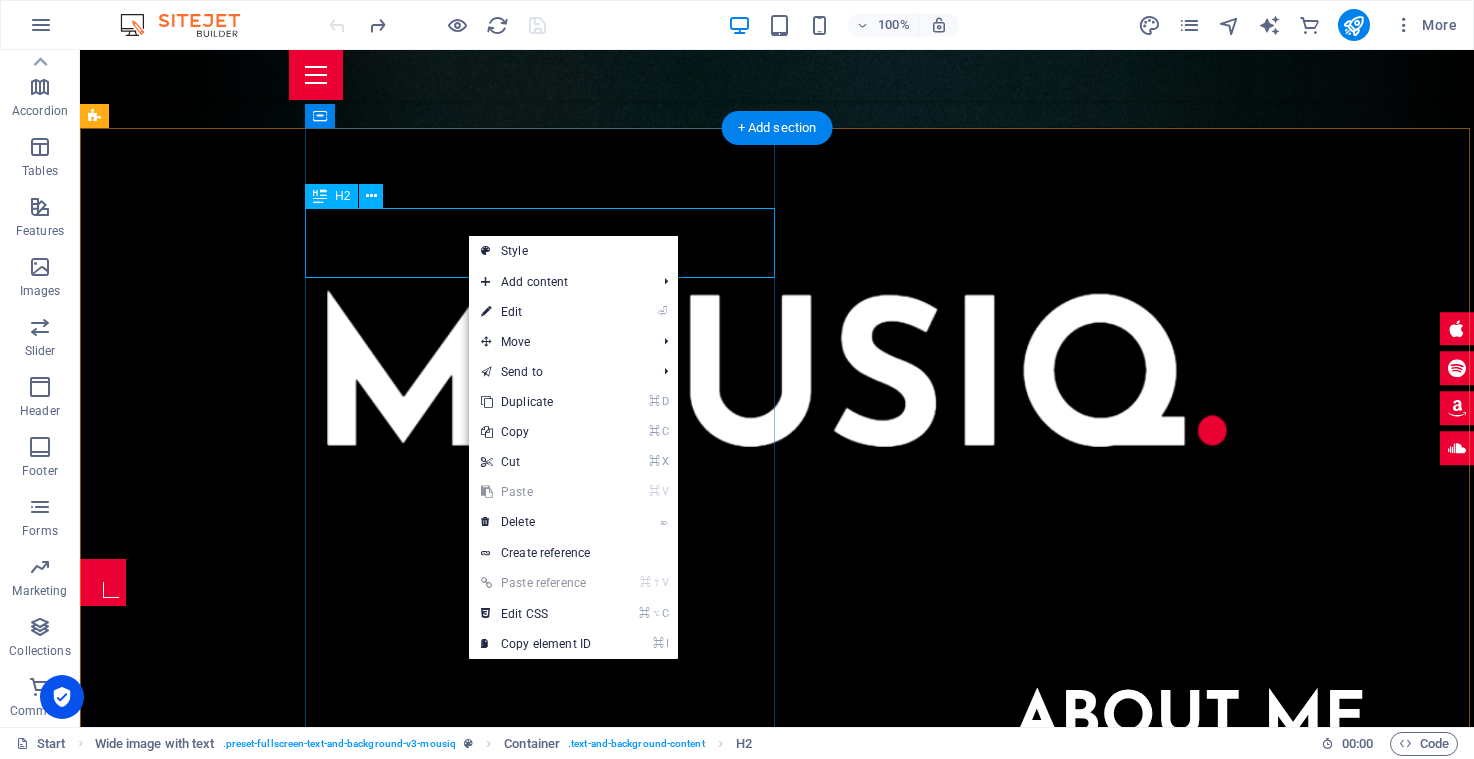 click on "About me ." at bounding box center (890, 721) 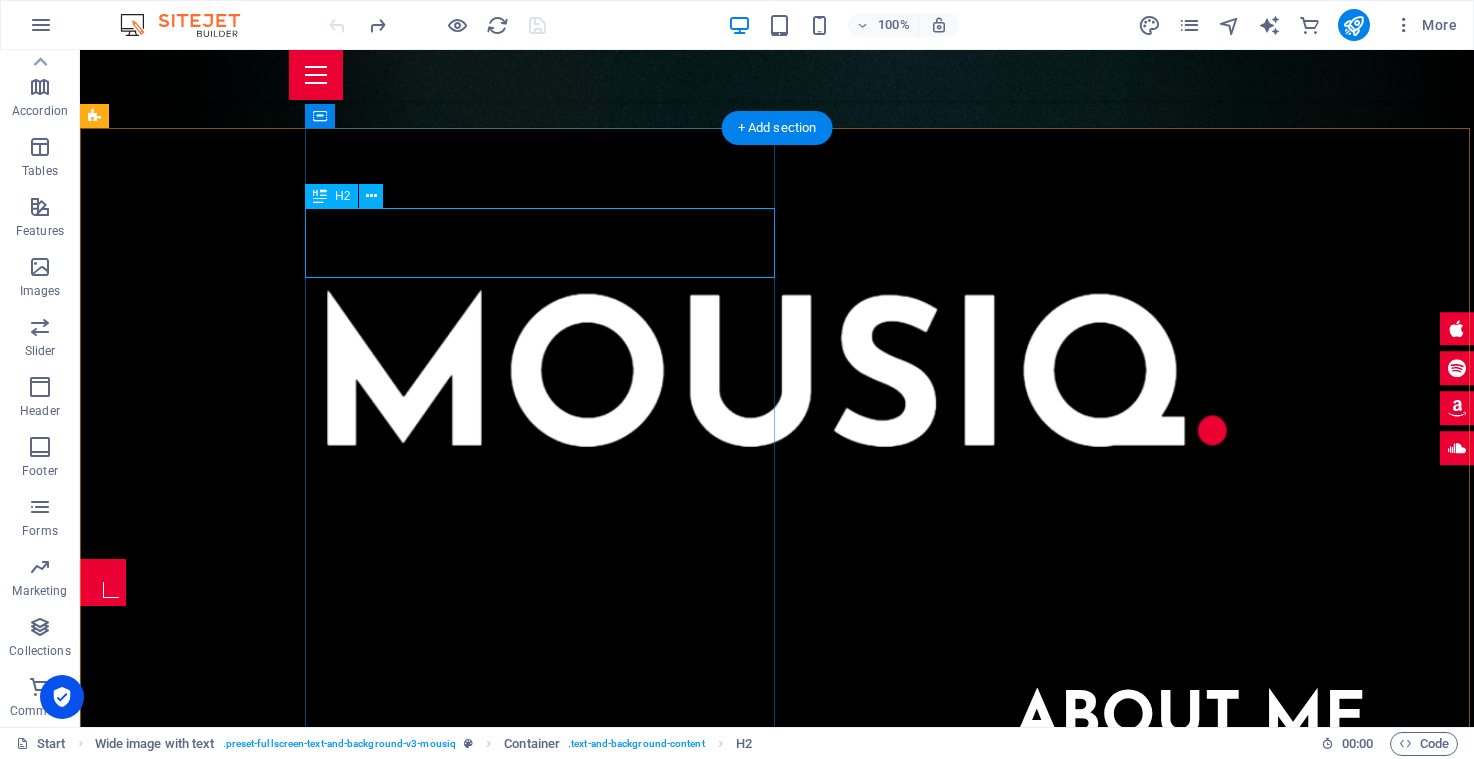 click on "About me ." at bounding box center [890, 721] 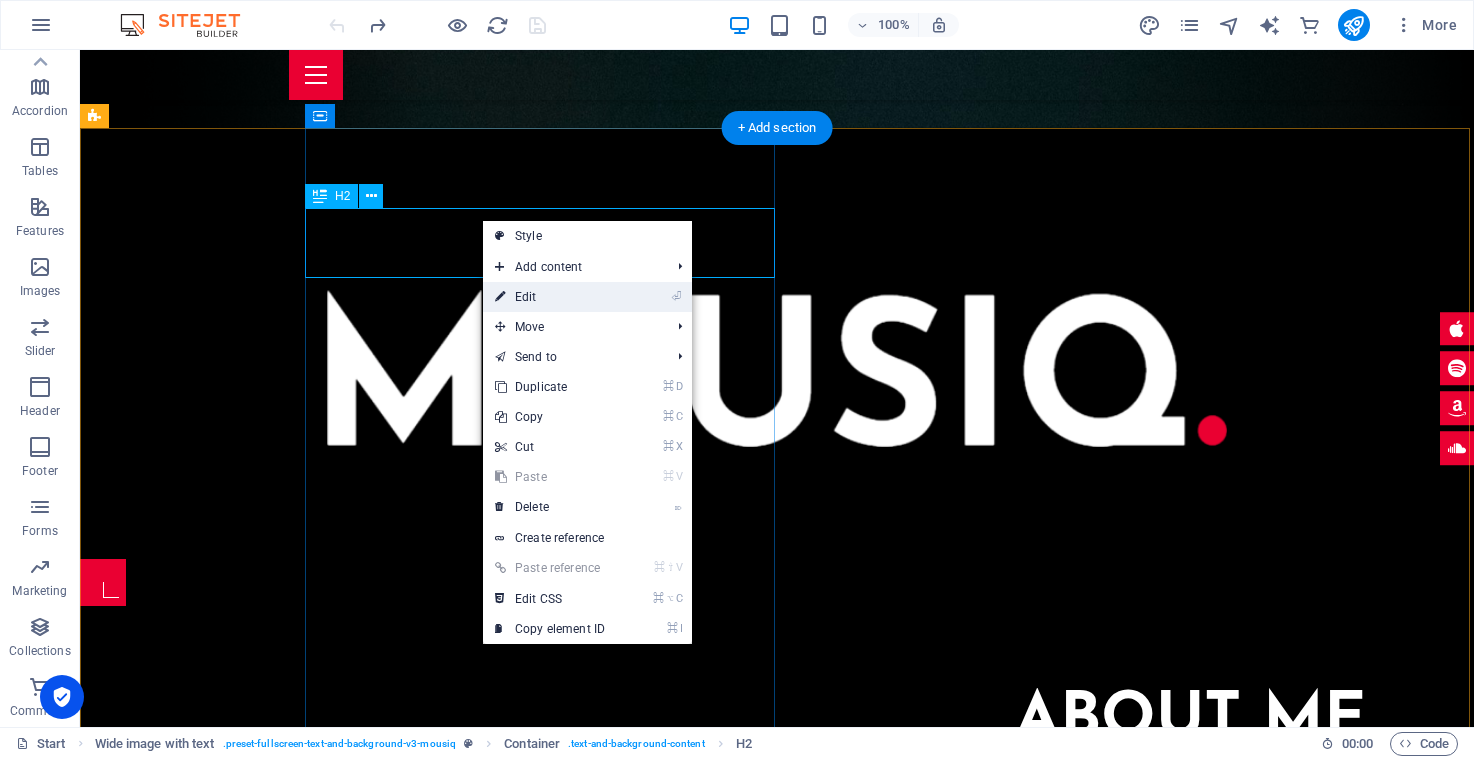 click on "⏎  Edit" at bounding box center [550, 297] 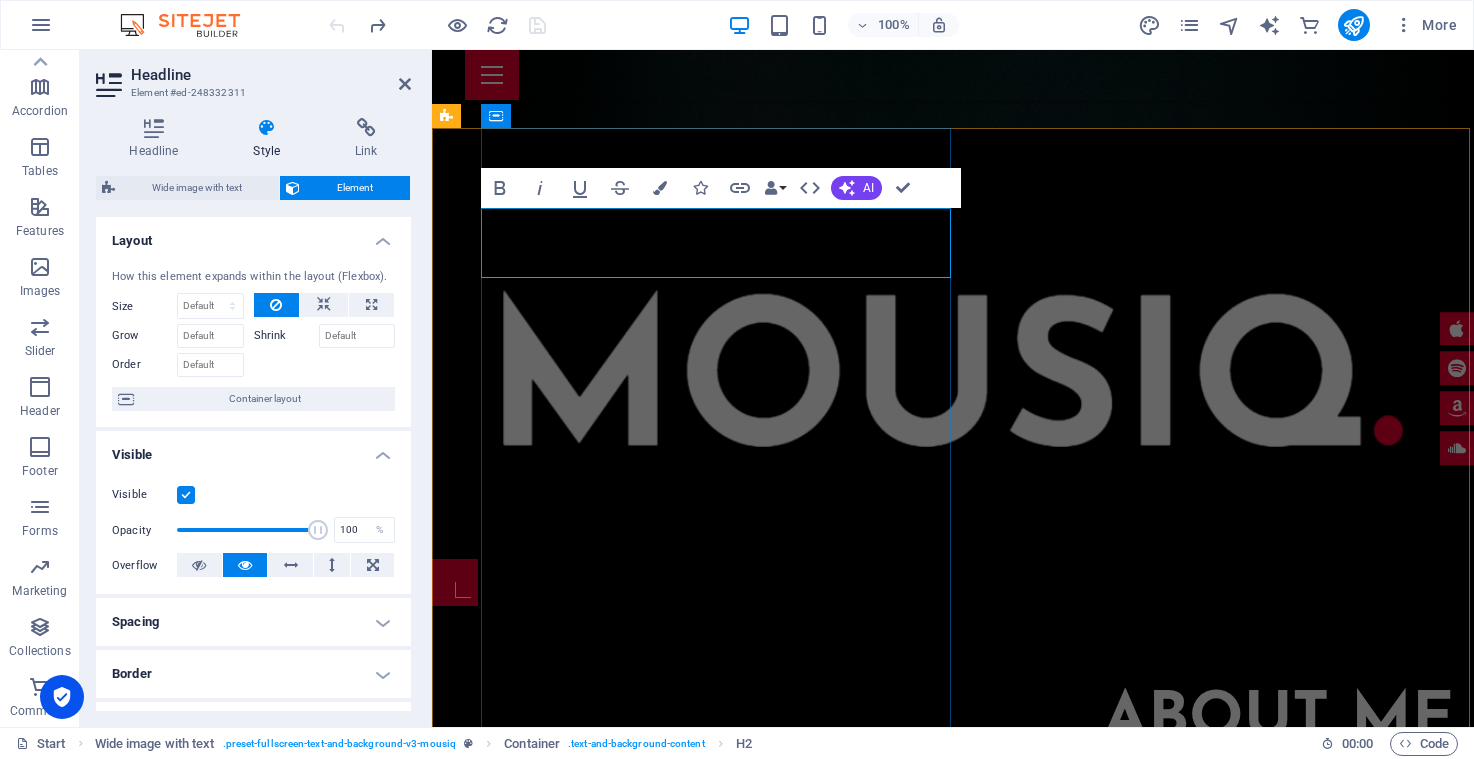 scroll, scrollTop: 0, scrollLeft: 0, axis: both 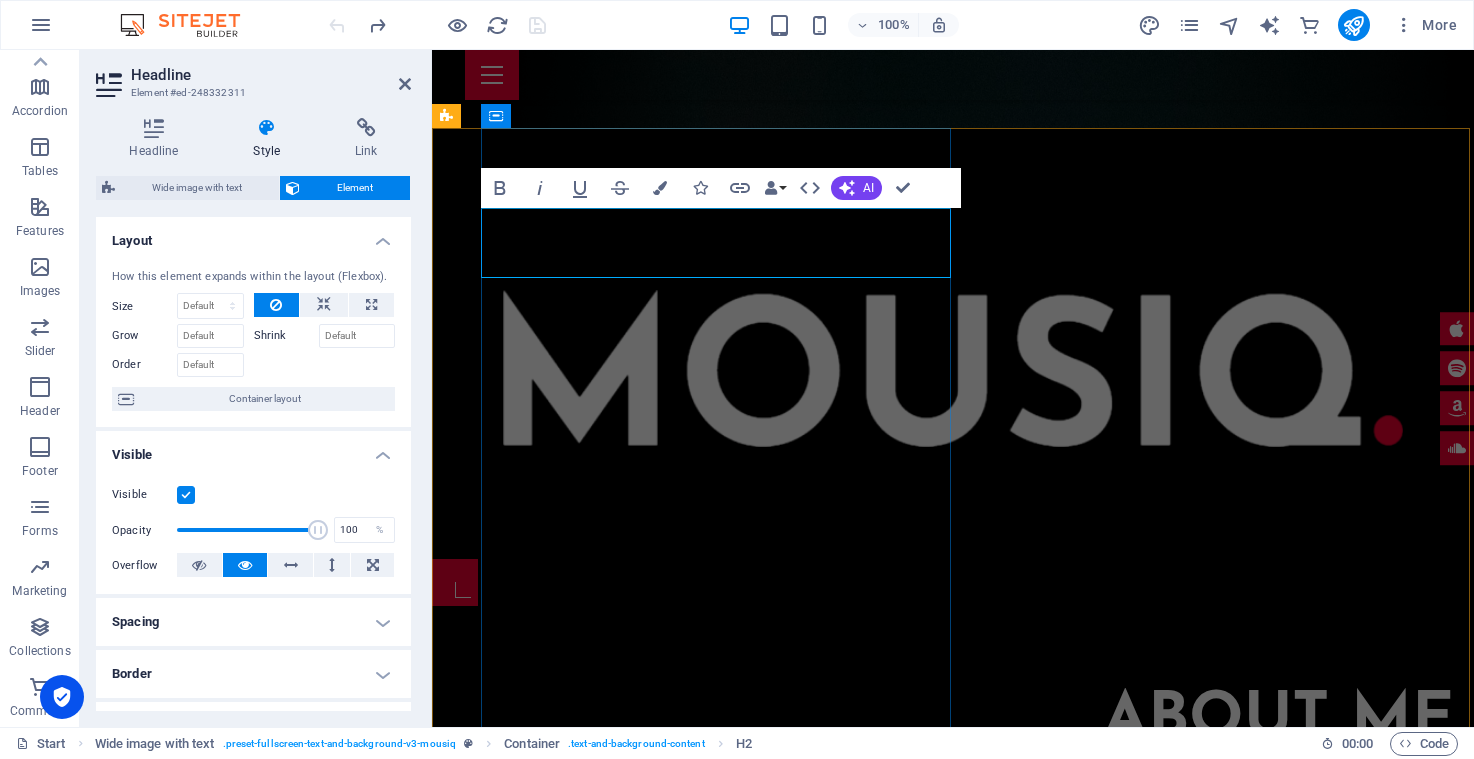 click on "About me ." at bounding box center (978, 721) 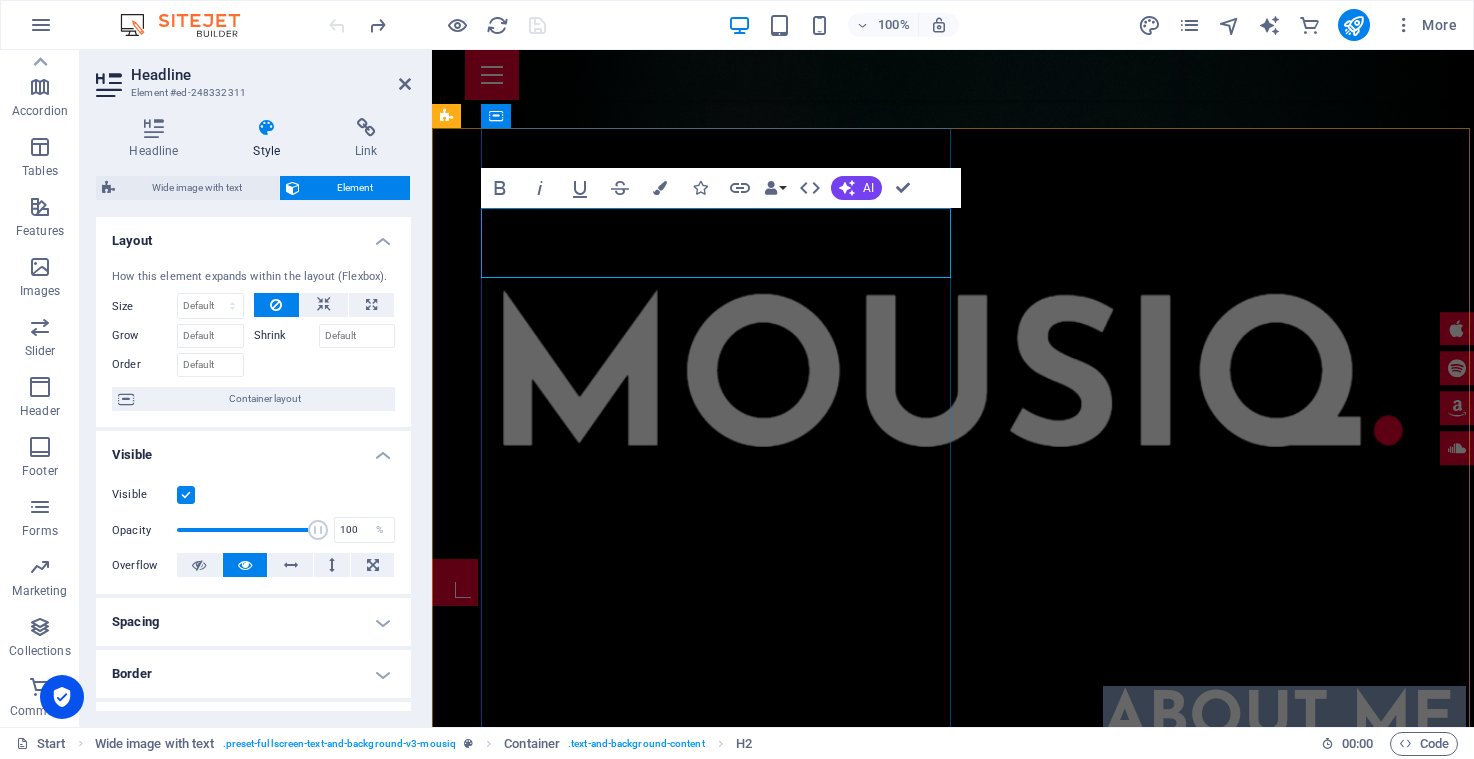 drag, startPoint x: 595, startPoint y: 239, endPoint x: 947, endPoint y: 235, distance: 352.02274 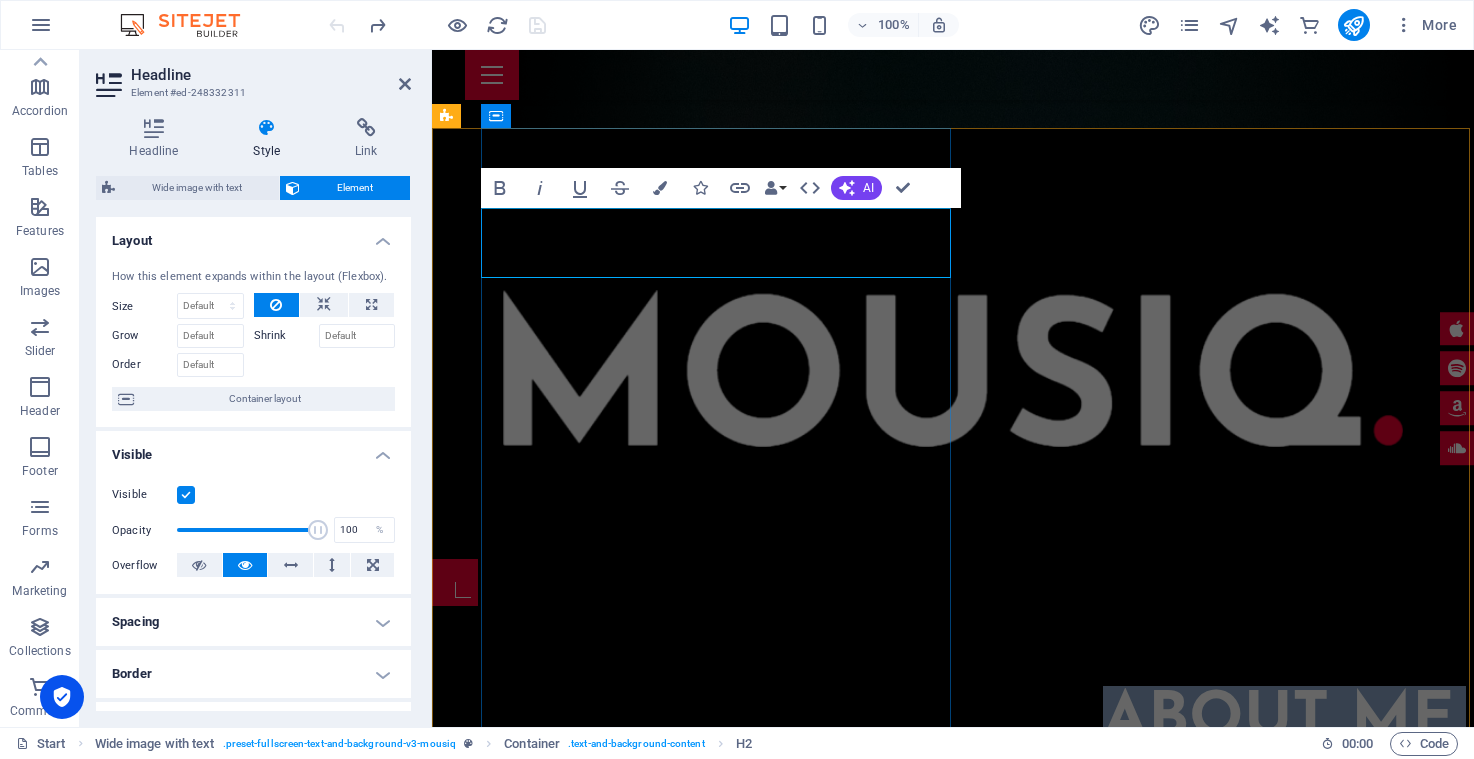 click on "About me ." at bounding box center [978, 721] 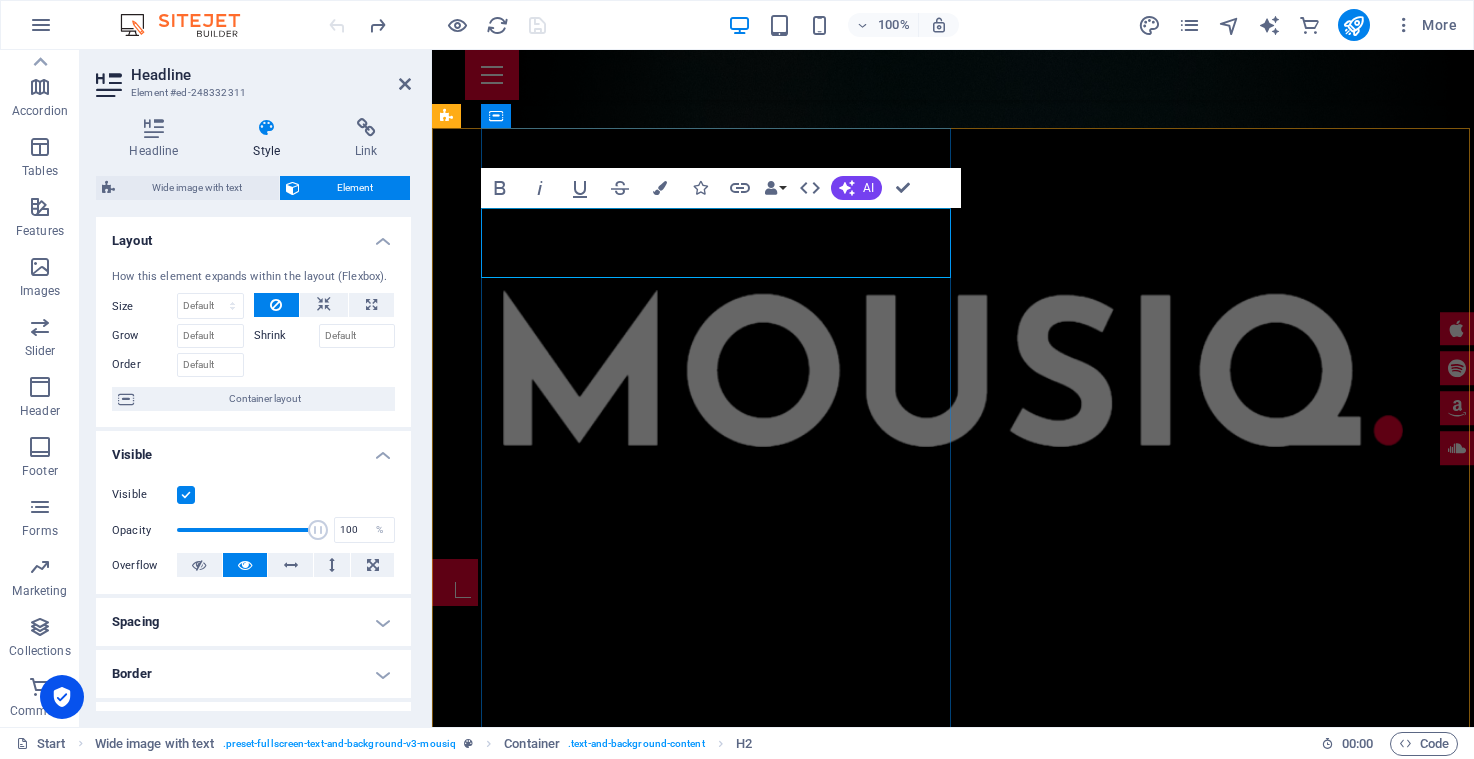 click on "​" at bounding box center (978, 721) 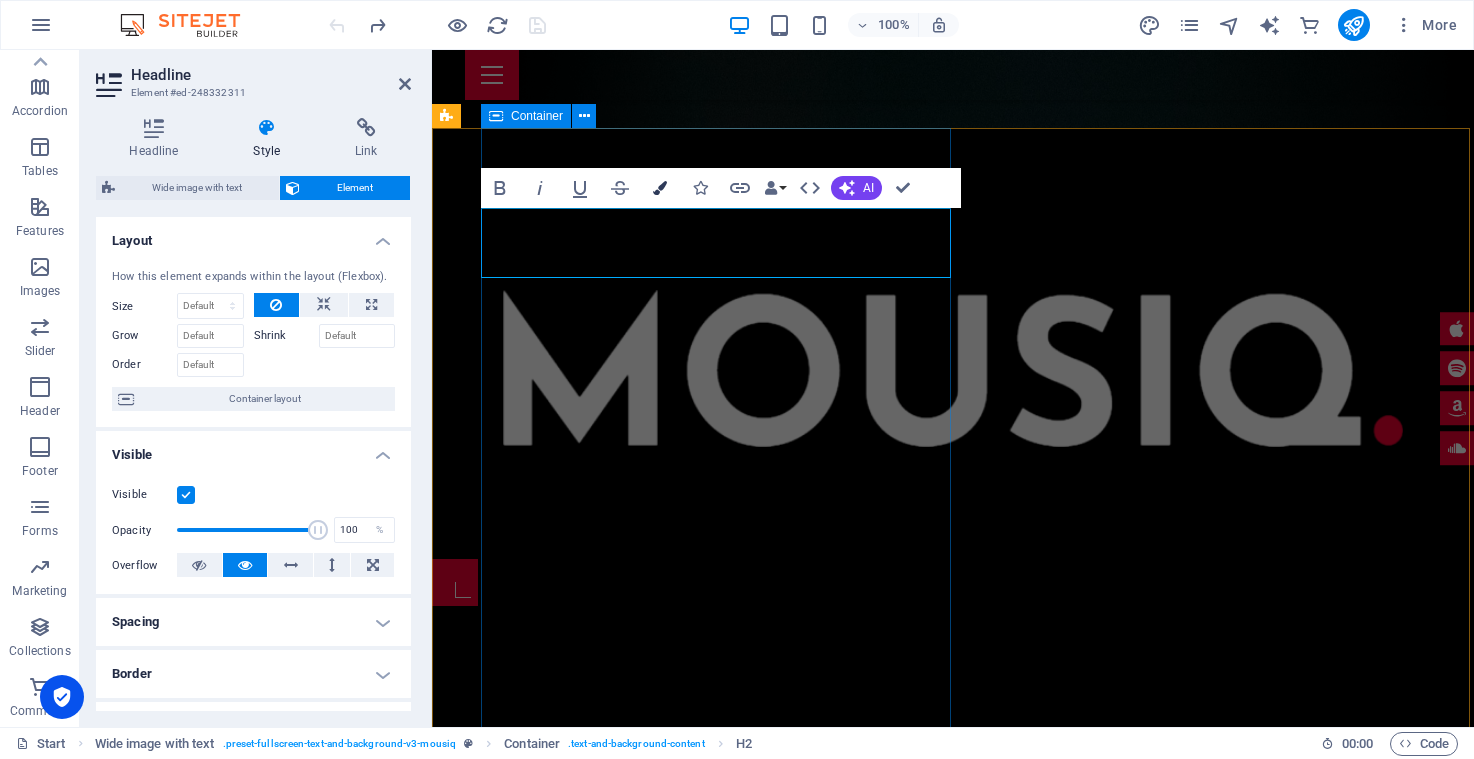 click at bounding box center [660, 188] 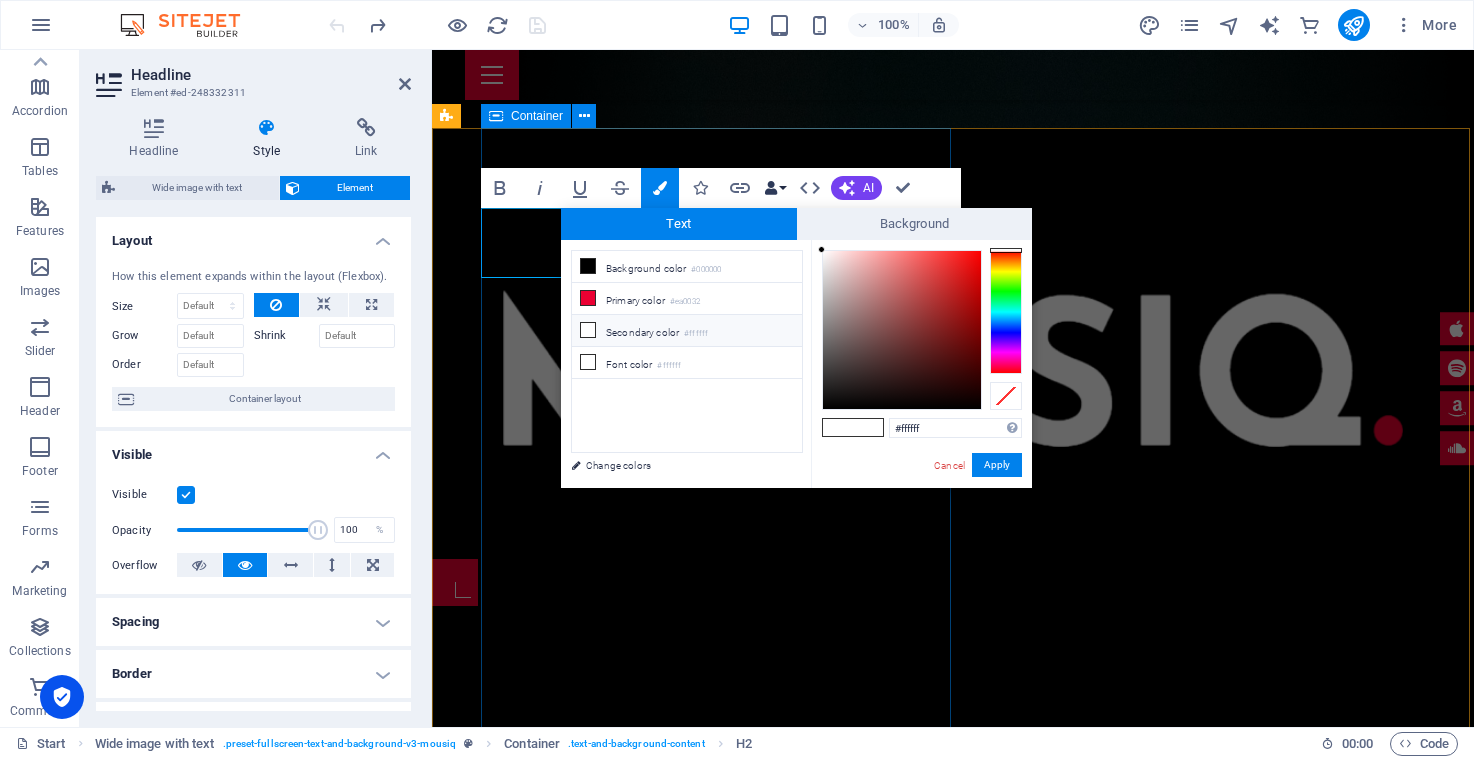 click at bounding box center (771, 188) 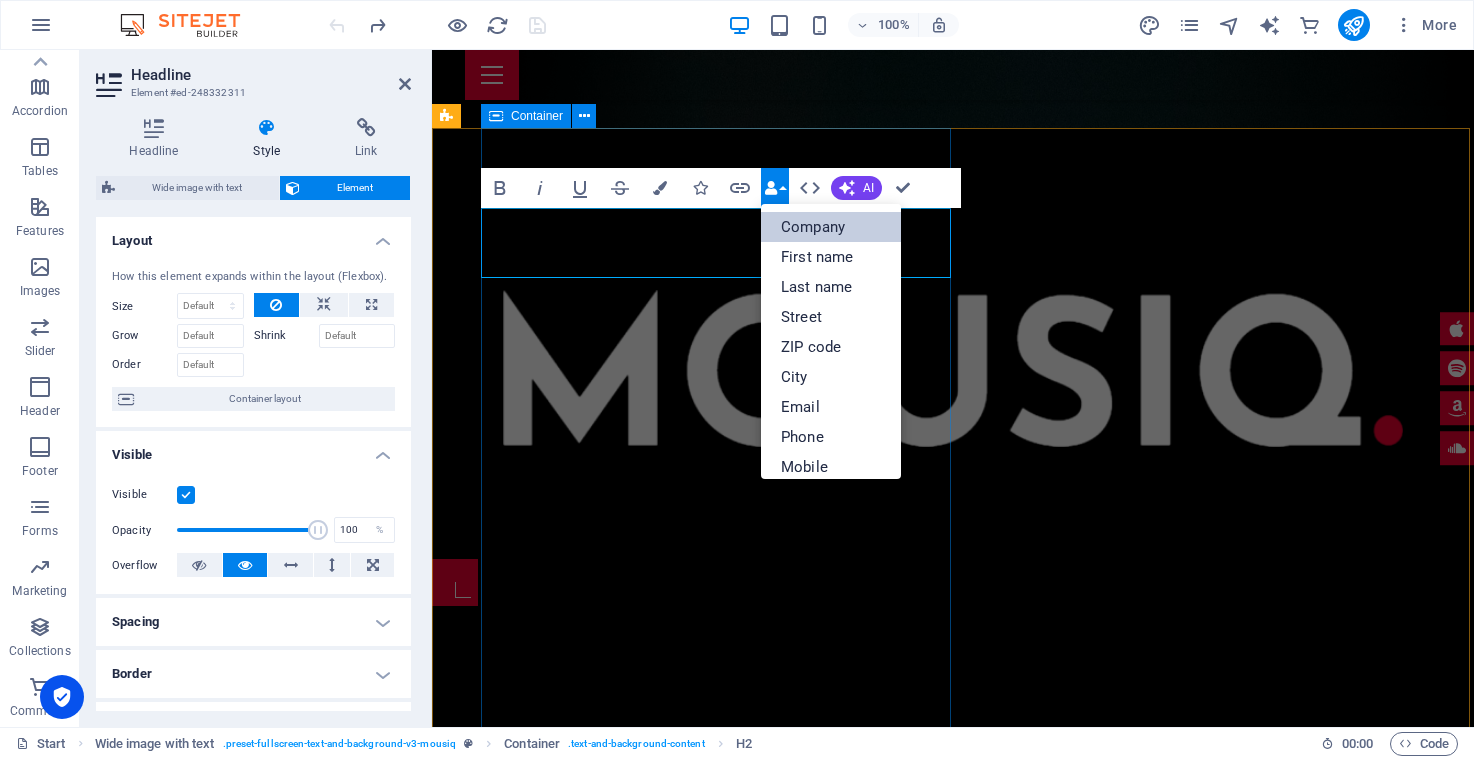 click on "Company" at bounding box center (831, 227) 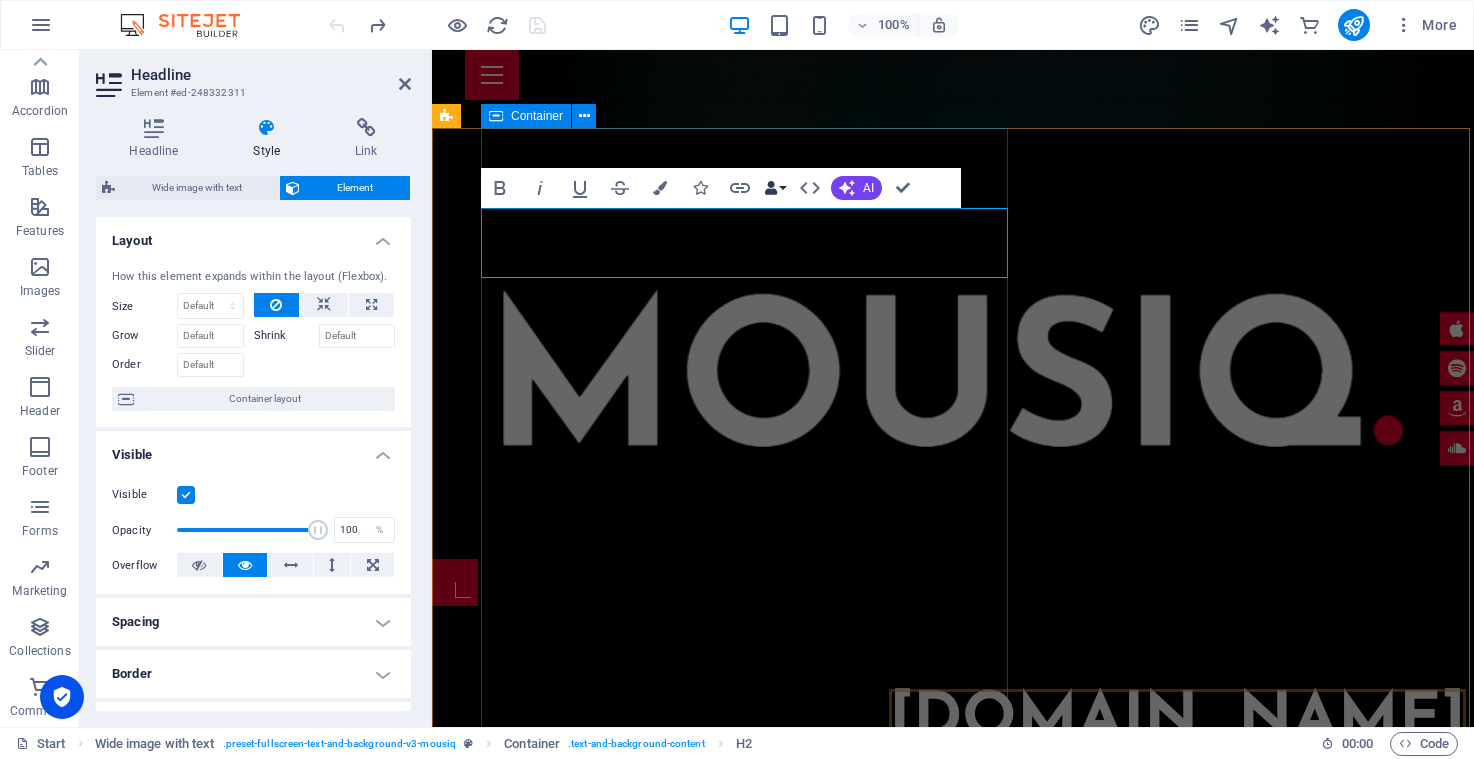 click at bounding box center [771, 188] 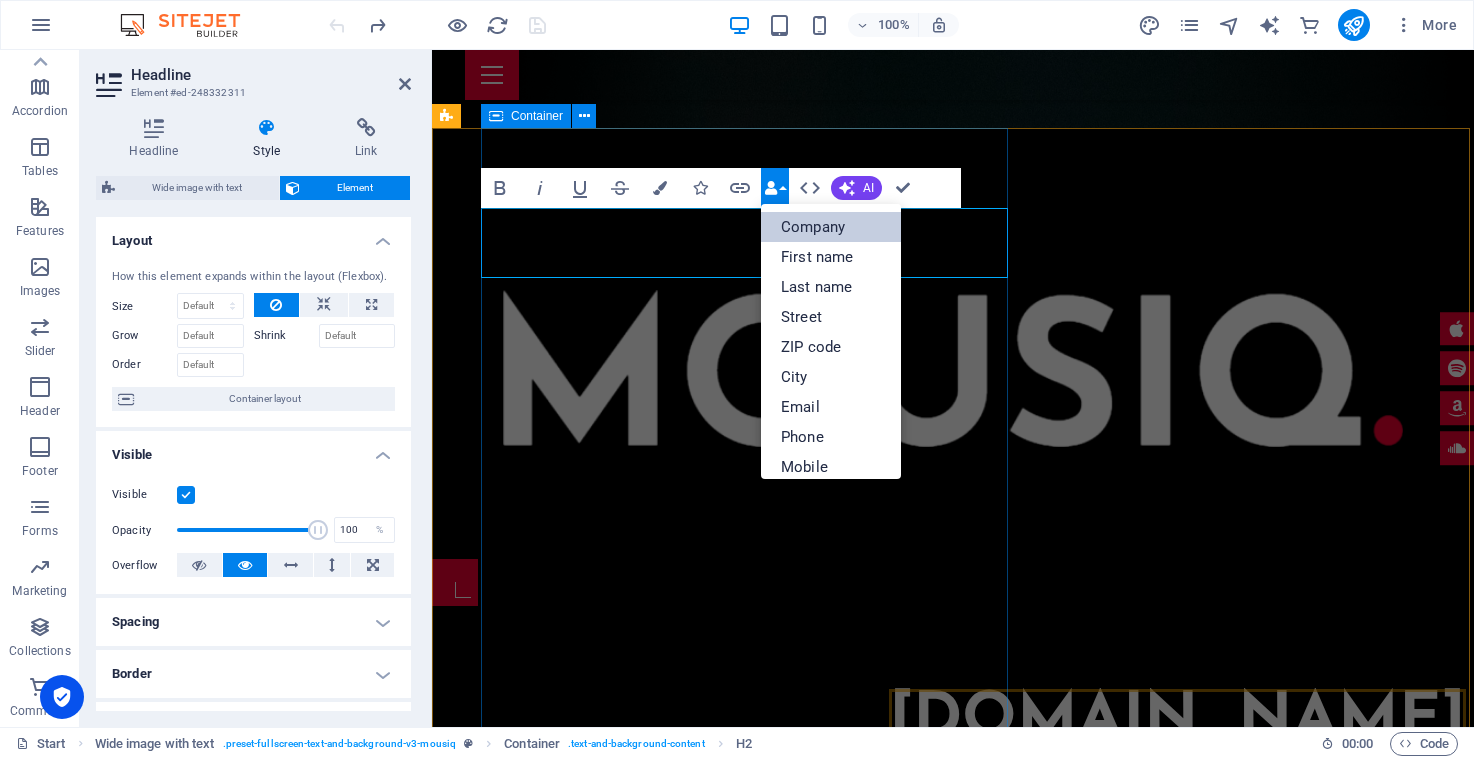click on "Company" at bounding box center [831, 227] 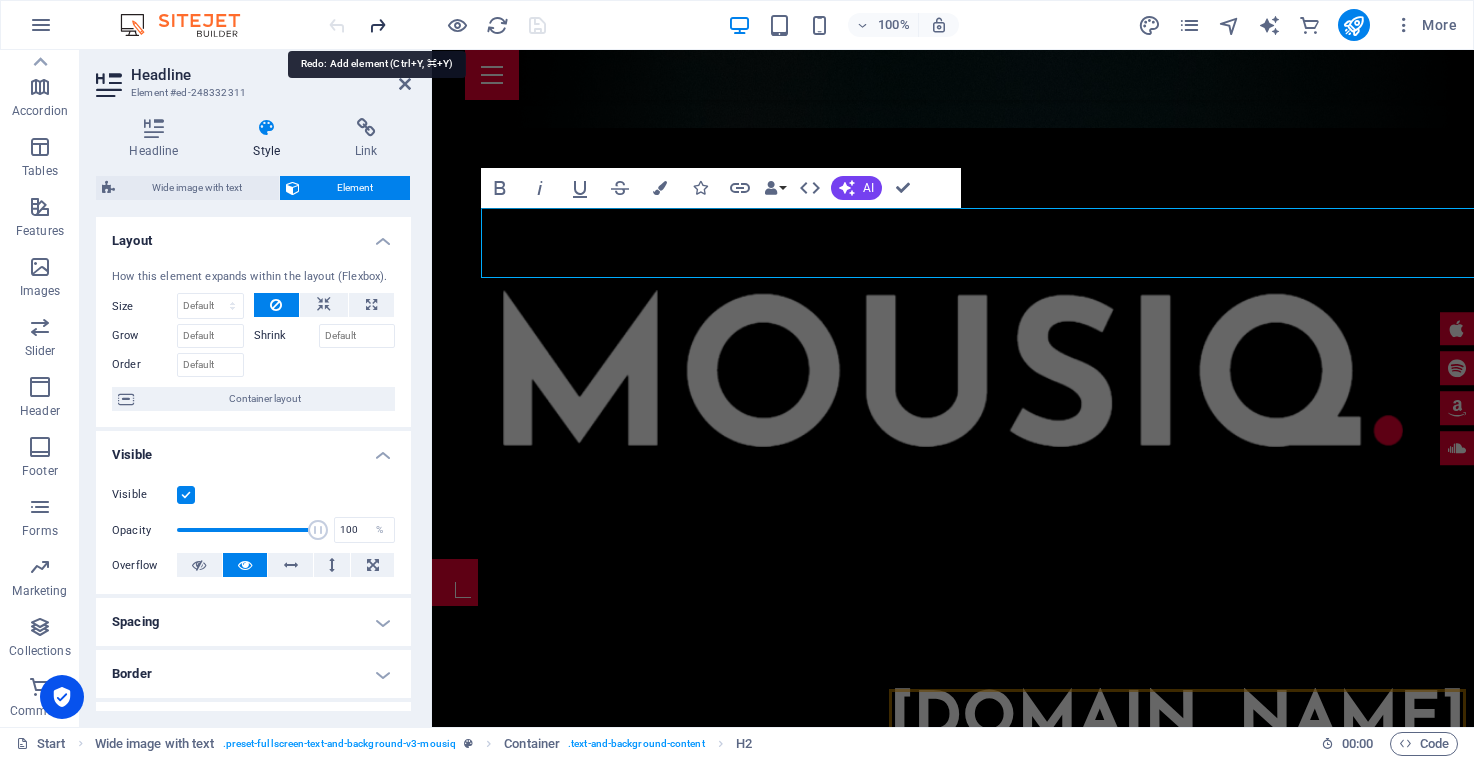 click at bounding box center (377, 25) 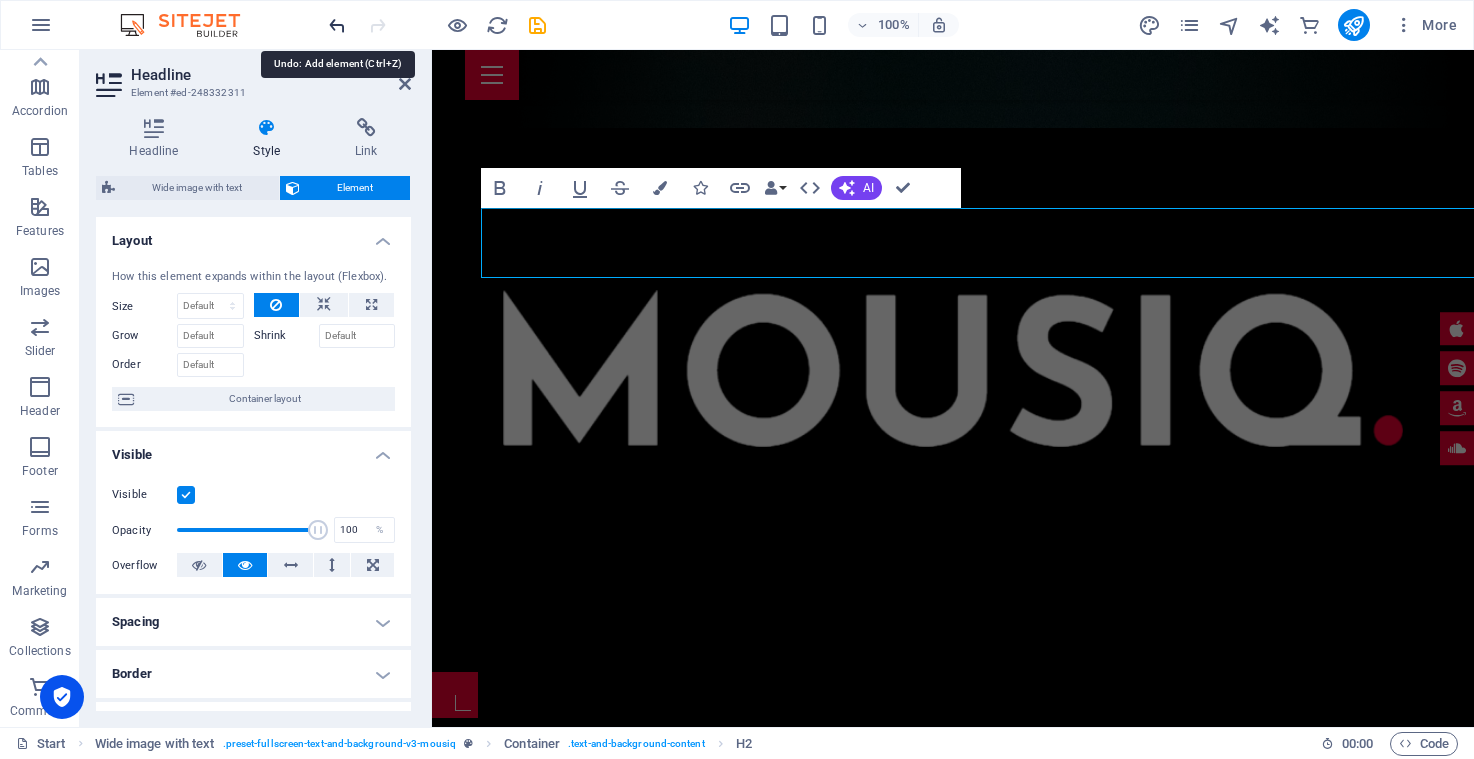 click at bounding box center (337, 25) 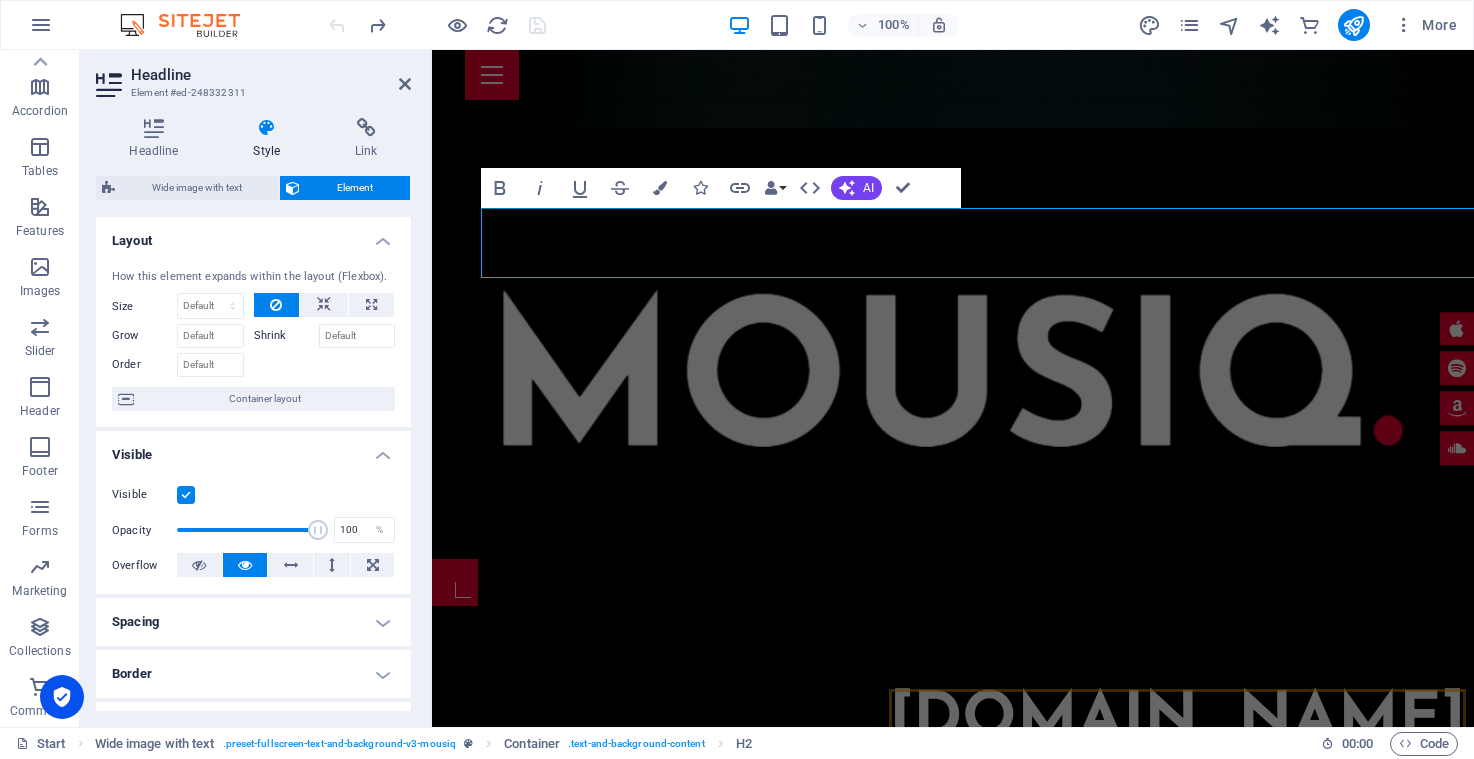 click at bounding box center [437, 25] 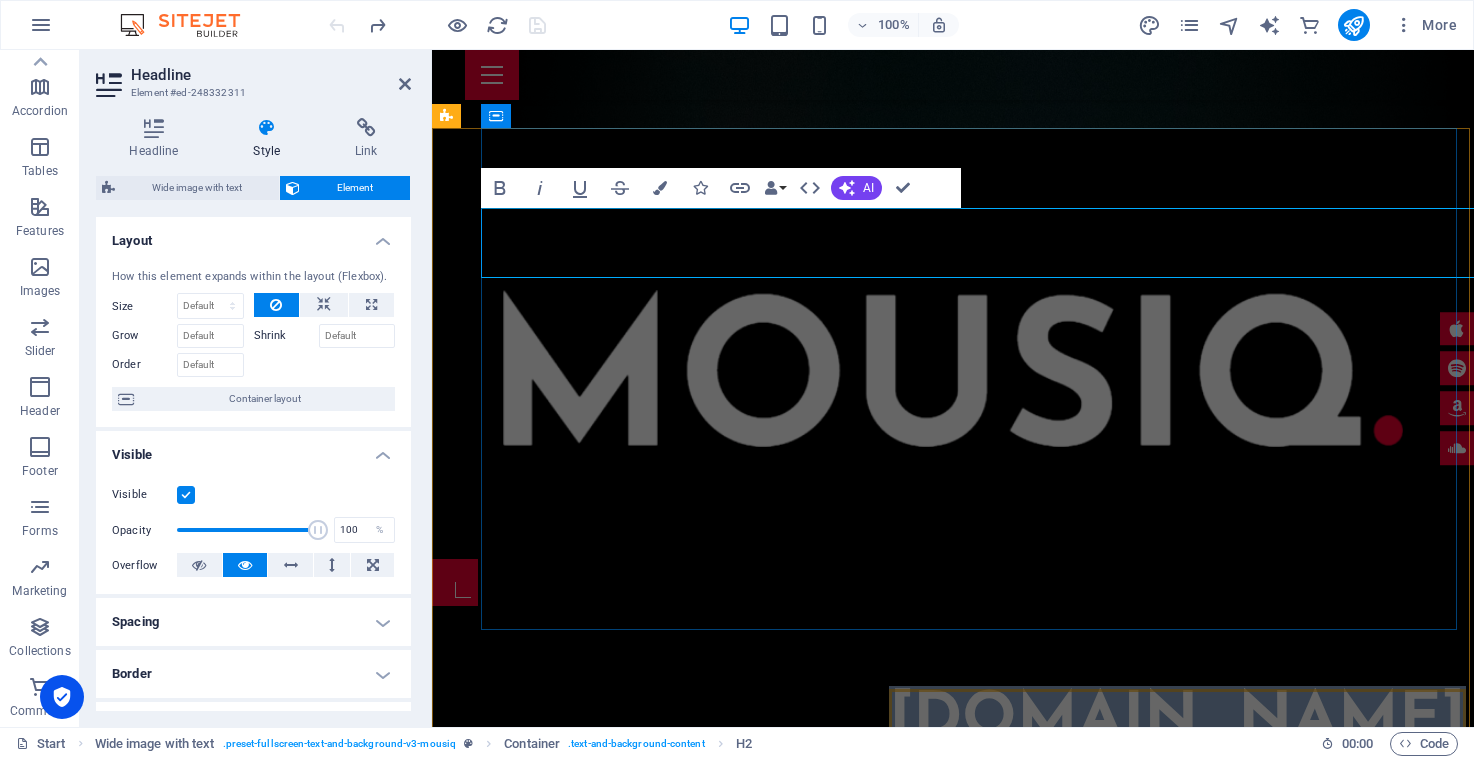 click on "[DOMAIN_NAME]" at bounding box center [1177, 791] 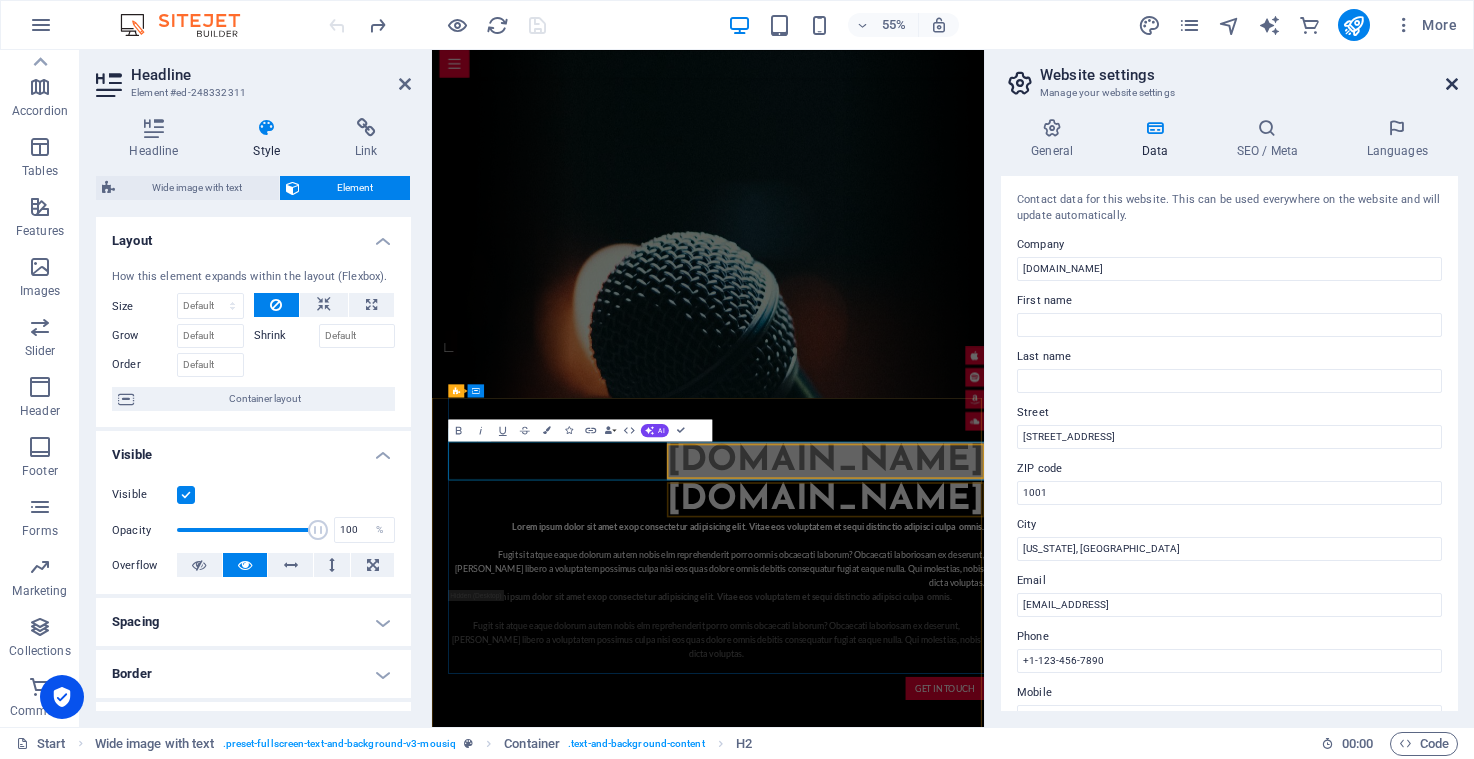 click at bounding box center (1452, 84) 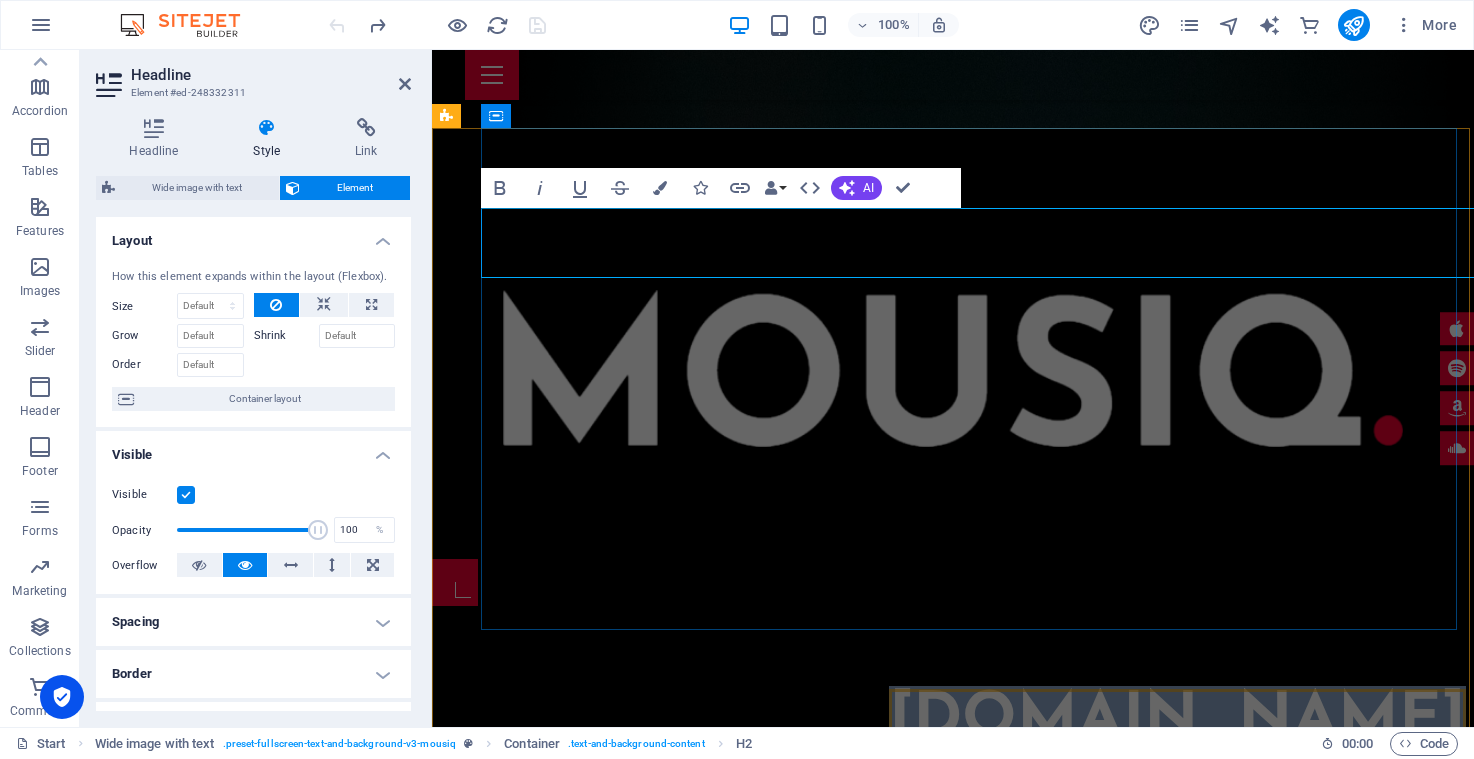 click on "[DOMAIN_NAME]" at bounding box center [1177, 791] 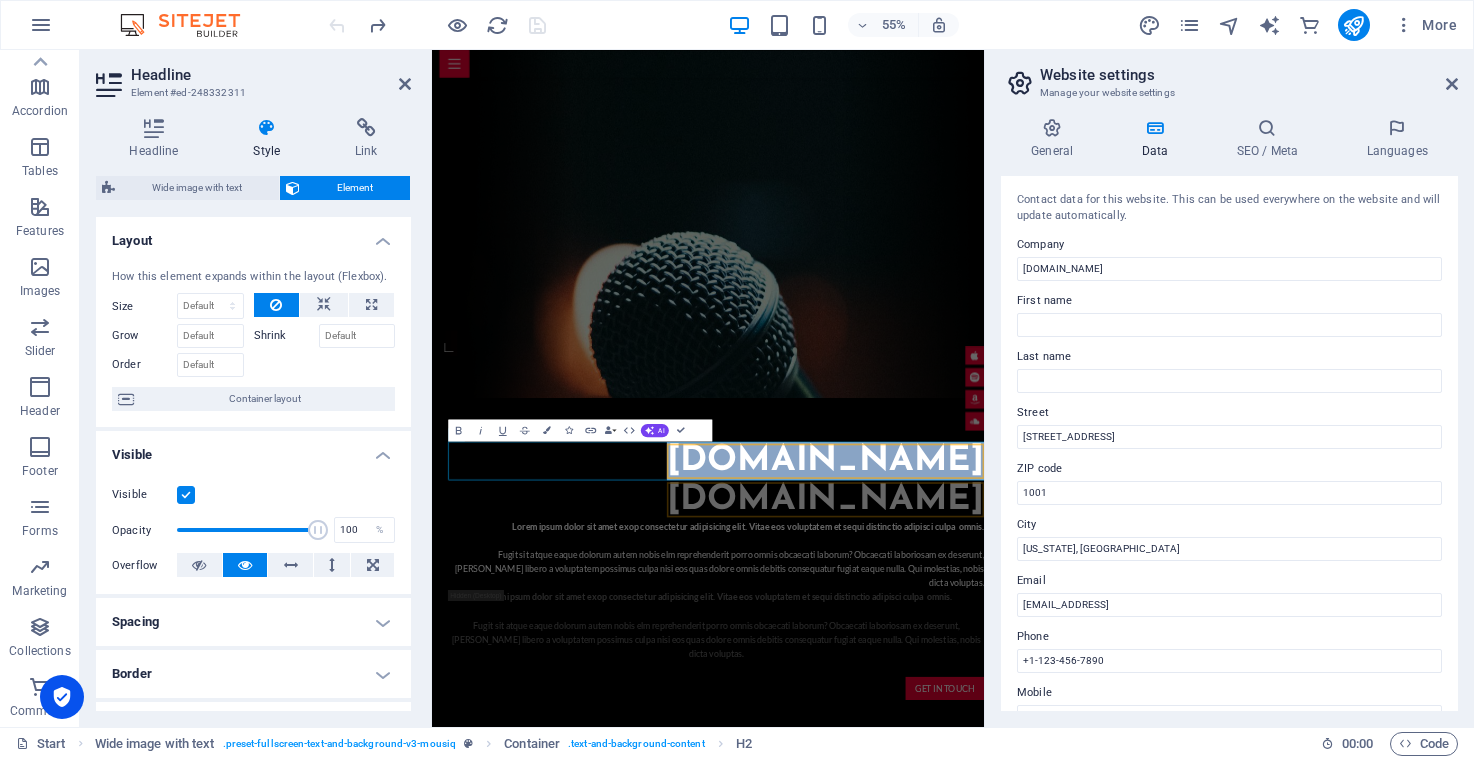 scroll, scrollTop: -1, scrollLeft: 0, axis: vertical 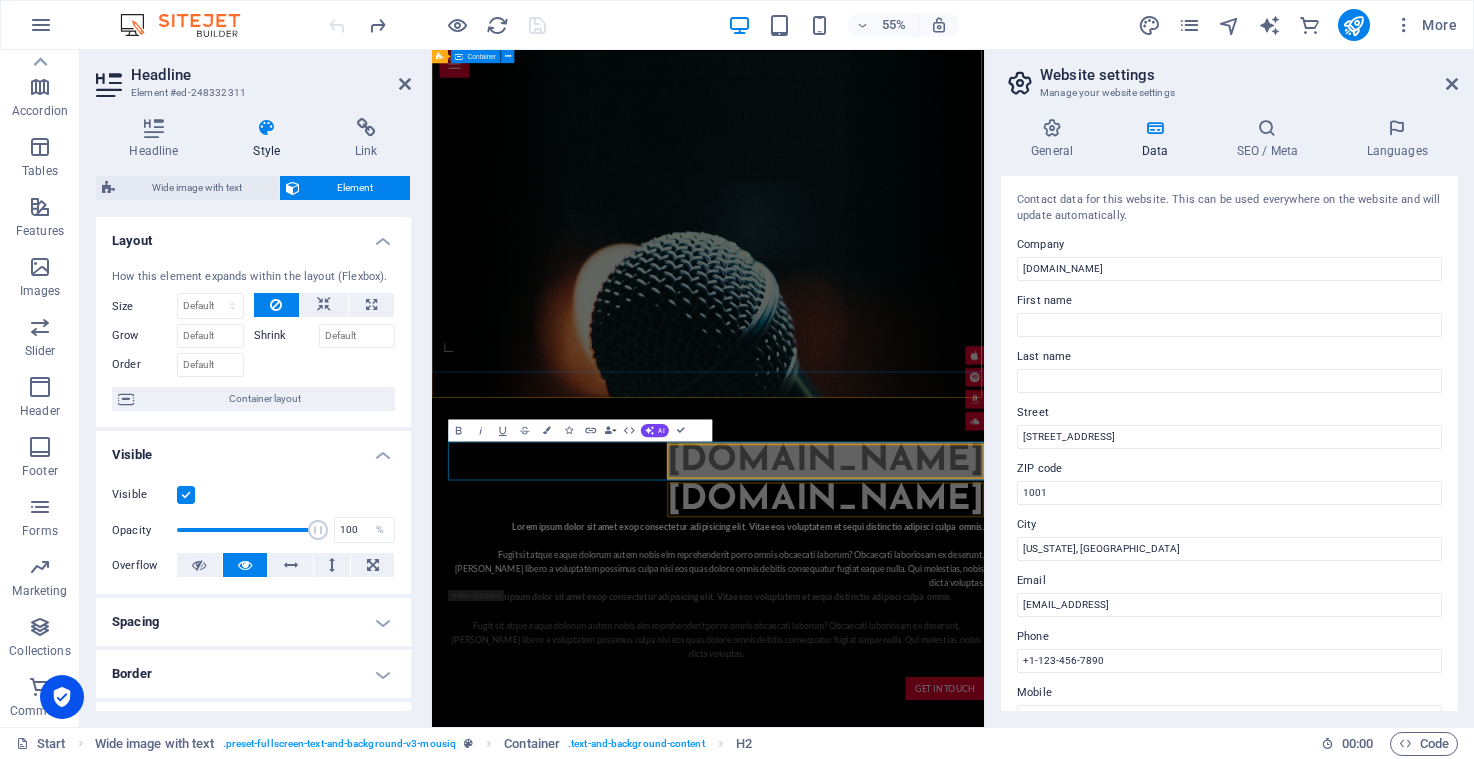 click at bounding box center (934, 368) 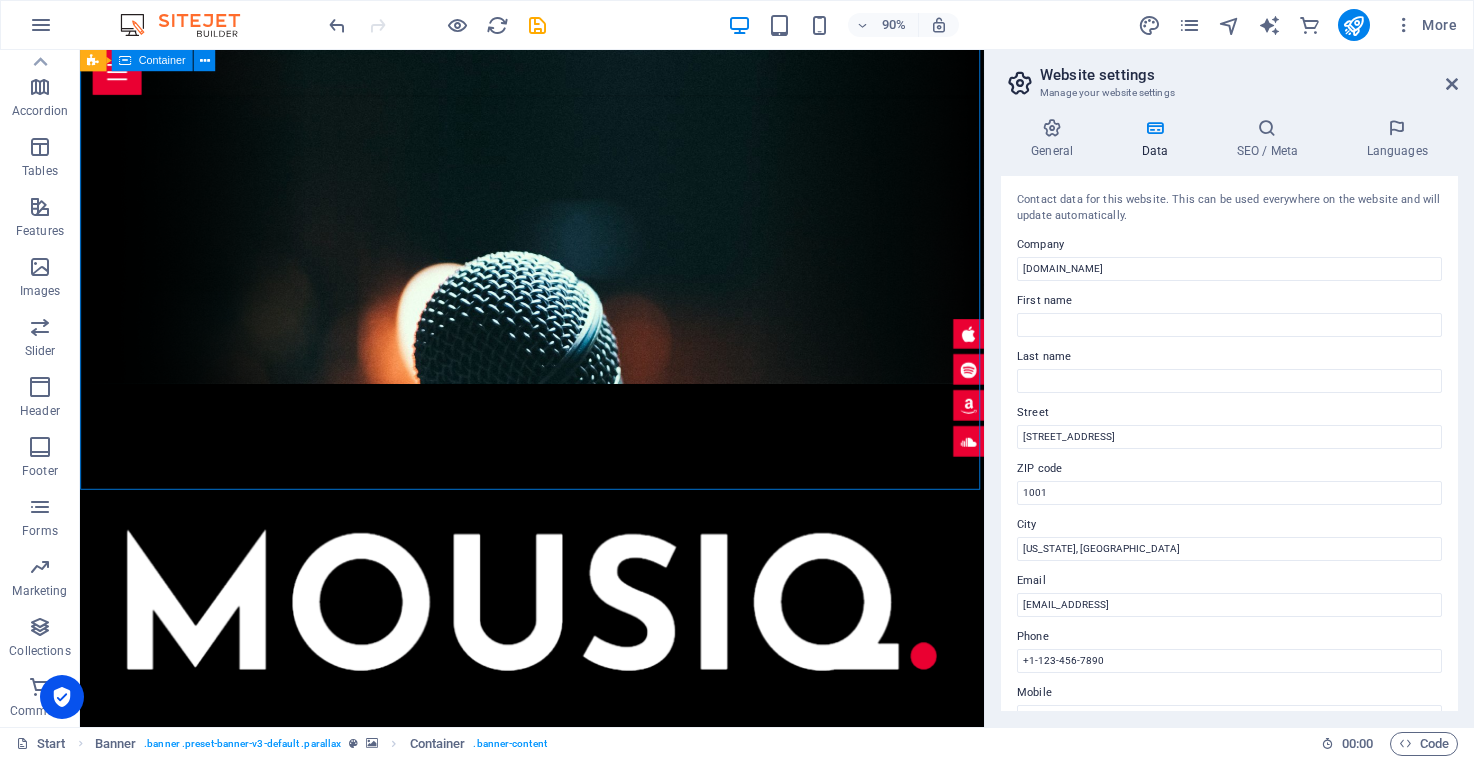 scroll, scrollTop: 491, scrollLeft: 0, axis: vertical 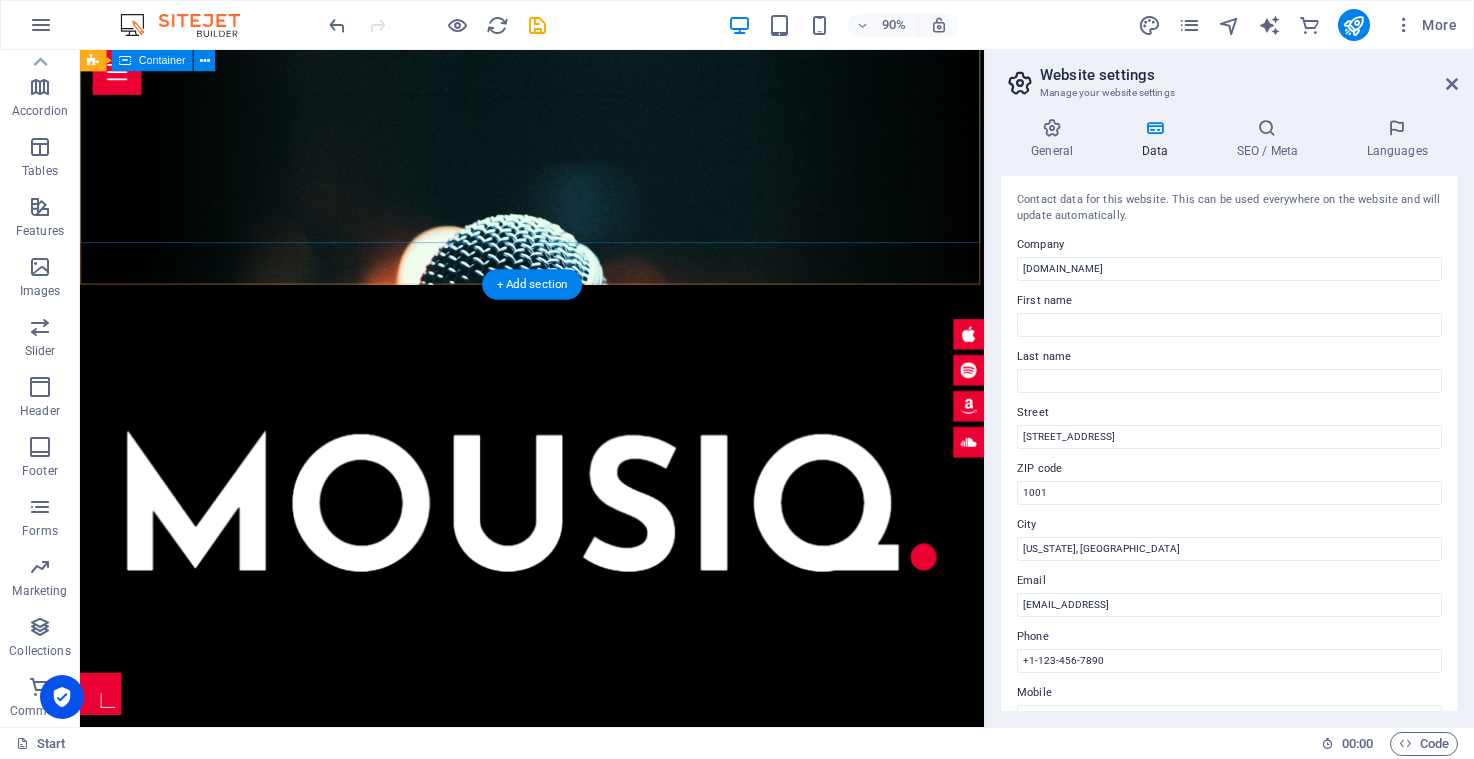 click at bounding box center (582, 551) 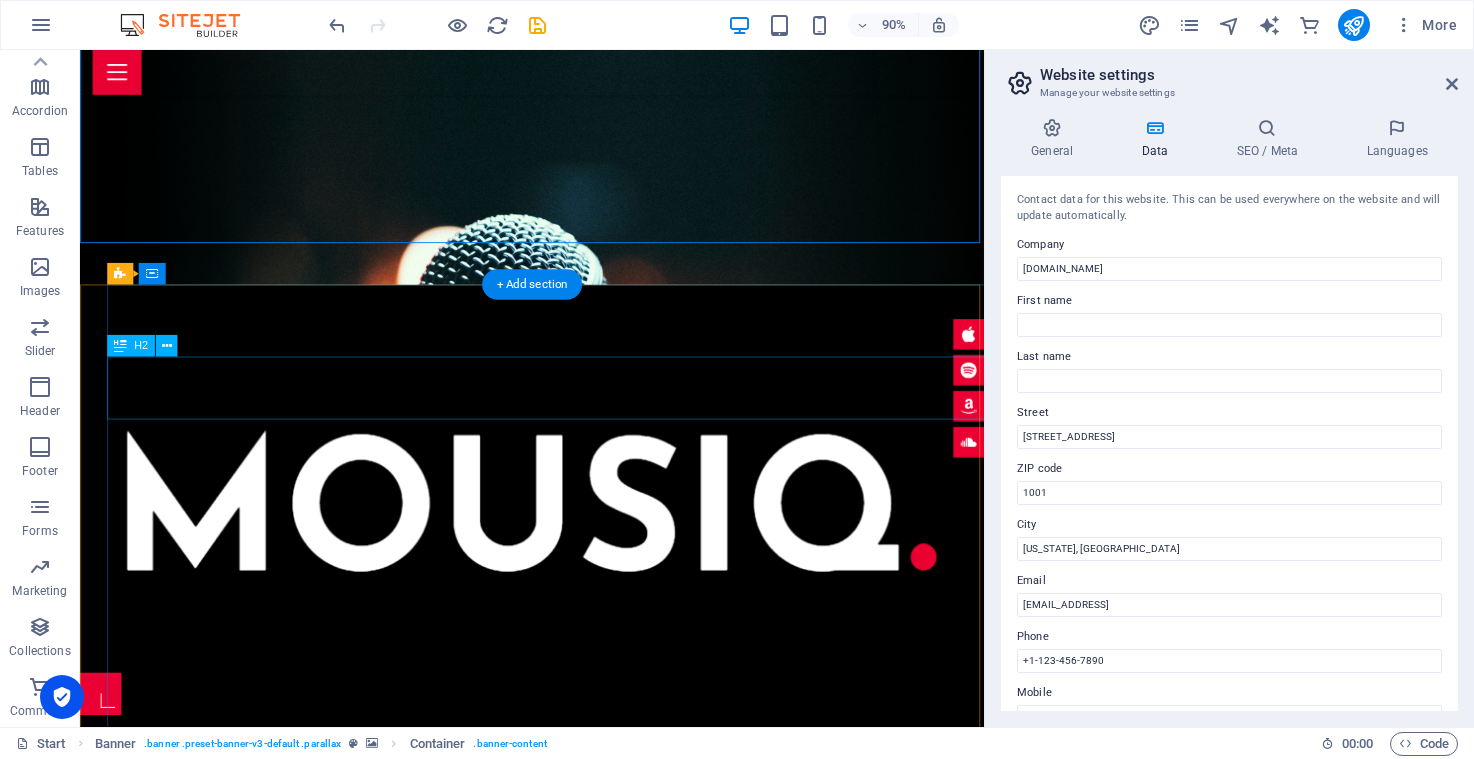 click on "[DOMAIN_NAME]" at bounding box center [795, 974] 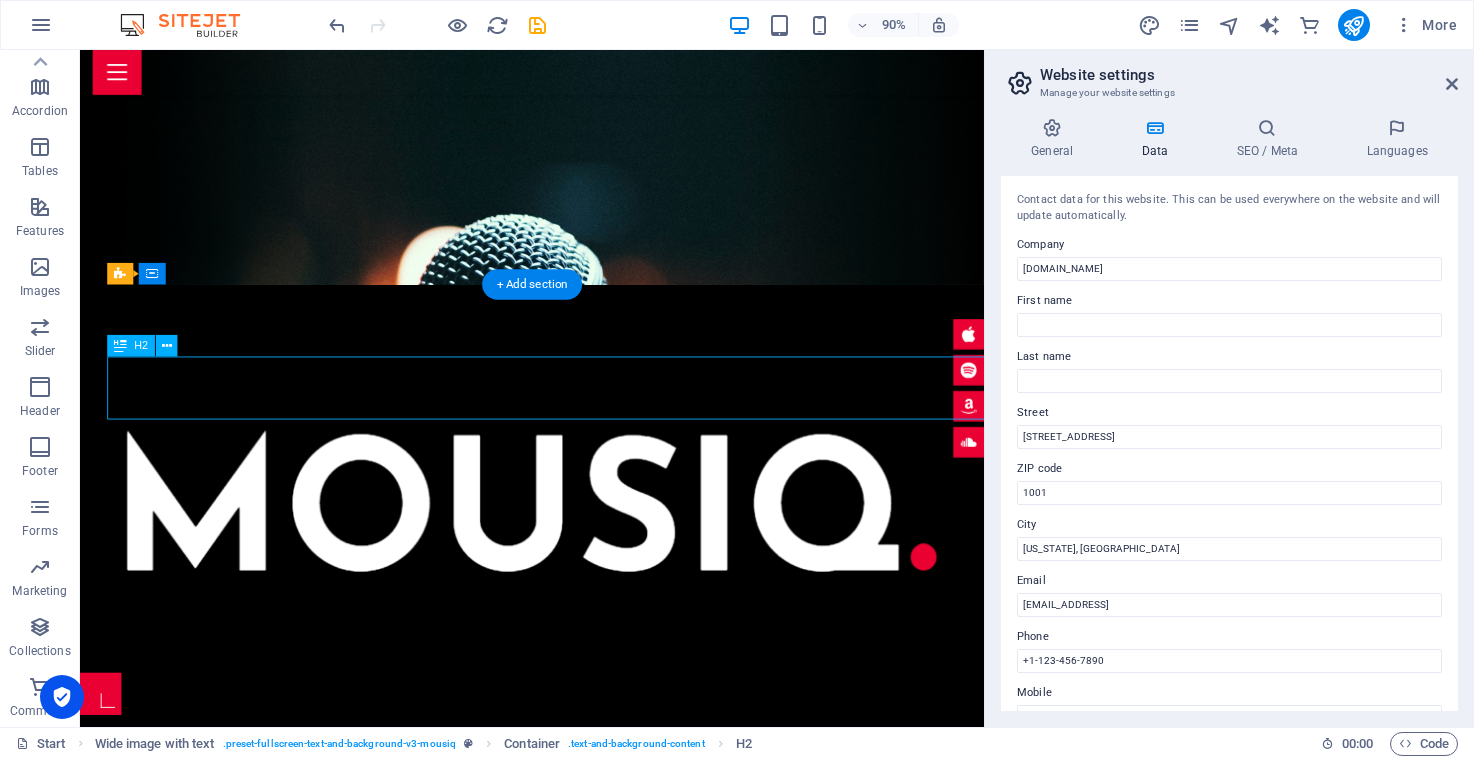 drag, startPoint x: 643, startPoint y: 419, endPoint x: 1028, endPoint y: 413, distance: 385.04675 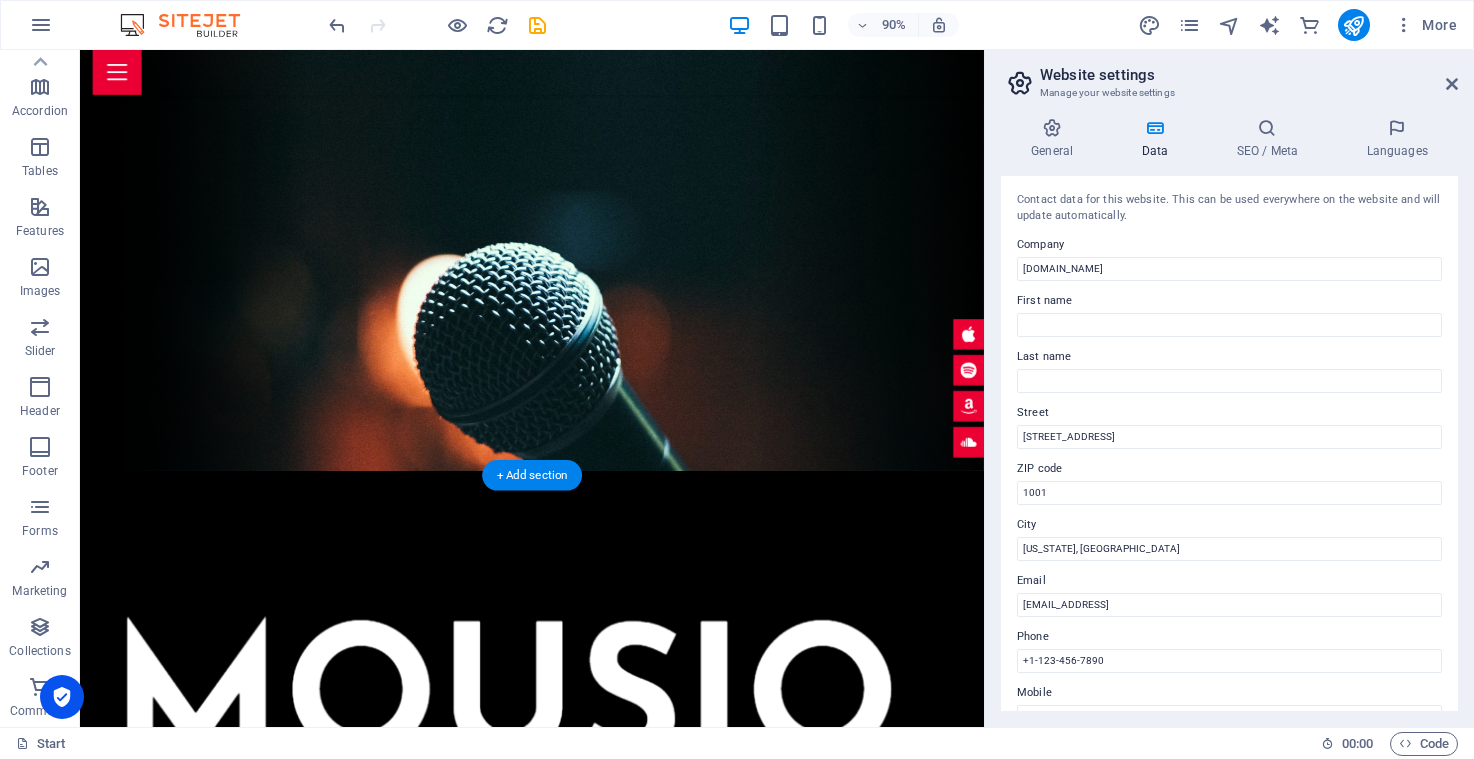 scroll, scrollTop: 278, scrollLeft: 0, axis: vertical 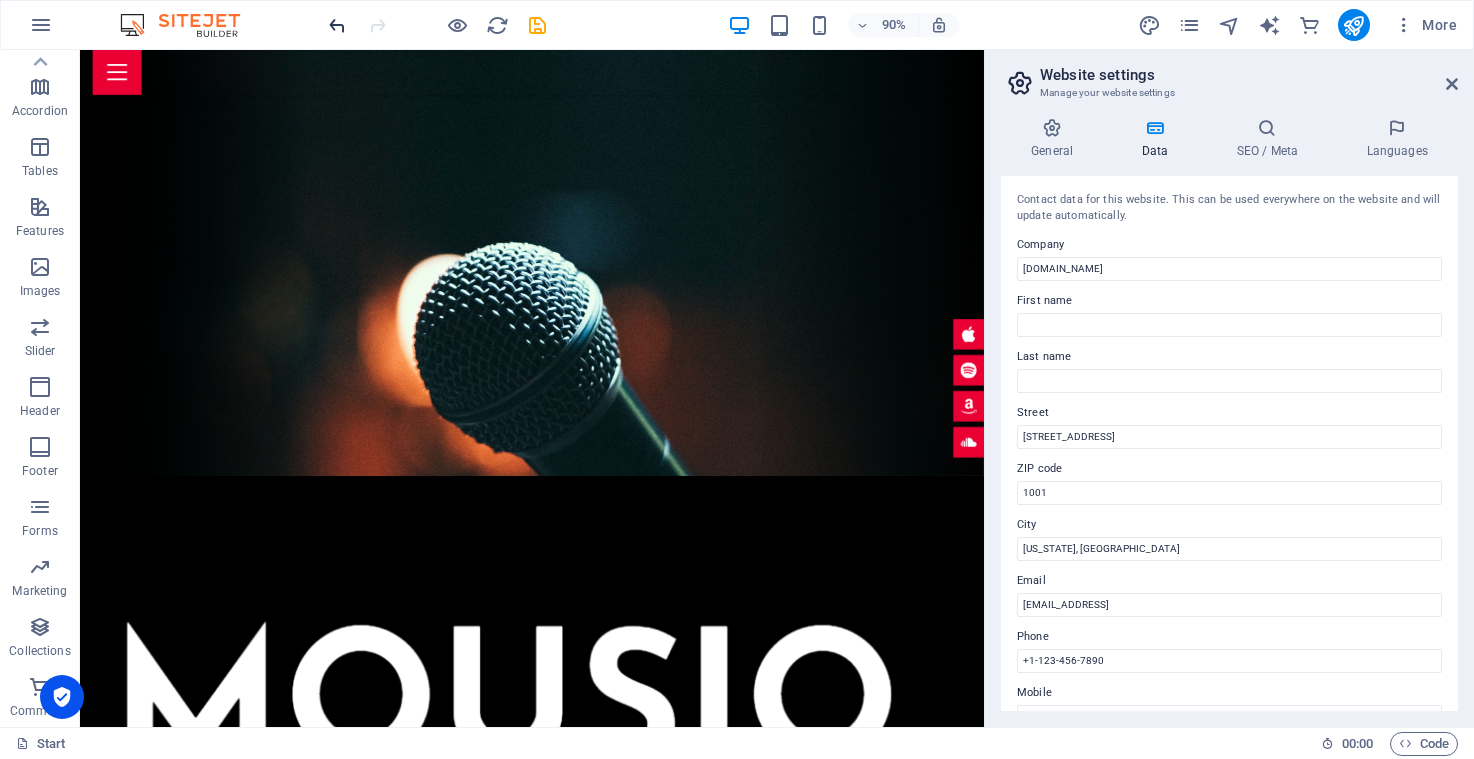 click at bounding box center [337, 25] 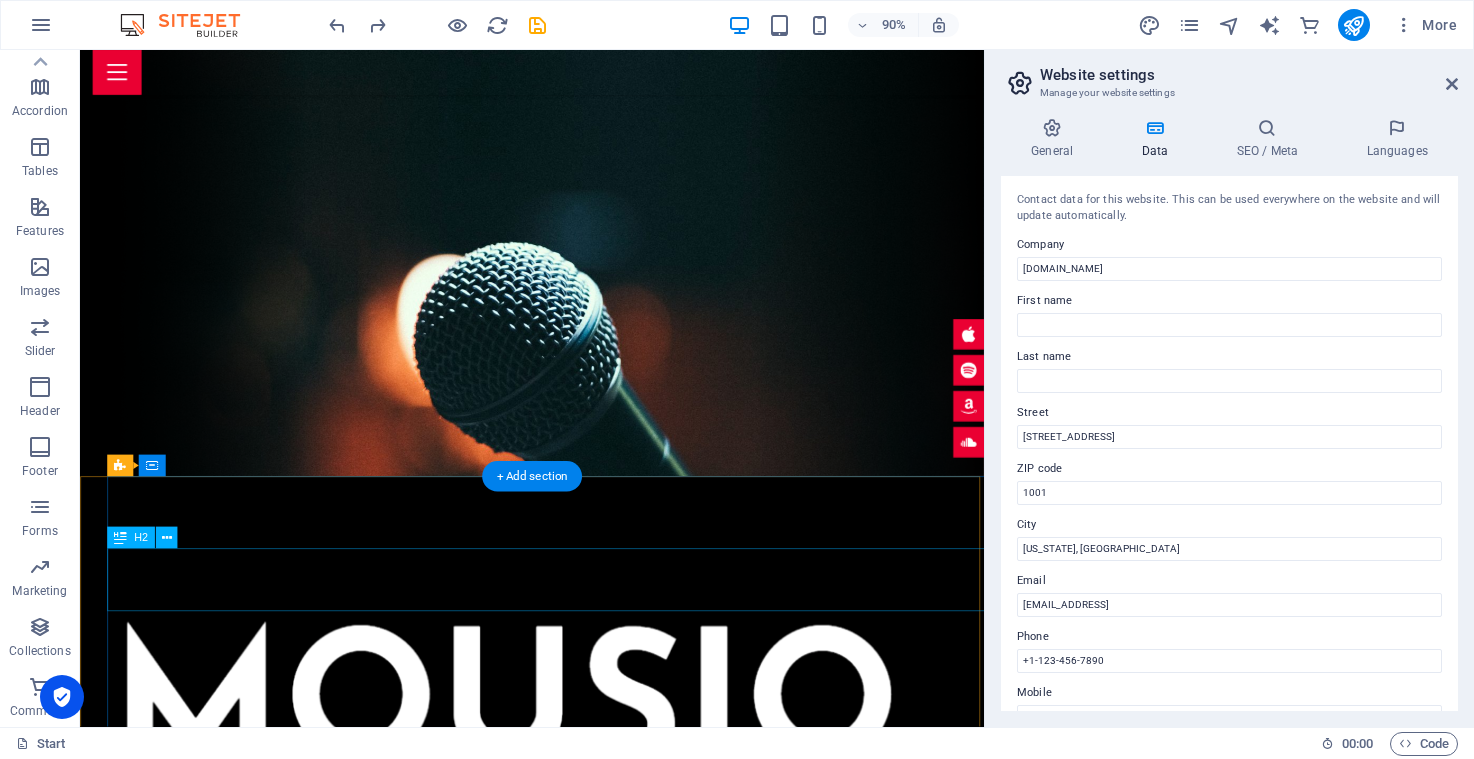 click on "[DOMAIN_NAME]" at bounding box center (795, 1117) 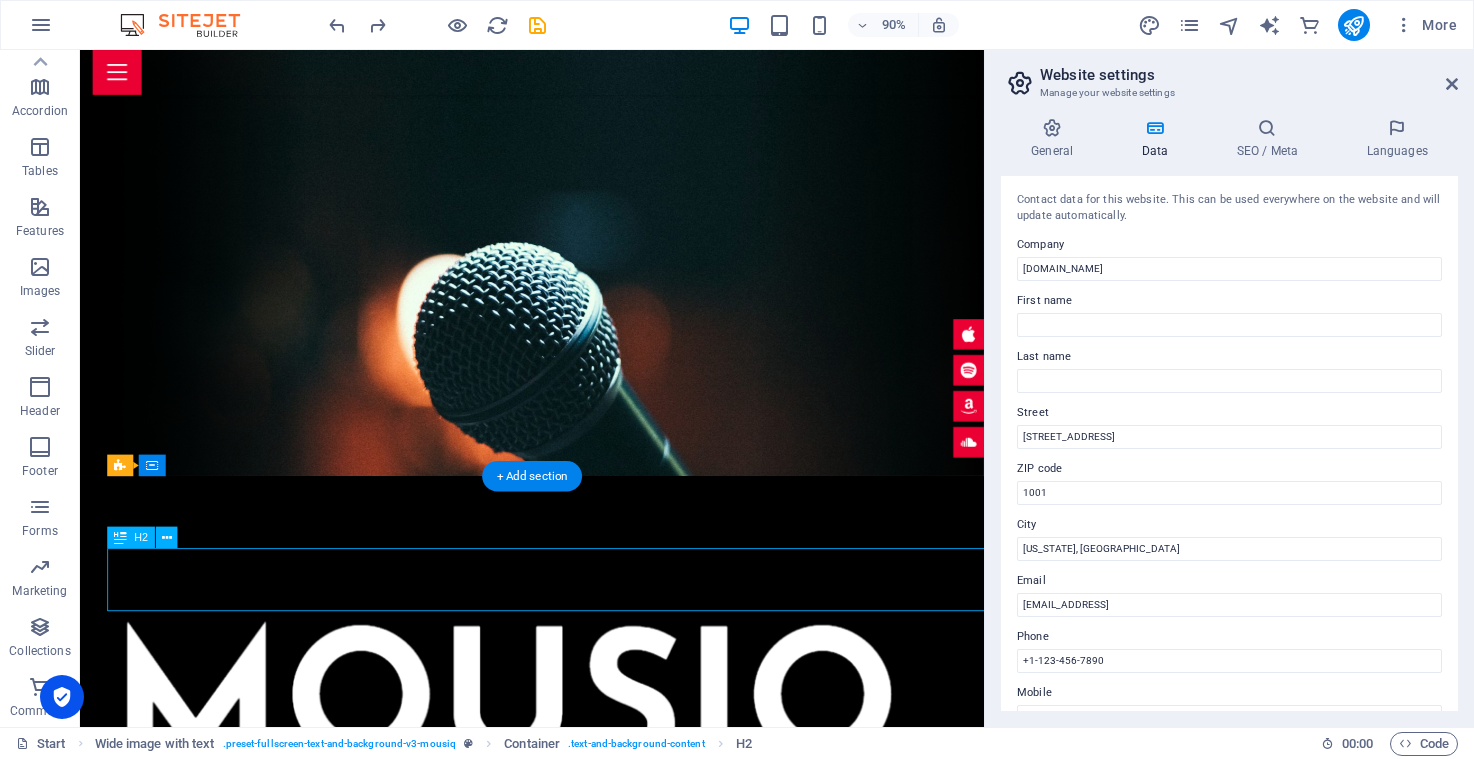 click on "[DOMAIN_NAME]" at bounding box center (795, 1117) 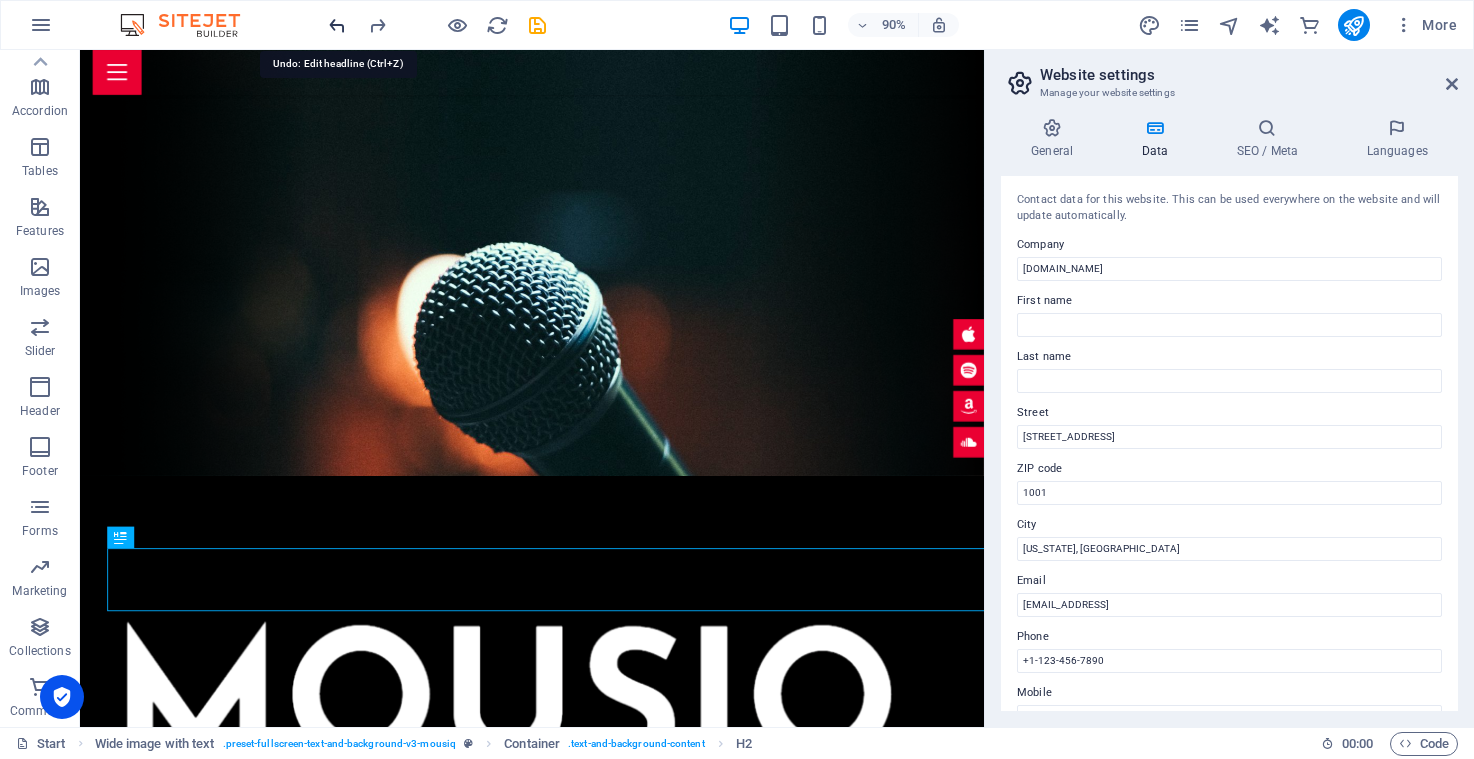 click at bounding box center (337, 25) 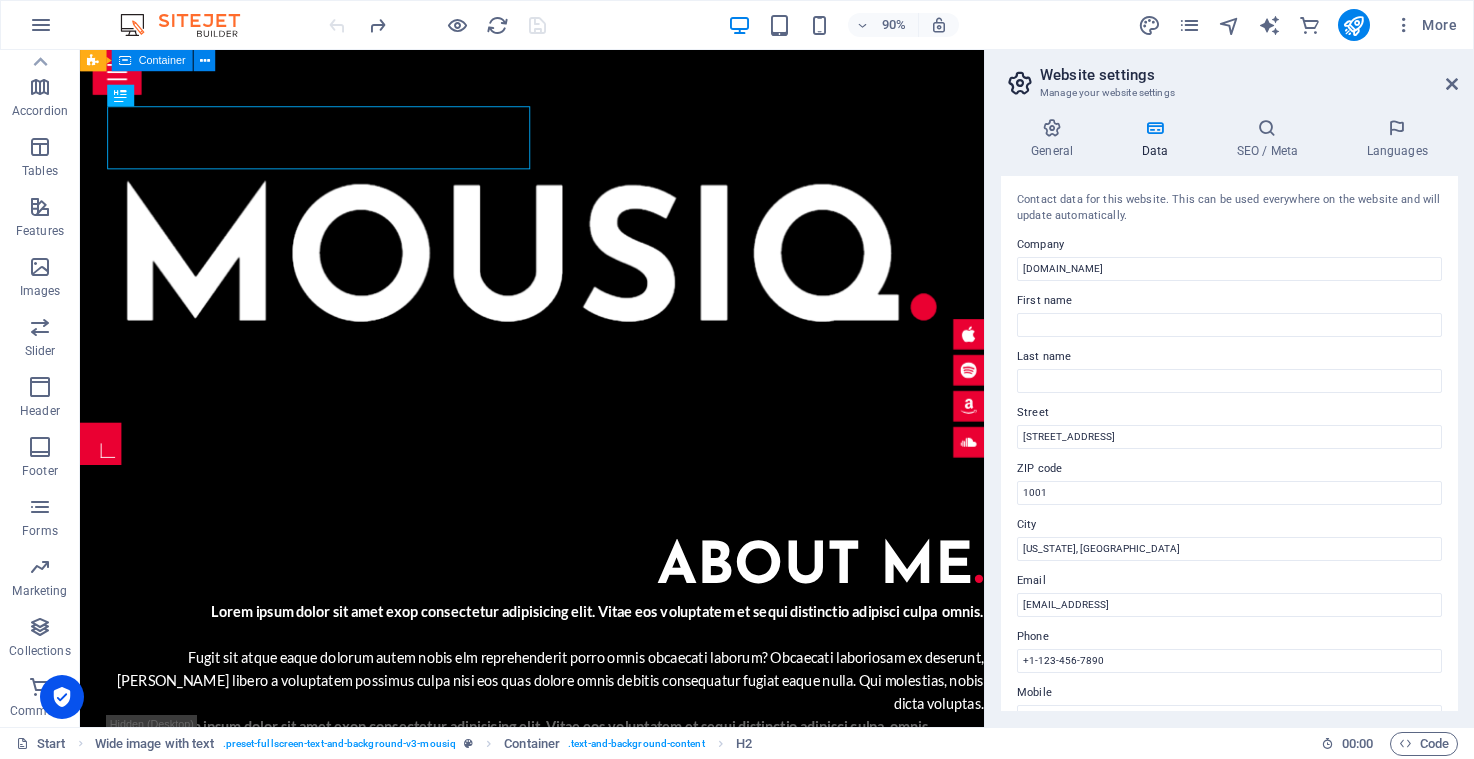 scroll, scrollTop: 769, scrollLeft: 0, axis: vertical 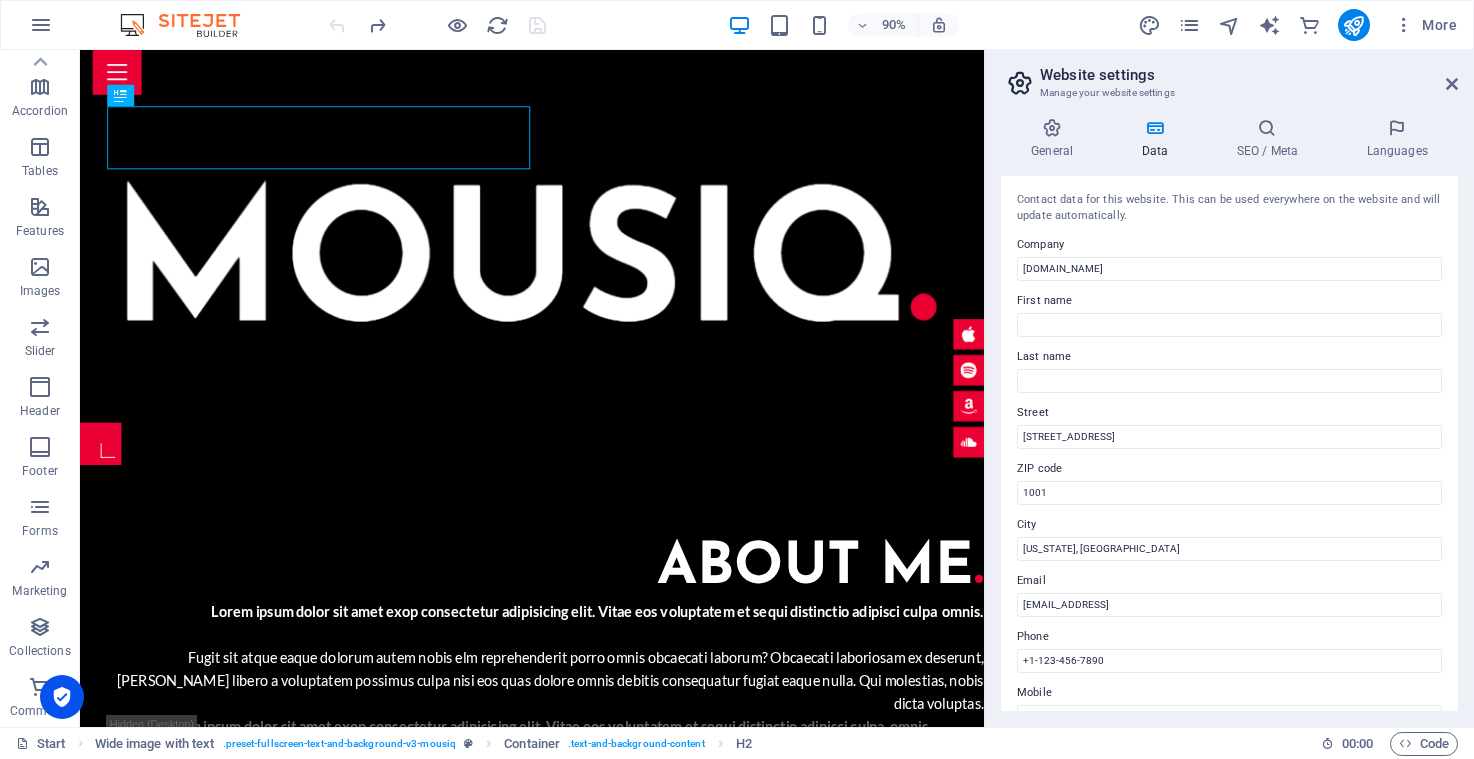 click at bounding box center (190, 25) 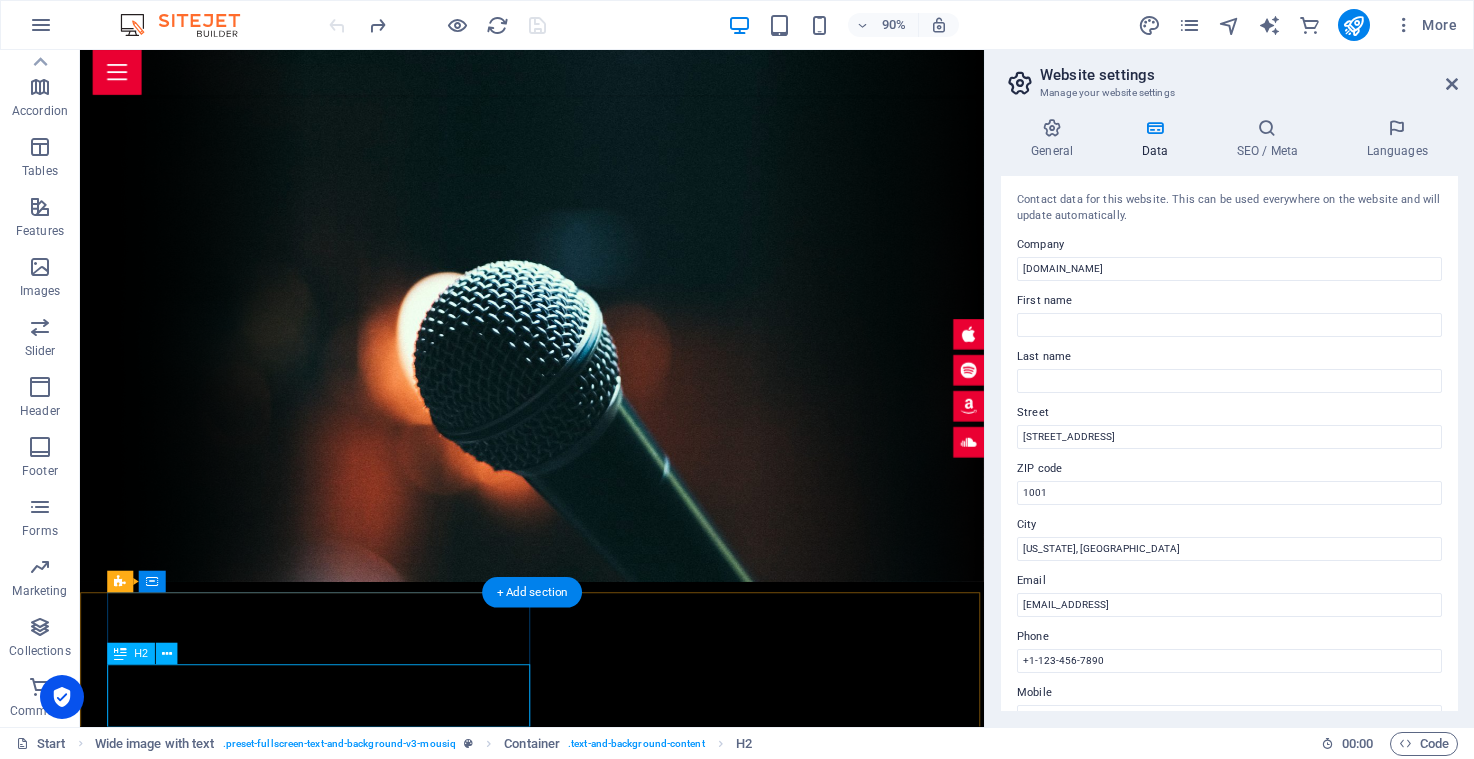scroll, scrollTop: 144, scrollLeft: 0, axis: vertical 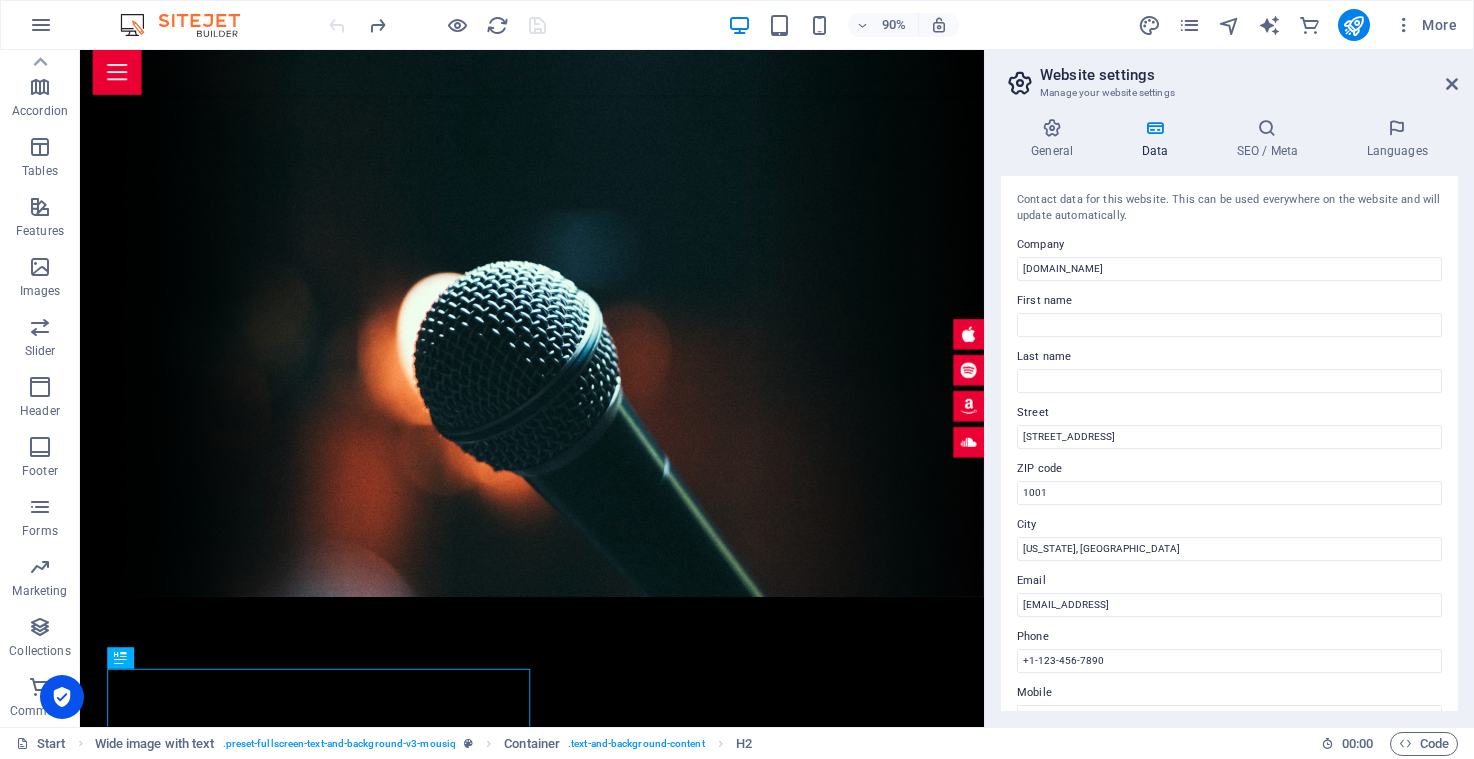 click on "Website settings" at bounding box center (1249, 75) 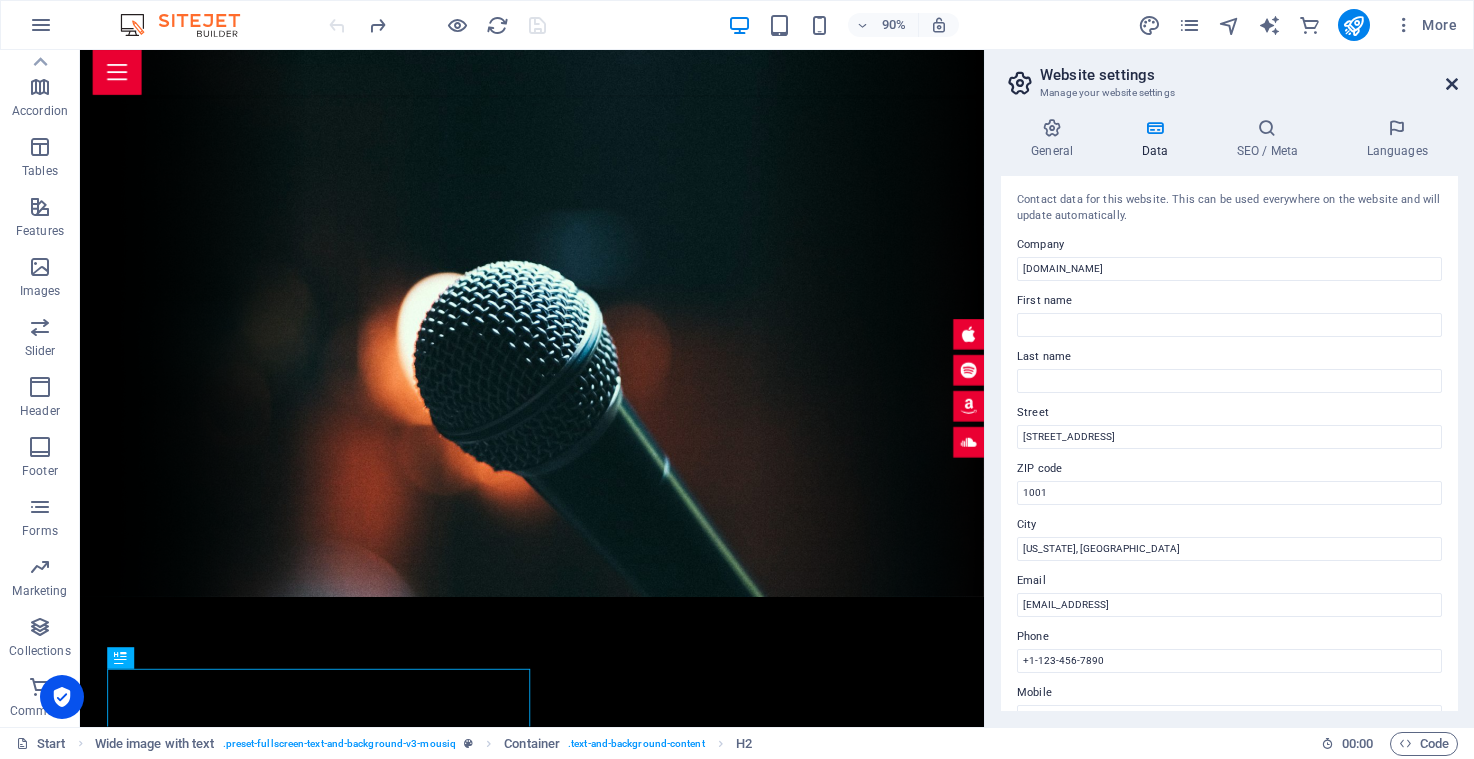 click at bounding box center (1452, 84) 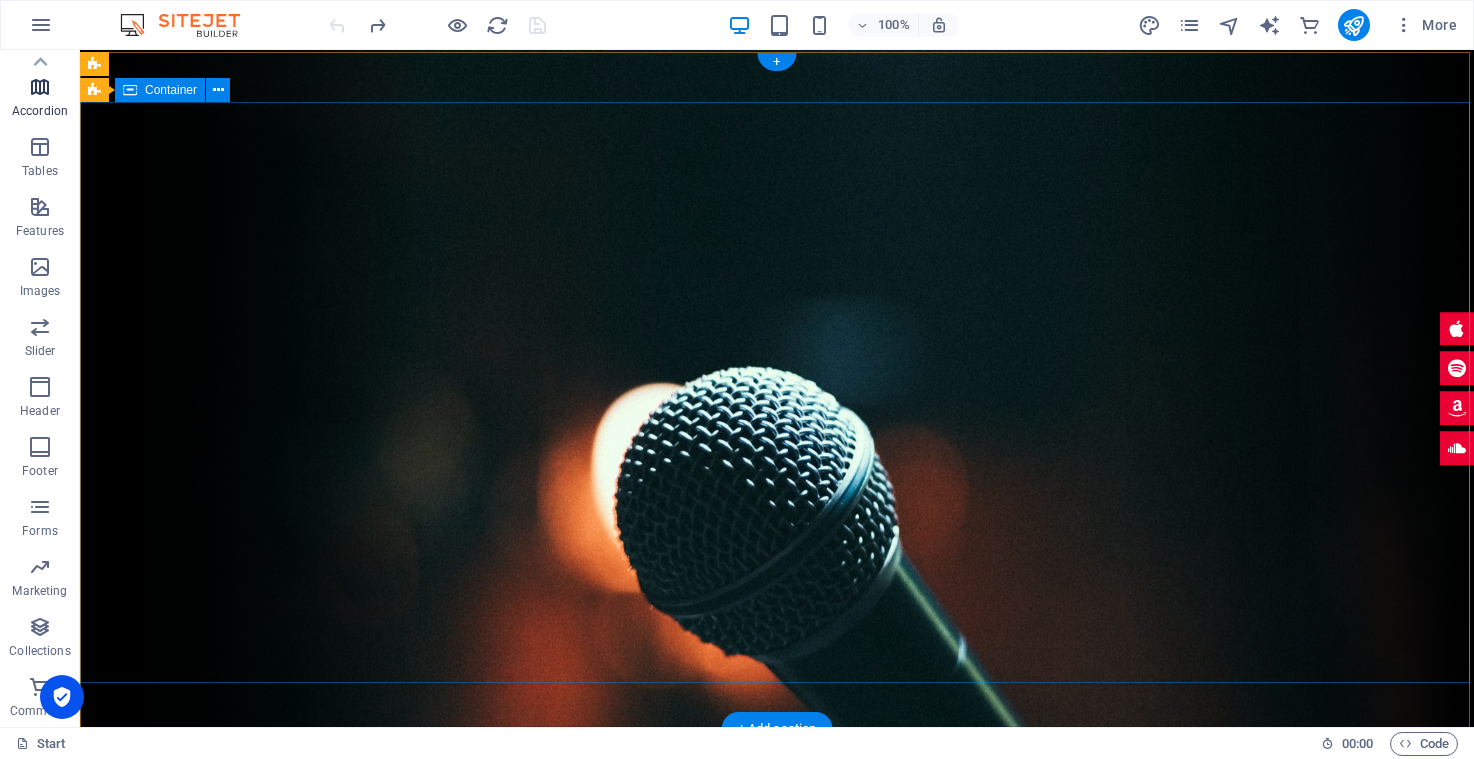 scroll, scrollTop: 0, scrollLeft: 0, axis: both 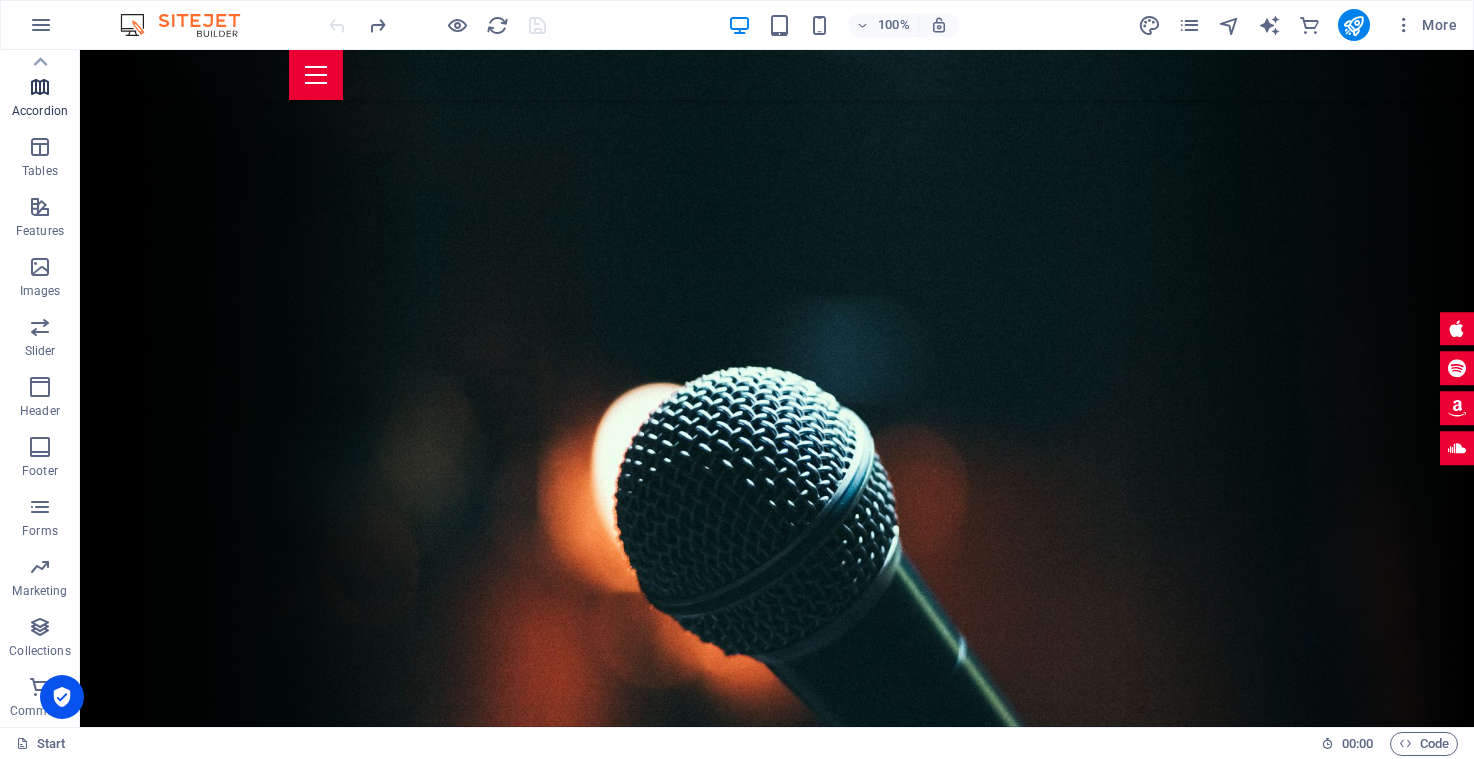click at bounding box center [40, 87] 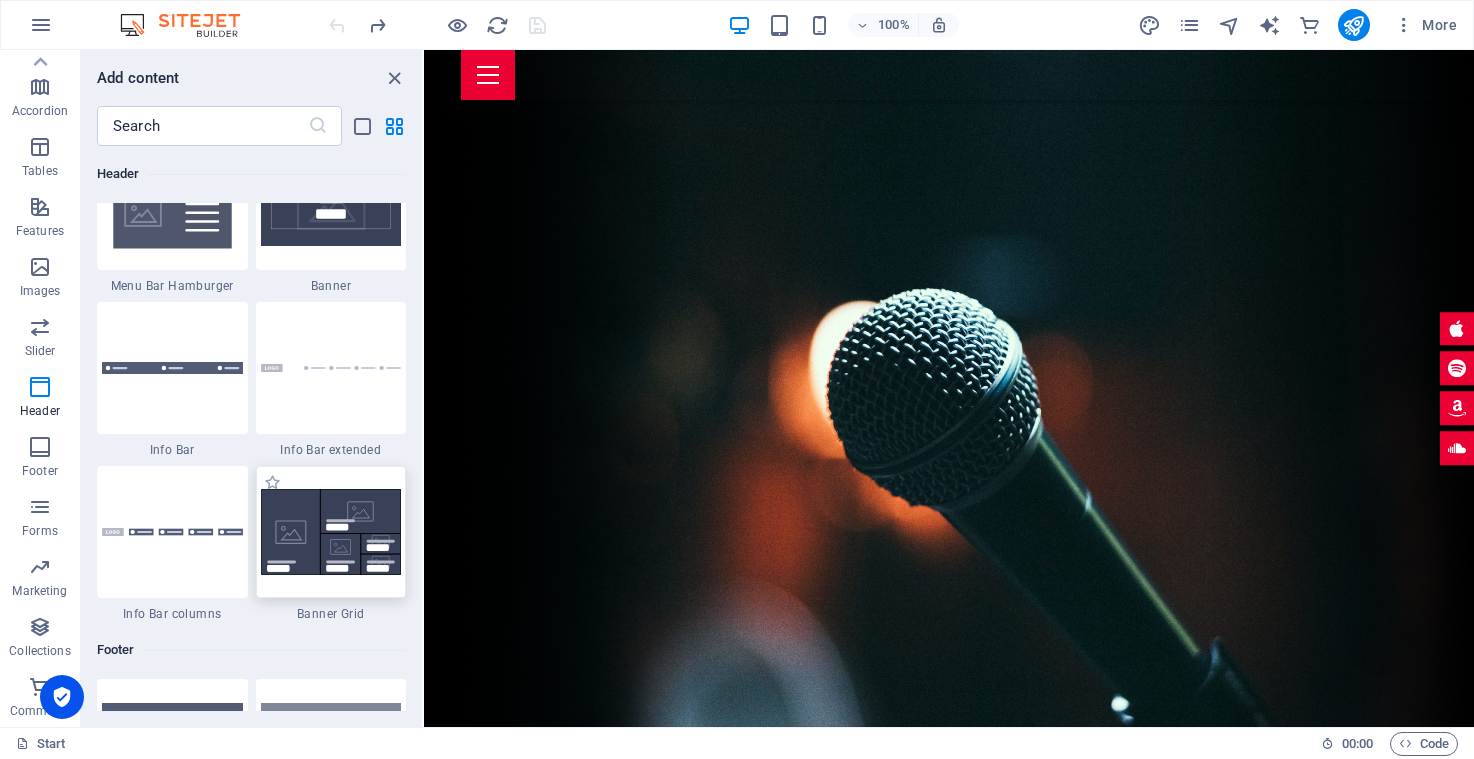 scroll, scrollTop: 12562, scrollLeft: 0, axis: vertical 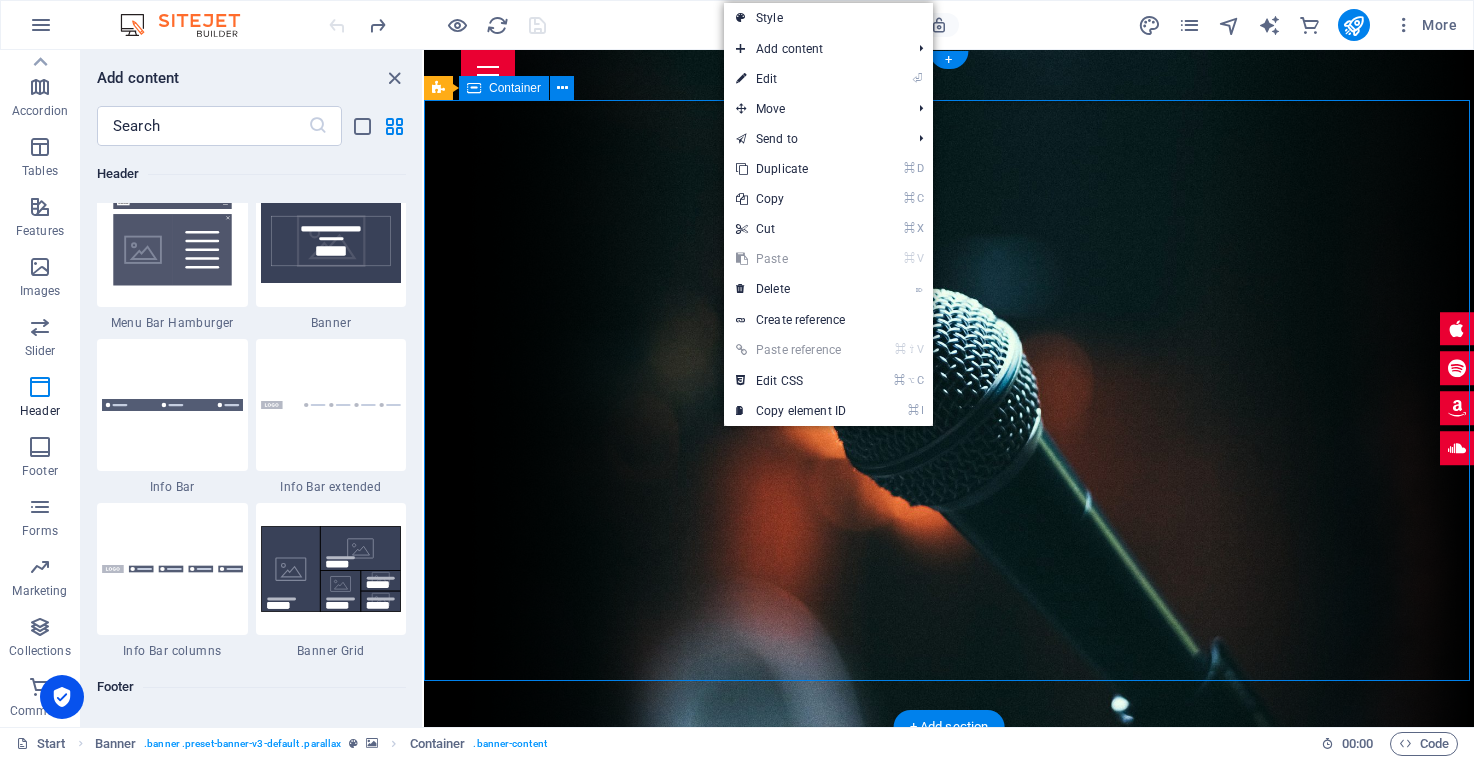 click at bounding box center (949, 967) 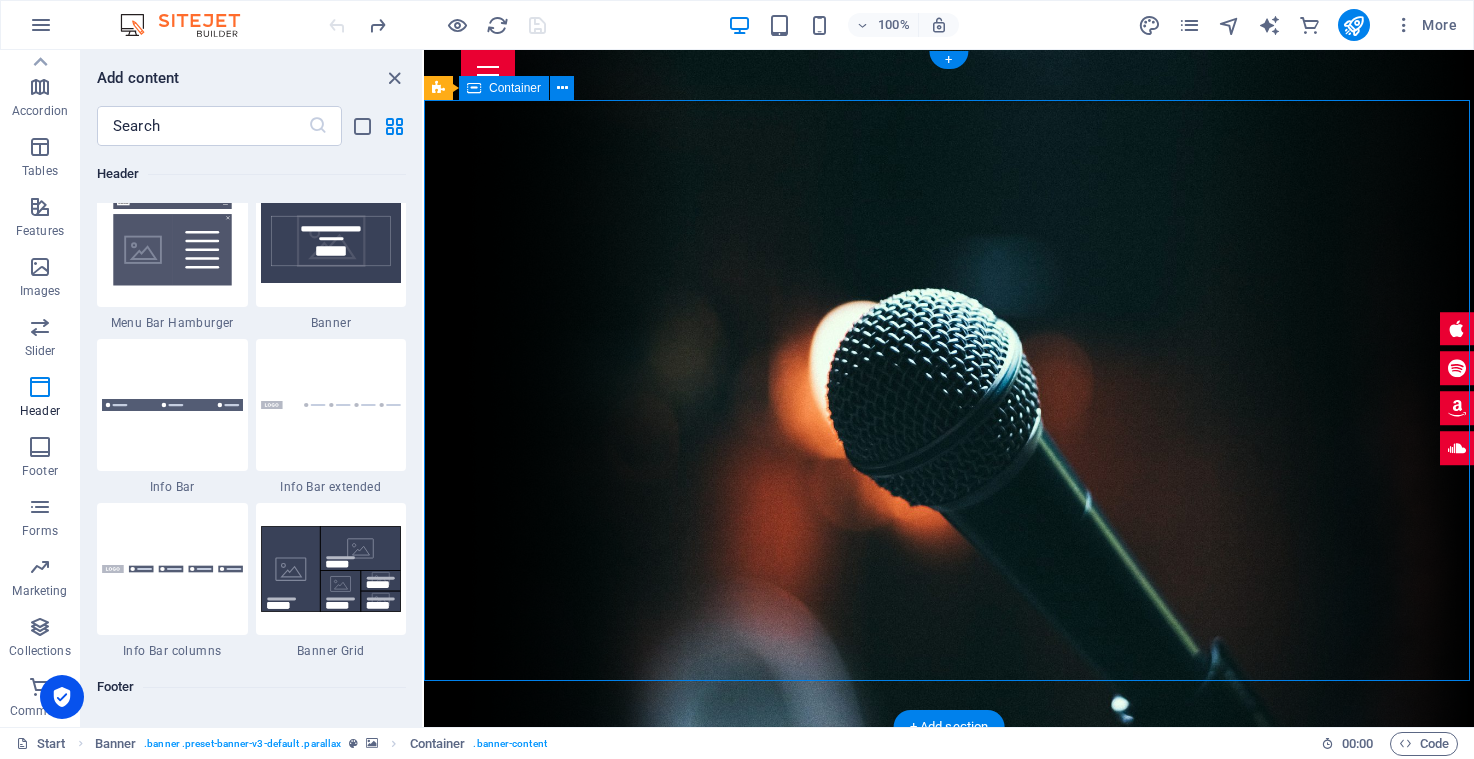 click at bounding box center (949, 967) 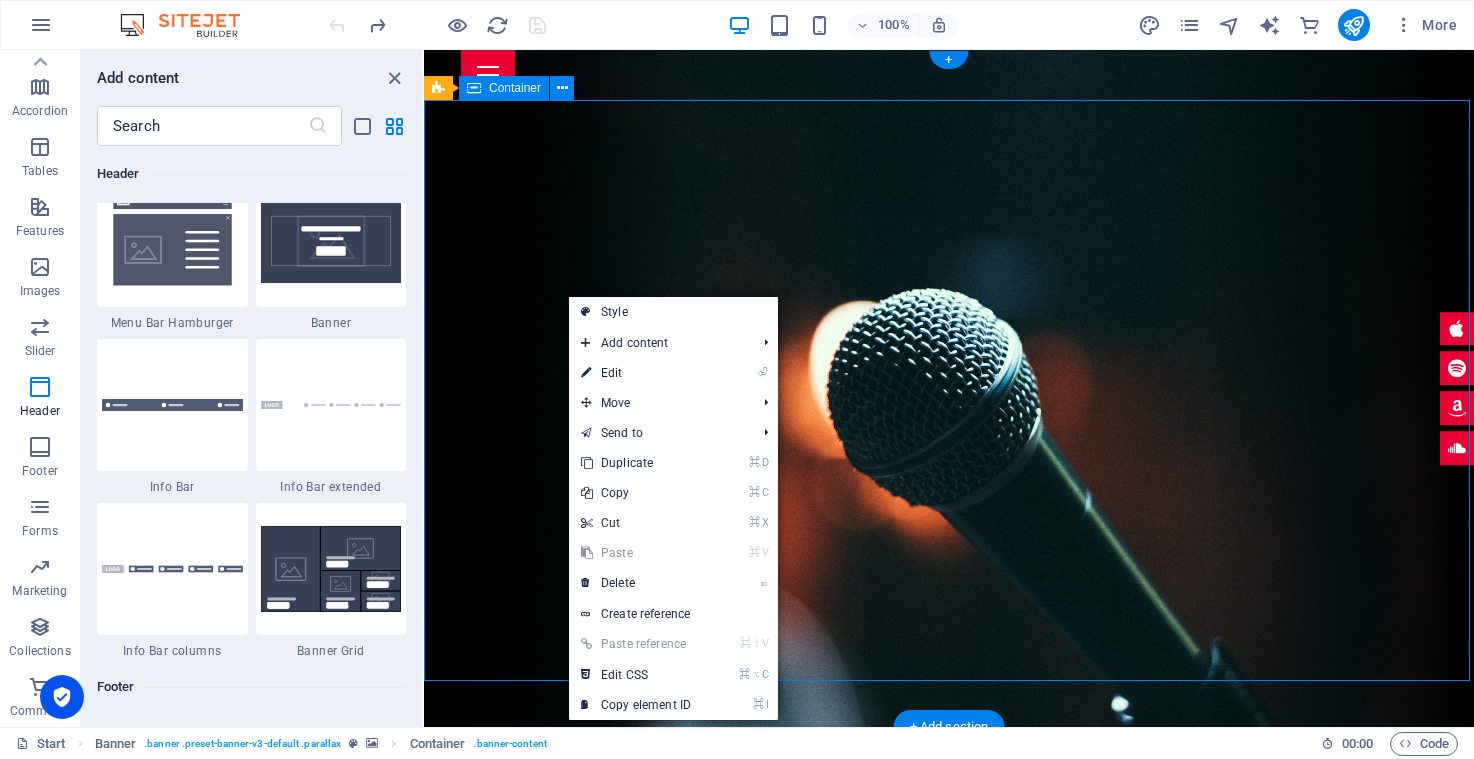 click at bounding box center (949, 967) 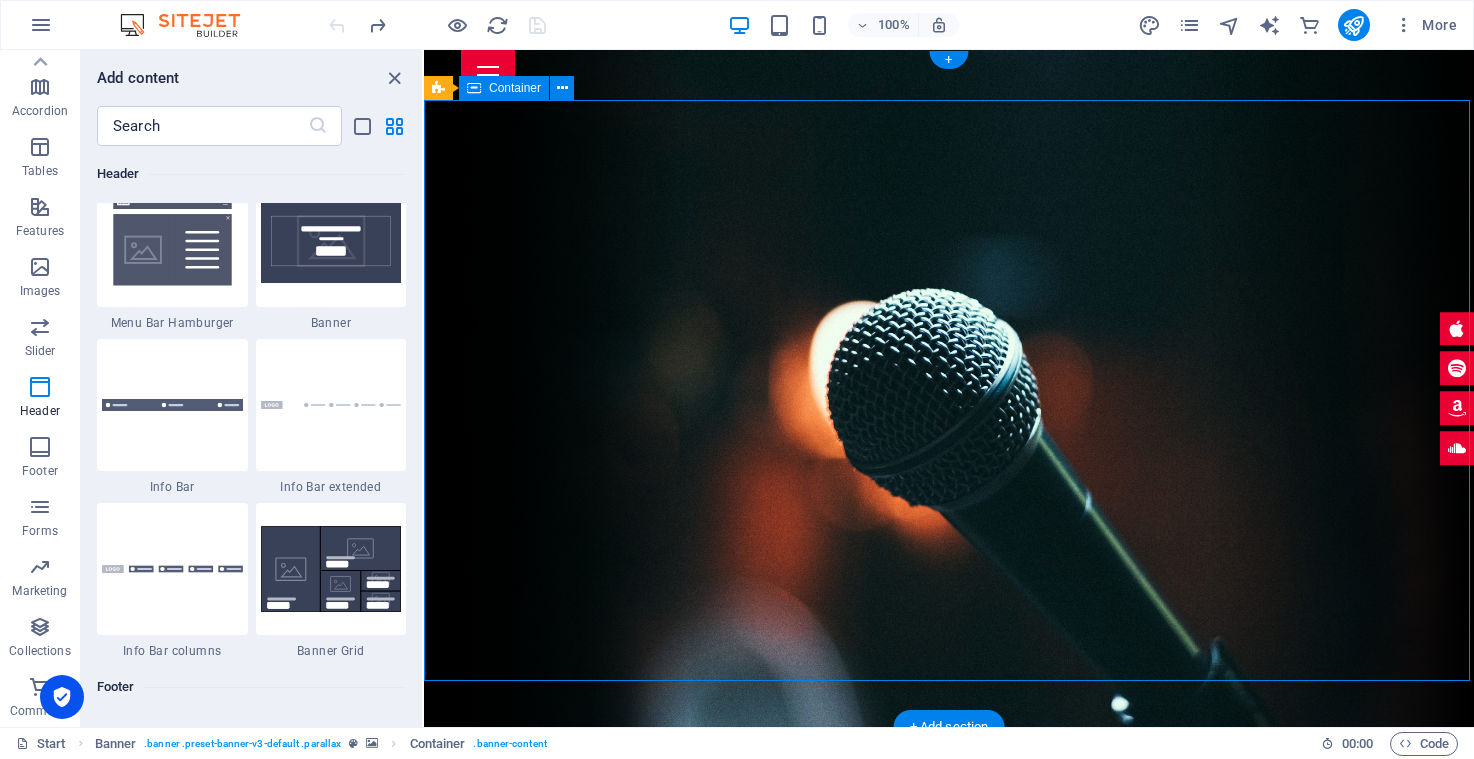 click at bounding box center [949, 967] 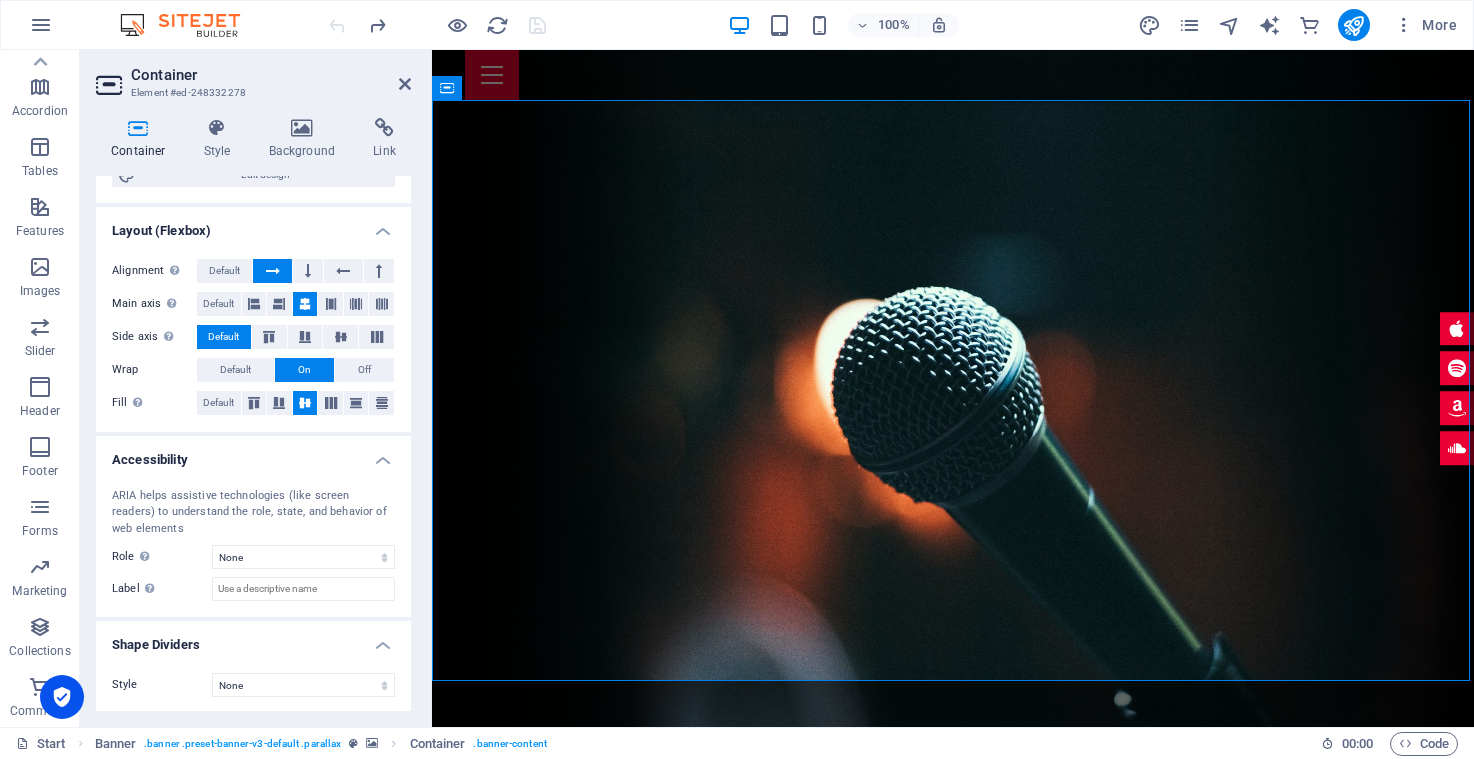 scroll, scrollTop: 237, scrollLeft: 0, axis: vertical 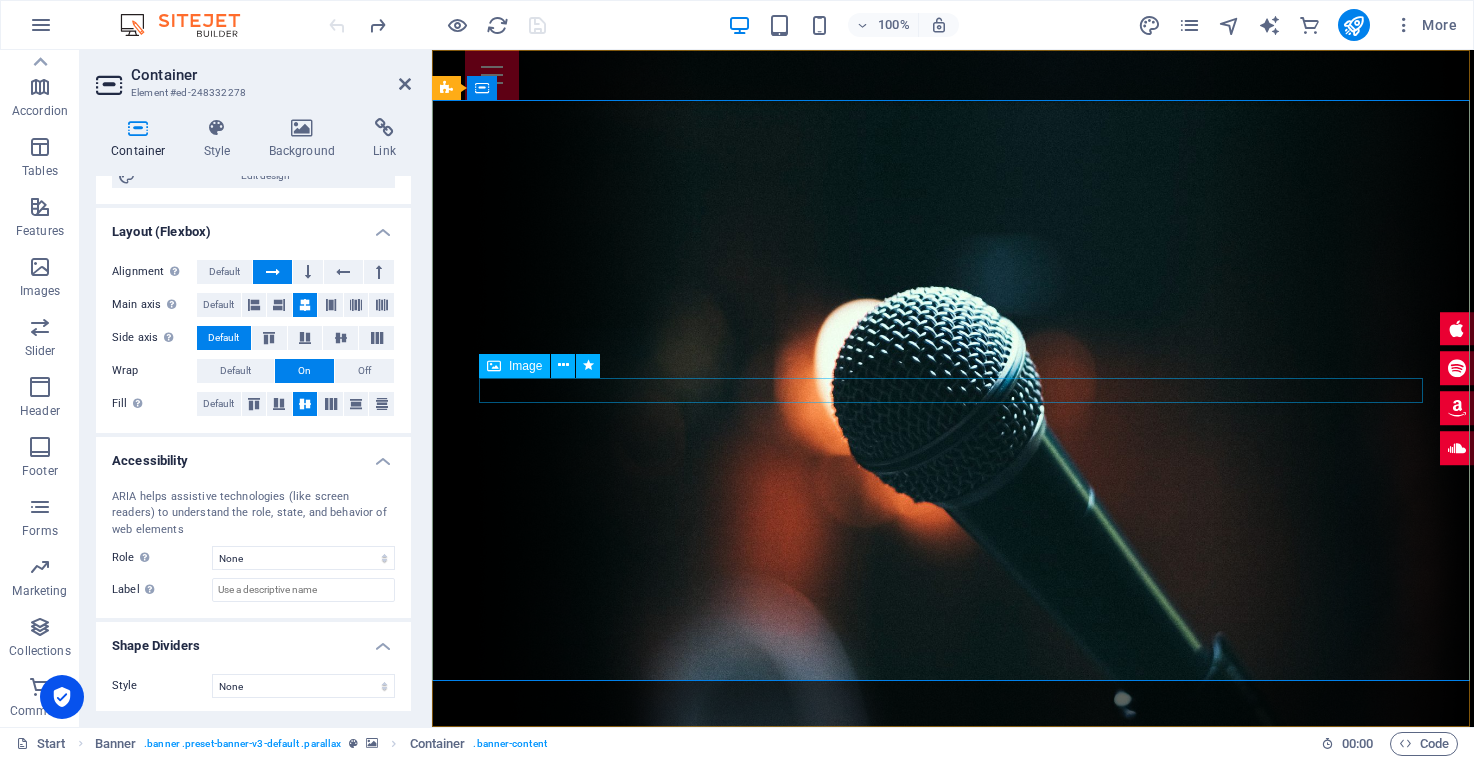 click at bounding box center (953, 967) 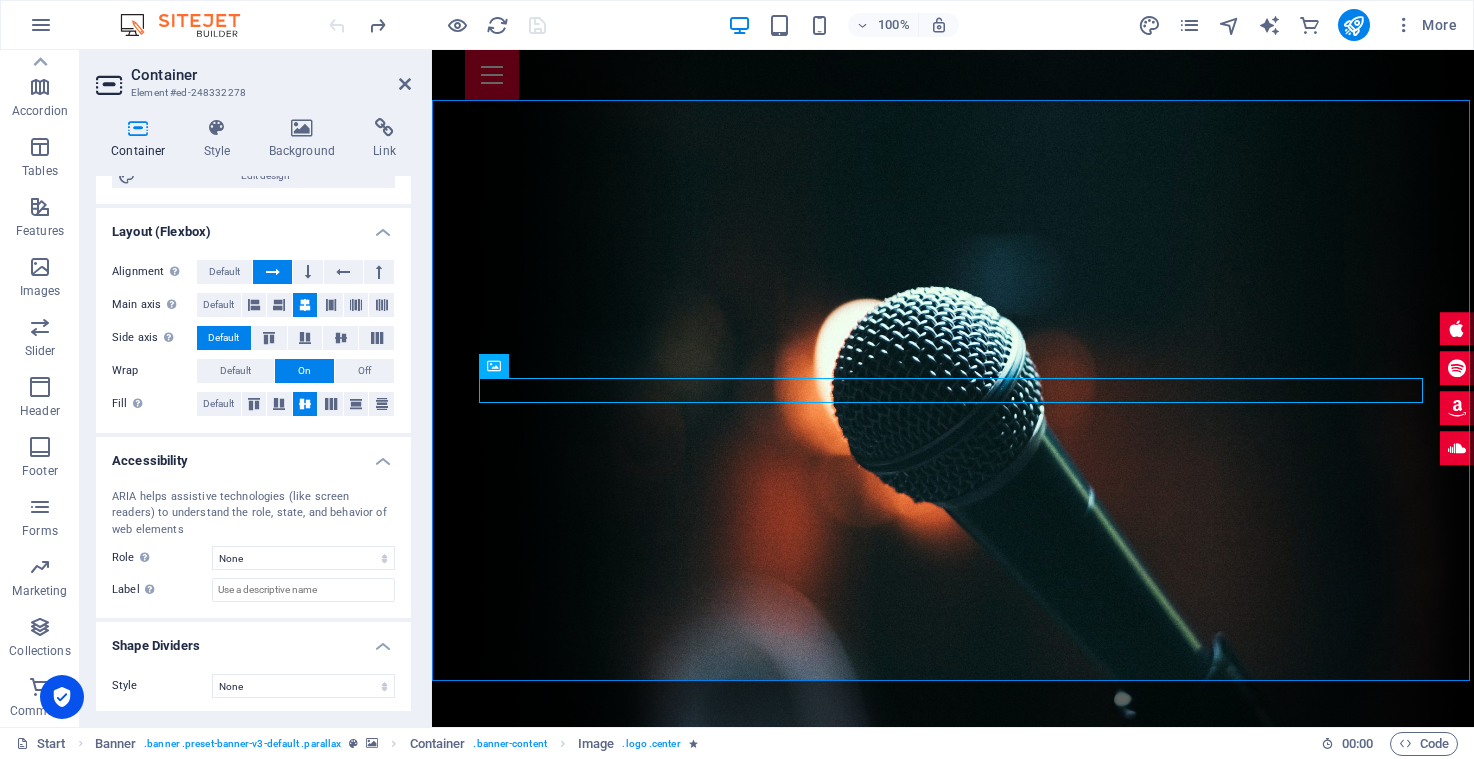 click at bounding box center [953, 967] 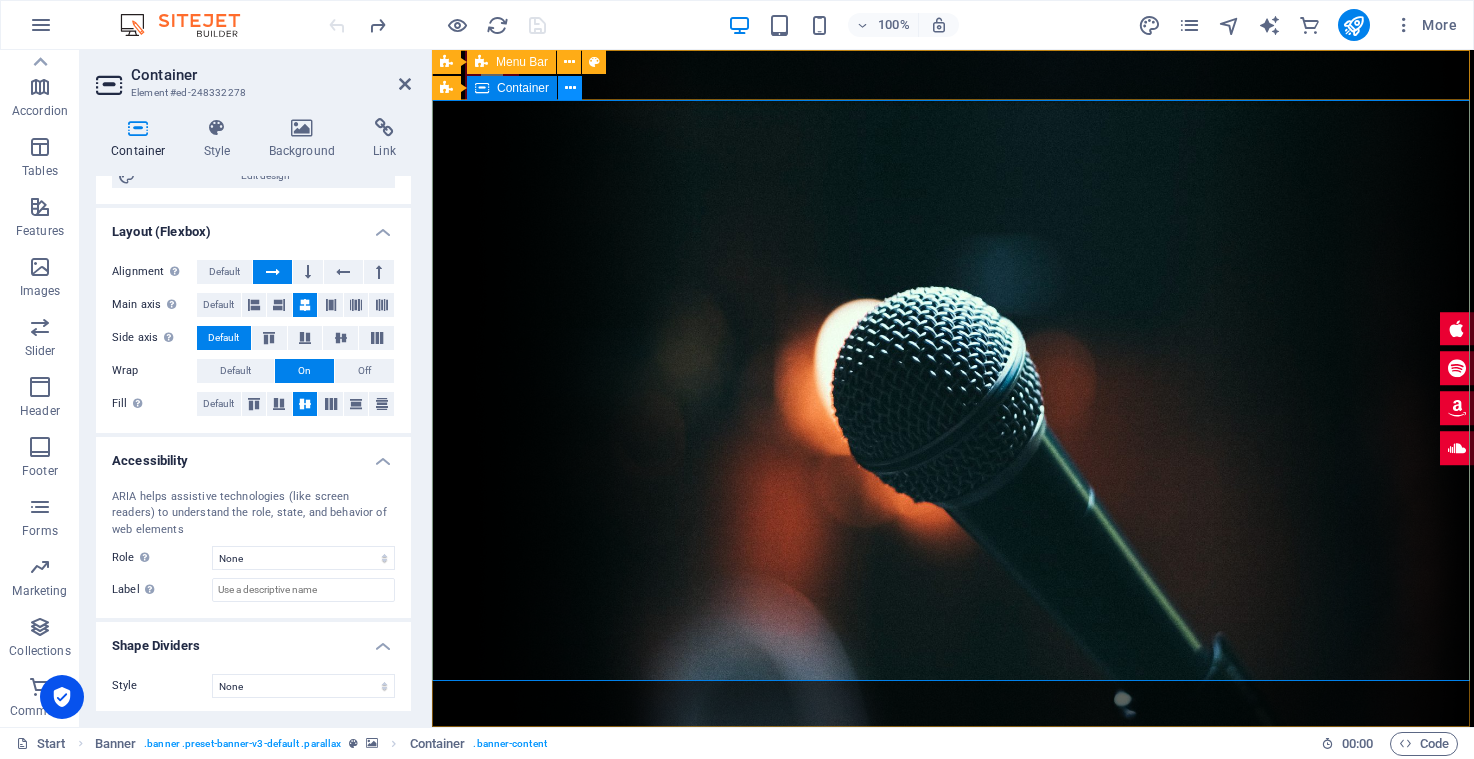 click at bounding box center (570, 88) 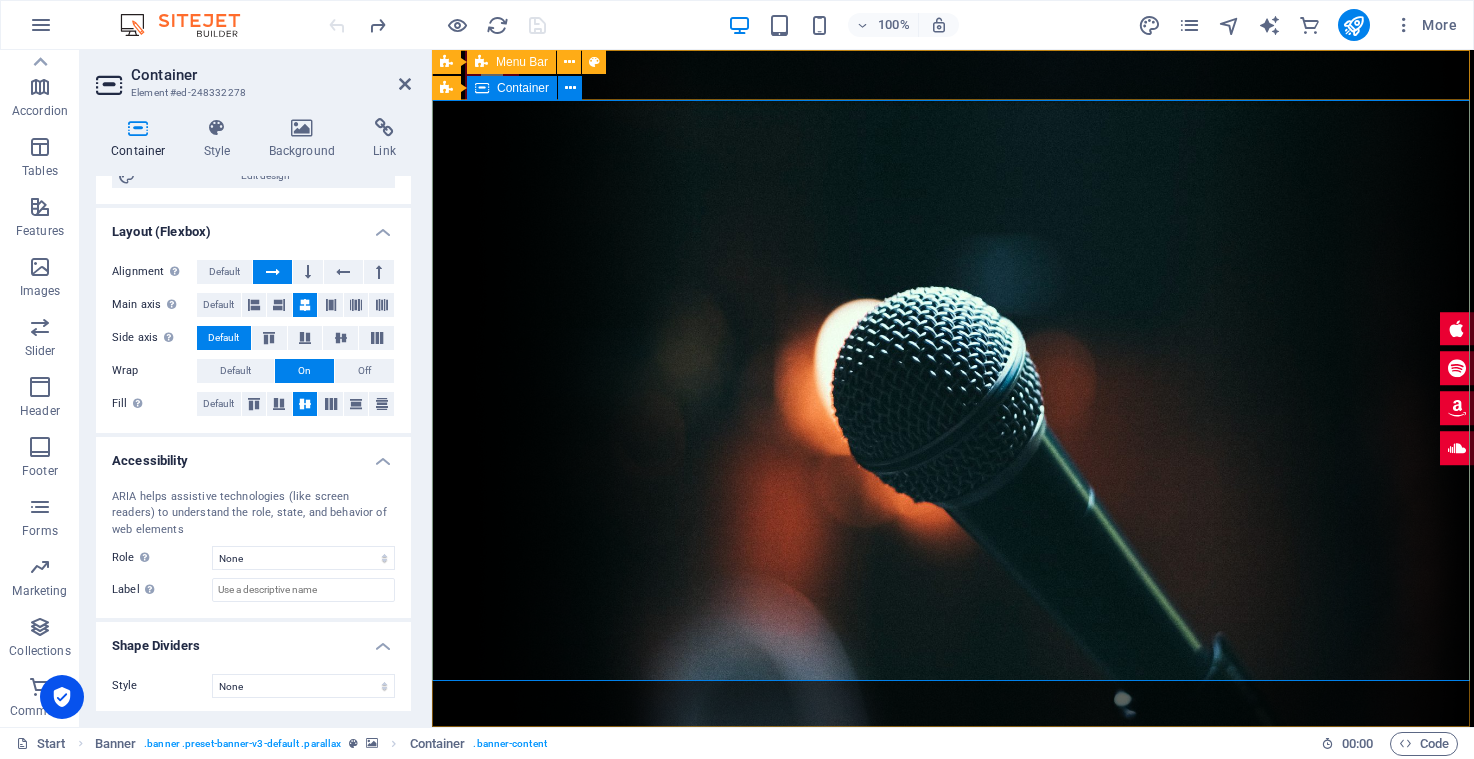 click on "Banner   Container" at bounding box center (513, 88) 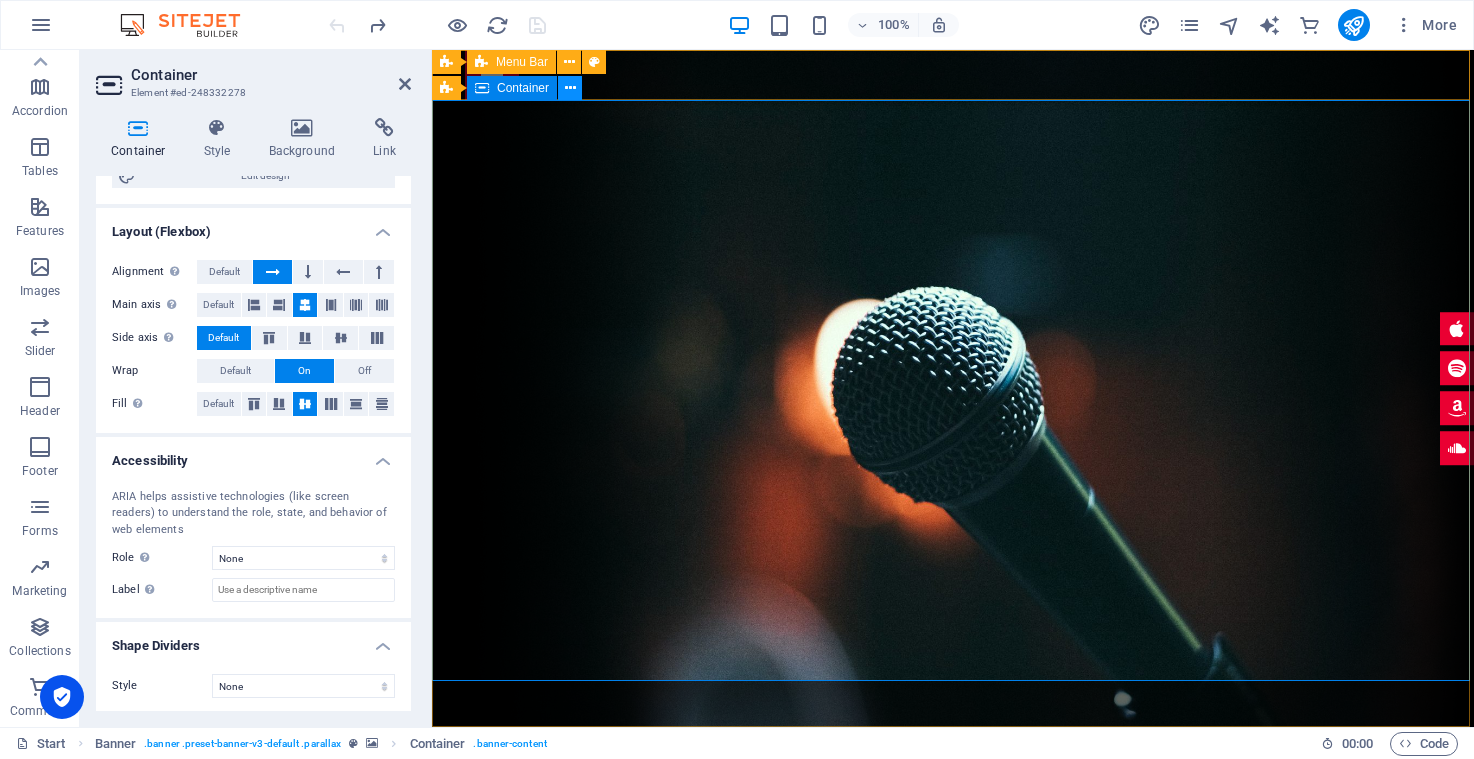 click at bounding box center (570, 88) 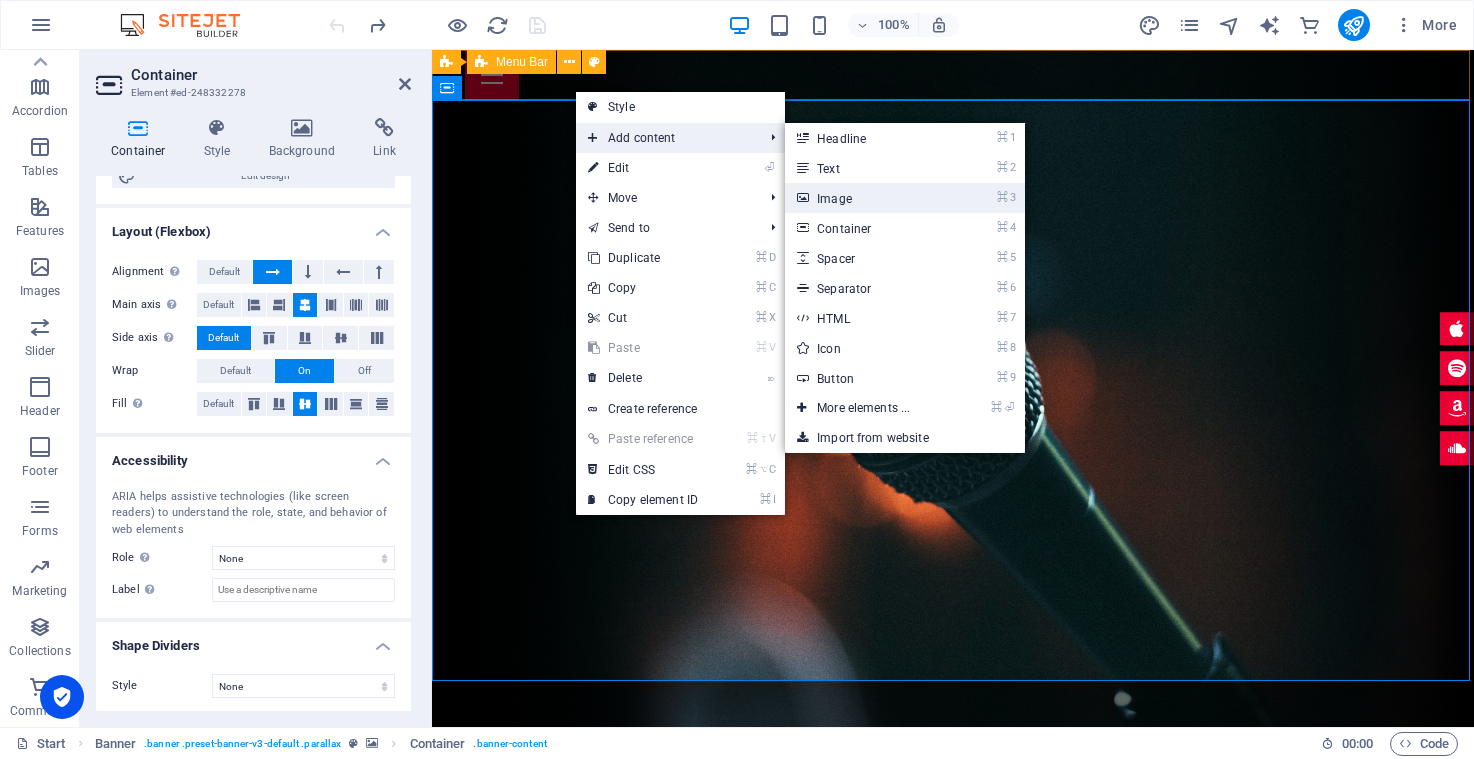 click on "⌘ 3  Image" at bounding box center (867, 198) 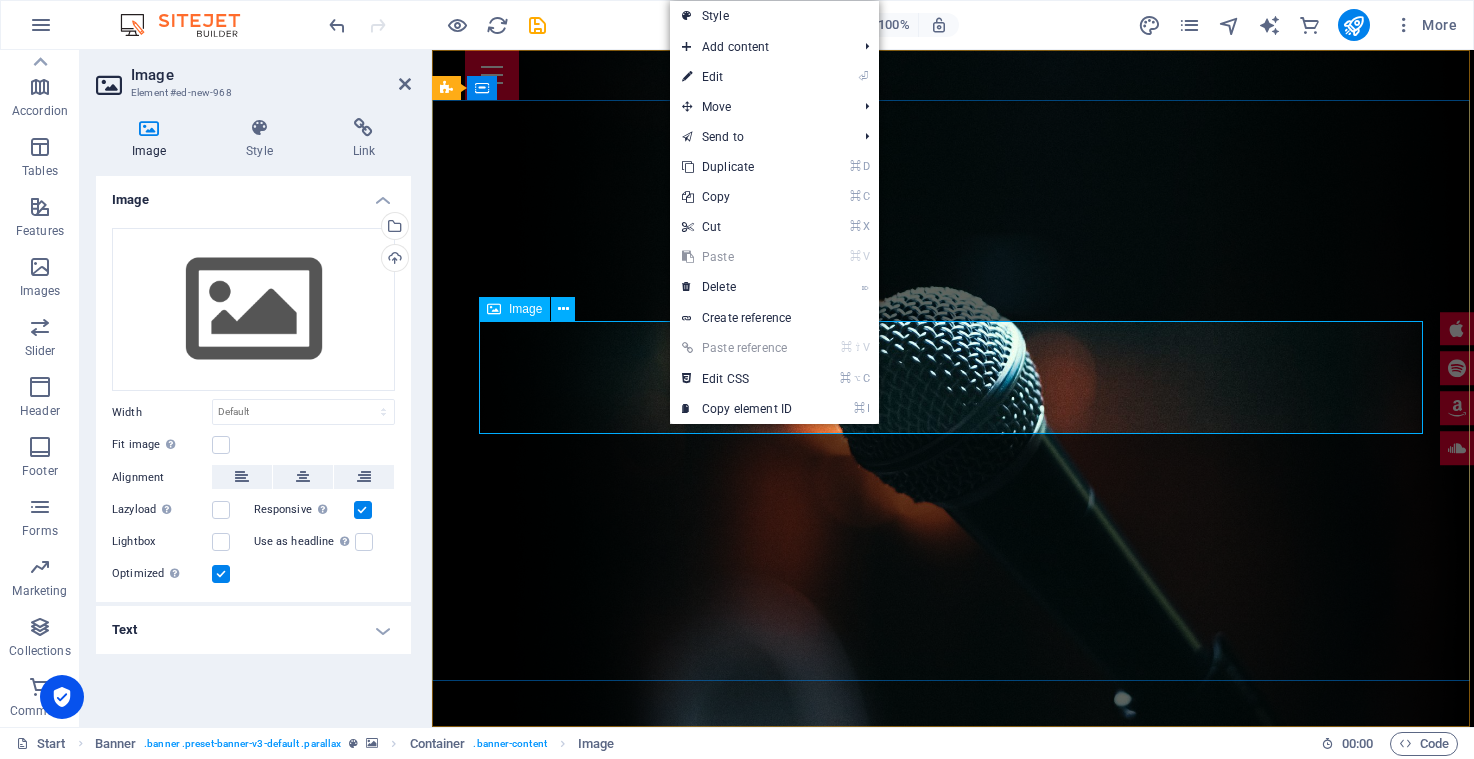 click at bounding box center (953, 945) 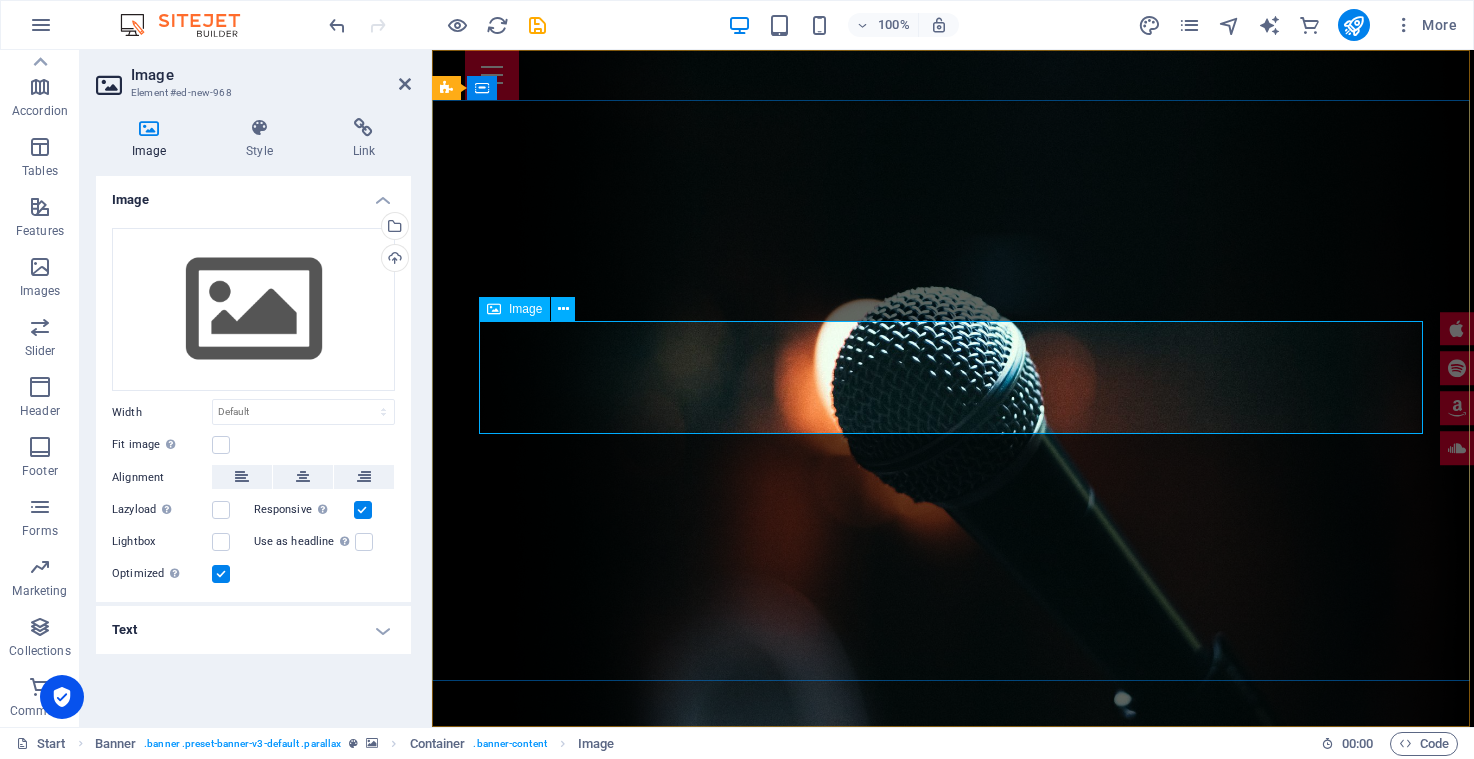 click on "Image" at bounding box center [514, 309] 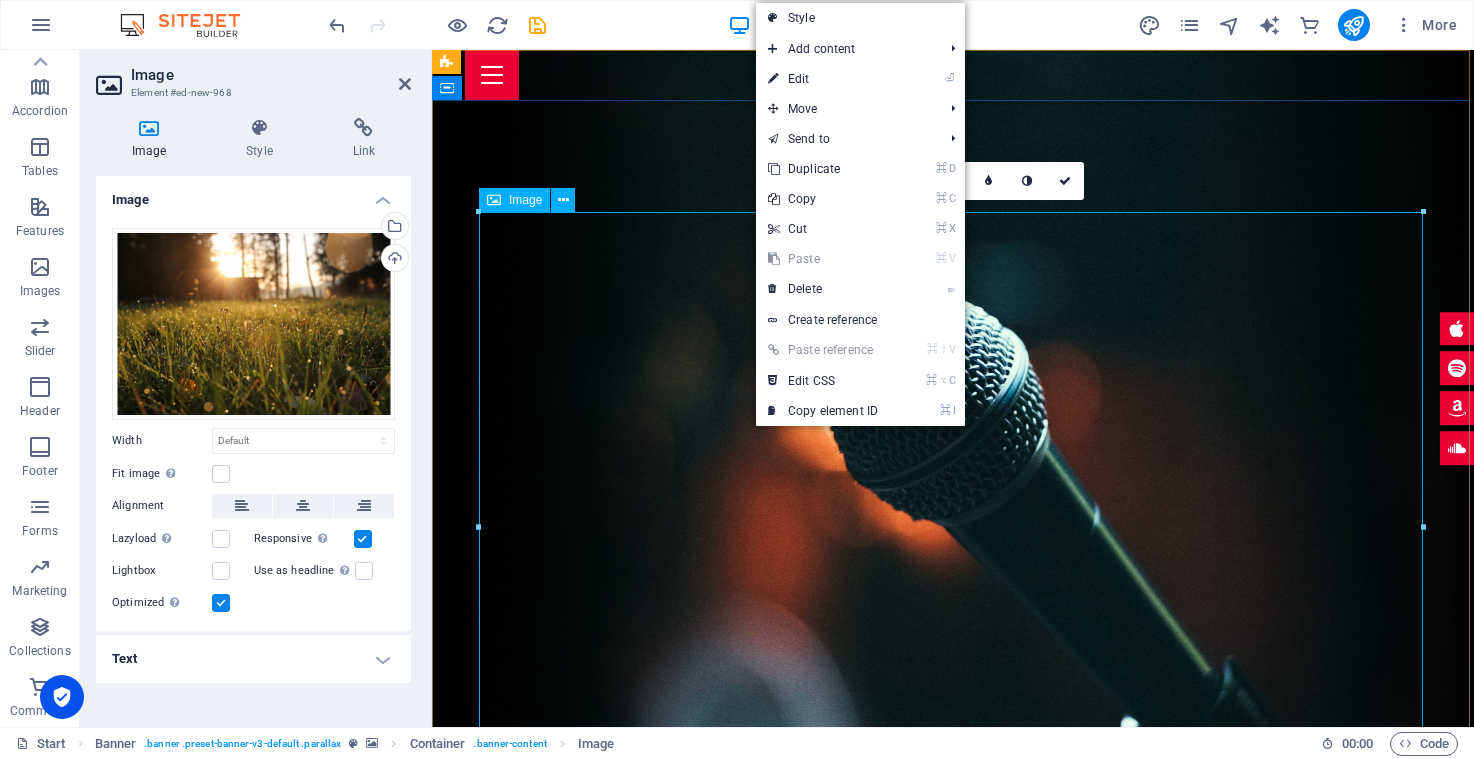 click at bounding box center (953, 1281) 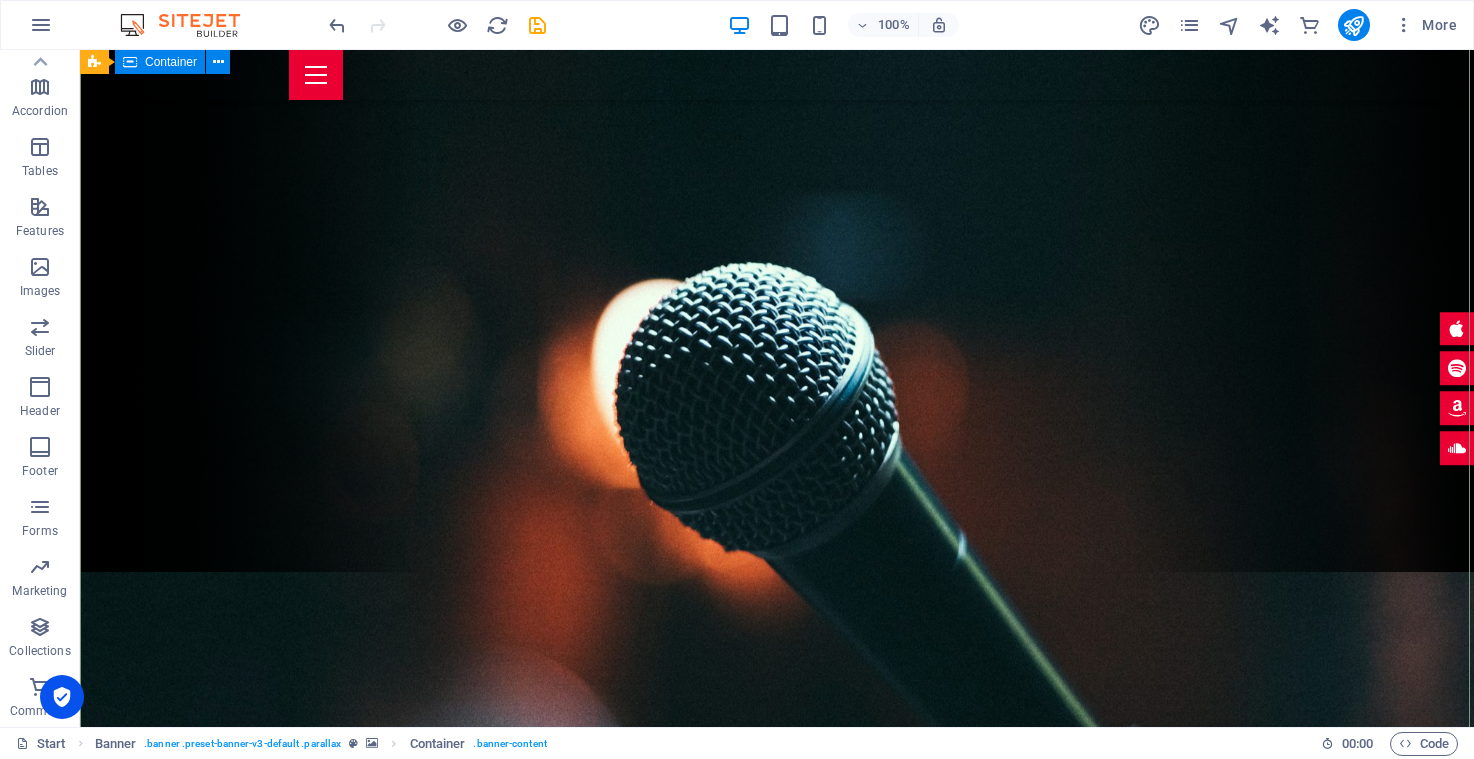 scroll, scrollTop: 100, scrollLeft: 0, axis: vertical 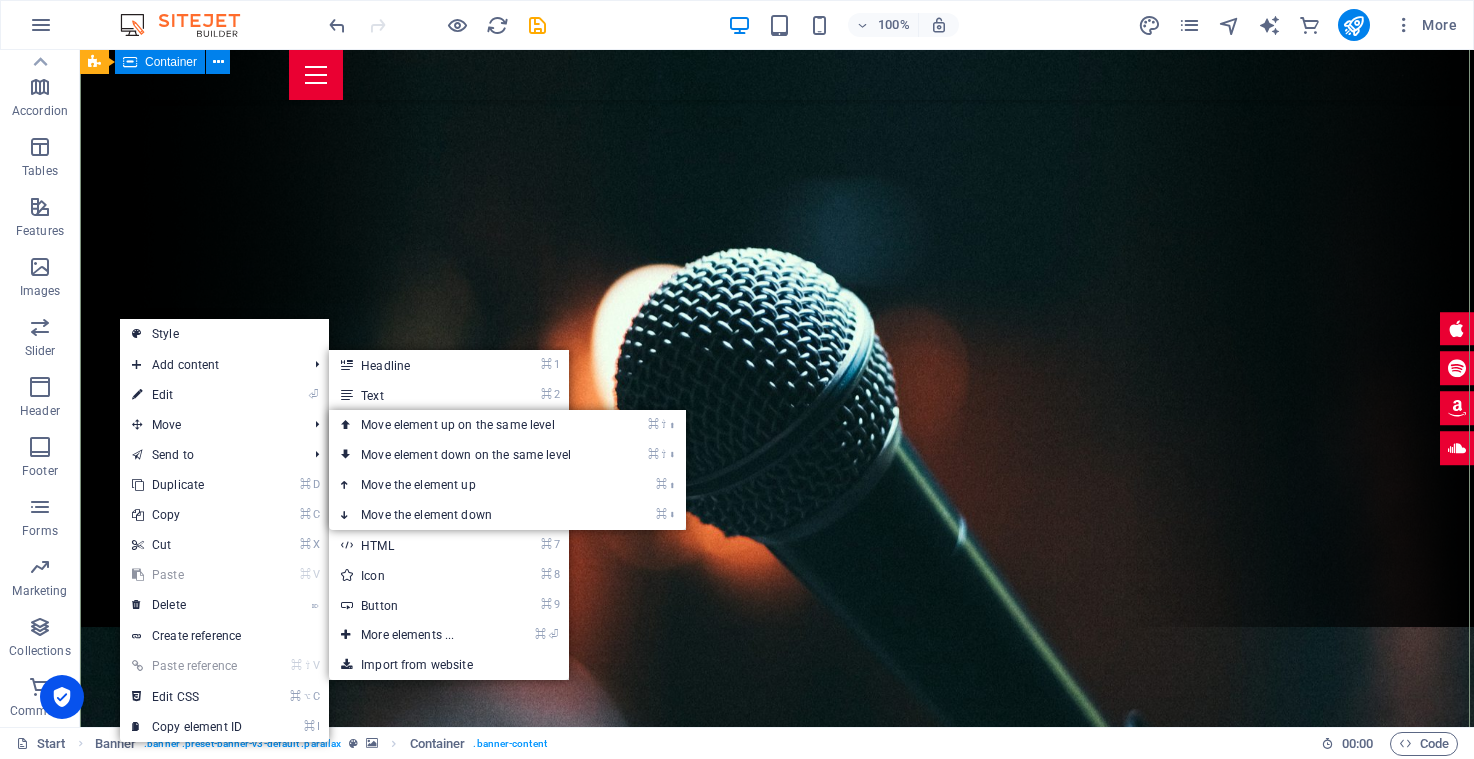 click at bounding box center [777, 1377] 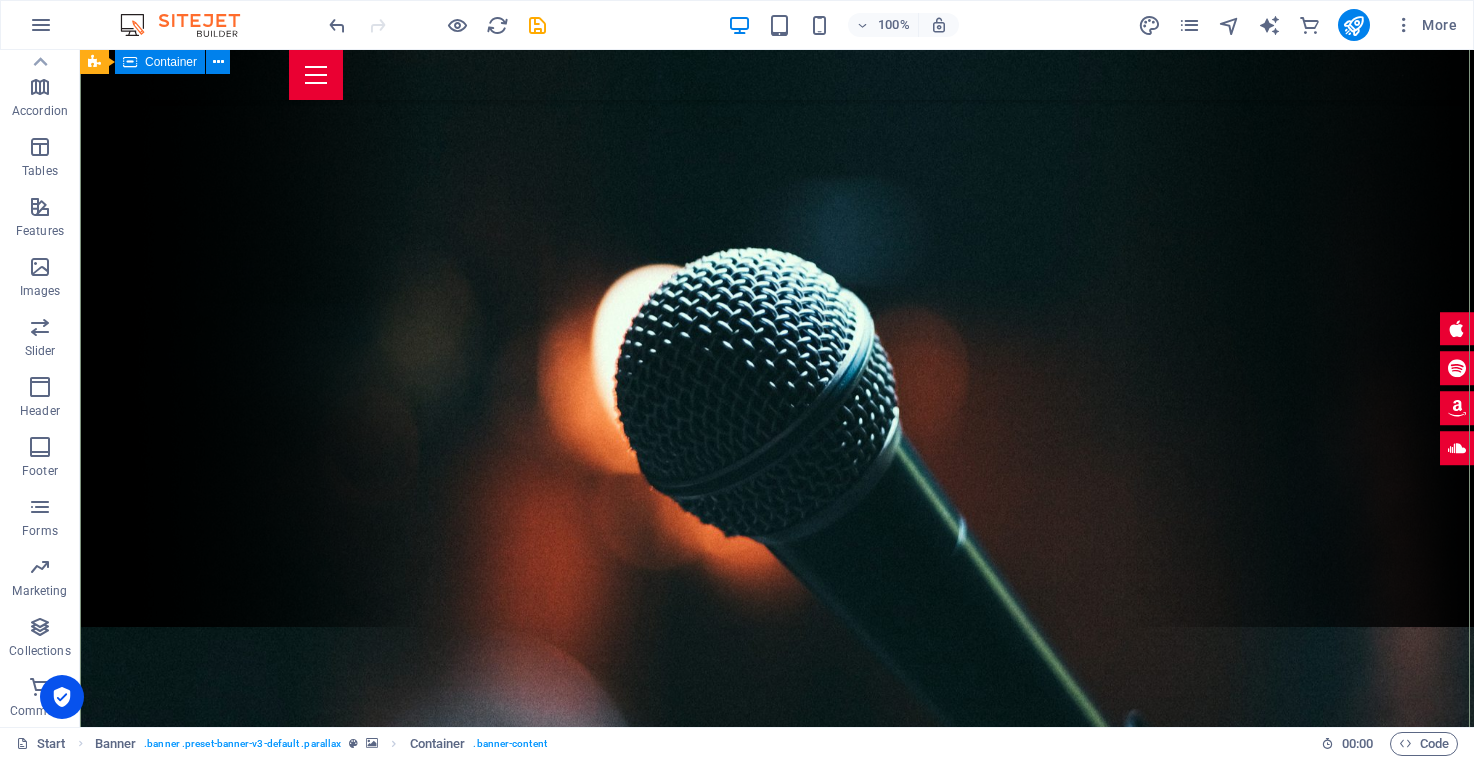 click at bounding box center (777, 1377) 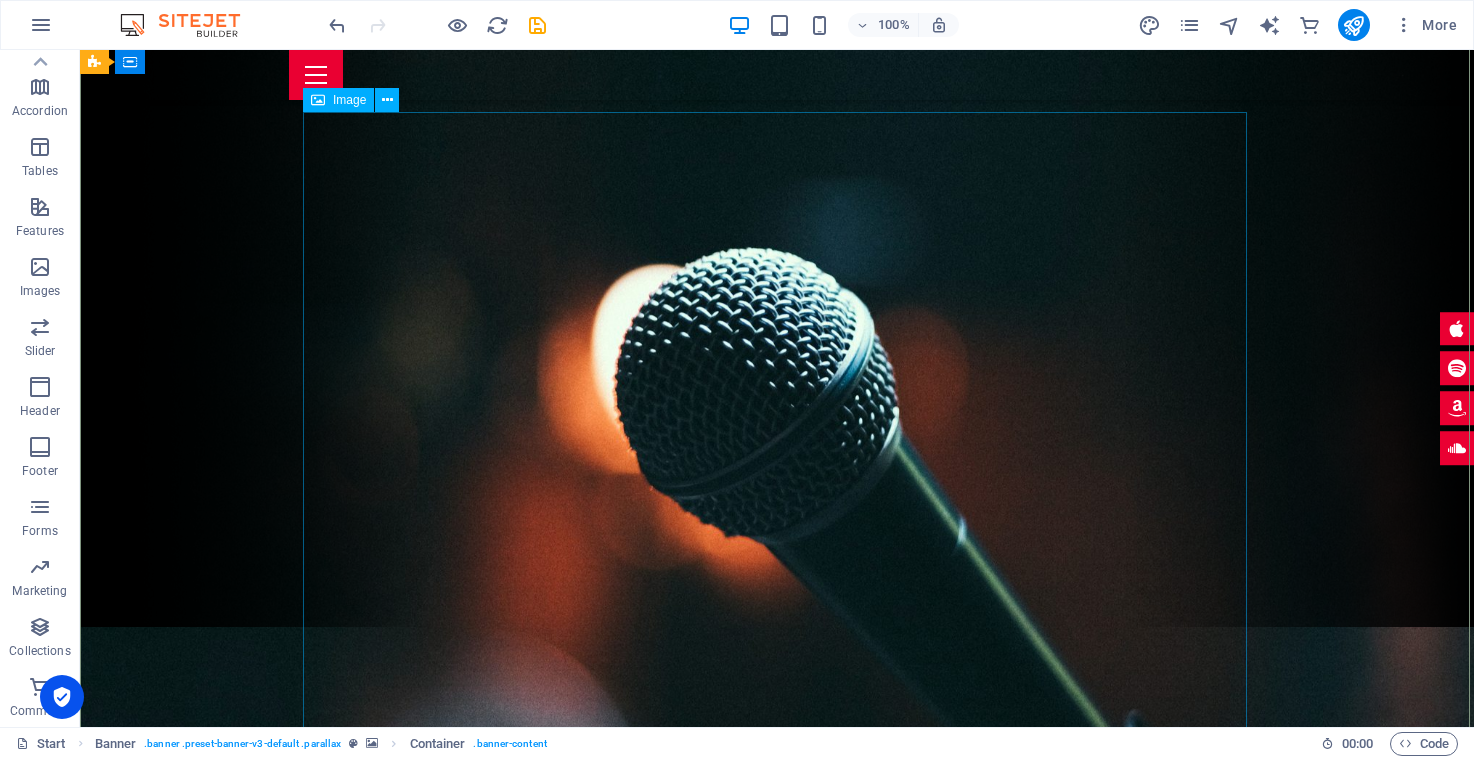 click at bounding box center [777, 1299] 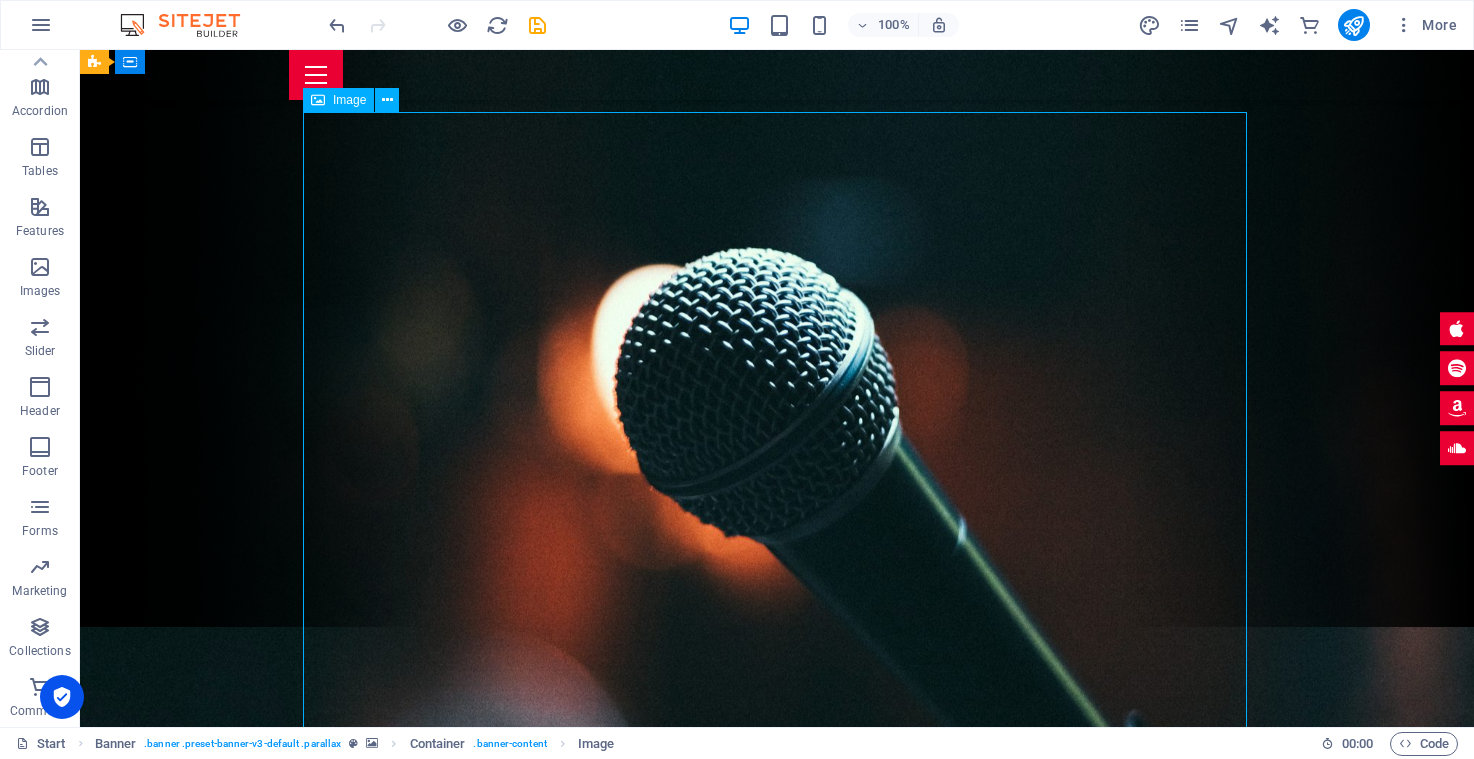 click at bounding box center [777, 1299] 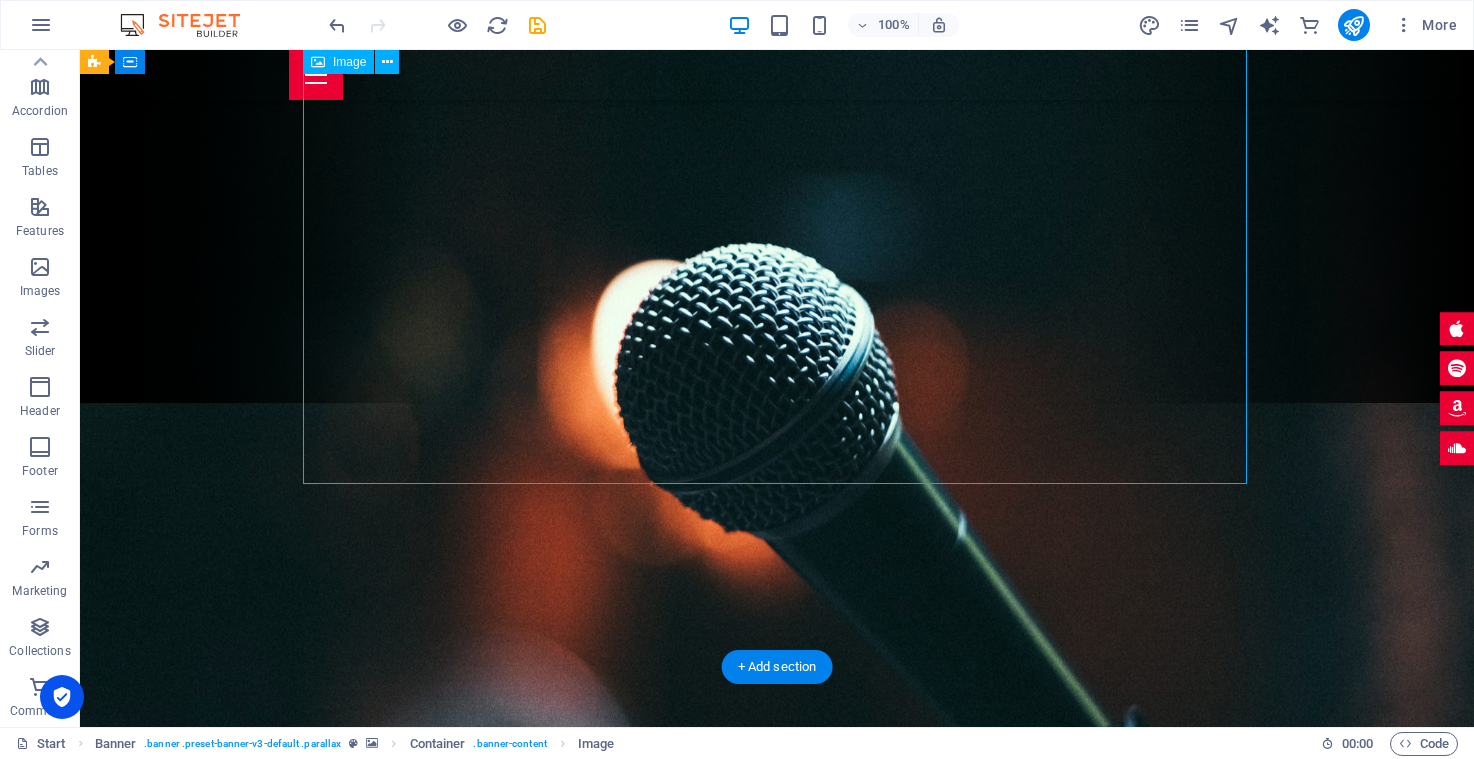scroll, scrollTop: 302, scrollLeft: 0, axis: vertical 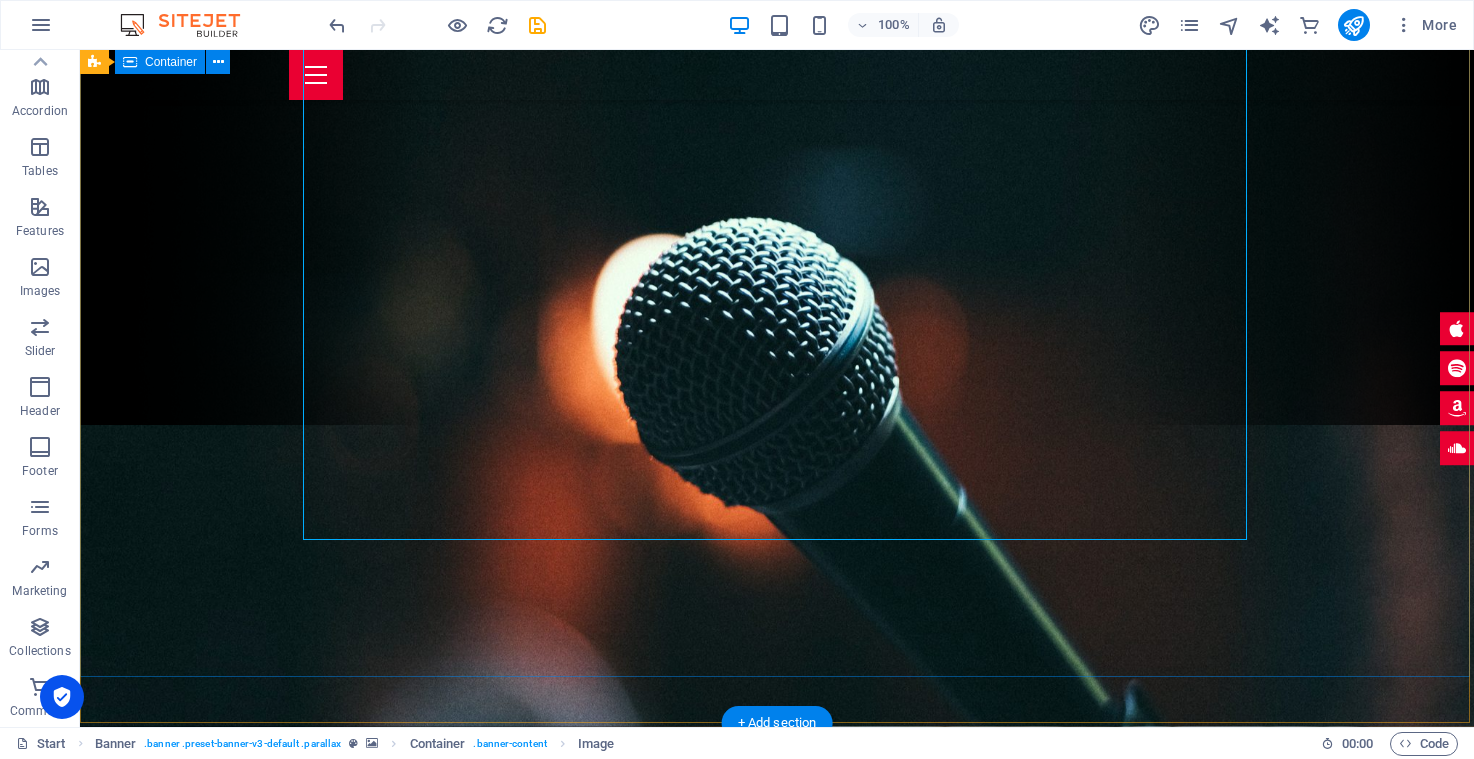 click at bounding box center [777, 1175] 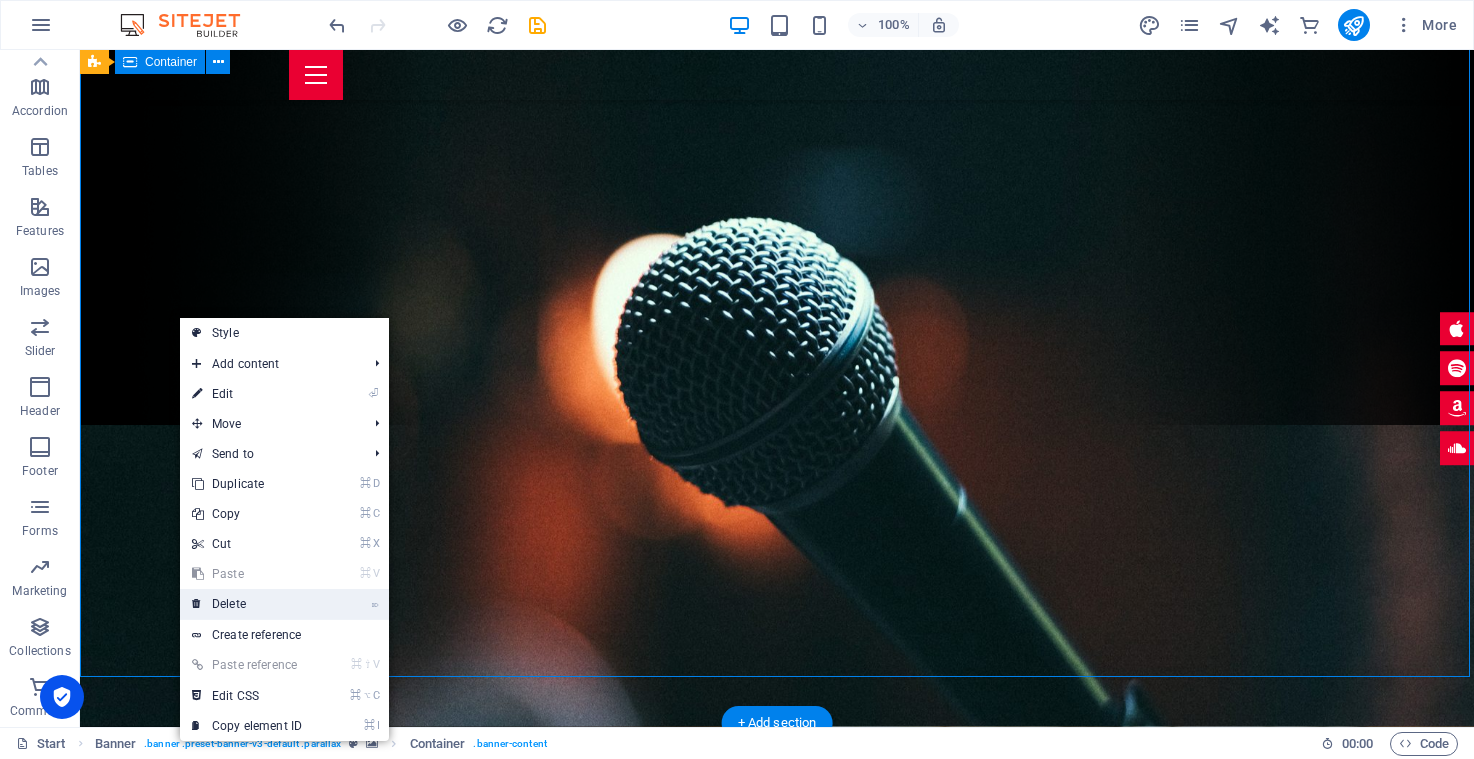 click on "⌦  Delete" at bounding box center (247, 604) 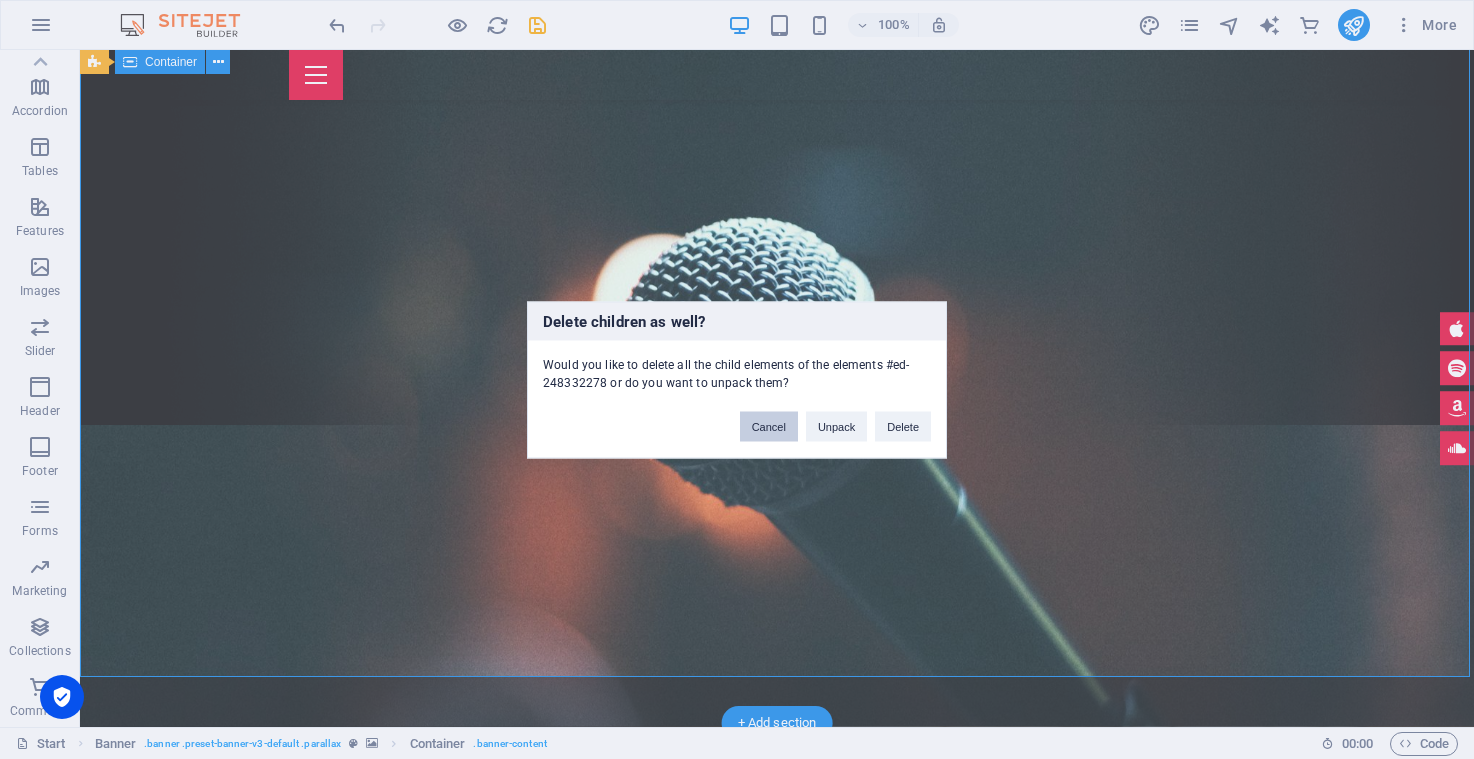 click on "Cancel" at bounding box center (769, 426) 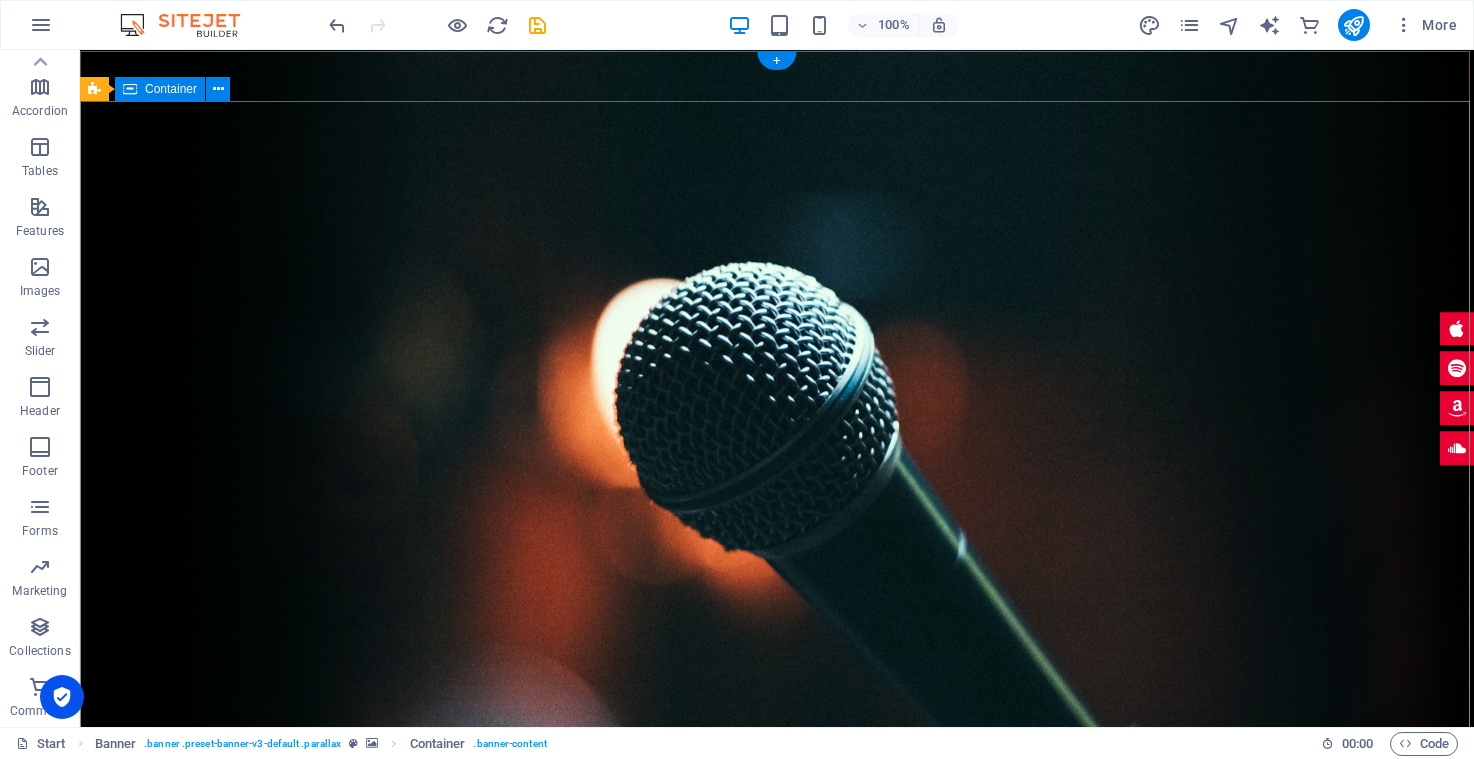 scroll, scrollTop: 0, scrollLeft: 0, axis: both 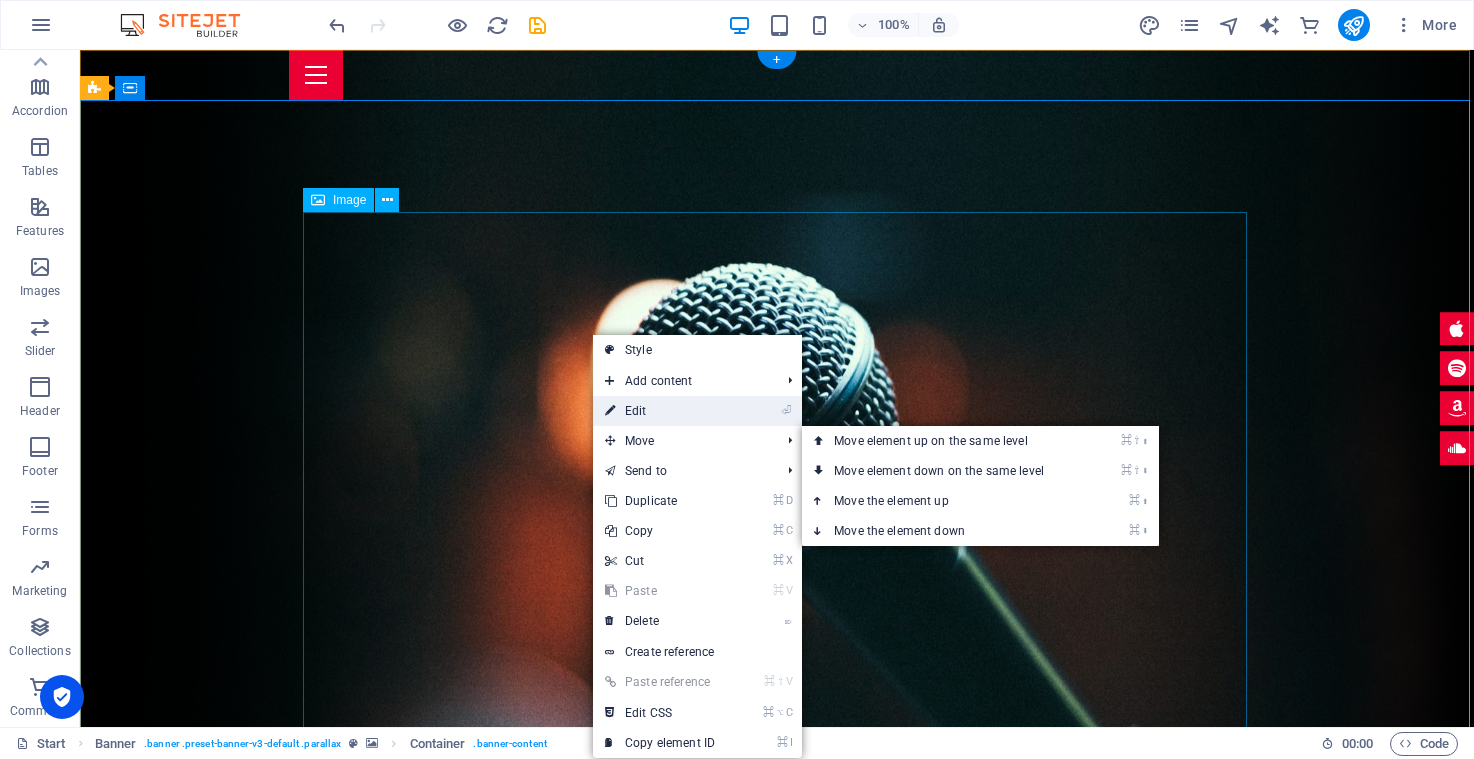 click on "⏎  Edit" at bounding box center (660, 411) 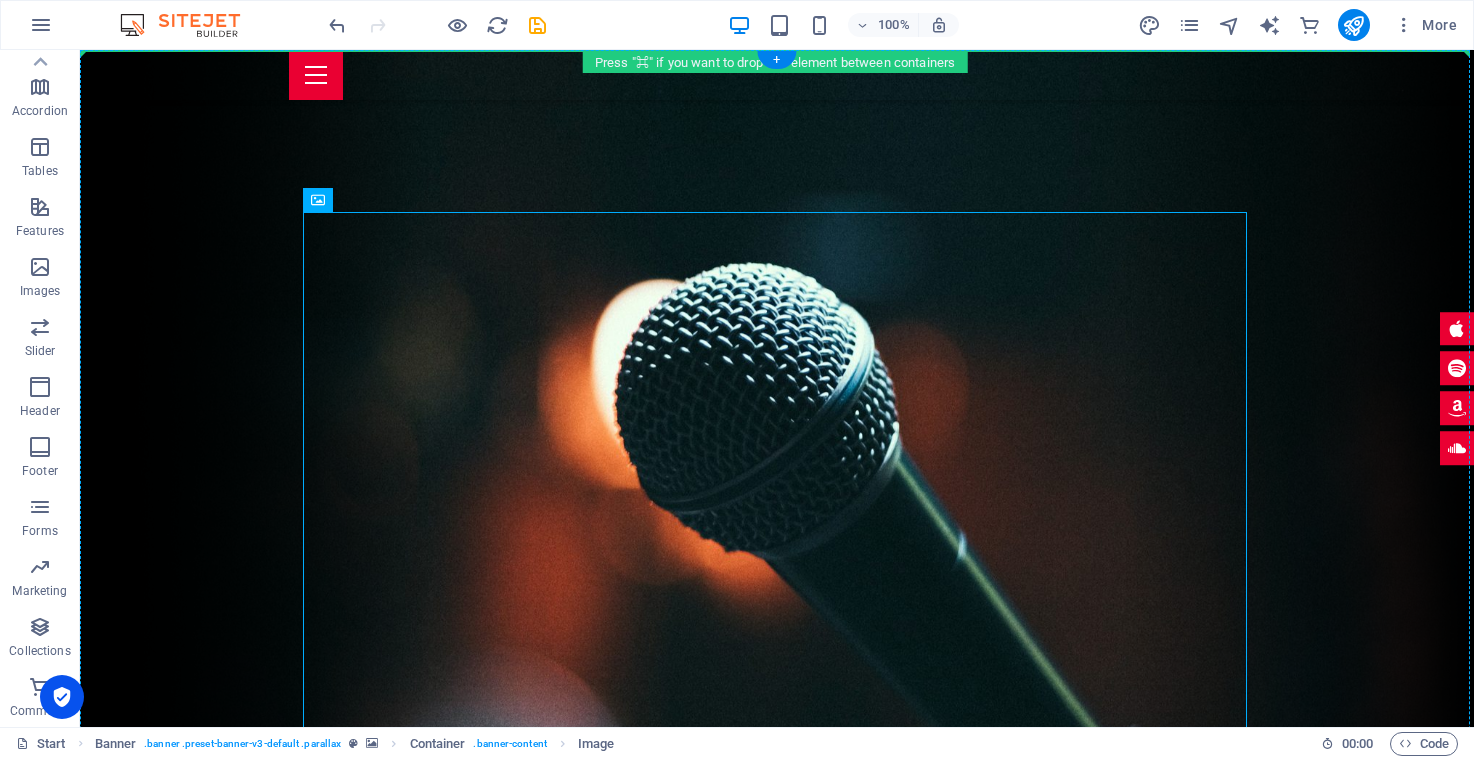 drag, startPoint x: 1067, startPoint y: 220, endPoint x: 1433, endPoint y: 194, distance: 366.92233 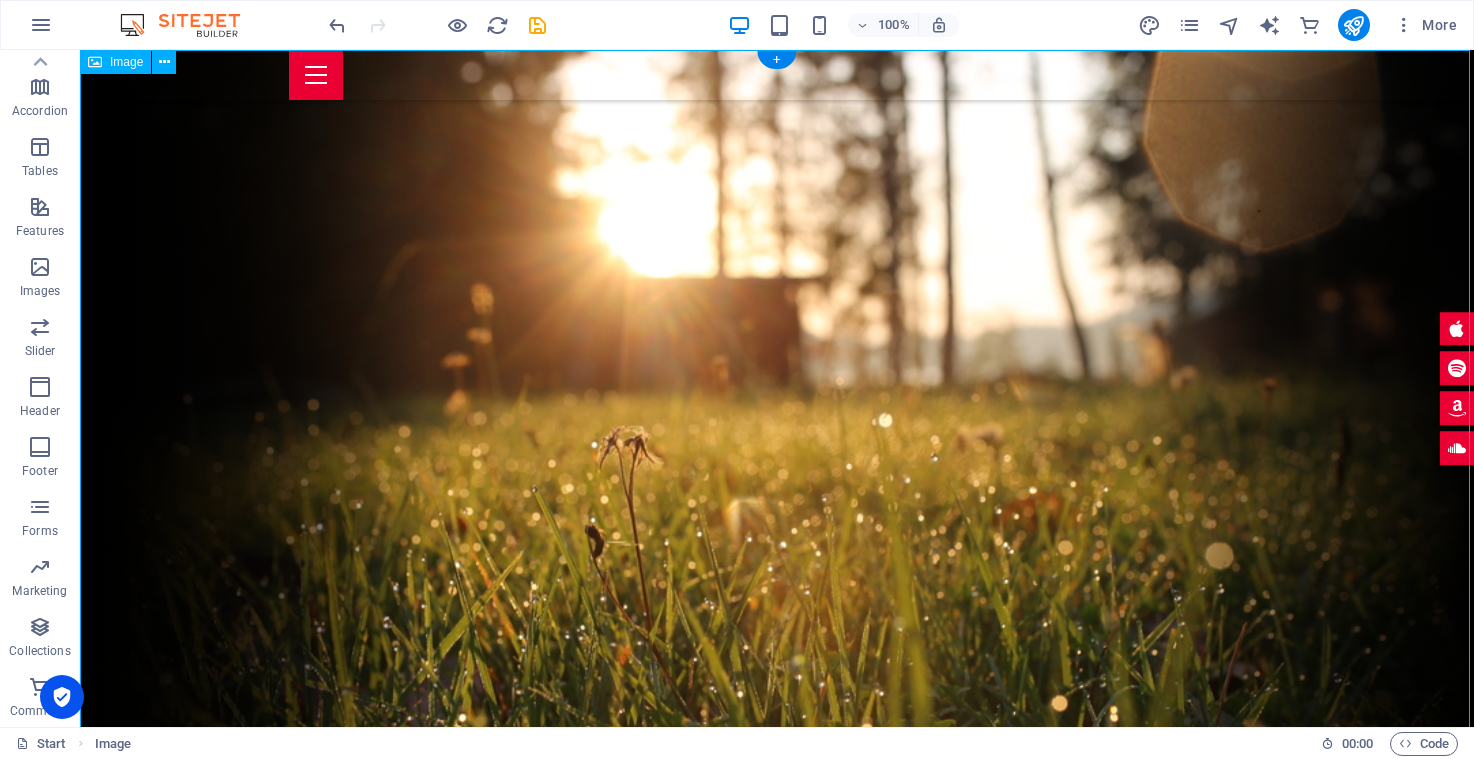 click at bounding box center (777, 515) 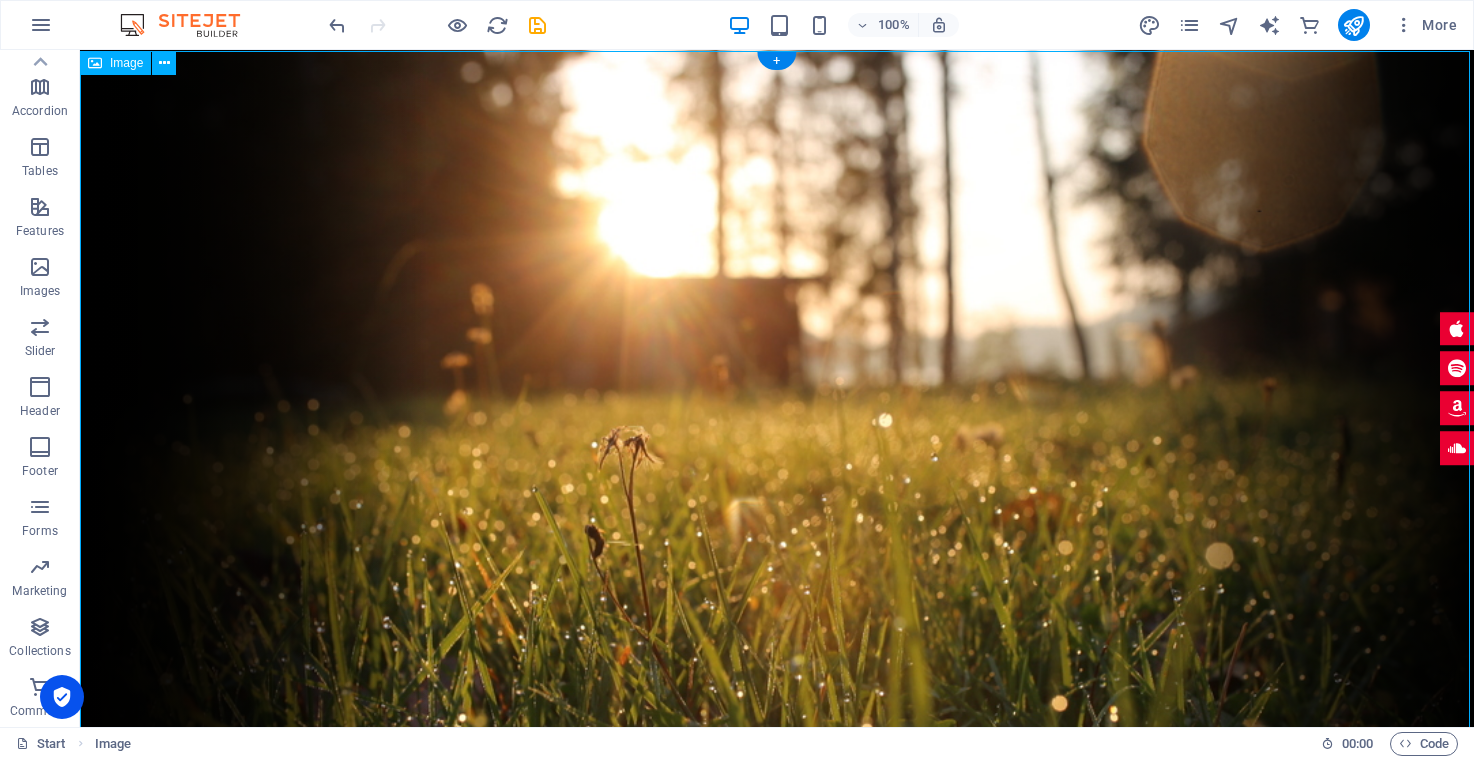 scroll, scrollTop: 0, scrollLeft: 0, axis: both 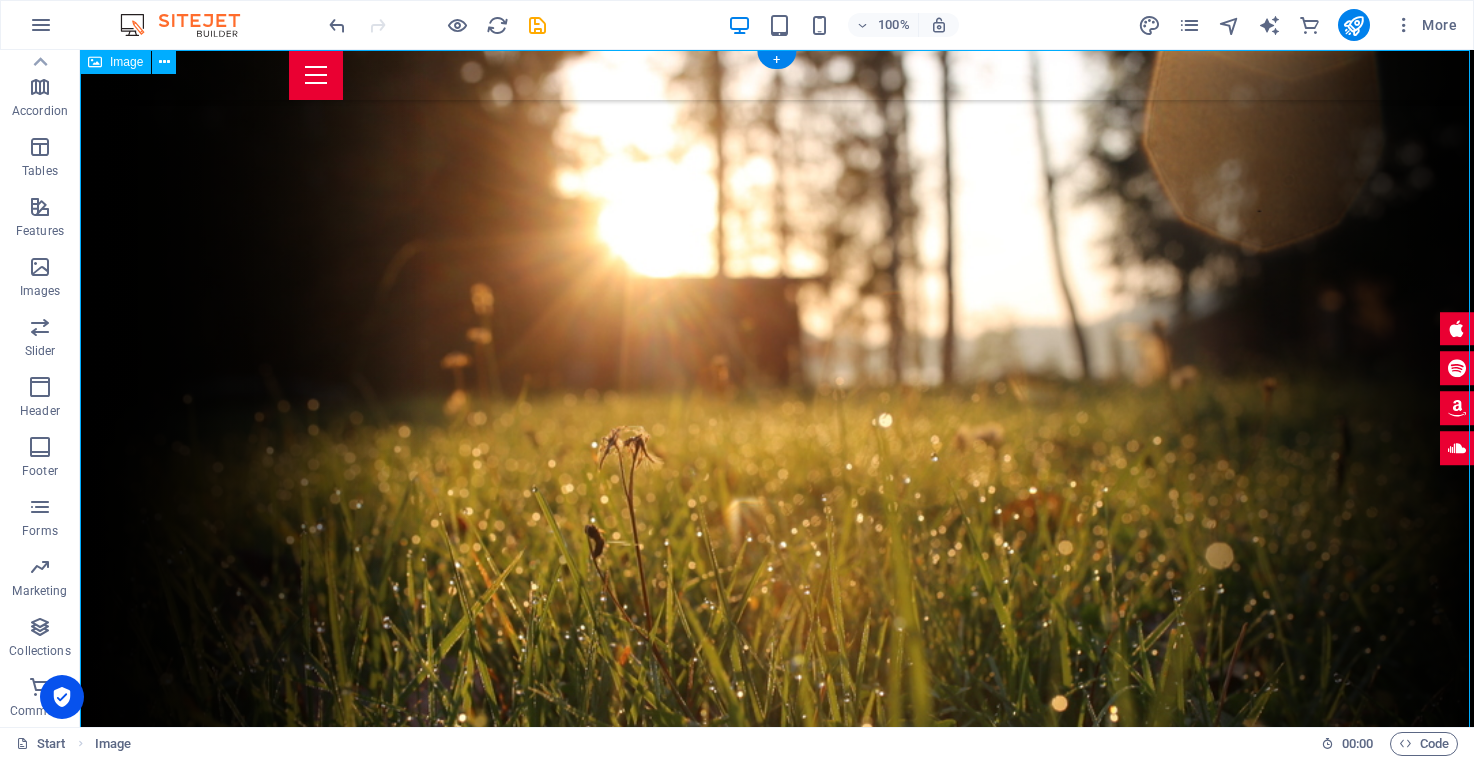 click at bounding box center (777, 515) 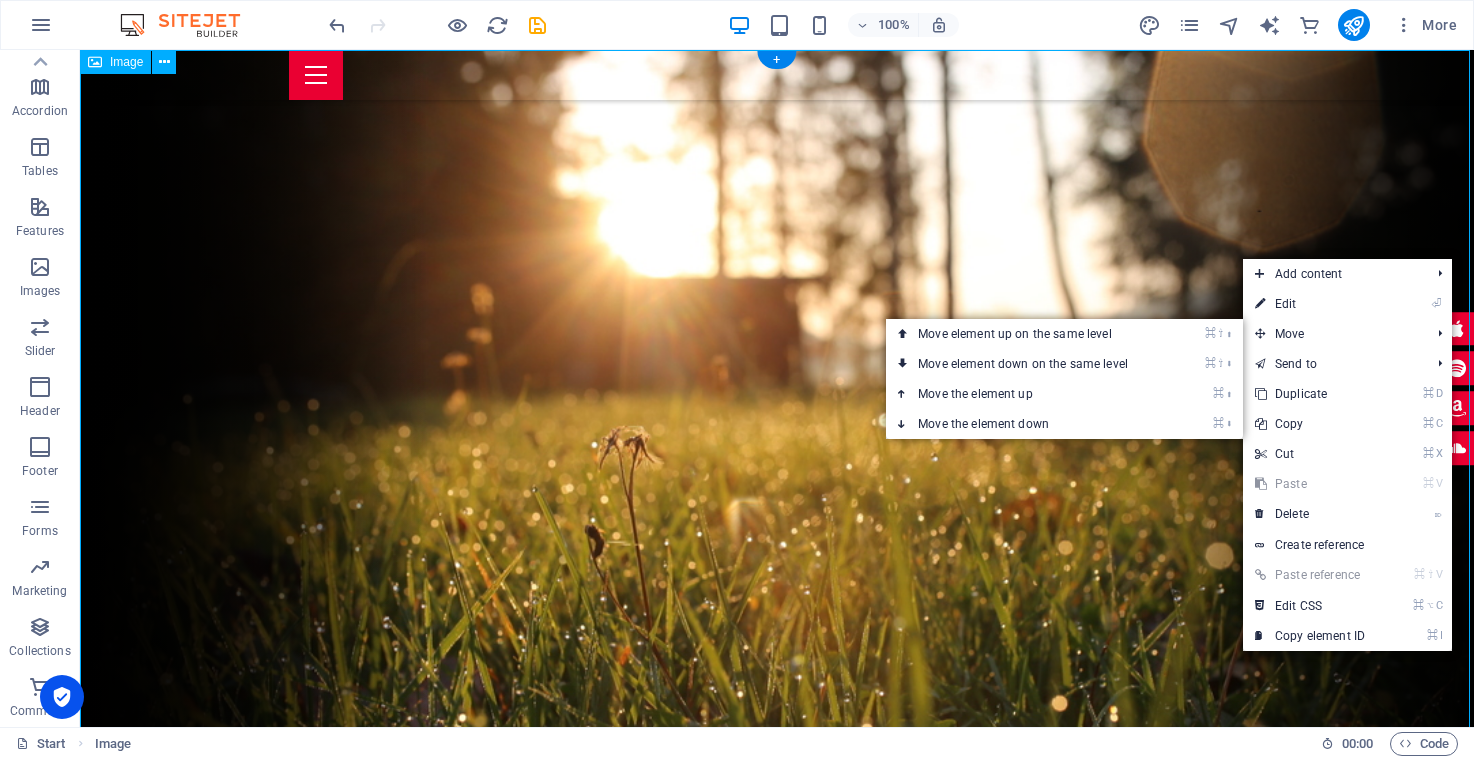 click at bounding box center [777, 515] 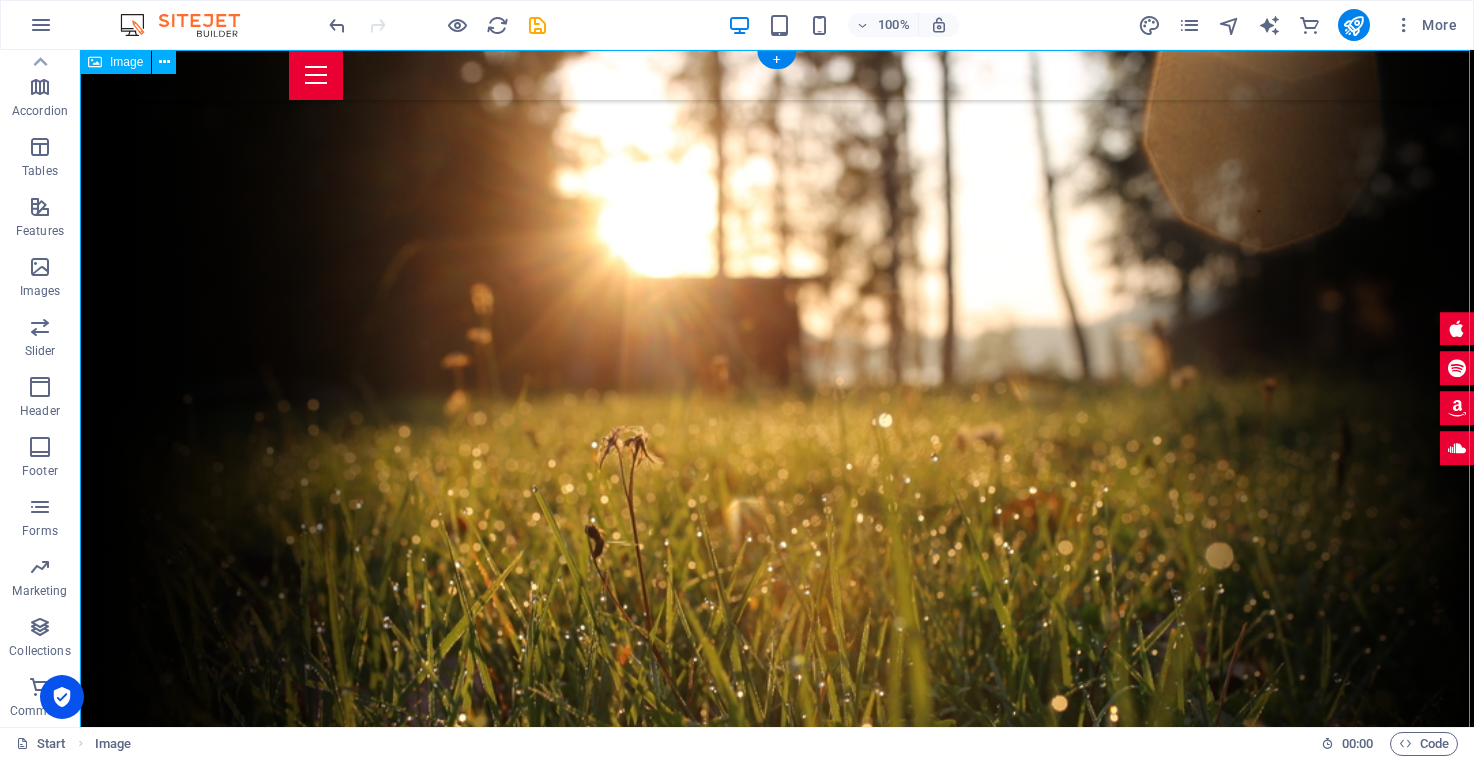 click at bounding box center (777, 515) 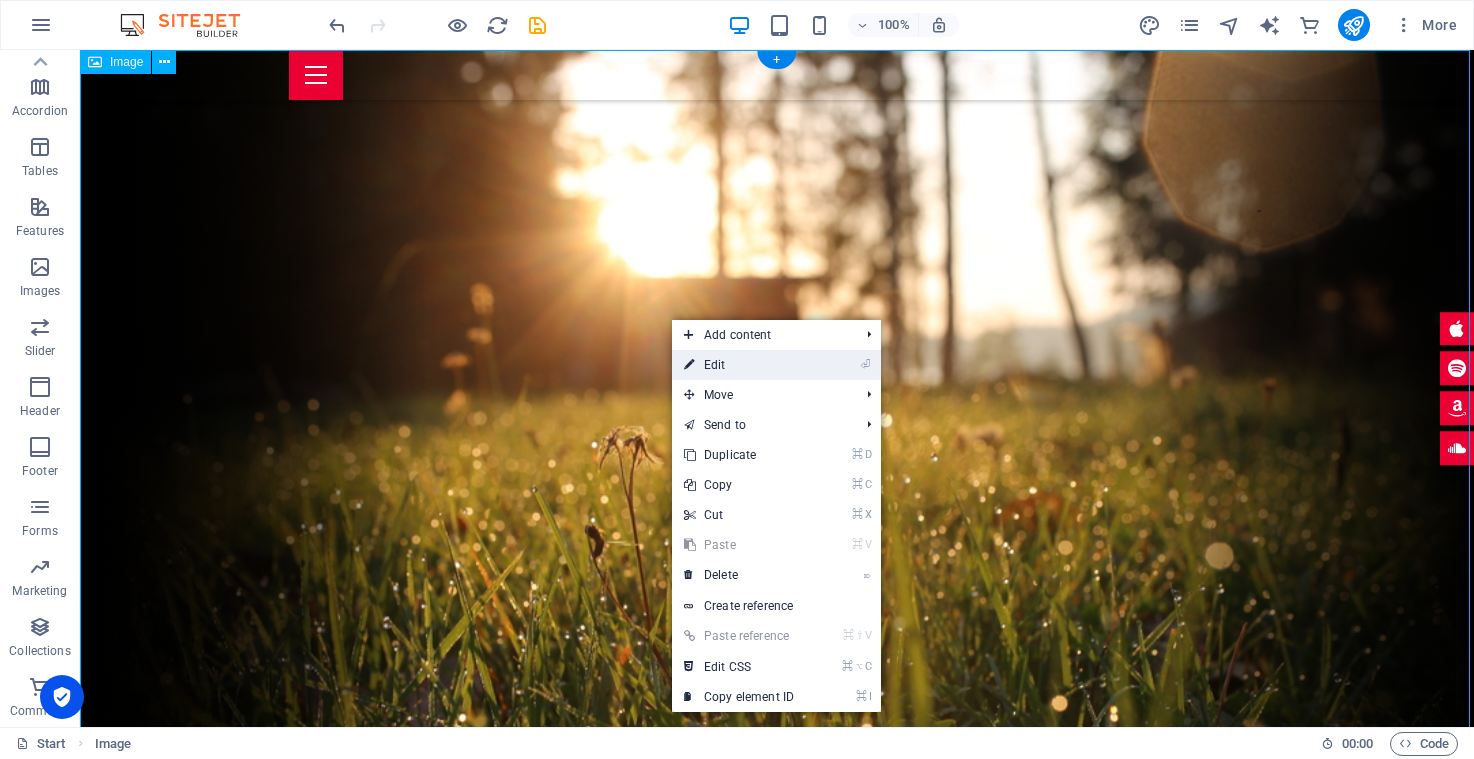 click on "⏎  Edit" at bounding box center [739, 365] 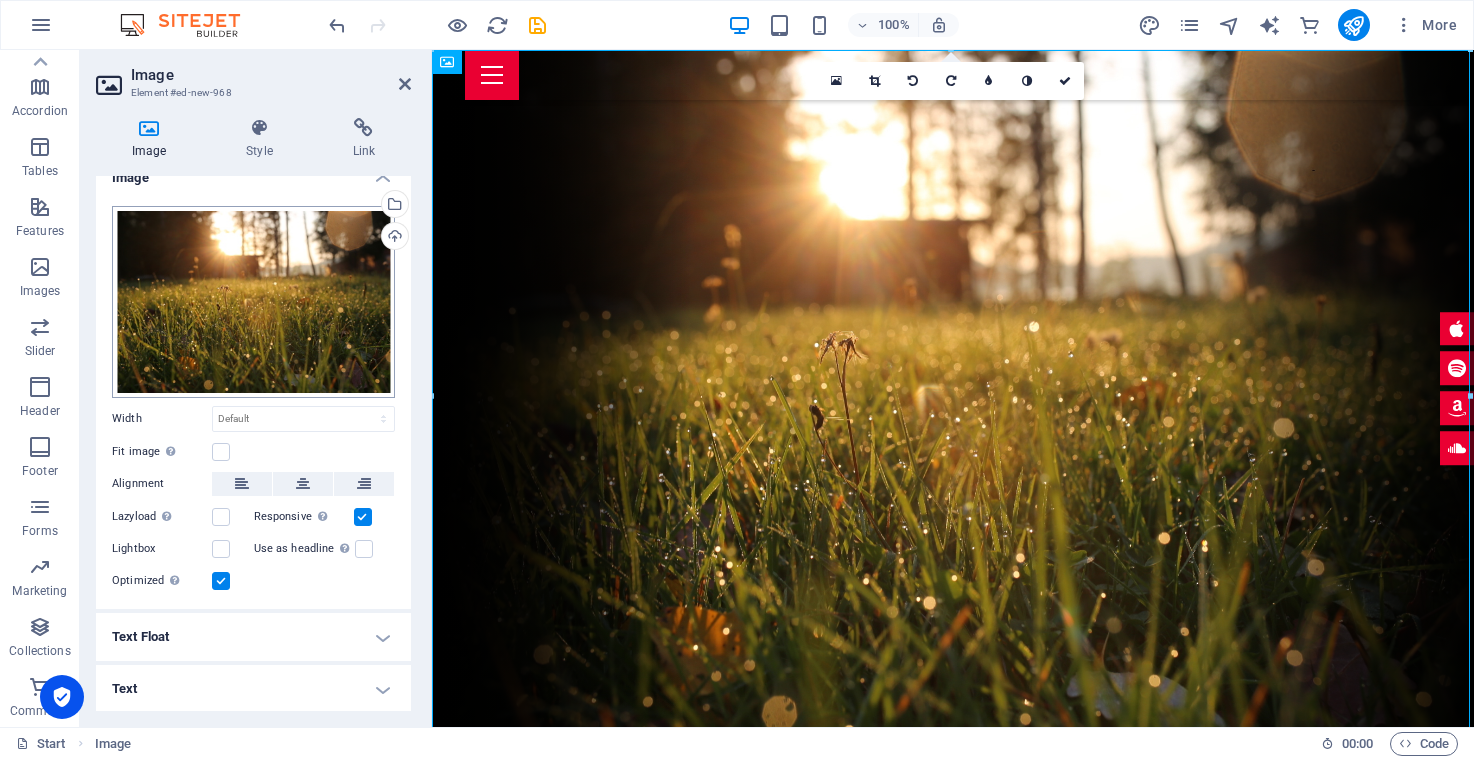 scroll, scrollTop: 21, scrollLeft: 0, axis: vertical 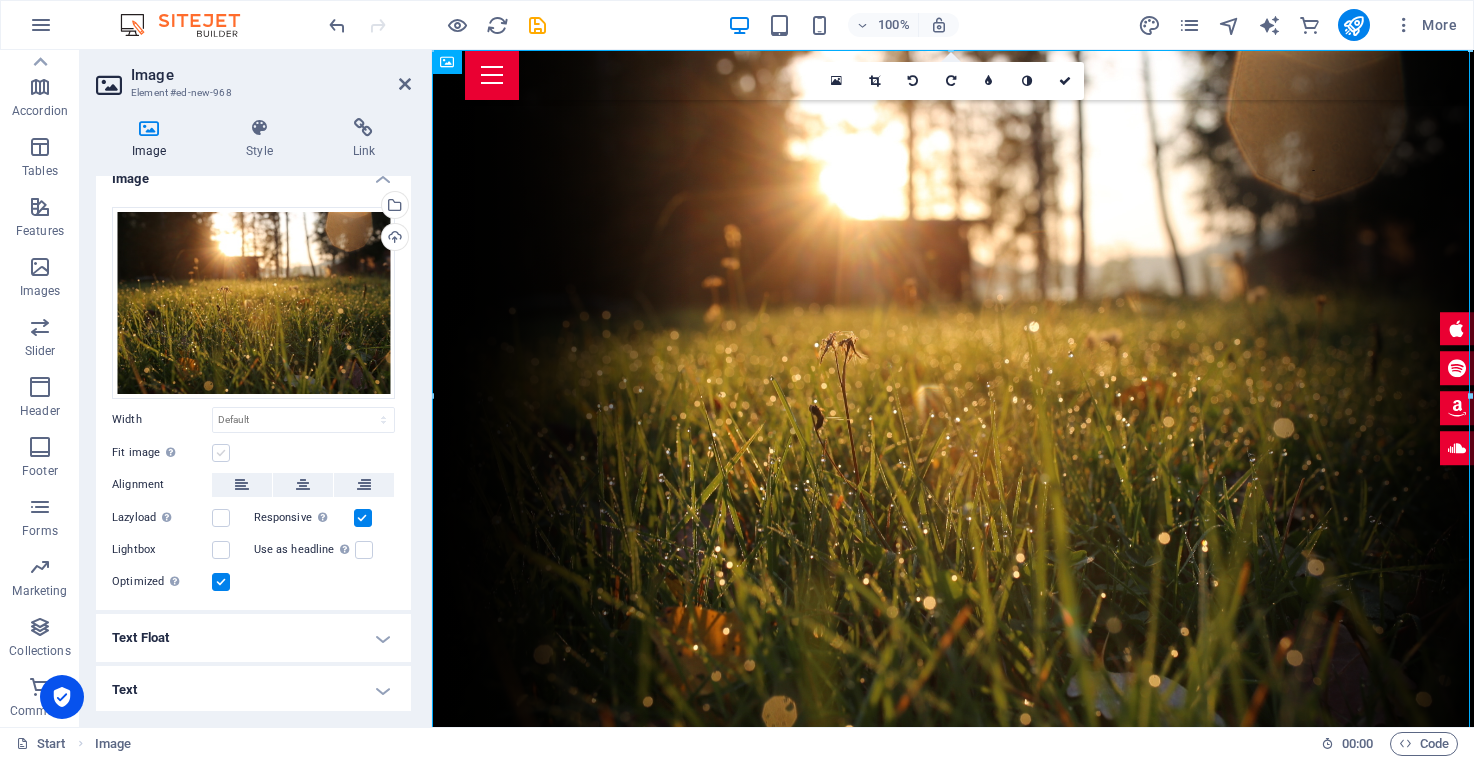 click at bounding box center [221, 453] 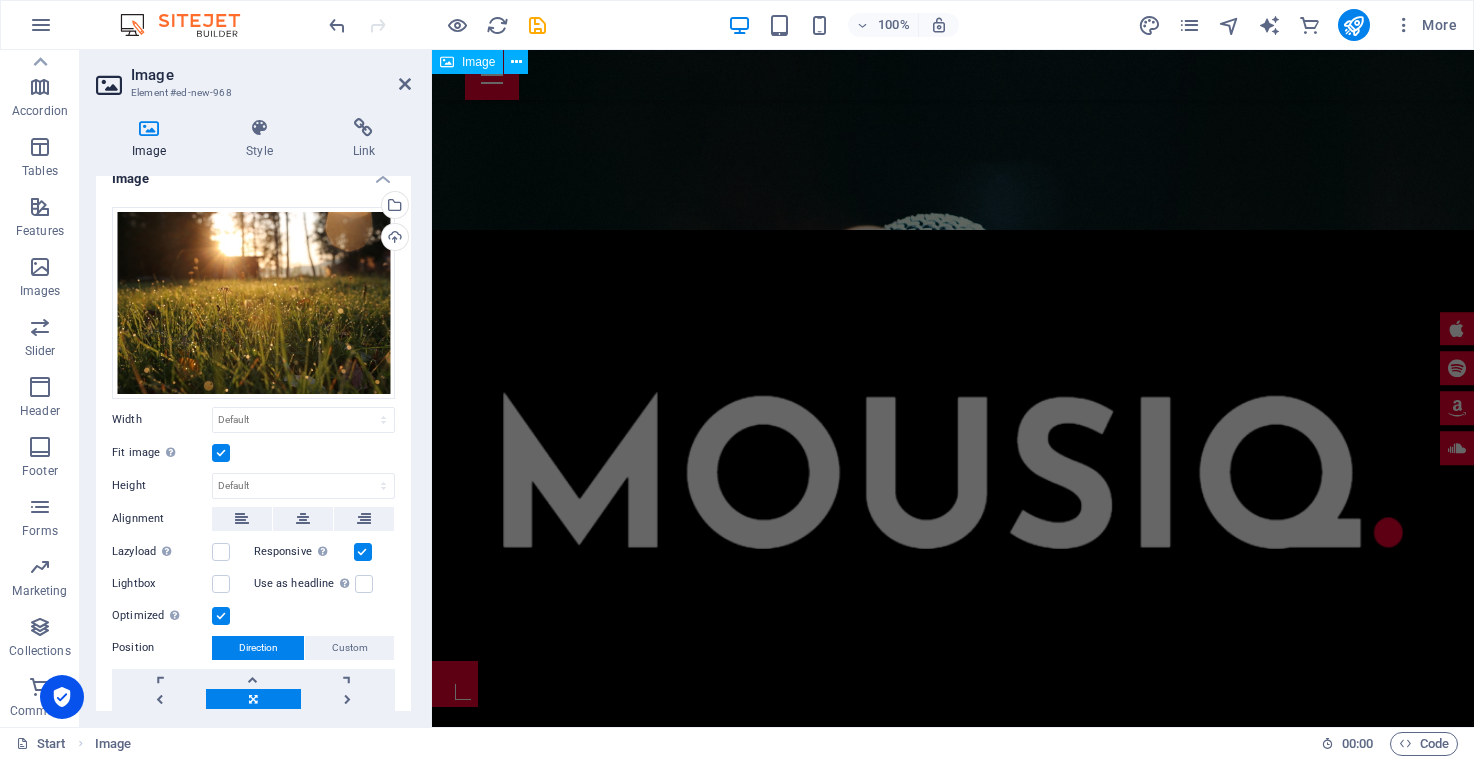 scroll, scrollTop: 1209, scrollLeft: 0, axis: vertical 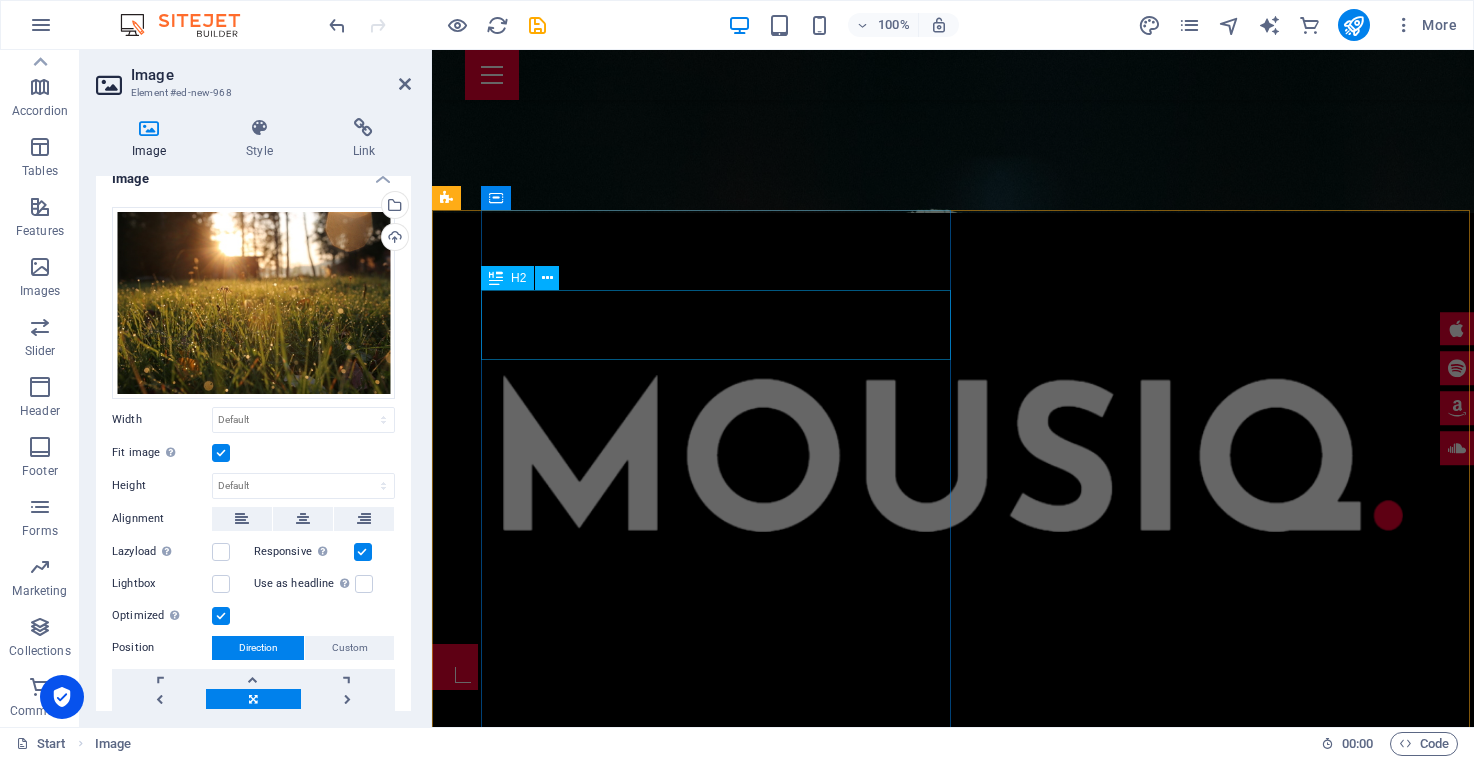 click on "About me ." at bounding box center [978, 805] 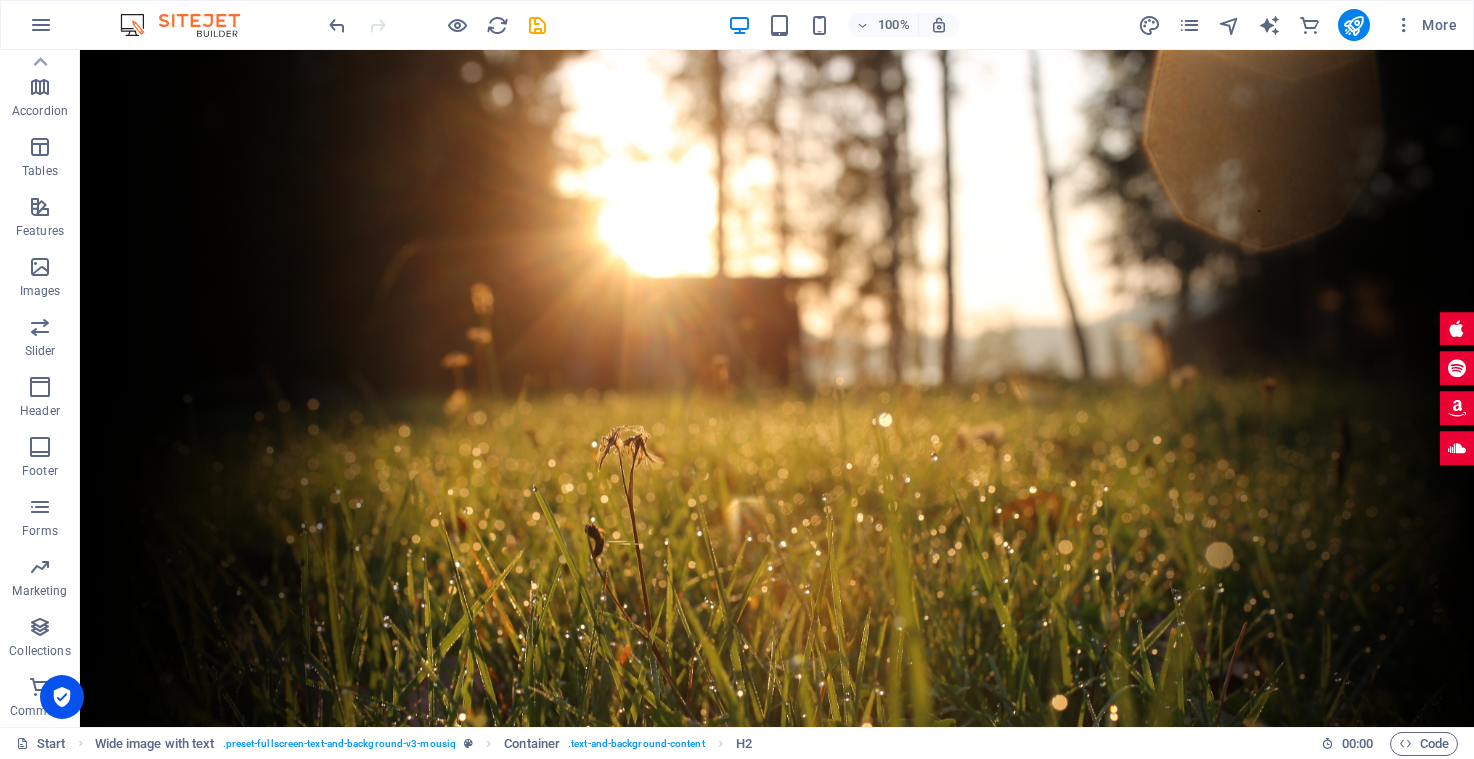 scroll, scrollTop: 0, scrollLeft: 0, axis: both 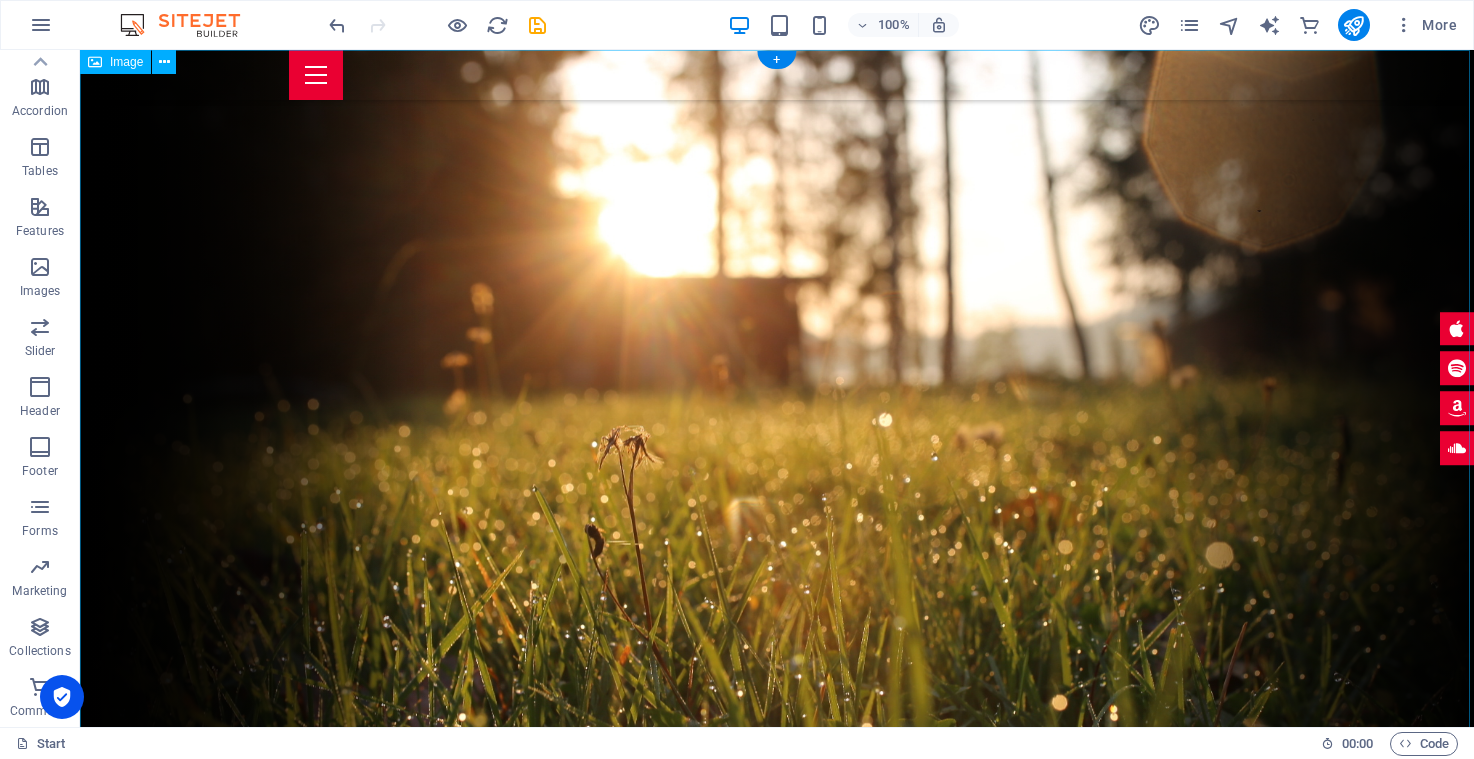 click at bounding box center [777, 514] 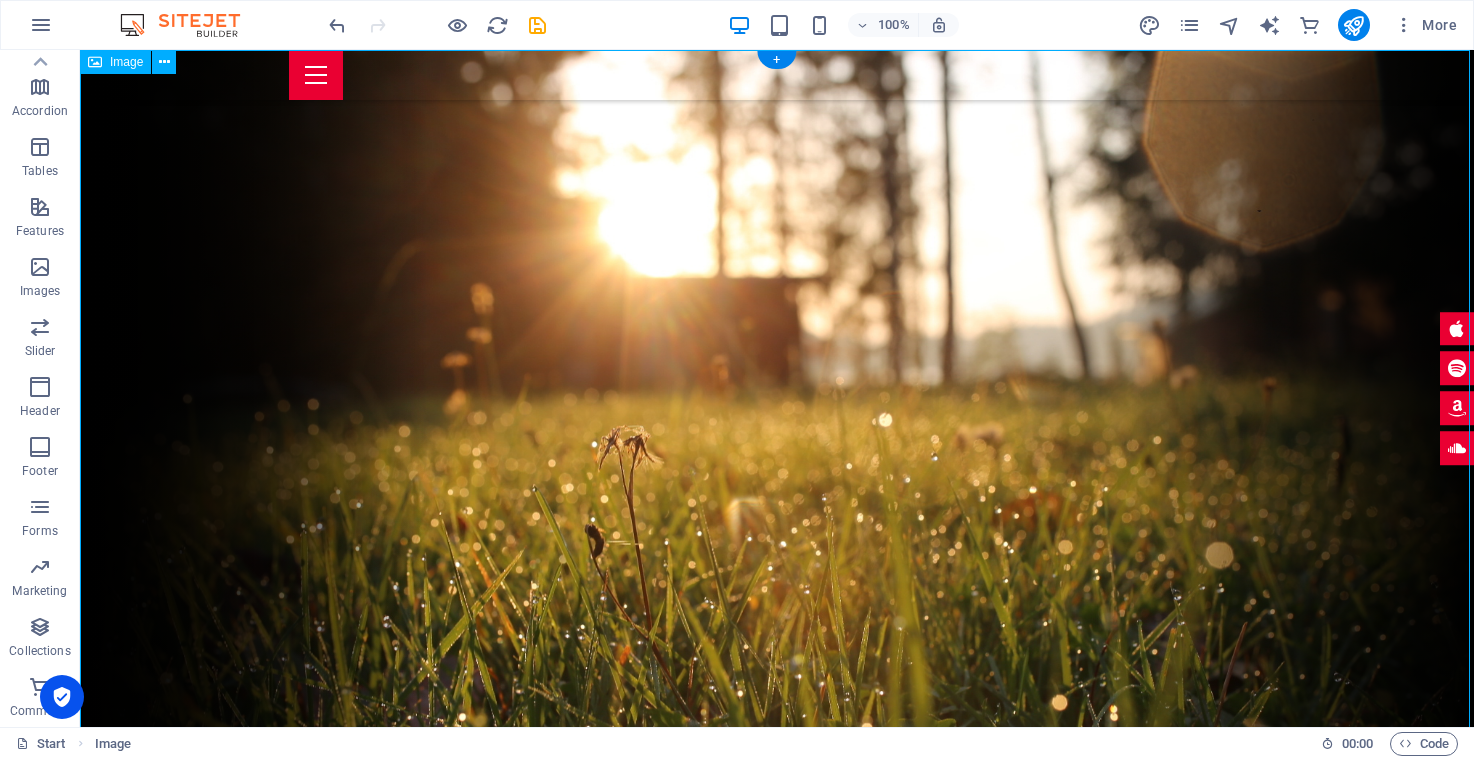drag, startPoint x: 688, startPoint y: 342, endPoint x: 814, endPoint y: 341, distance: 126.00397 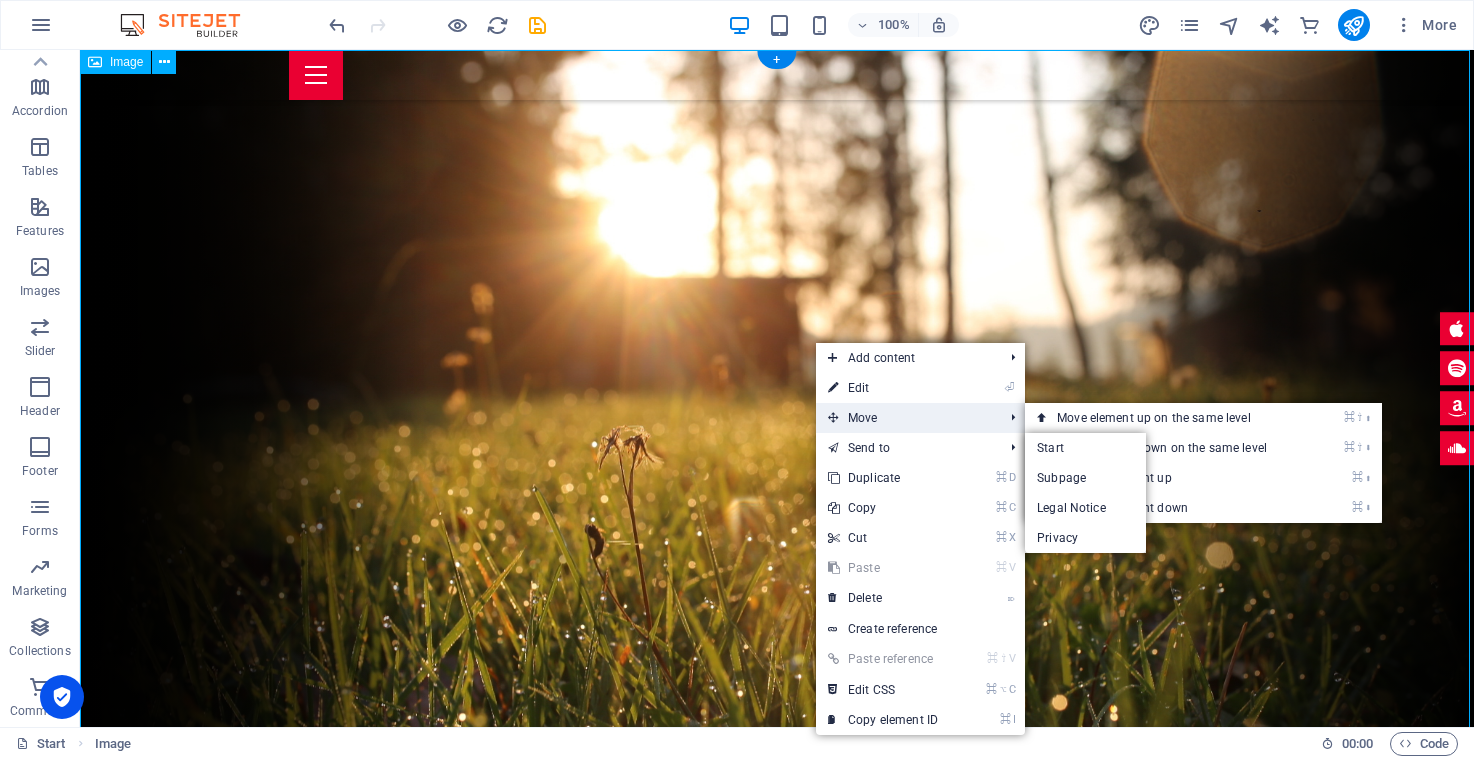 click on "Move" at bounding box center [905, 418] 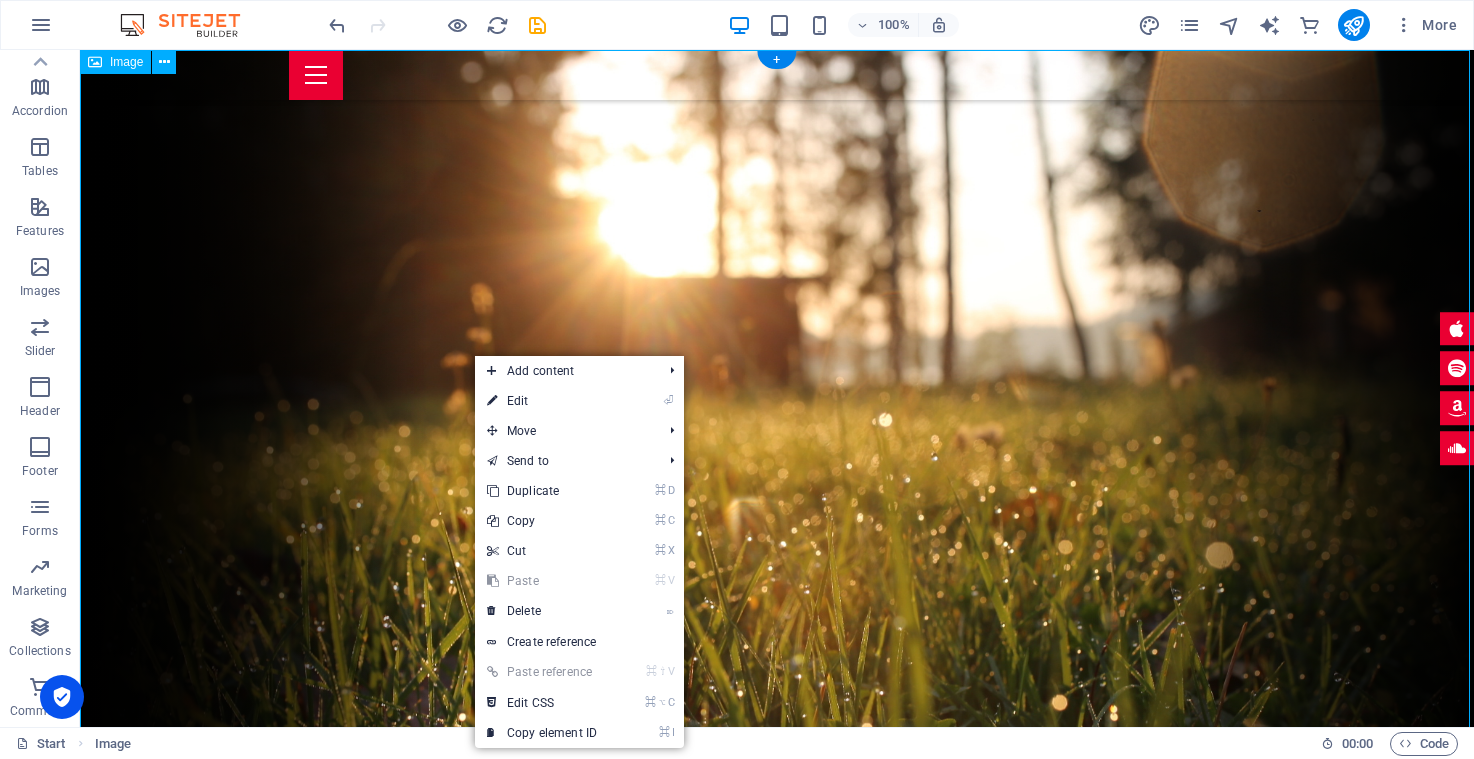 drag, startPoint x: 473, startPoint y: 354, endPoint x: 639, endPoint y: 345, distance: 166.24379 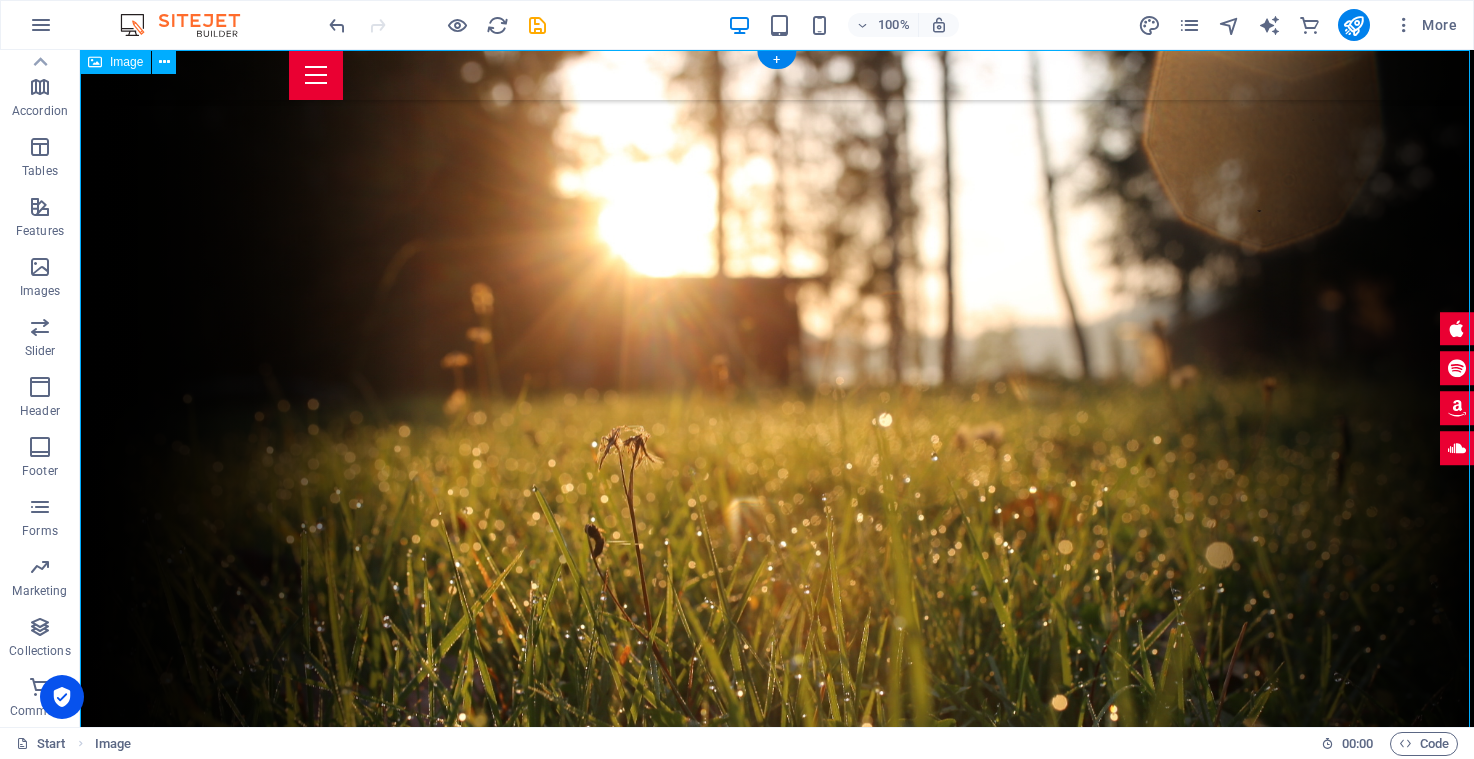 drag, startPoint x: 859, startPoint y: 281, endPoint x: 1124, endPoint y: 279, distance: 265.00754 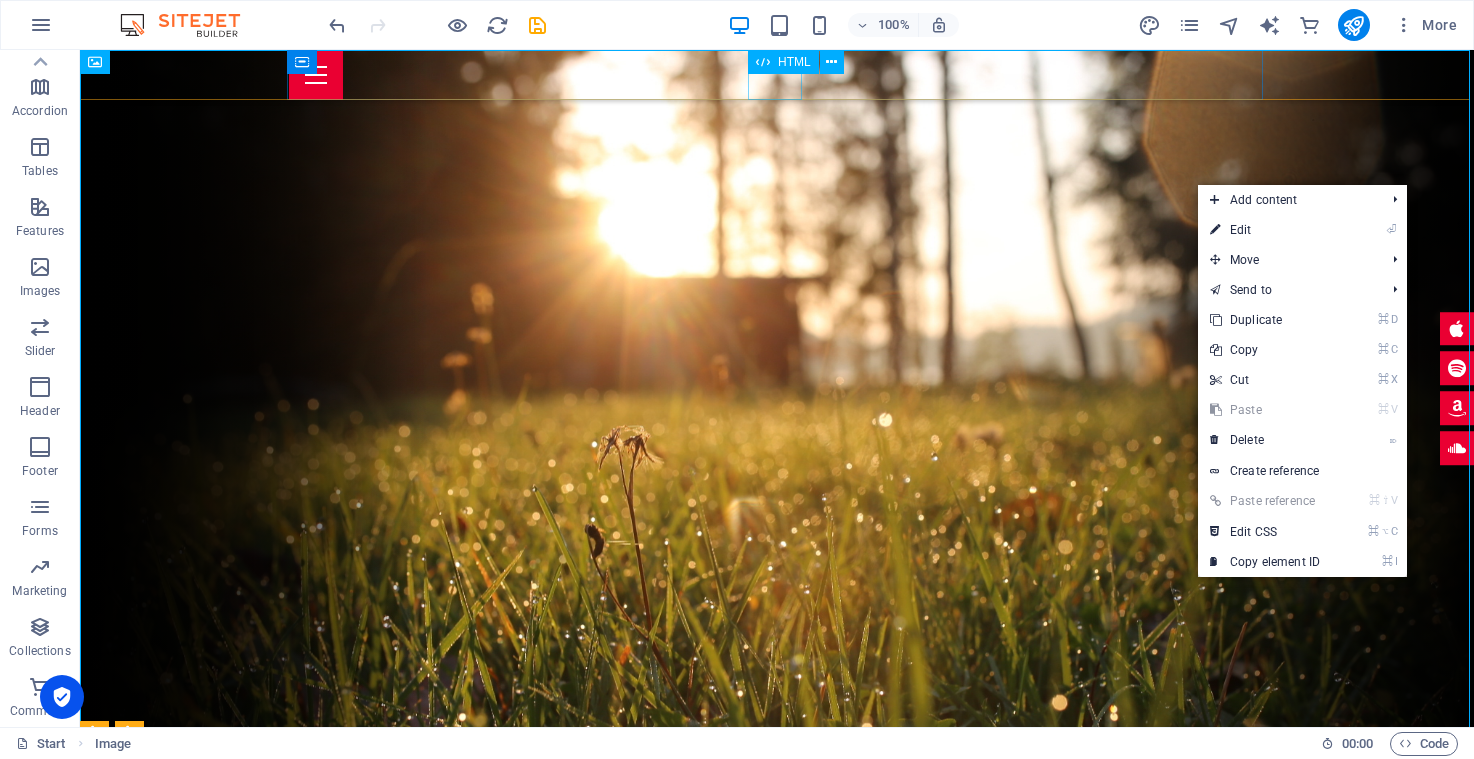 click at bounding box center (777, 75) 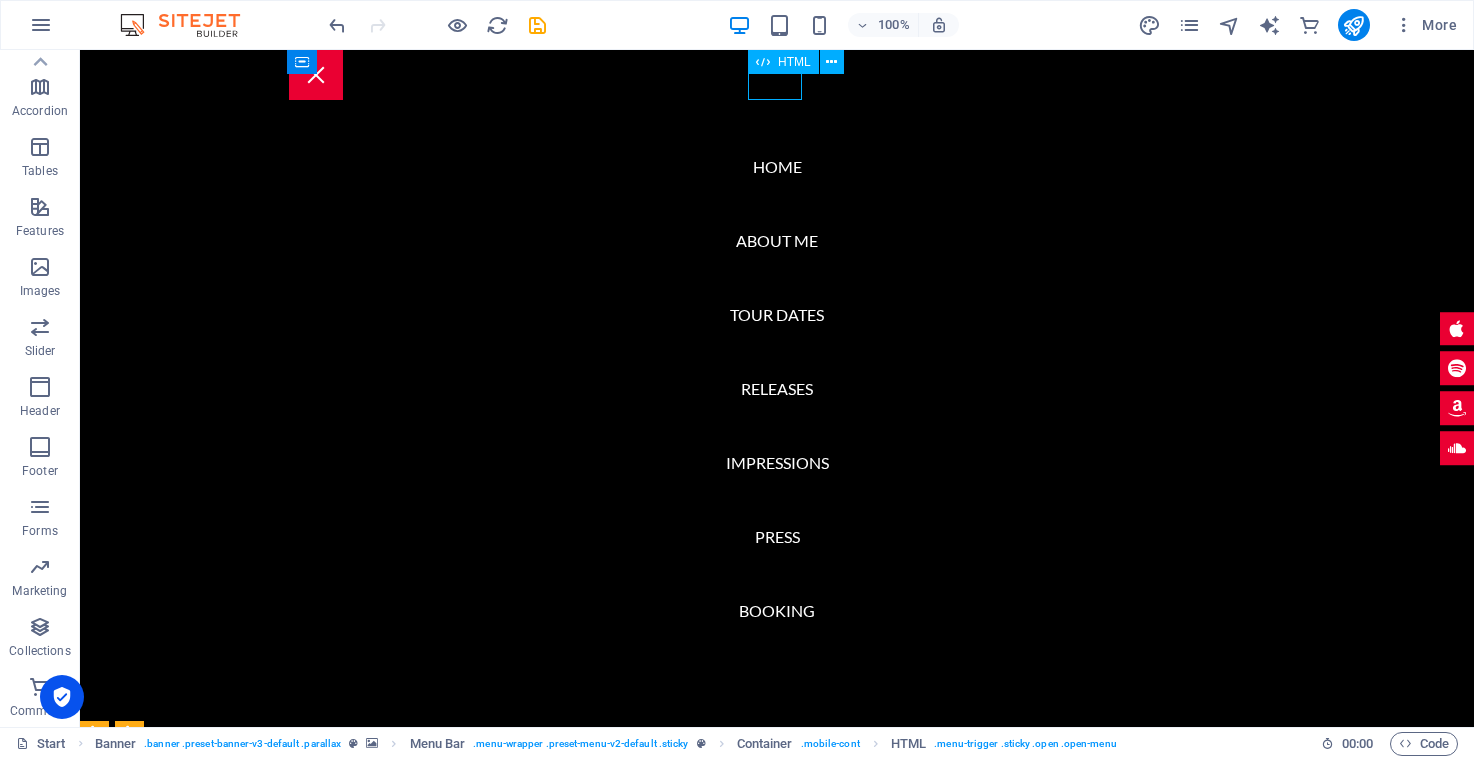 click at bounding box center [777, 75] 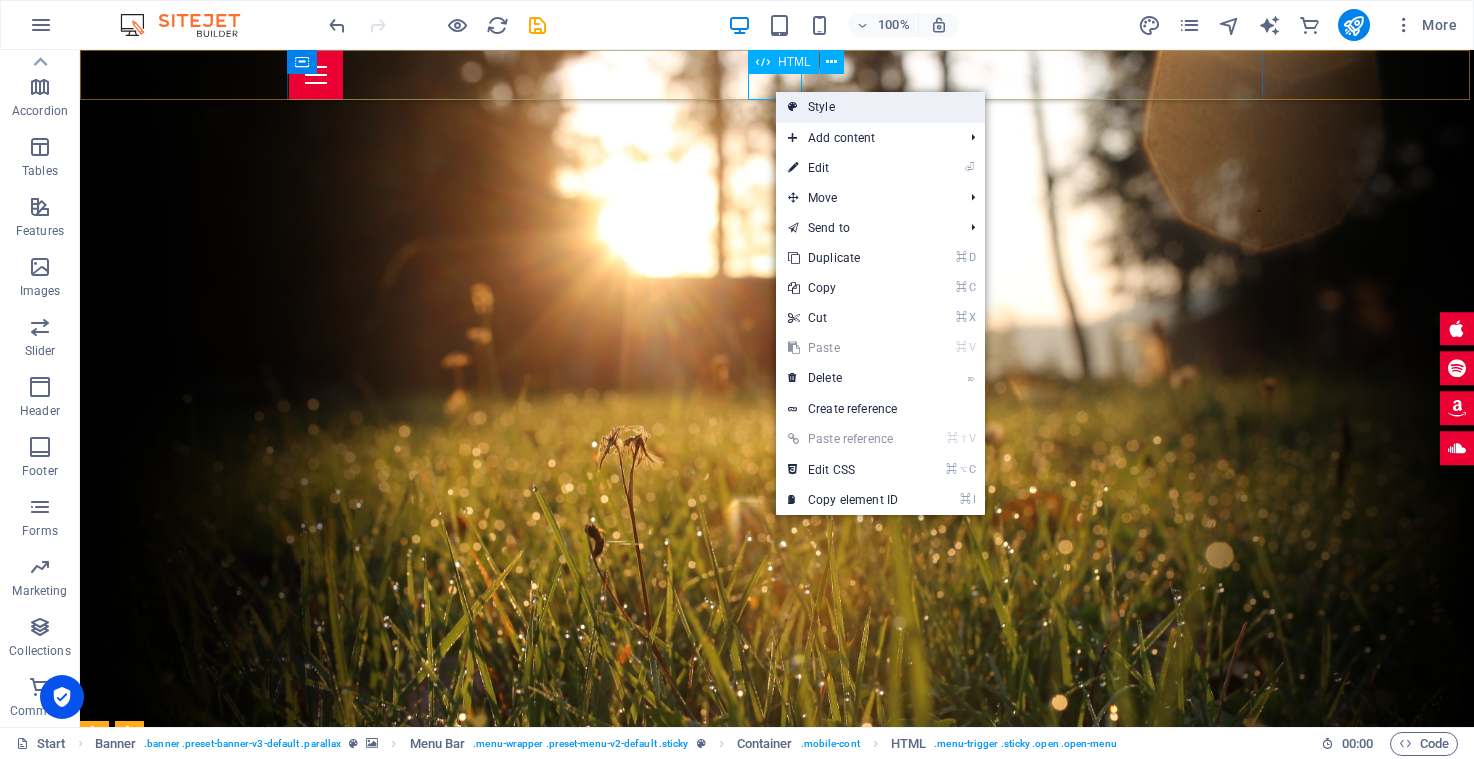 click on "Style" at bounding box center [880, 107] 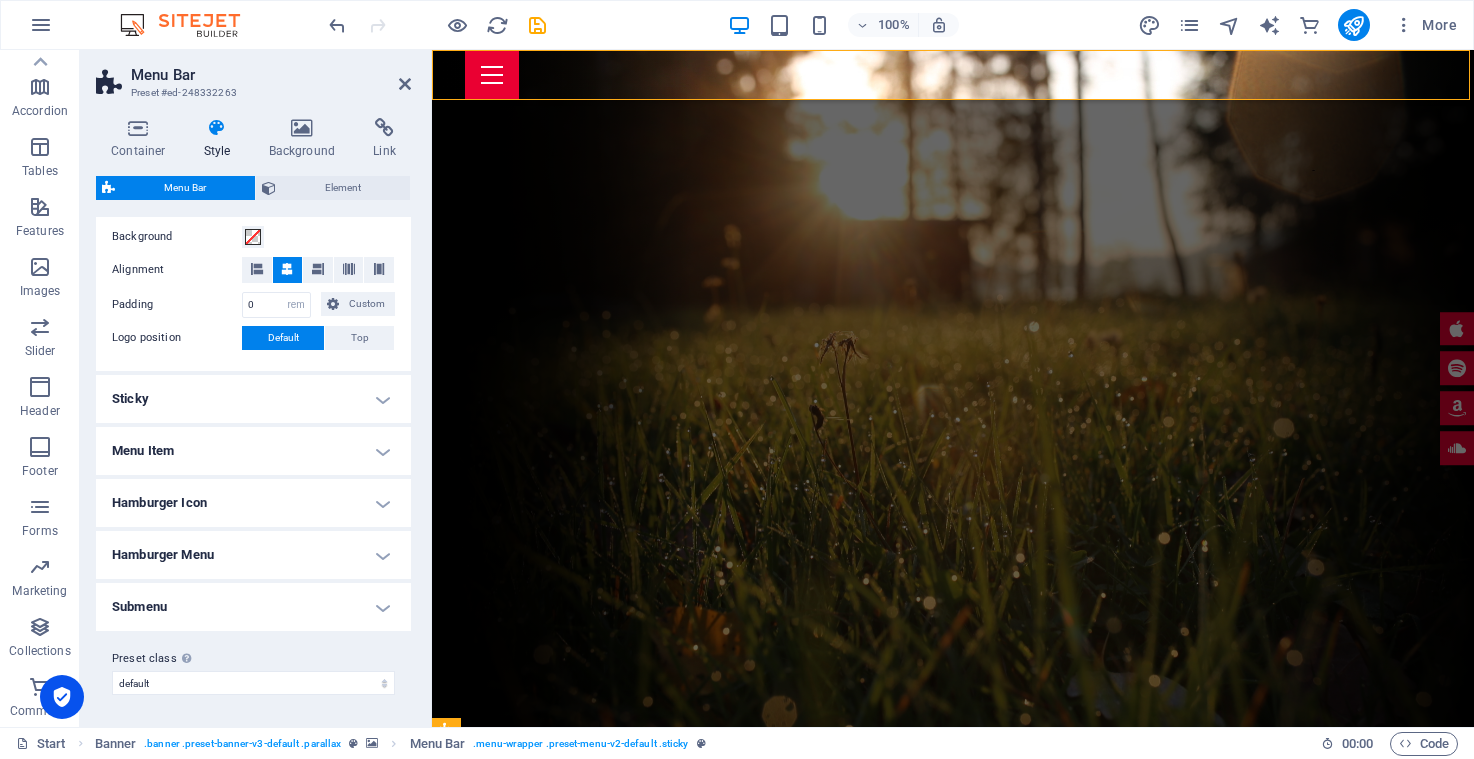 scroll, scrollTop: 387, scrollLeft: 0, axis: vertical 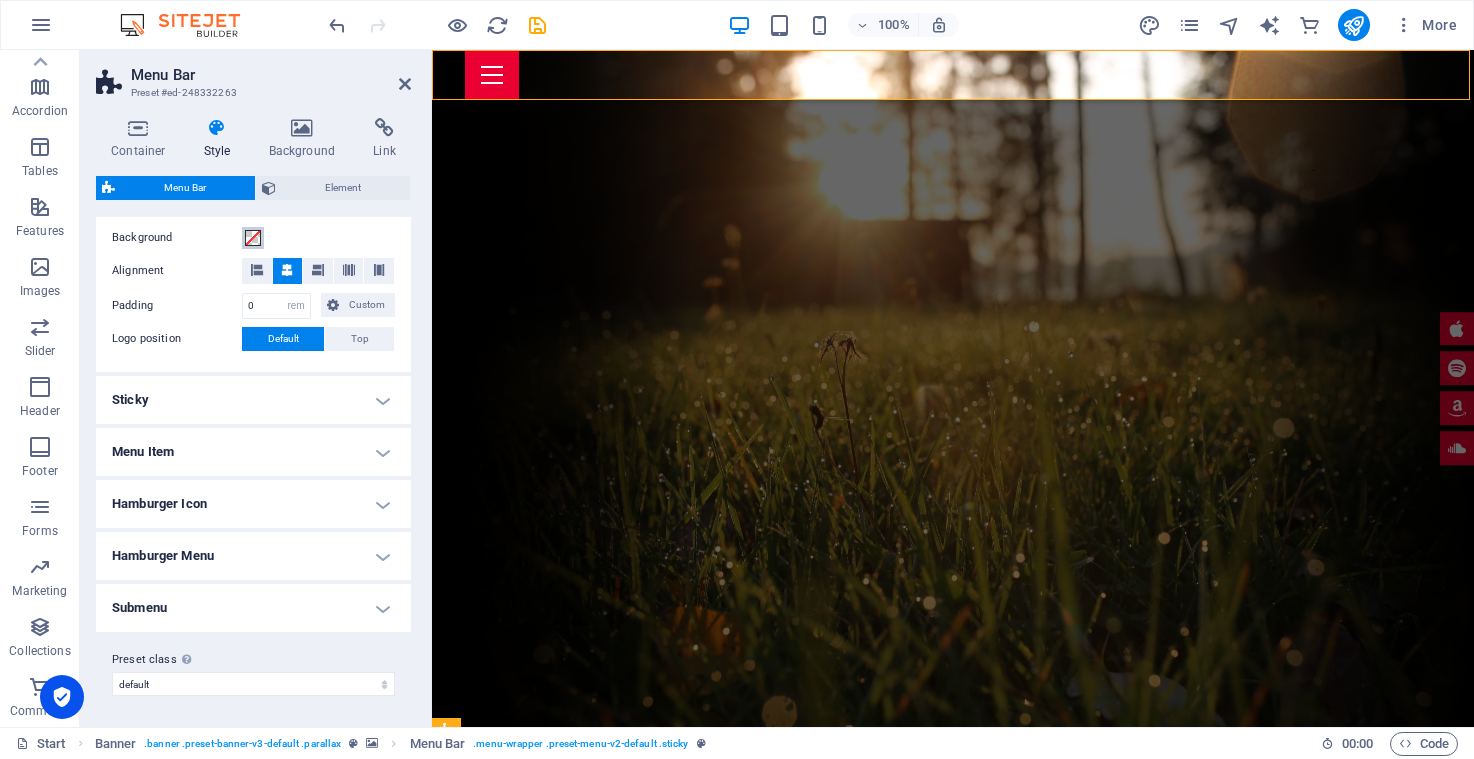 click at bounding box center [253, 238] 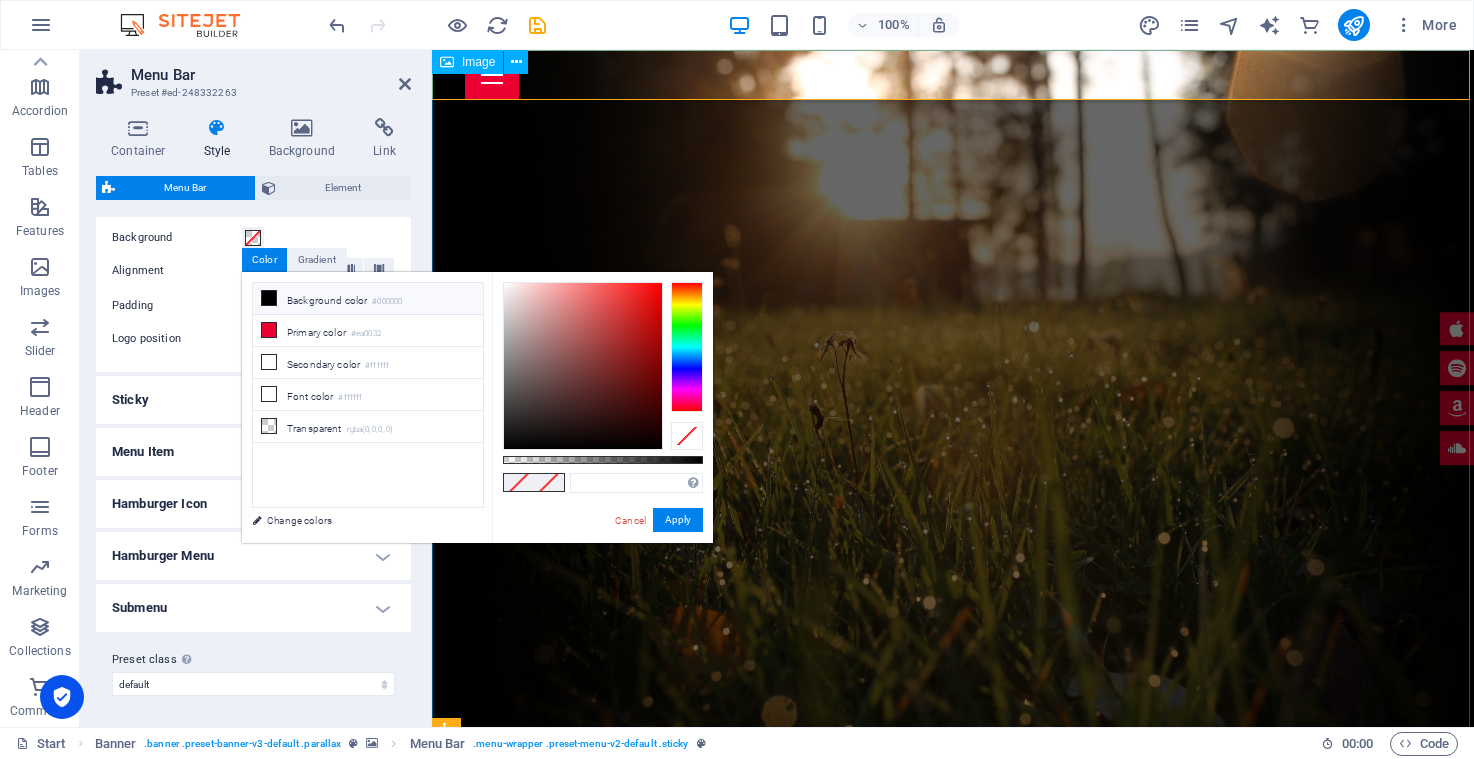 click on "Background color
#000000" at bounding box center (368, 299) 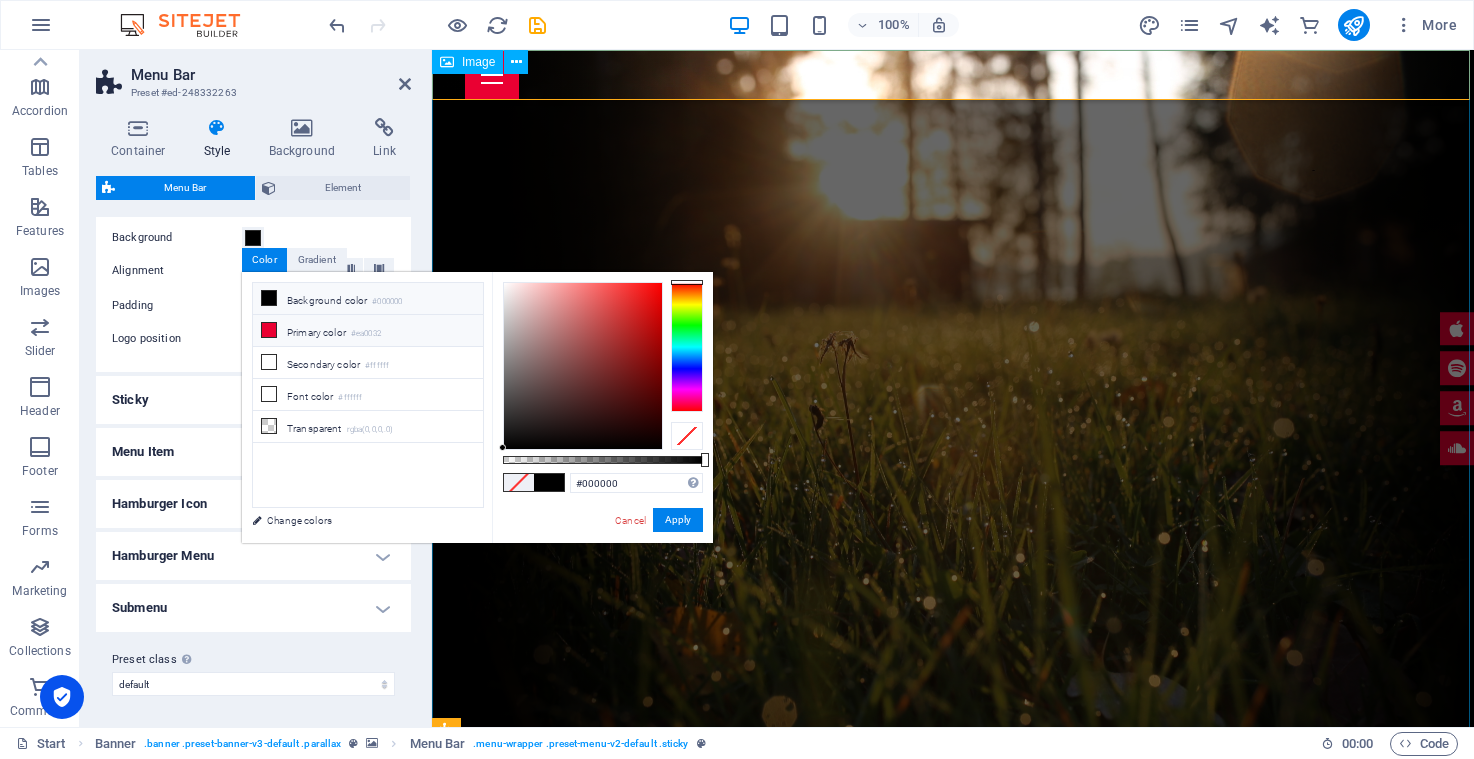 click on "Primary color
#ea0032" at bounding box center (368, 331) 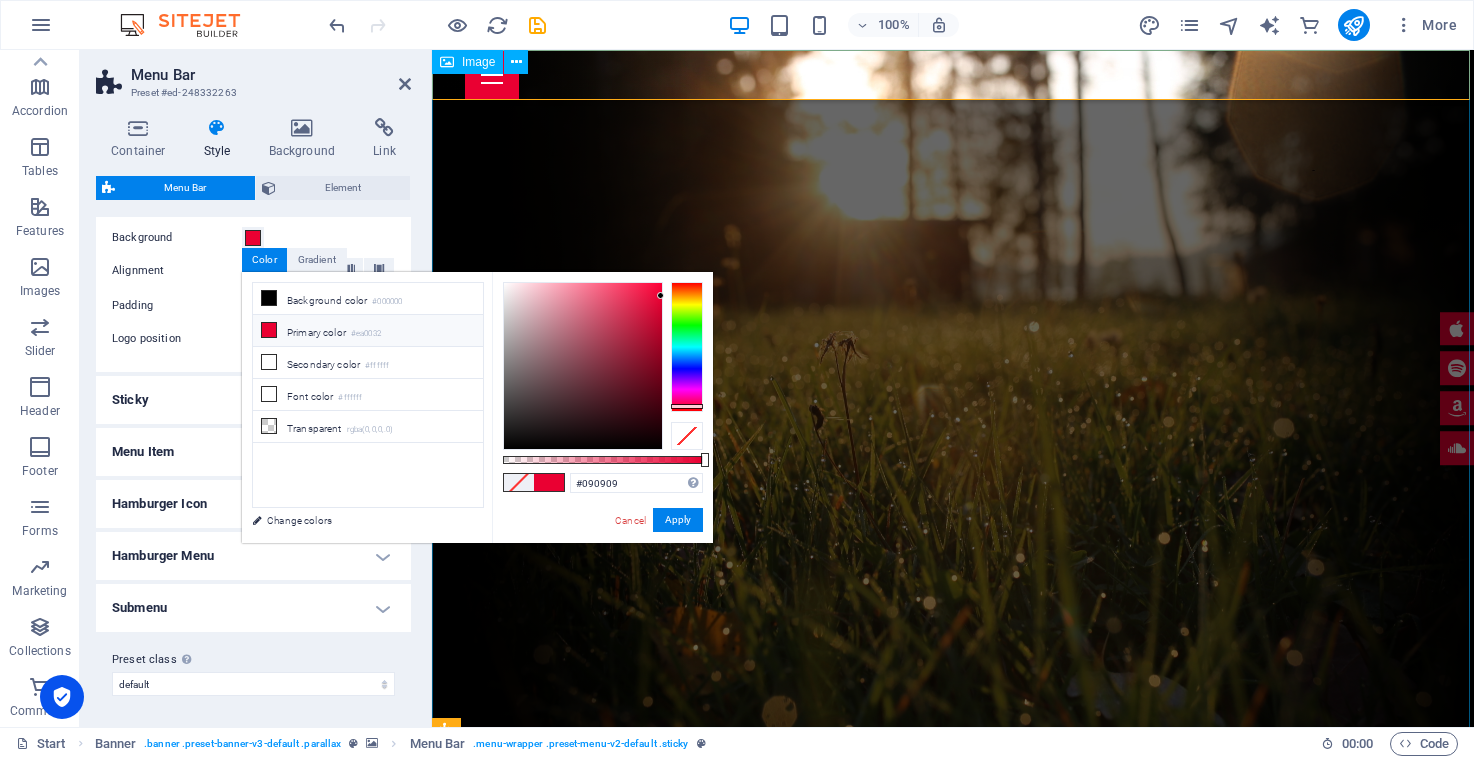 click at bounding box center (583, 366) 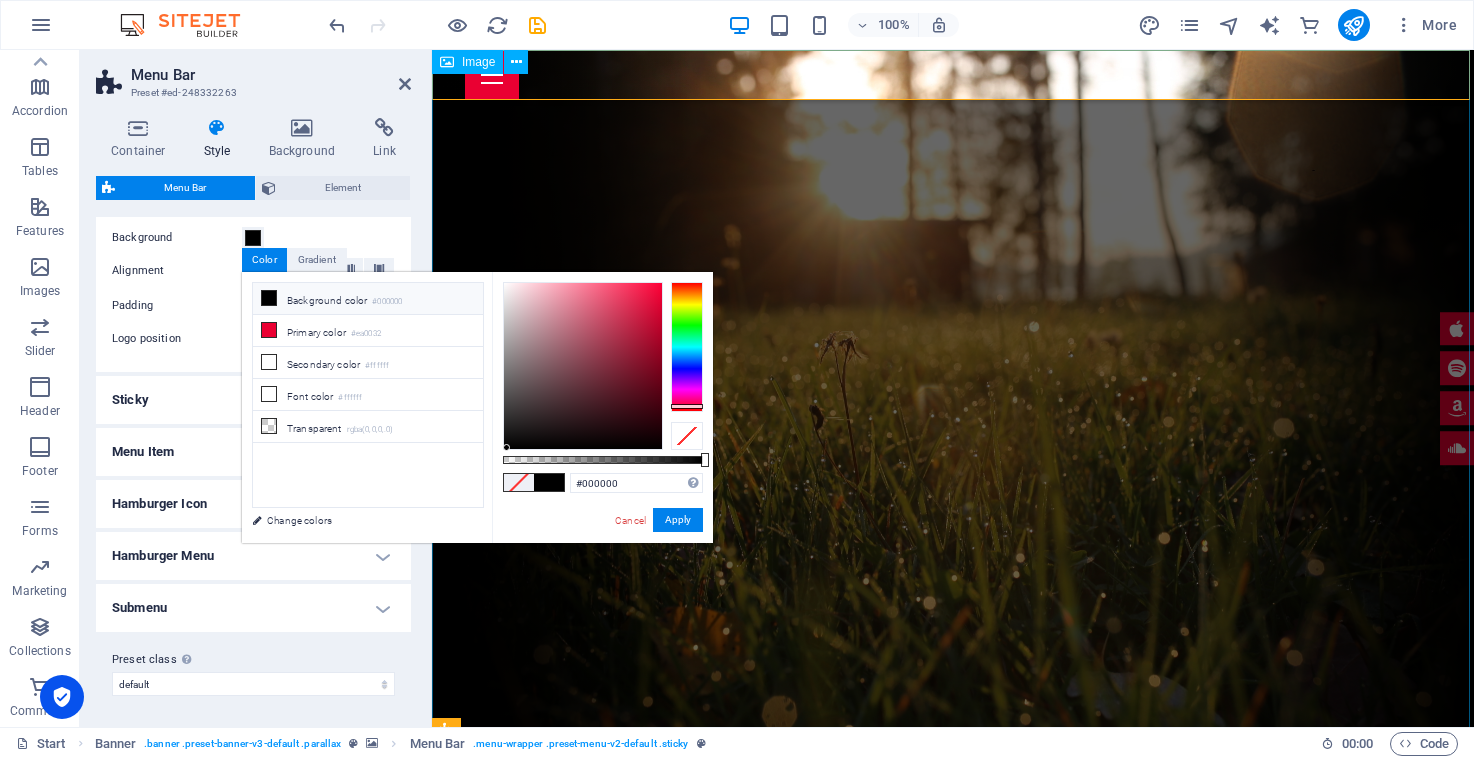 click at bounding box center (506, 447) 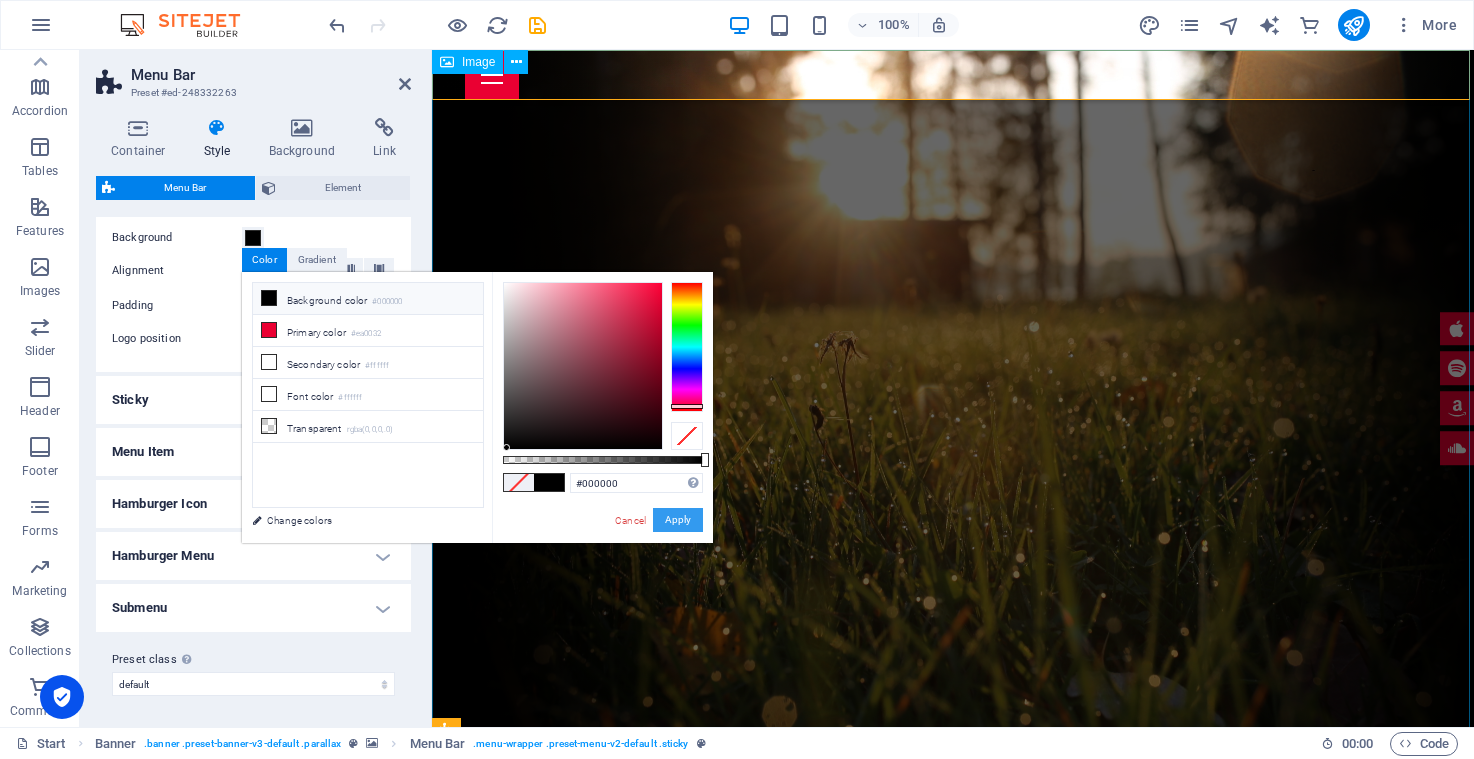 click on "Apply" at bounding box center (678, 520) 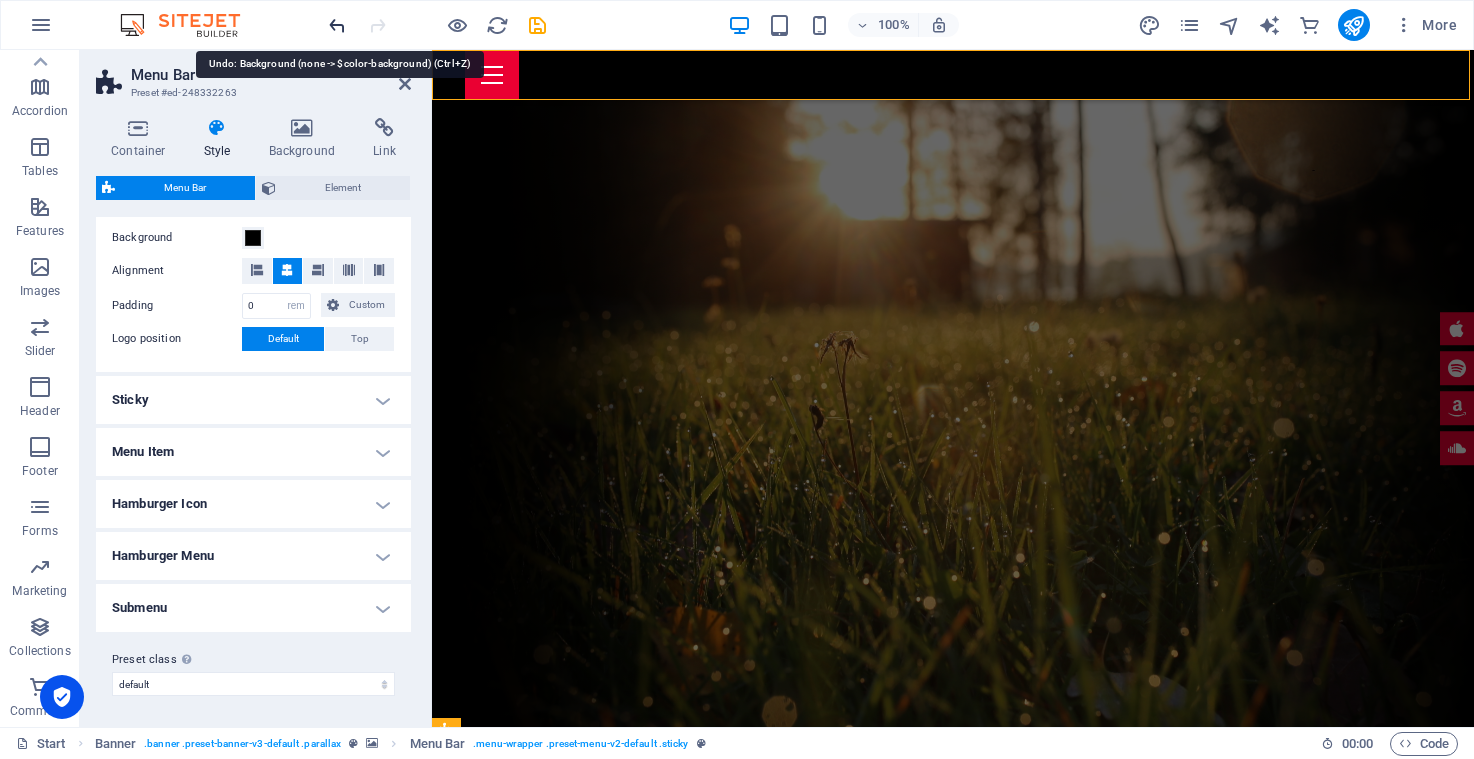 click at bounding box center (337, 25) 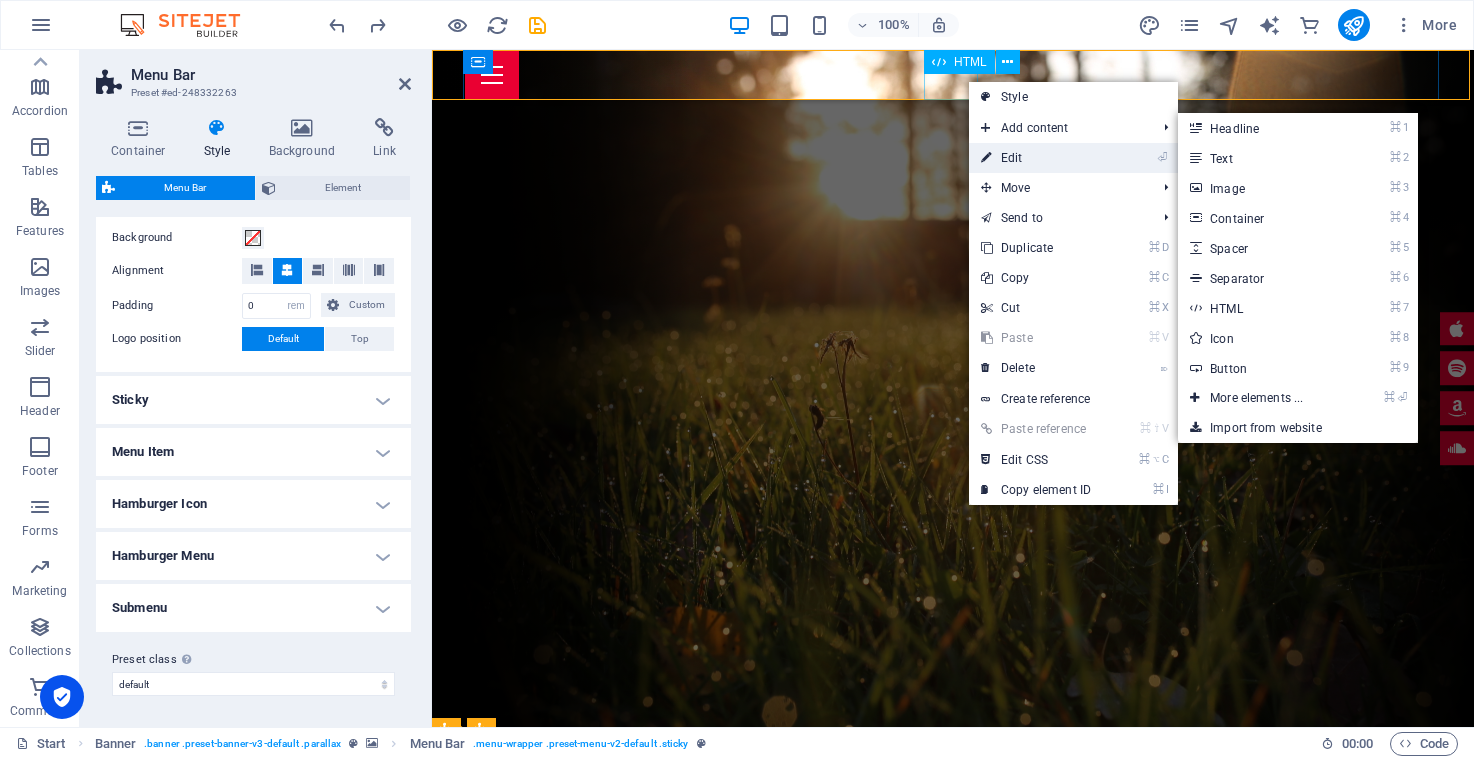 click on "⏎  Edit" at bounding box center [1036, 158] 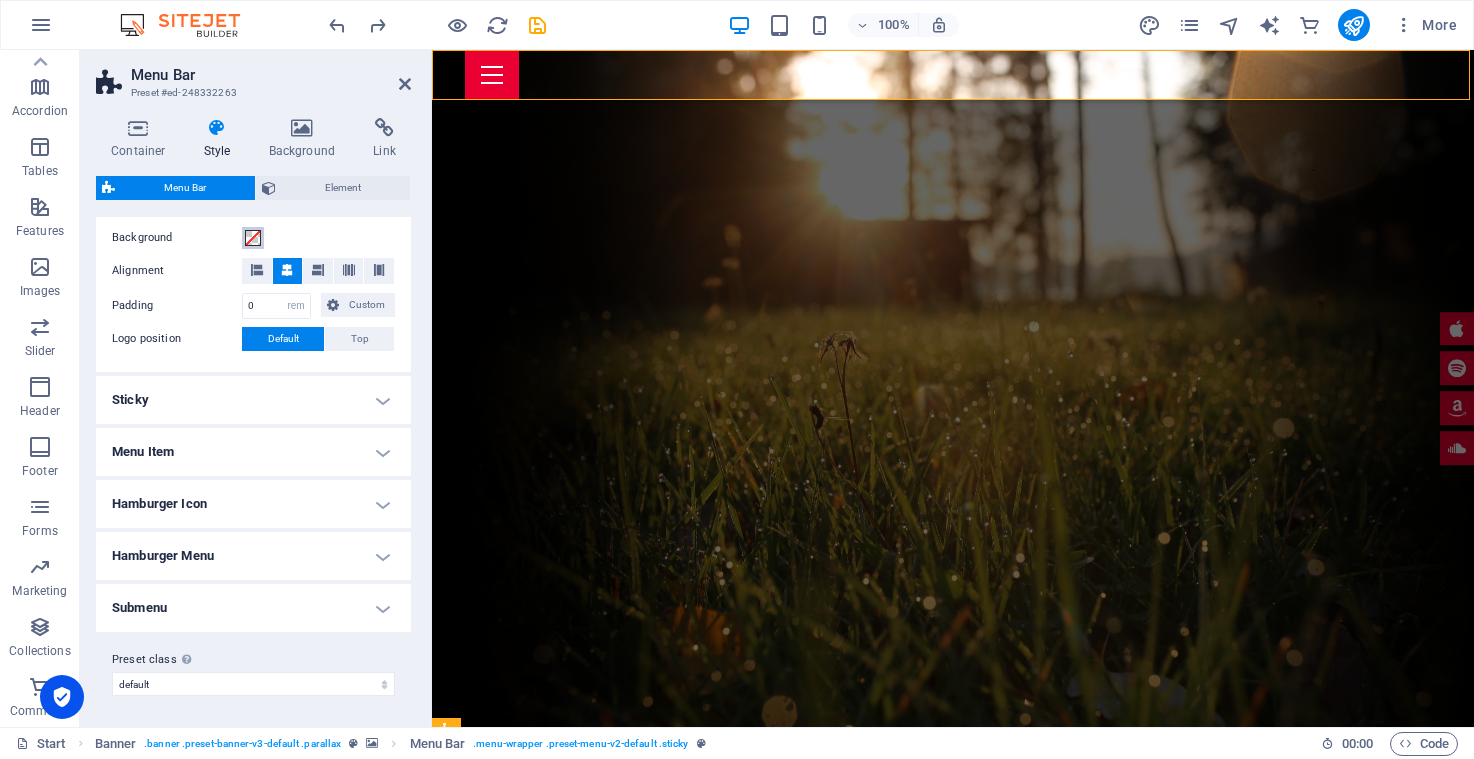 click at bounding box center [253, 238] 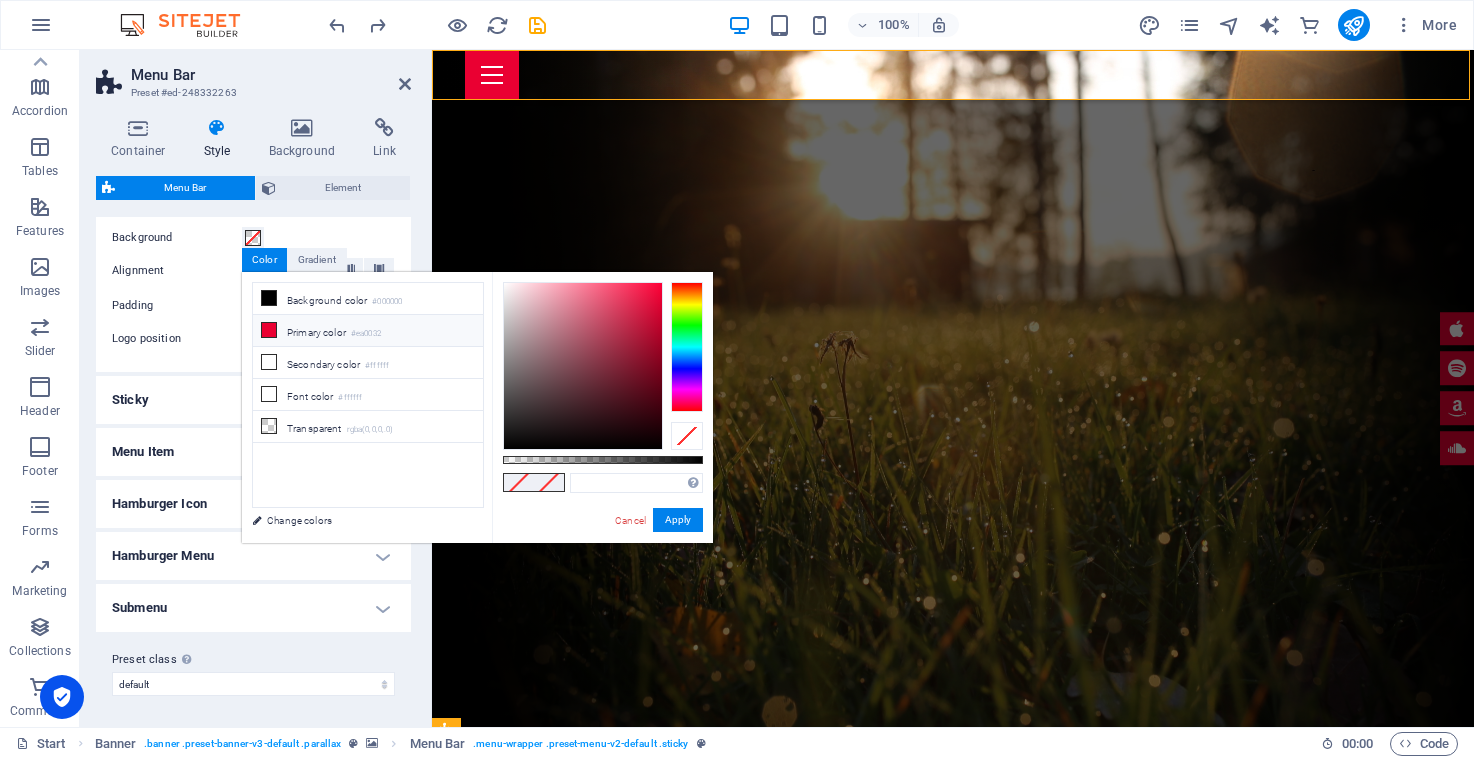 click on "Primary color
#ea0032" at bounding box center (368, 331) 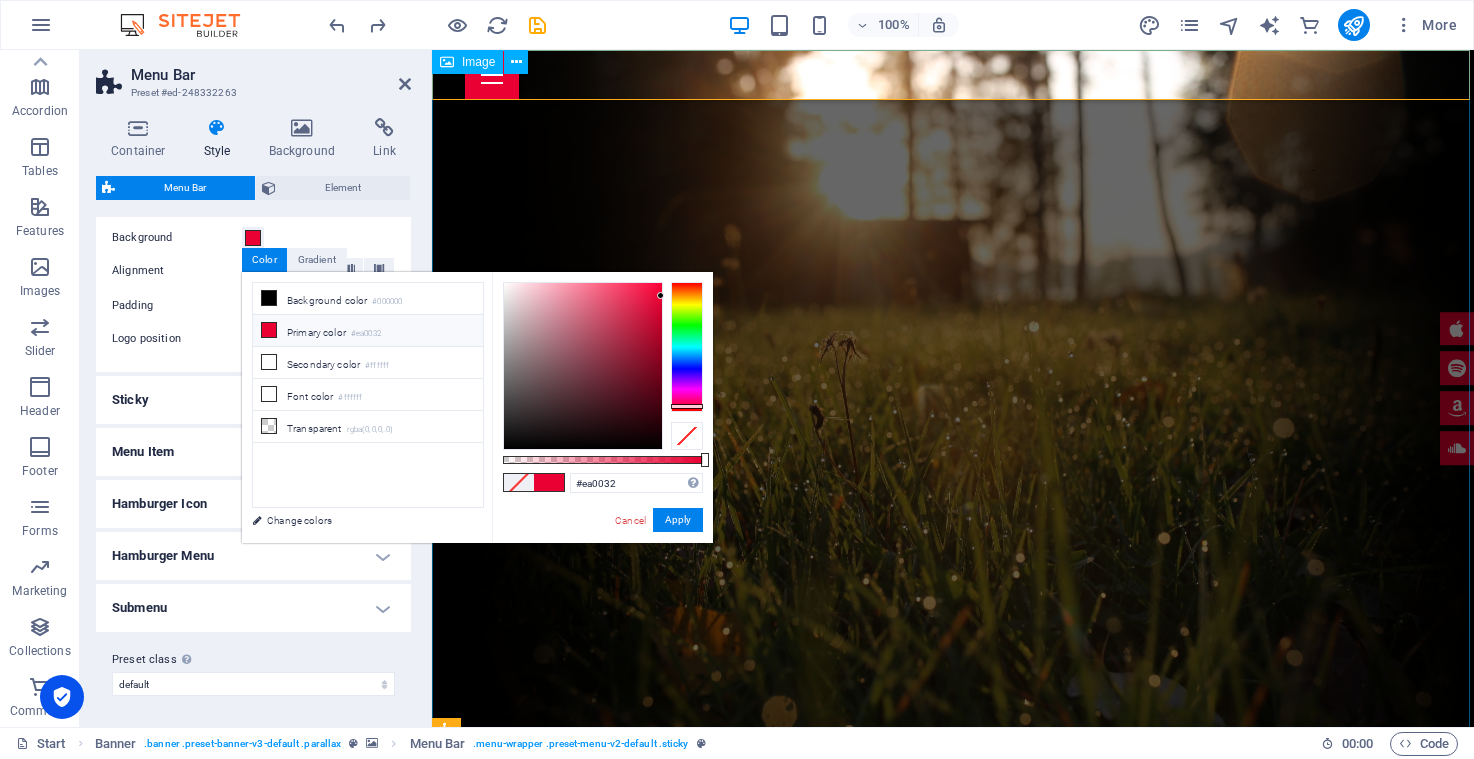 drag, startPoint x: 705, startPoint y: 462, endPoint x: 283, endPoint y: 404, distance: 425.96713 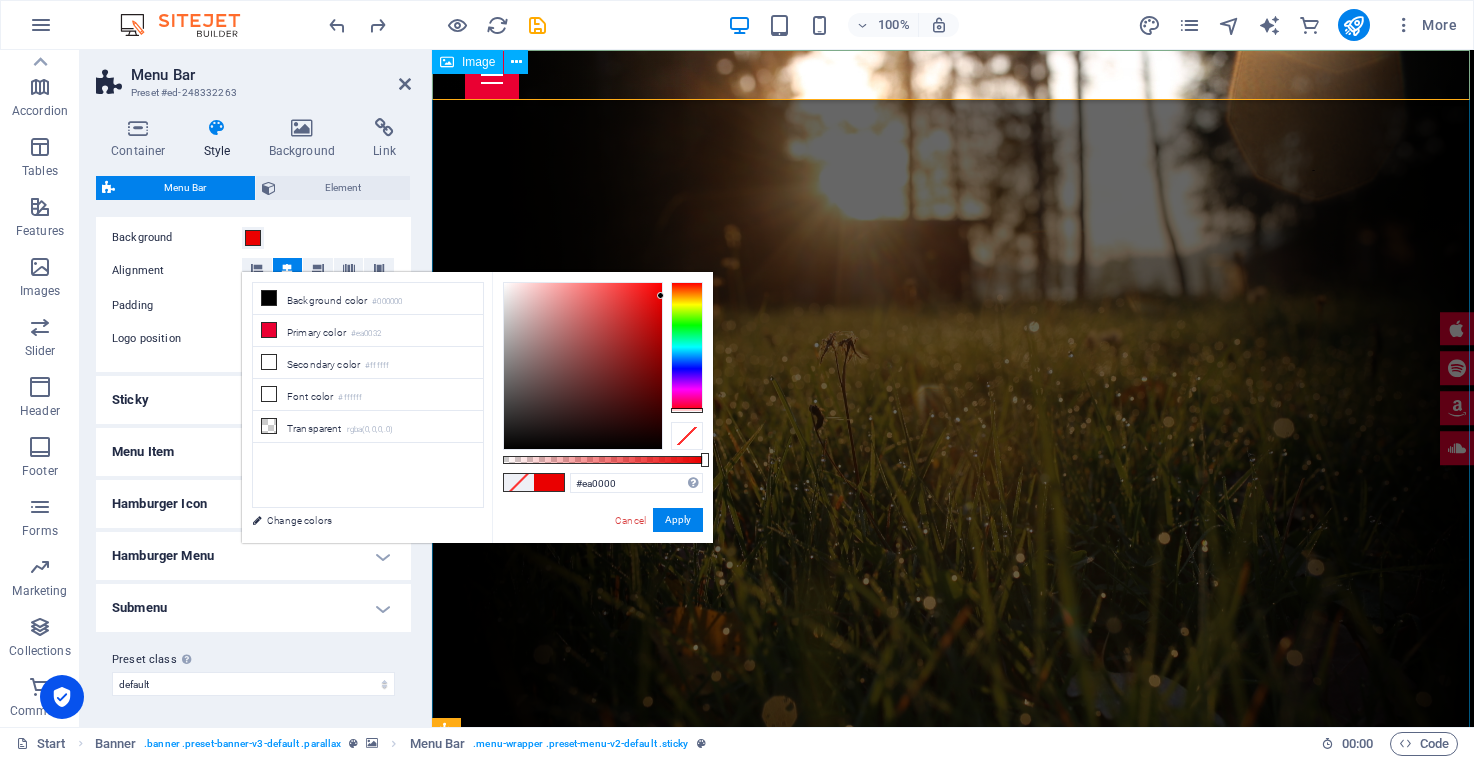 drag, startPoint x: 691, startPoint y: 404, endPoint x: 689, endPoint y: 419, distance: 15.132746 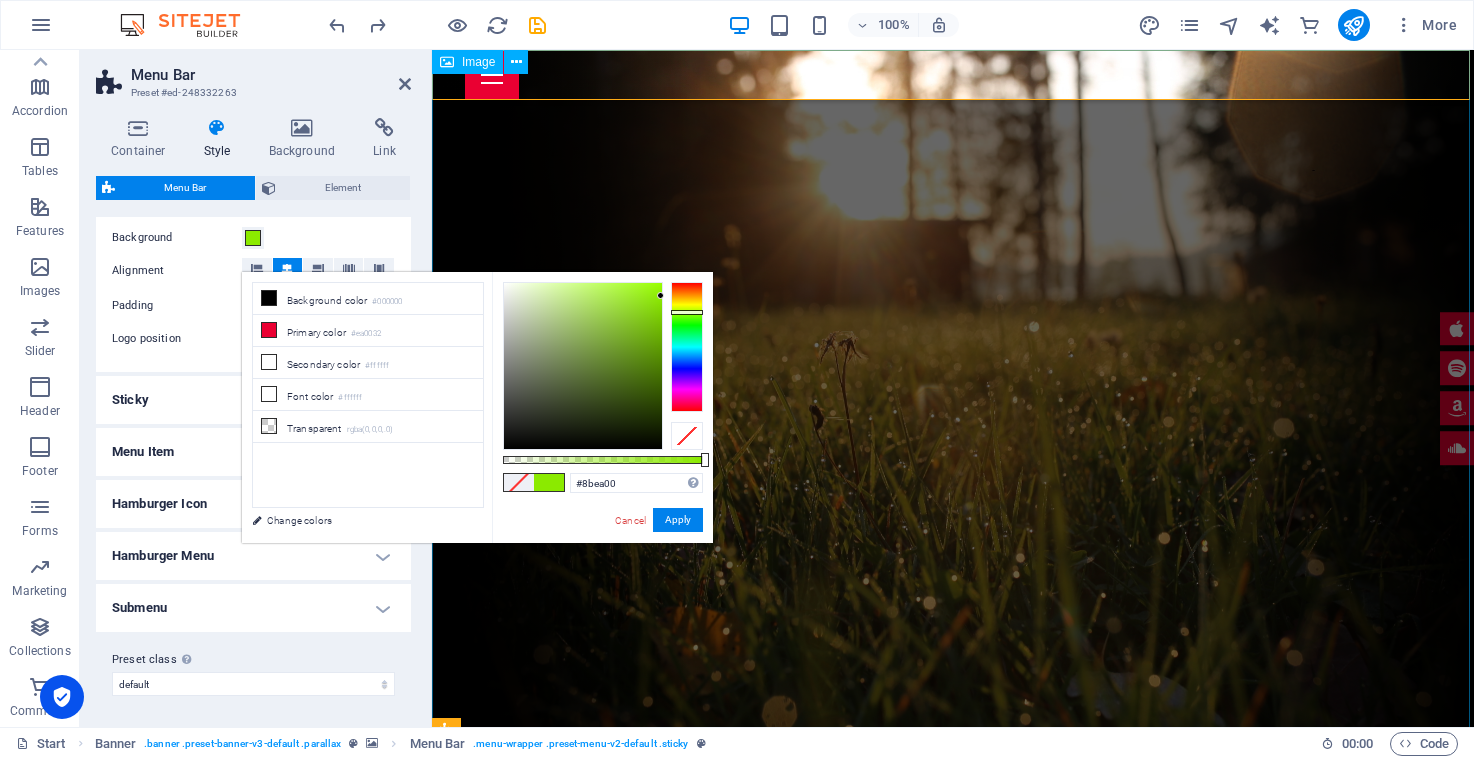 drag, startPoint x: 689, startPoint y: 408, endPoint x: 687, endPoint y: 312, distance: 96.02083 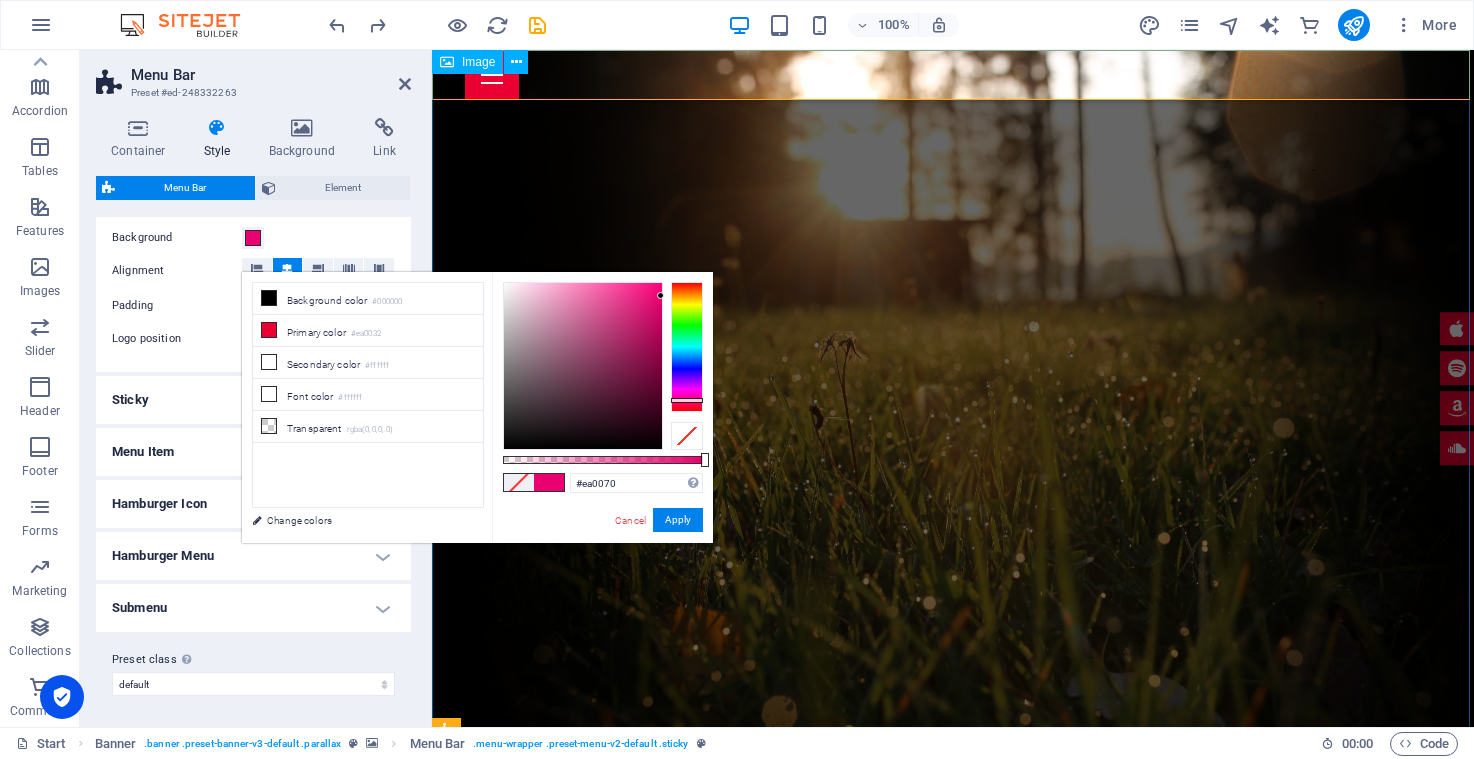 drag, startPoint x: 687, startPoint y: 312, endPoint x: 693, endPoint y: 400, distance: 88.20431 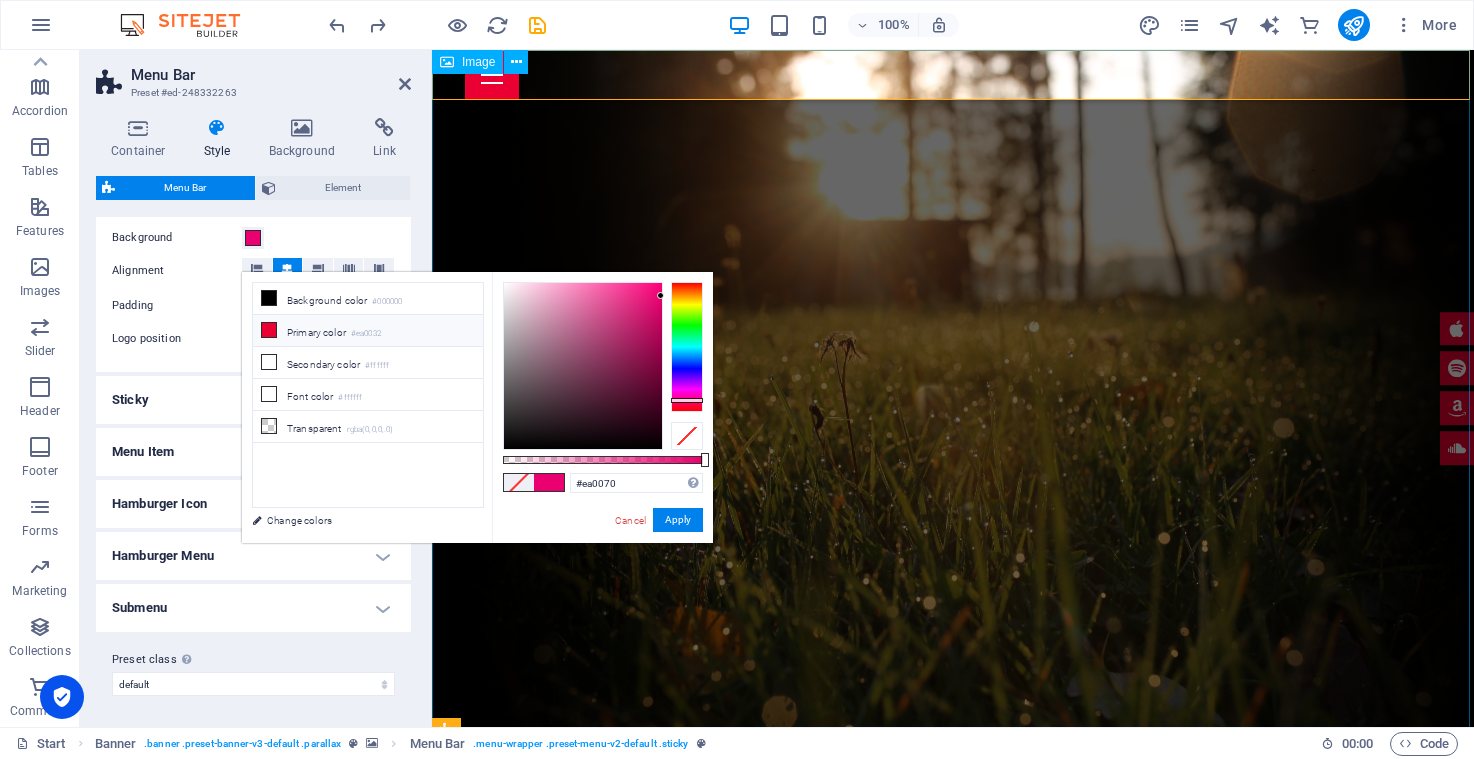 click on "Primary color
#ea0032" at bounding box center [368, 331] 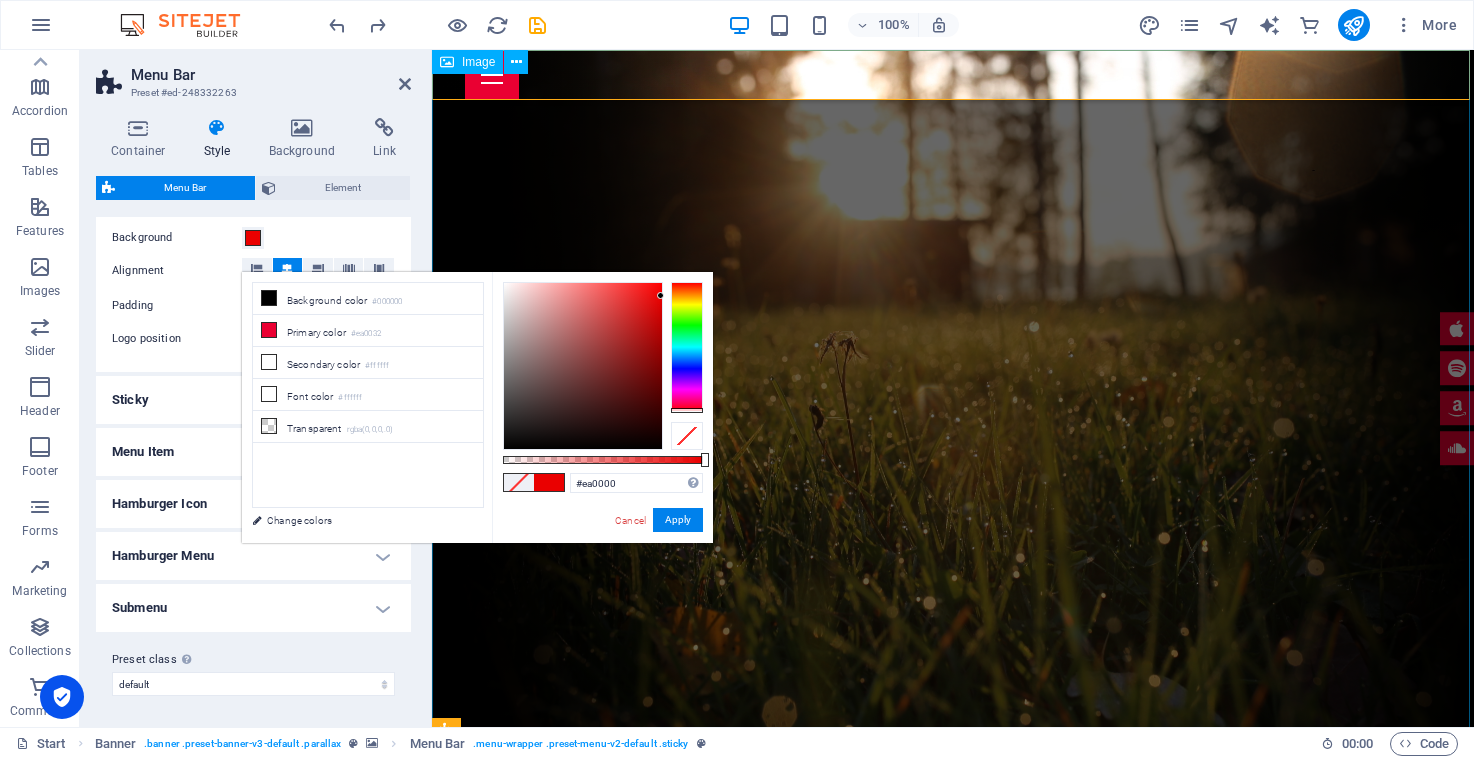 drag, startPoint x: 686, startPoint y: 407, endPoint x: 687, endPoint y: 423, distance: 16.03122 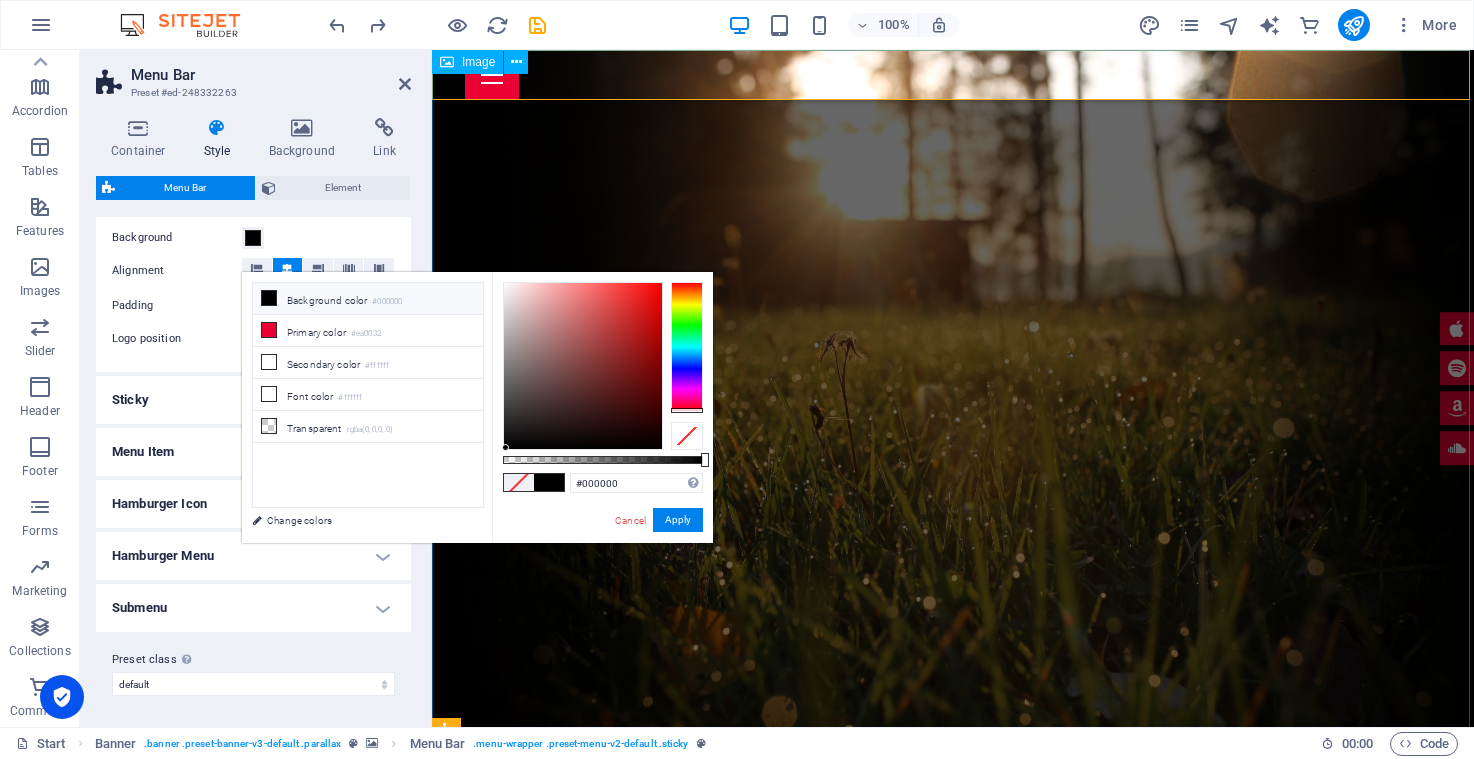 drag, startPoint x: 660, startPoint y: 296, endPoint x: 506, endPoint y: 452, distance: 219.20766 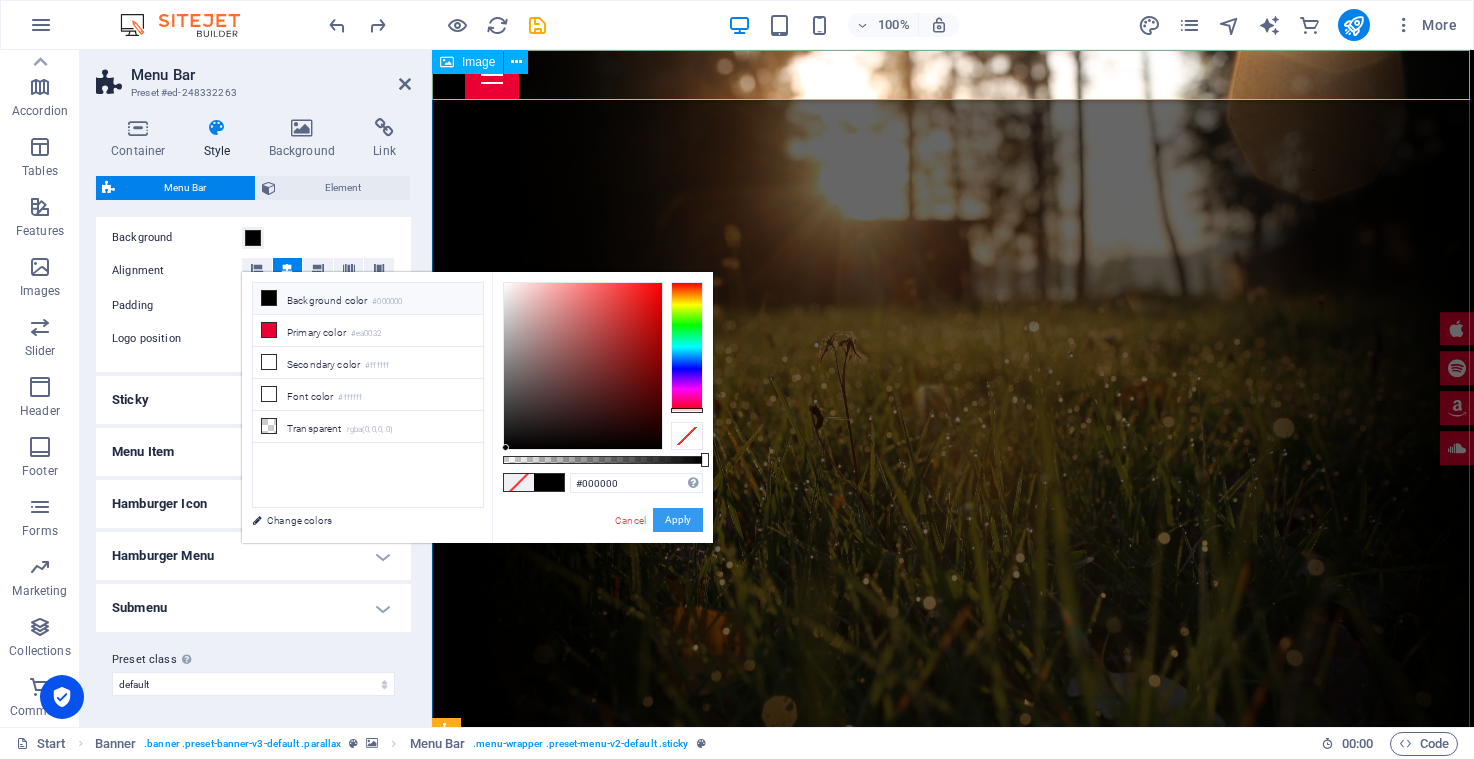 drag, startPoint x: 682, startPoint y: 523, endPoint x: 250, endPoint y: 473, distance: 434.88388 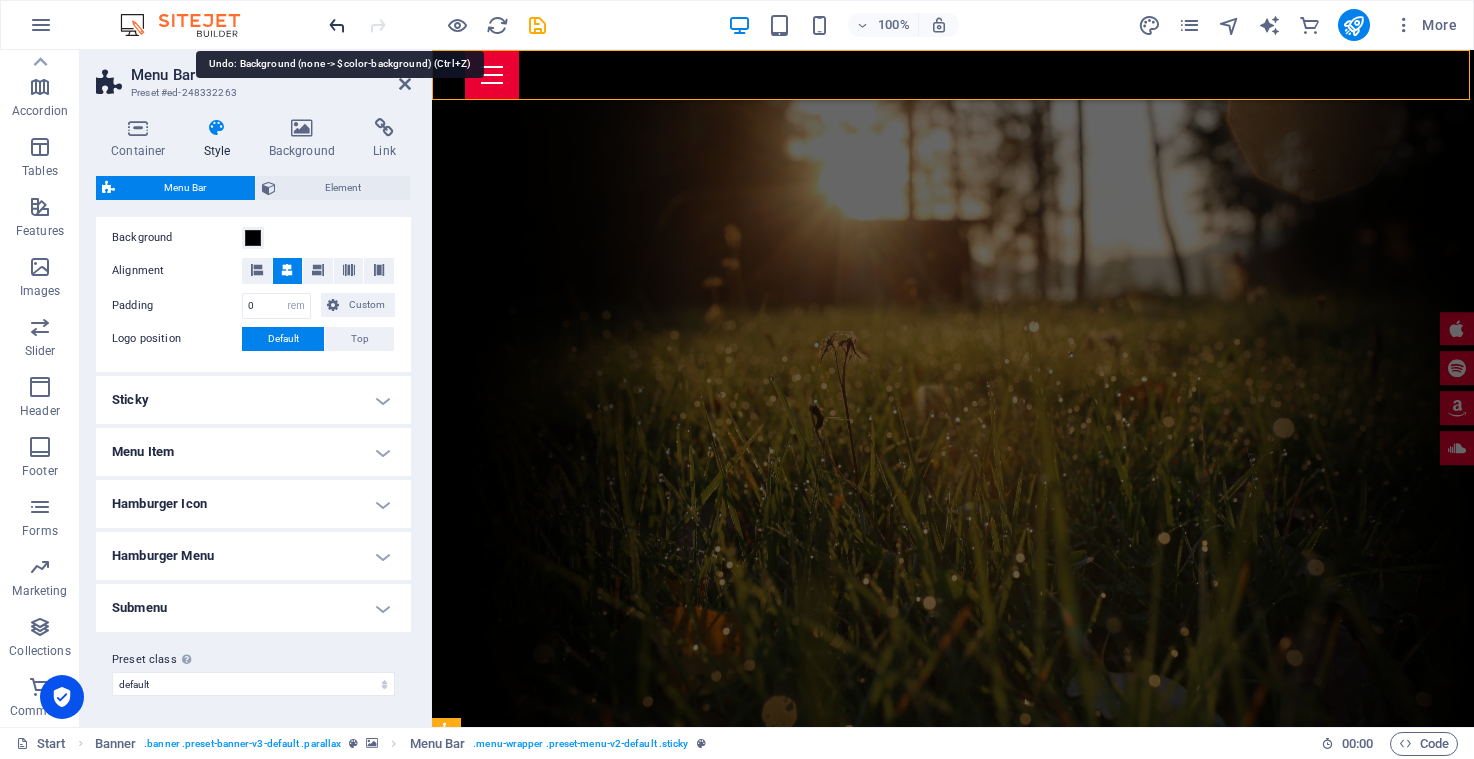 click at bounding box center (337, 25) 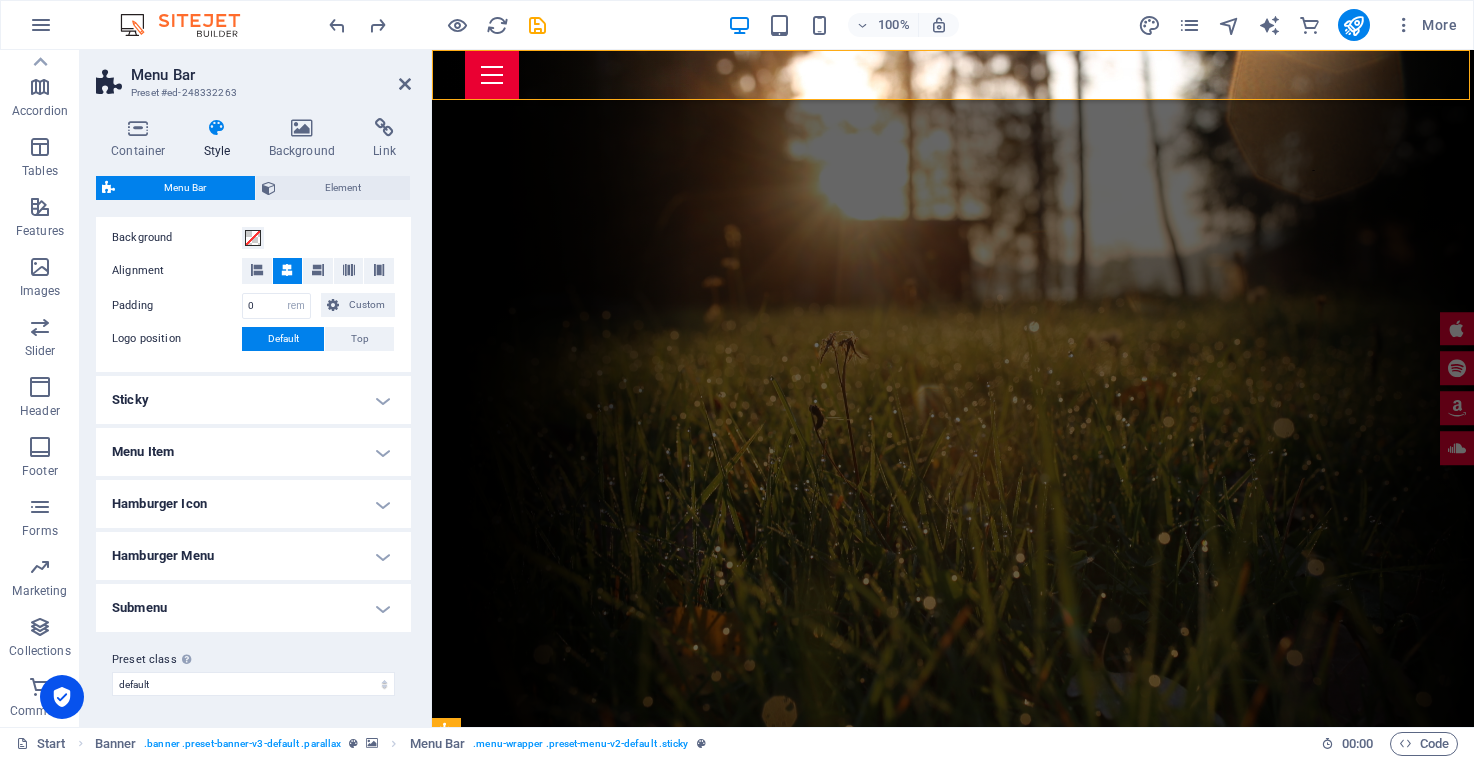 click at bounding box center (953, 75) 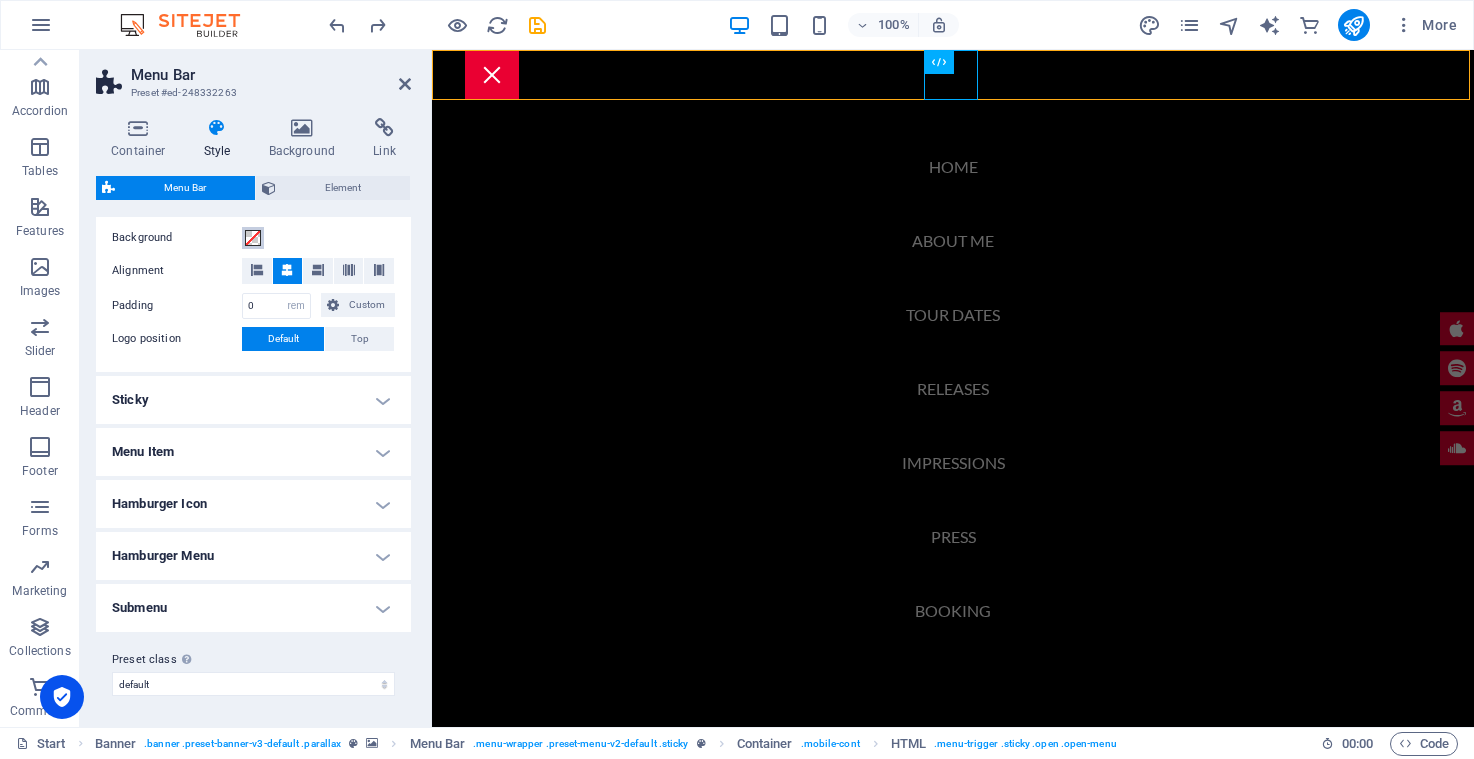 click on "Background" at bounding box center (253, 238) 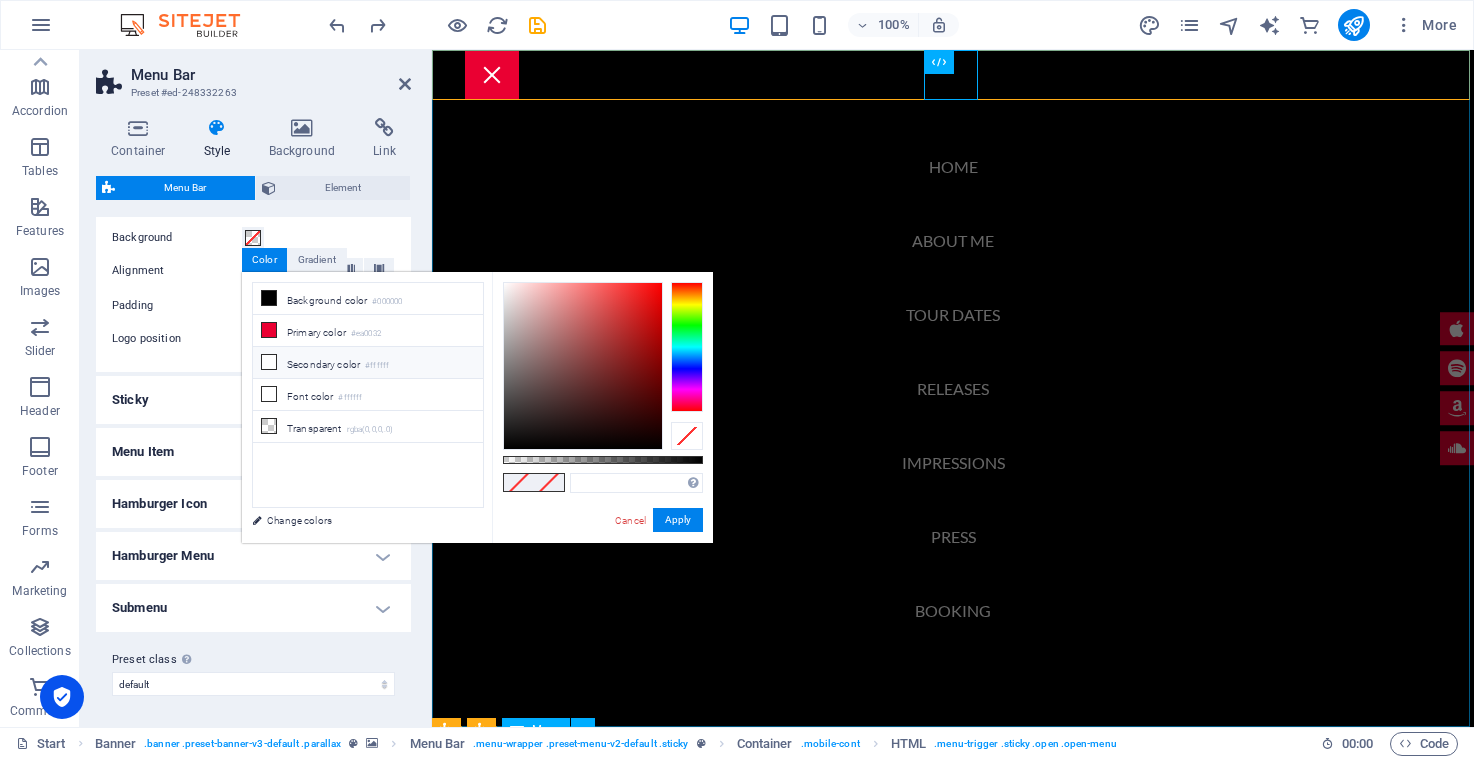 click on "Secondary color
#ffffff" at bounding box center (368, 363) 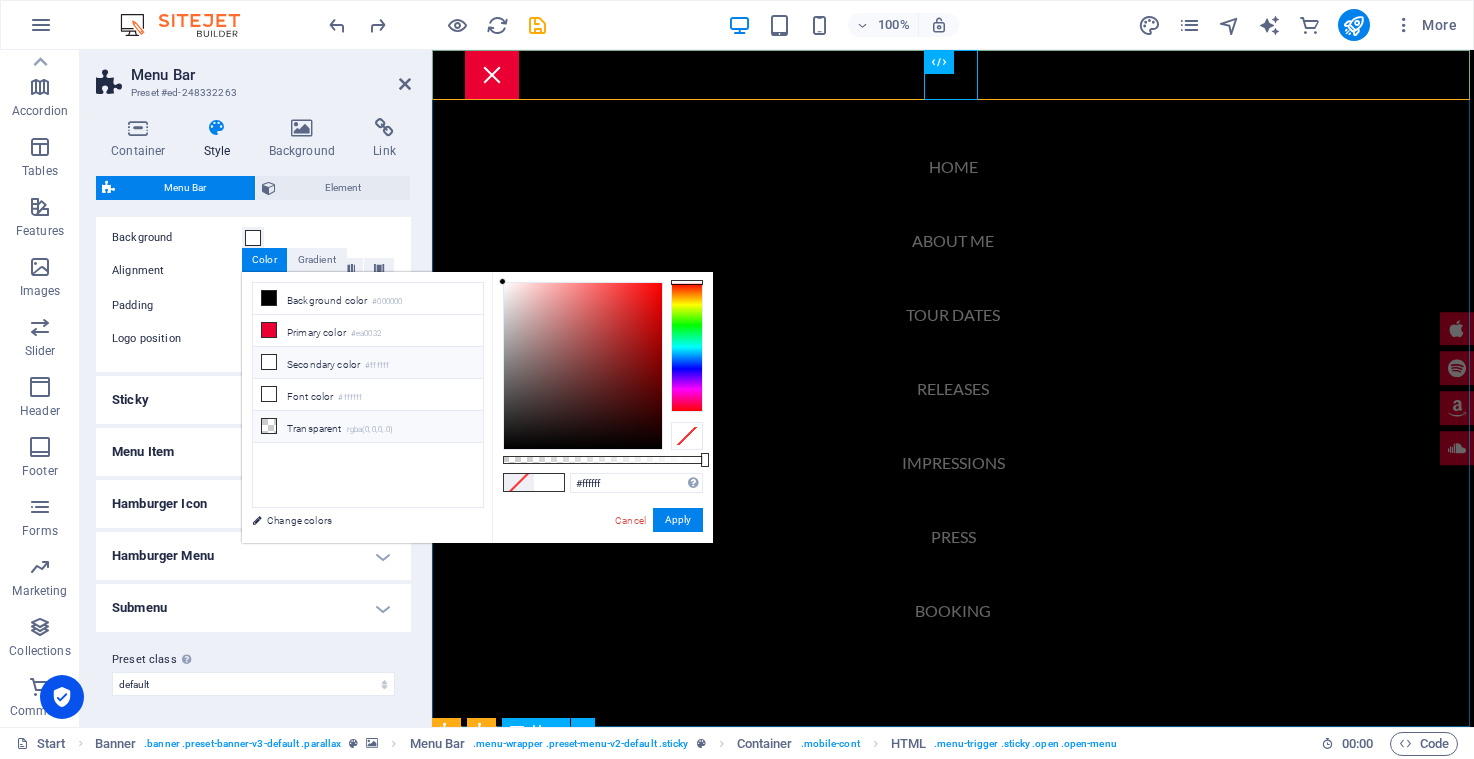click on "Transparent
rgba(0,0,0,.0)" at bounding box center (368, 427) 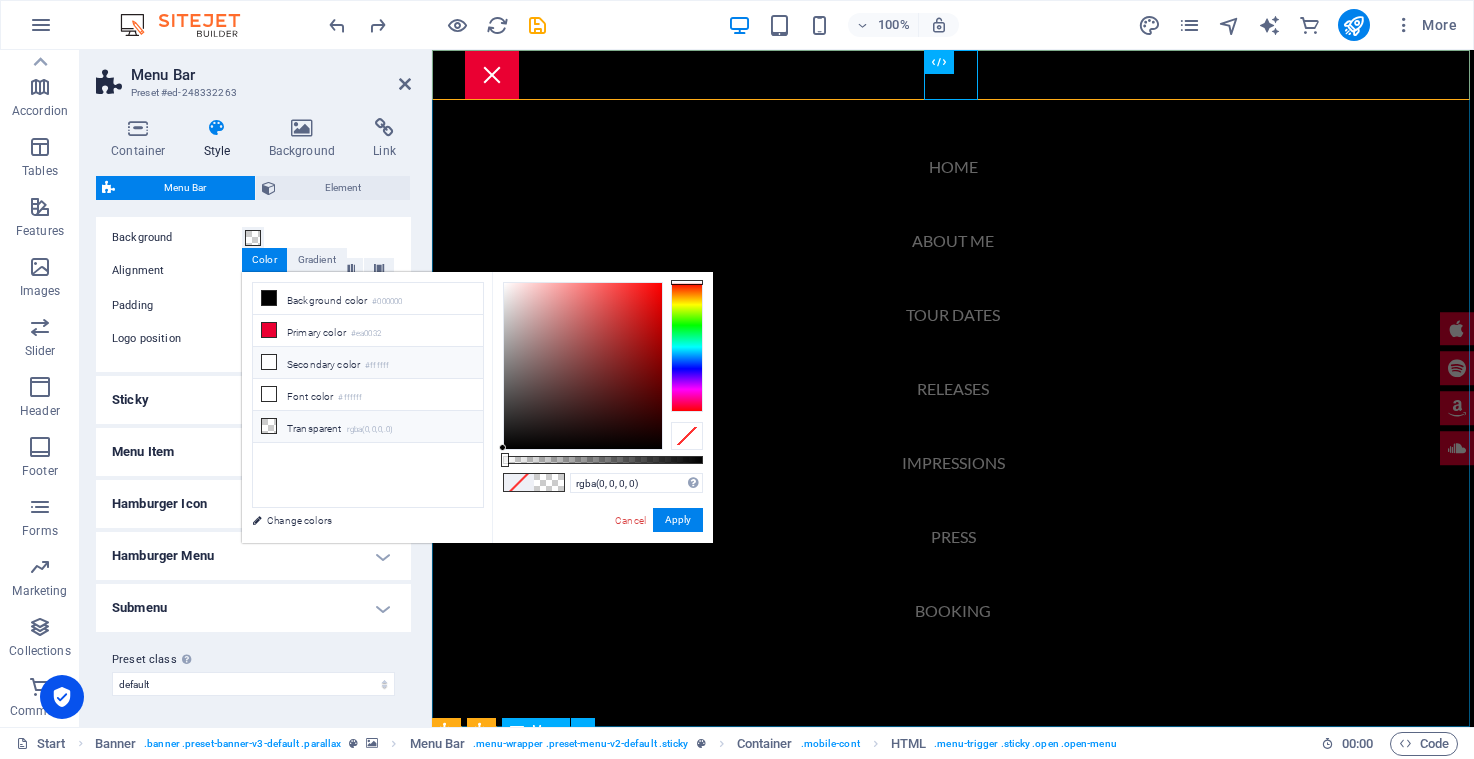 click on "Secondary color
#ffffff" at bounding box center (368, 363) 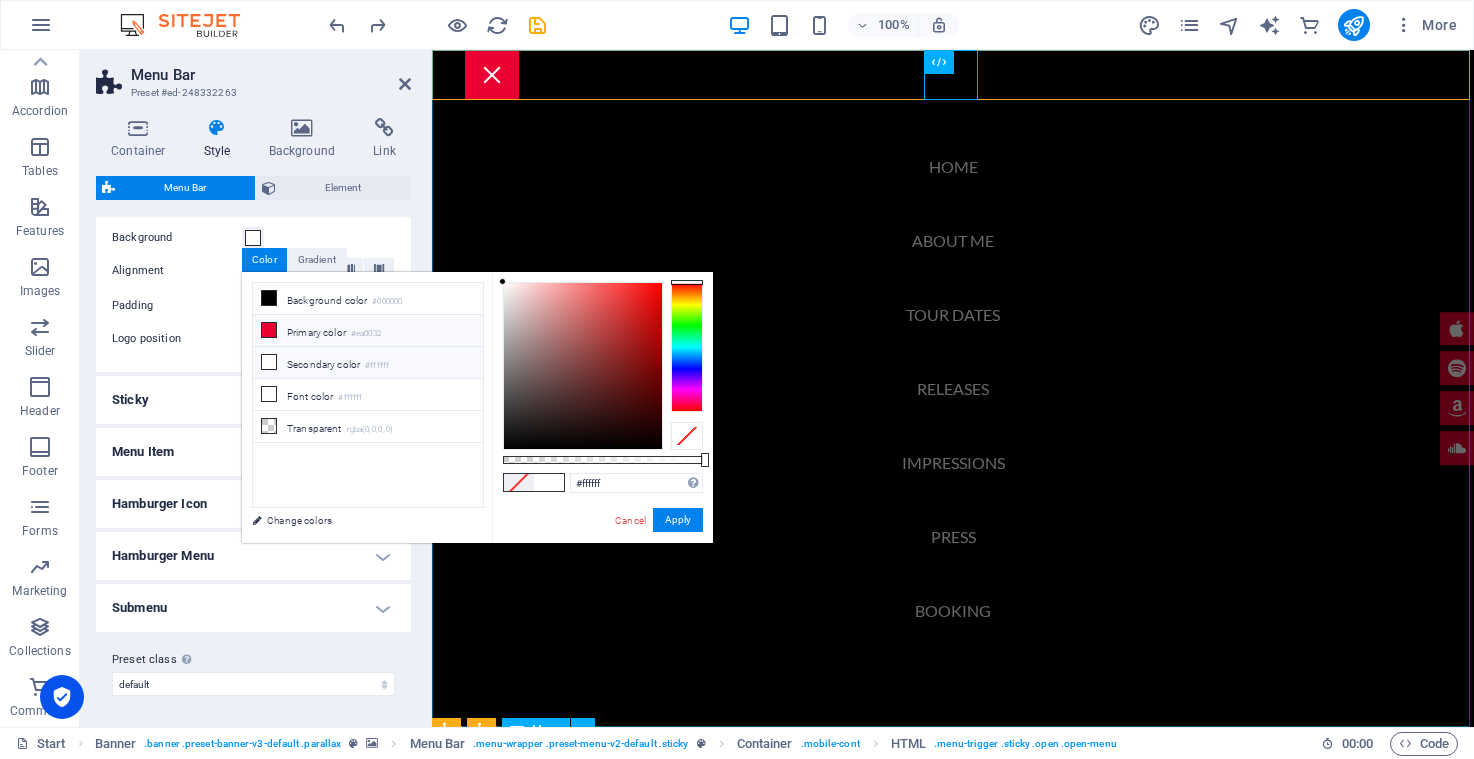 click on "Primary color
#ea0032" at bounding box center [368, 331] 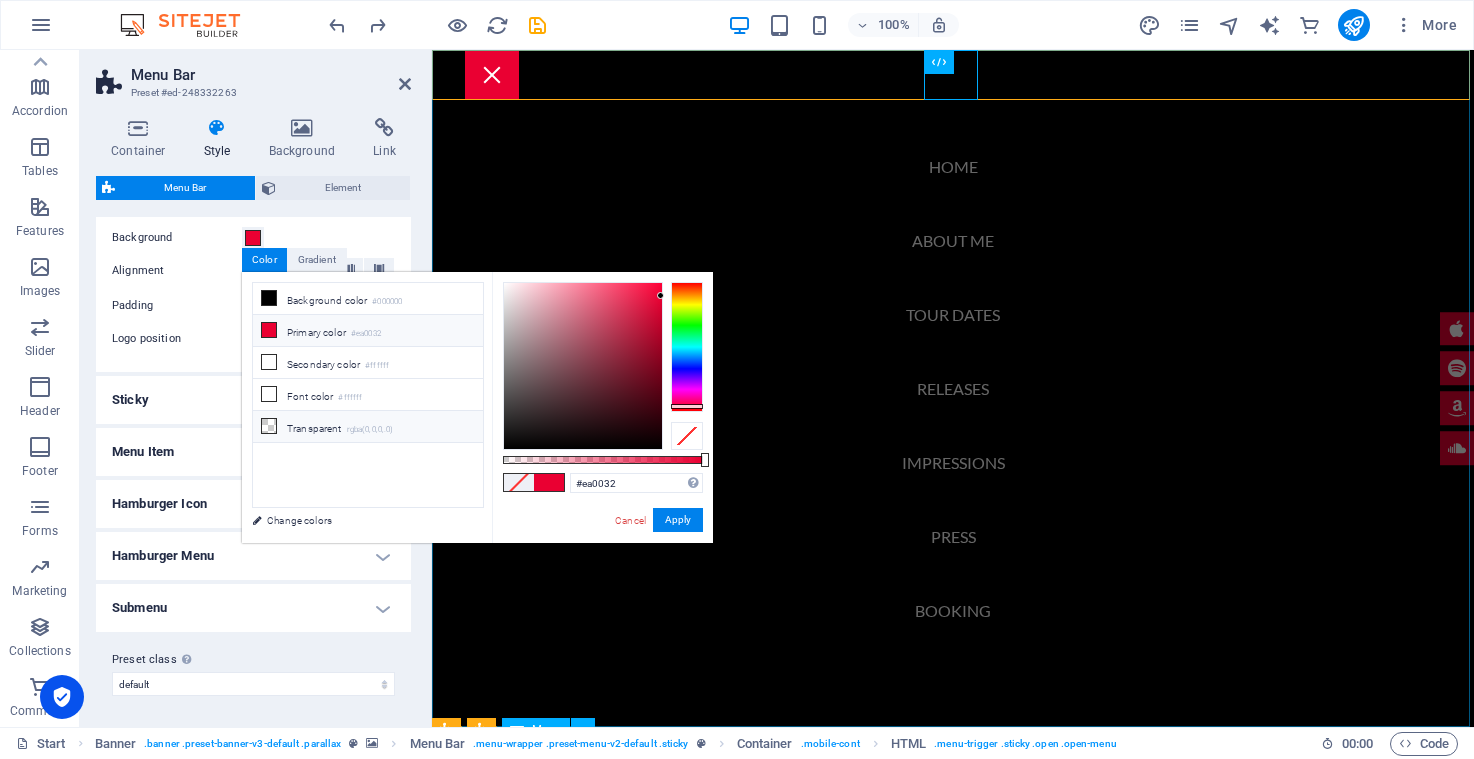 click on "Transparent
rgba(0,0,0,.0)" at bounding box center [368, 427] 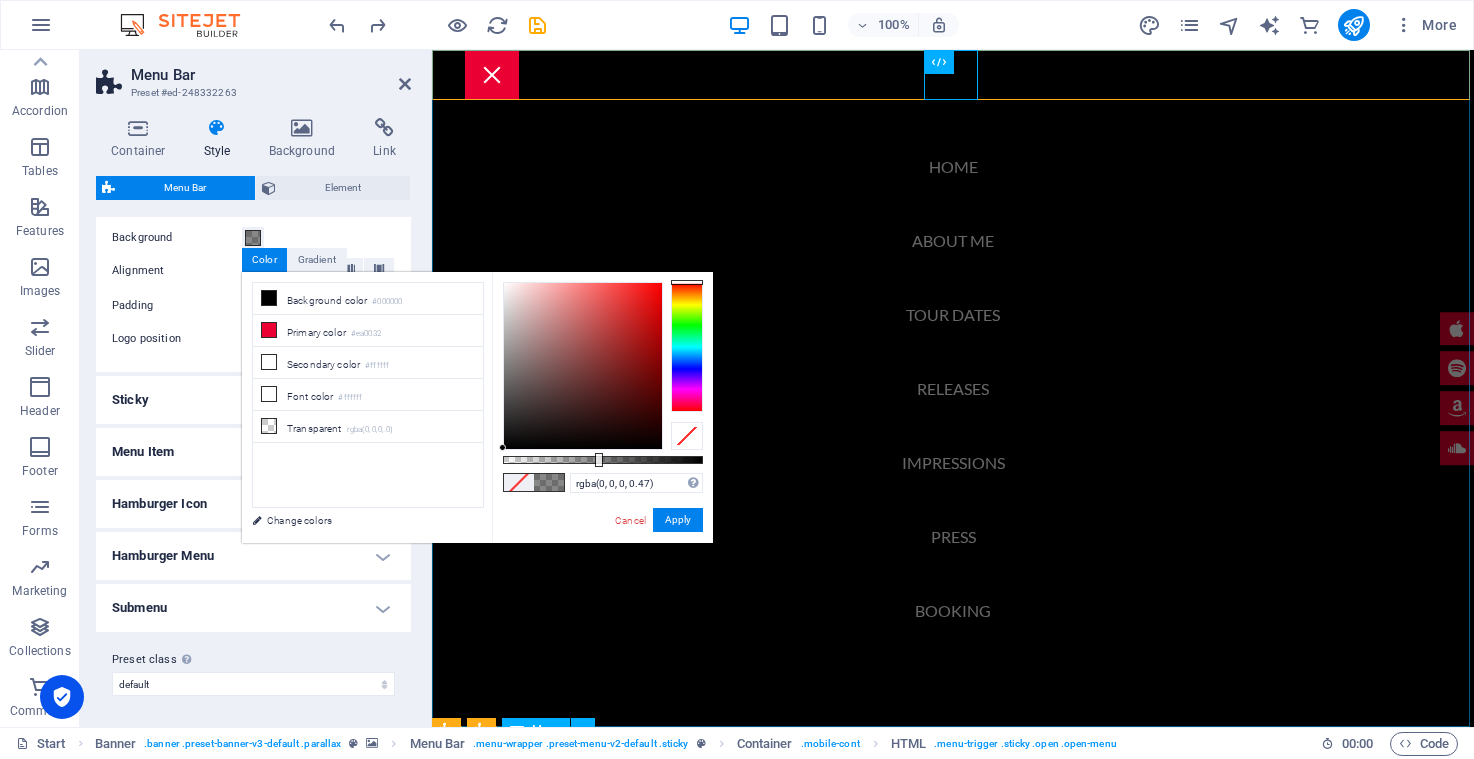 drag, startPoint x: 506, startPoint y: 460, endPoint x: 597, endPoint y: 462, distance: 91.02197 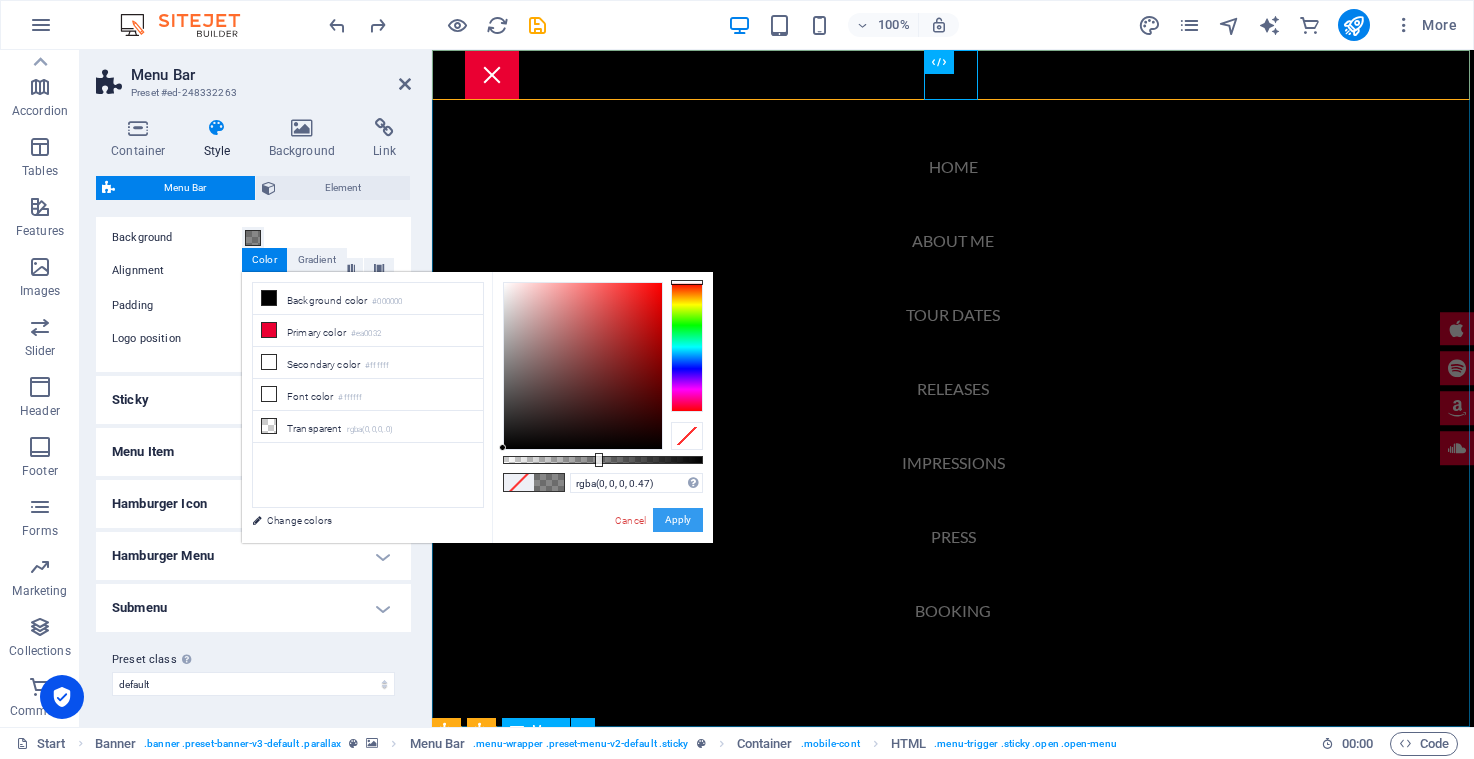 click on "Apply" at bounding box center [678, 520] 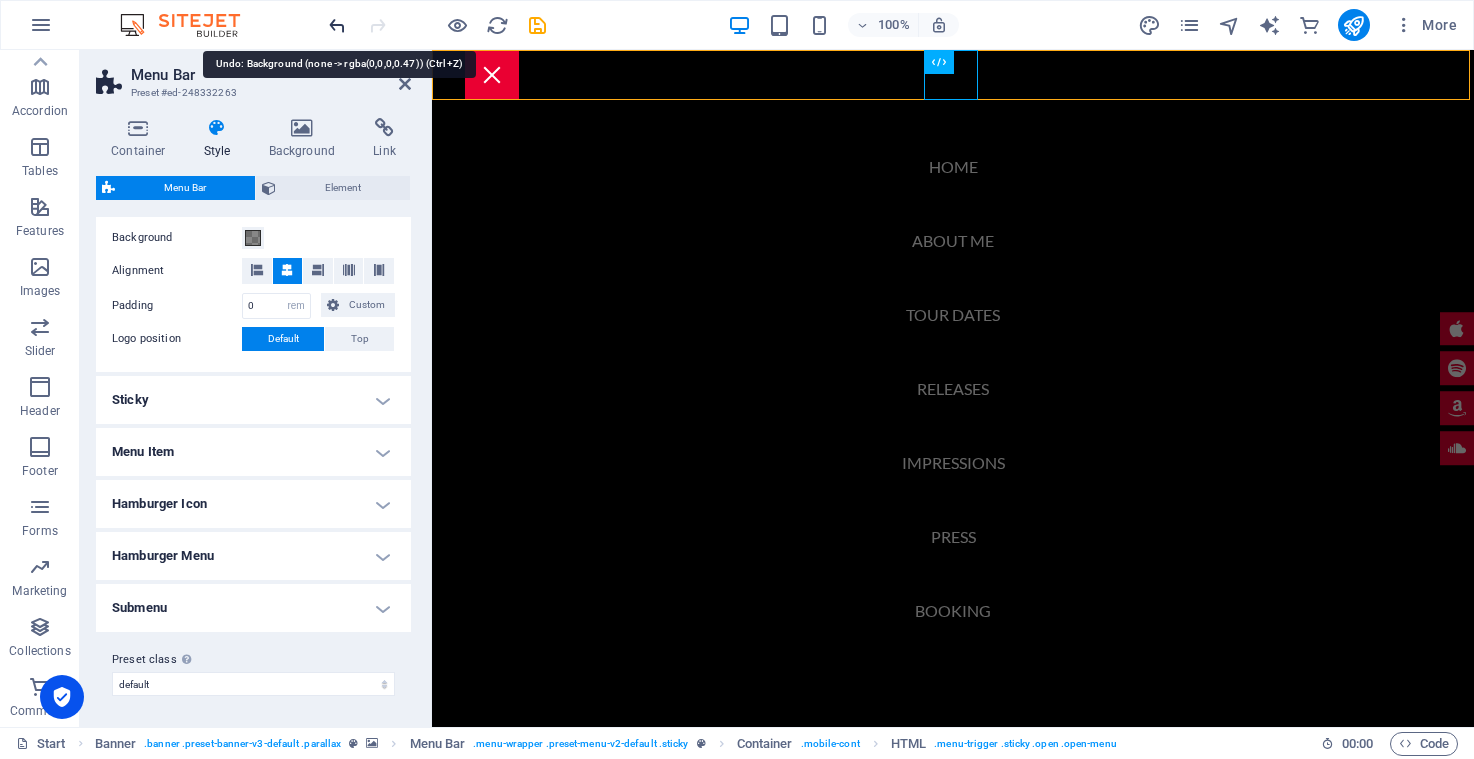 click at bounding box center (337, 25) 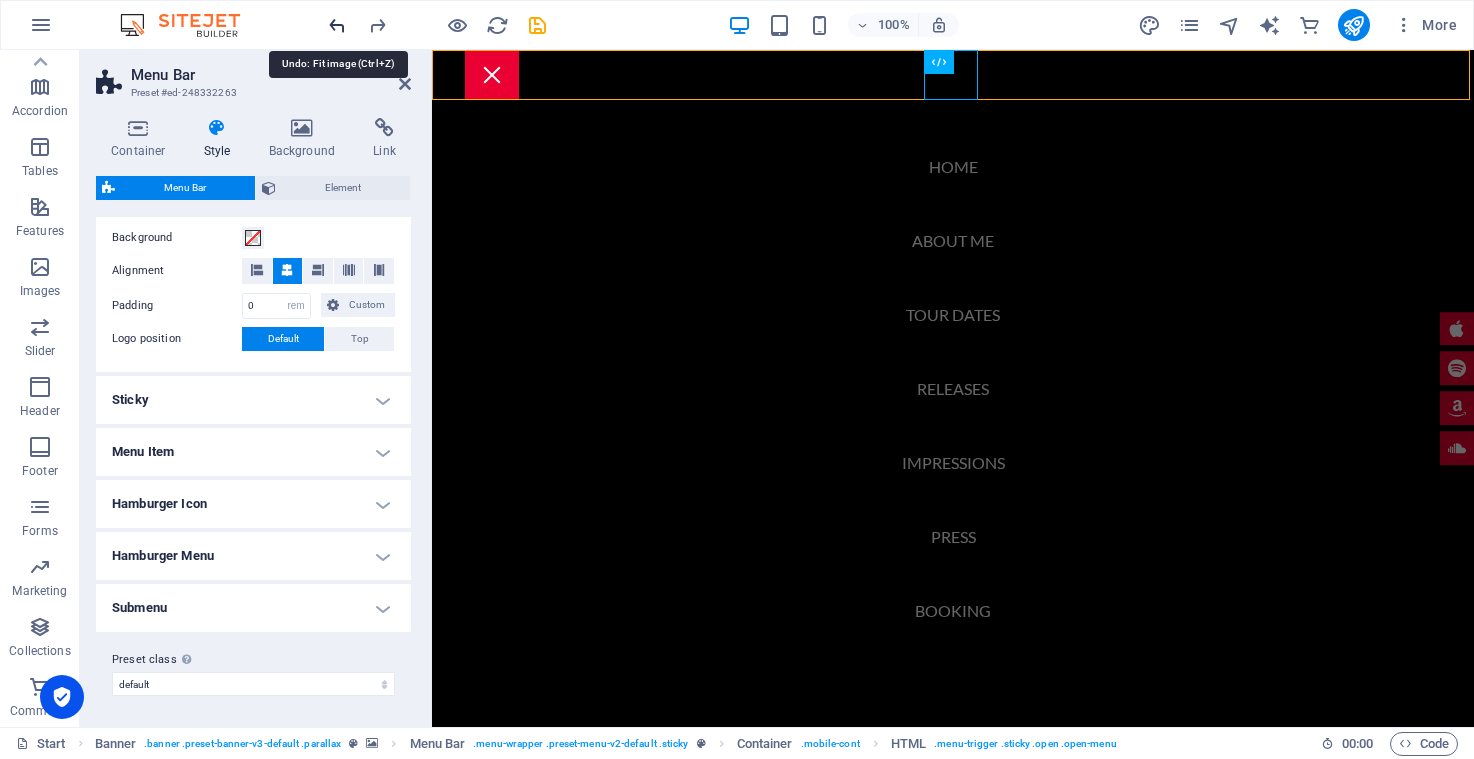 click at bounding box center [337, 25] 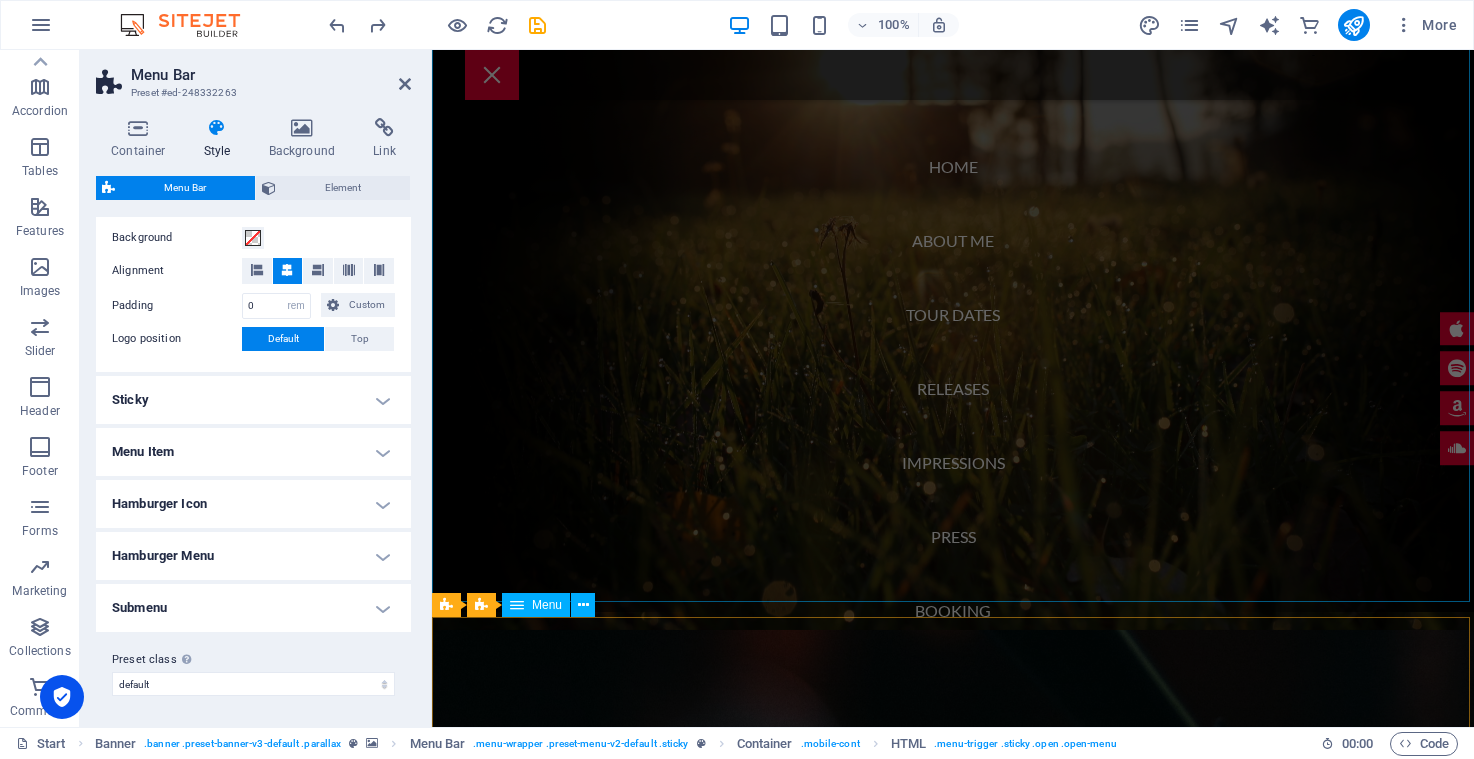 scroll, scrollTop: 125, scrollLeft: 0, axis: vertical 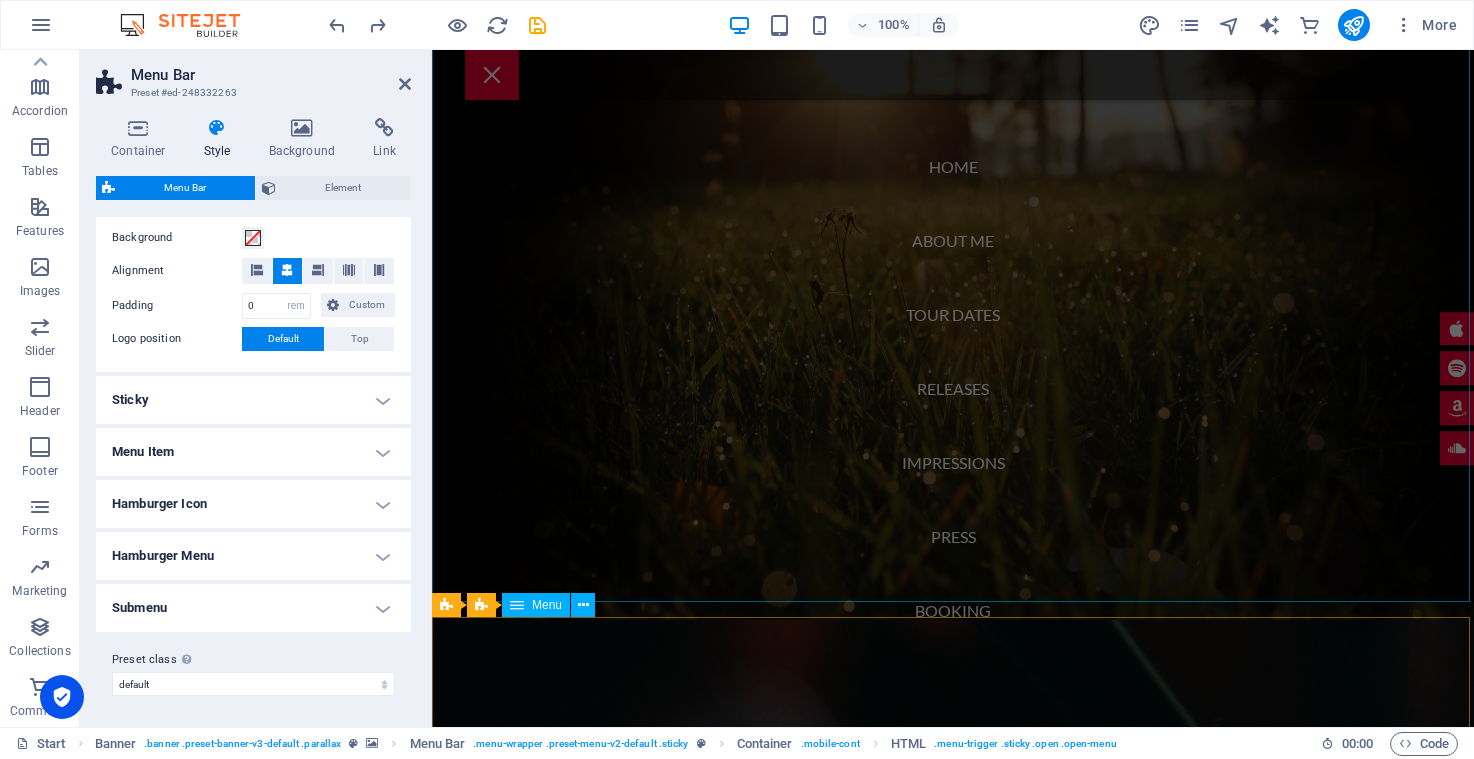 click on "Home About me Tour Dates Releases Impressions Press Booking" at bounding box center (953, 388) 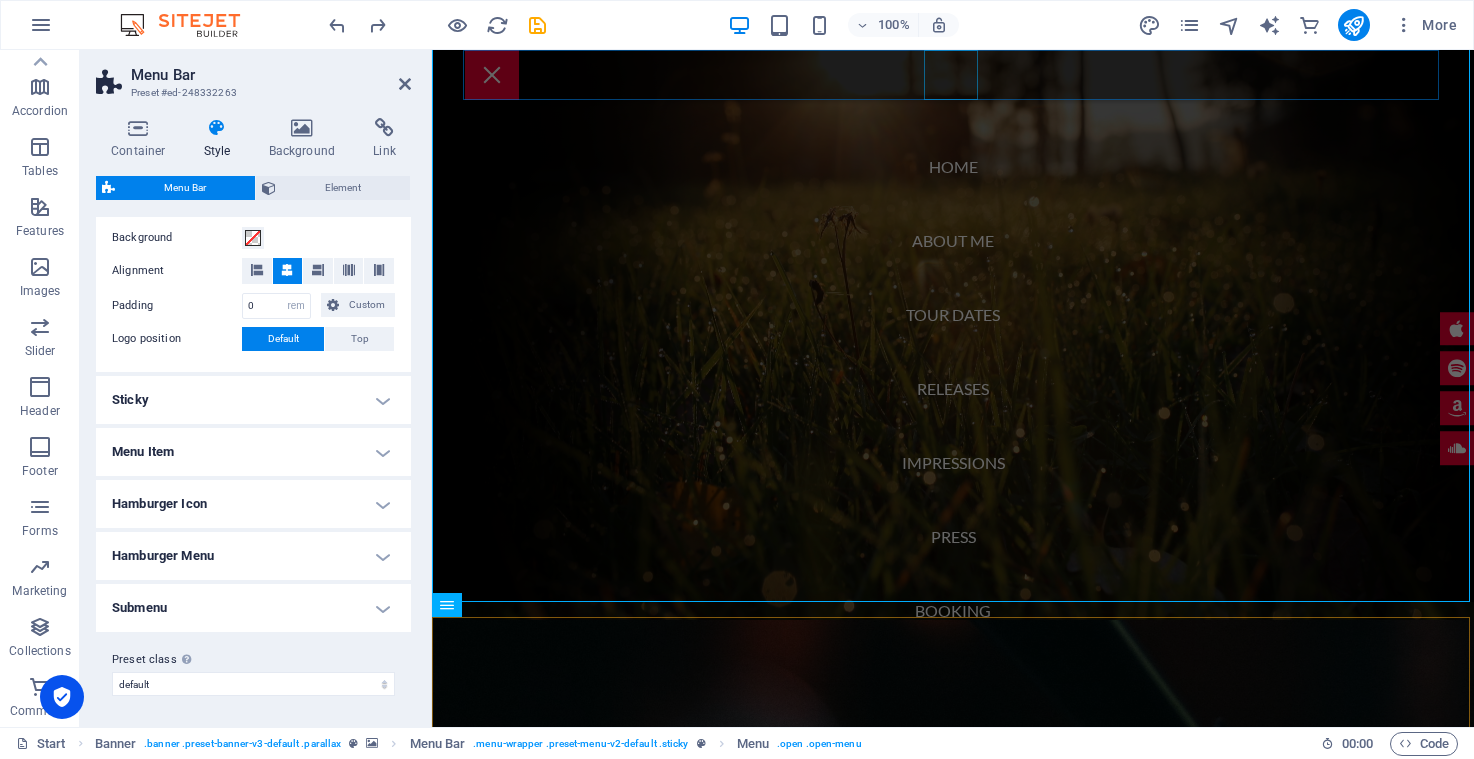 click at bounding box center [953, 75] 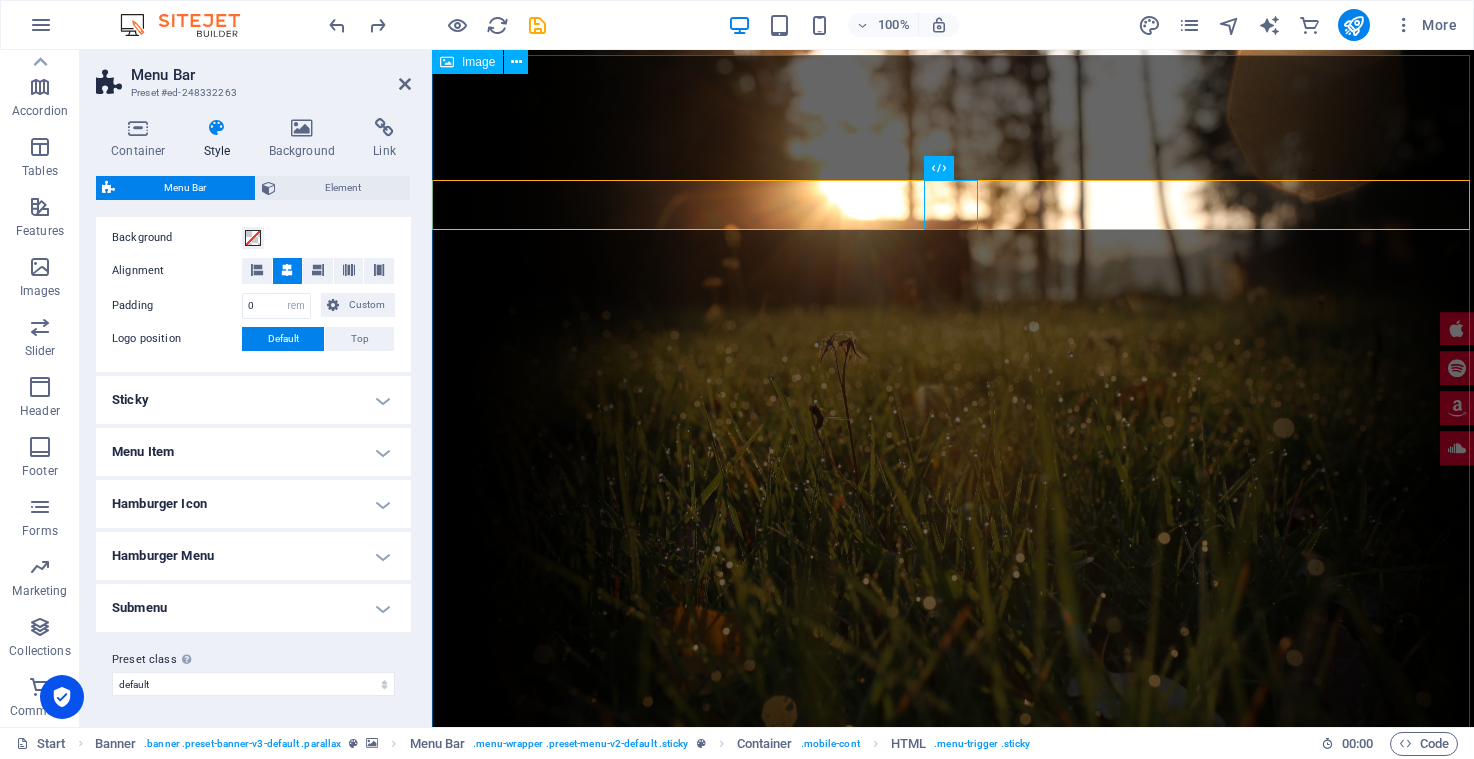 scroll, scrollTop: 0, scrollLeft: 0, axis: both 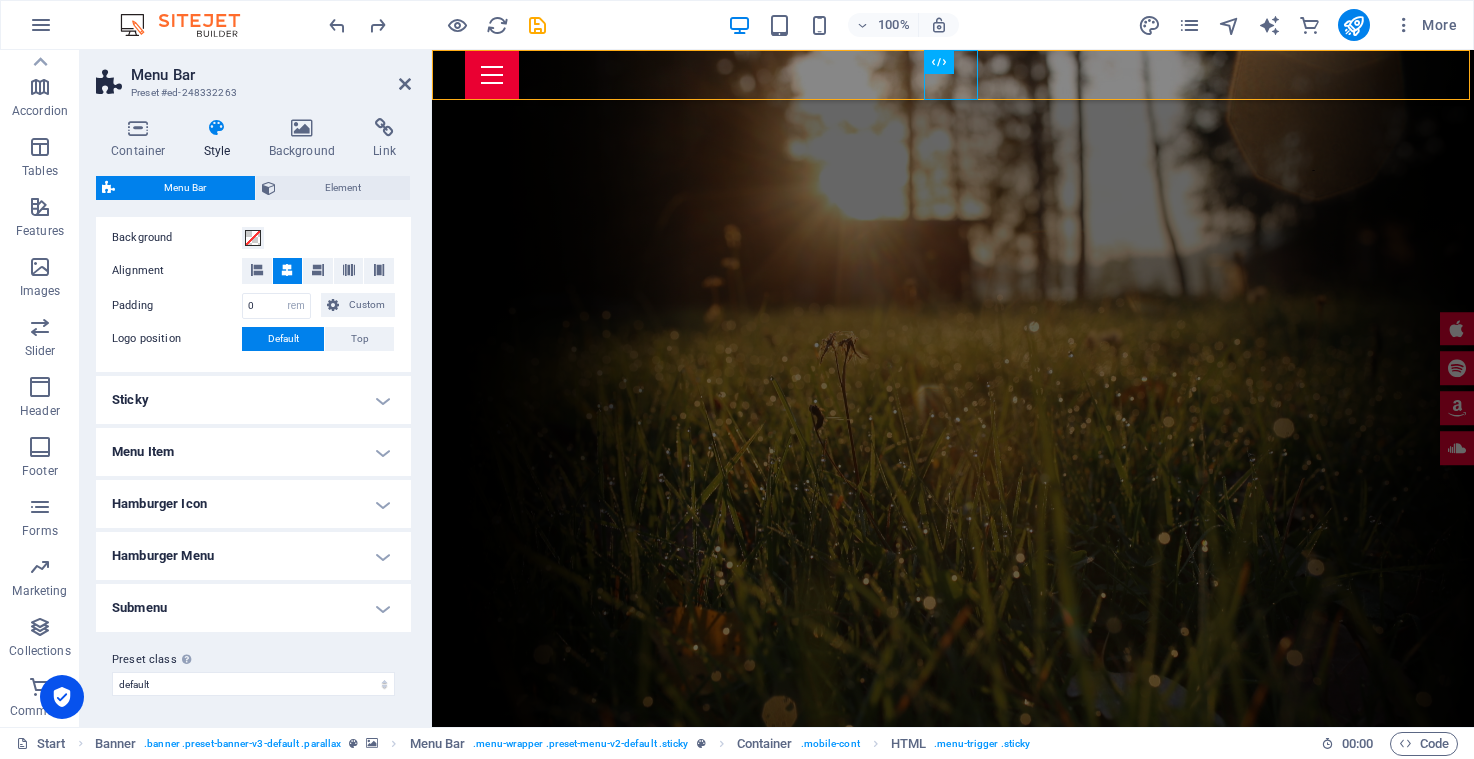 click on "Background" at bounding box center [177, 238] 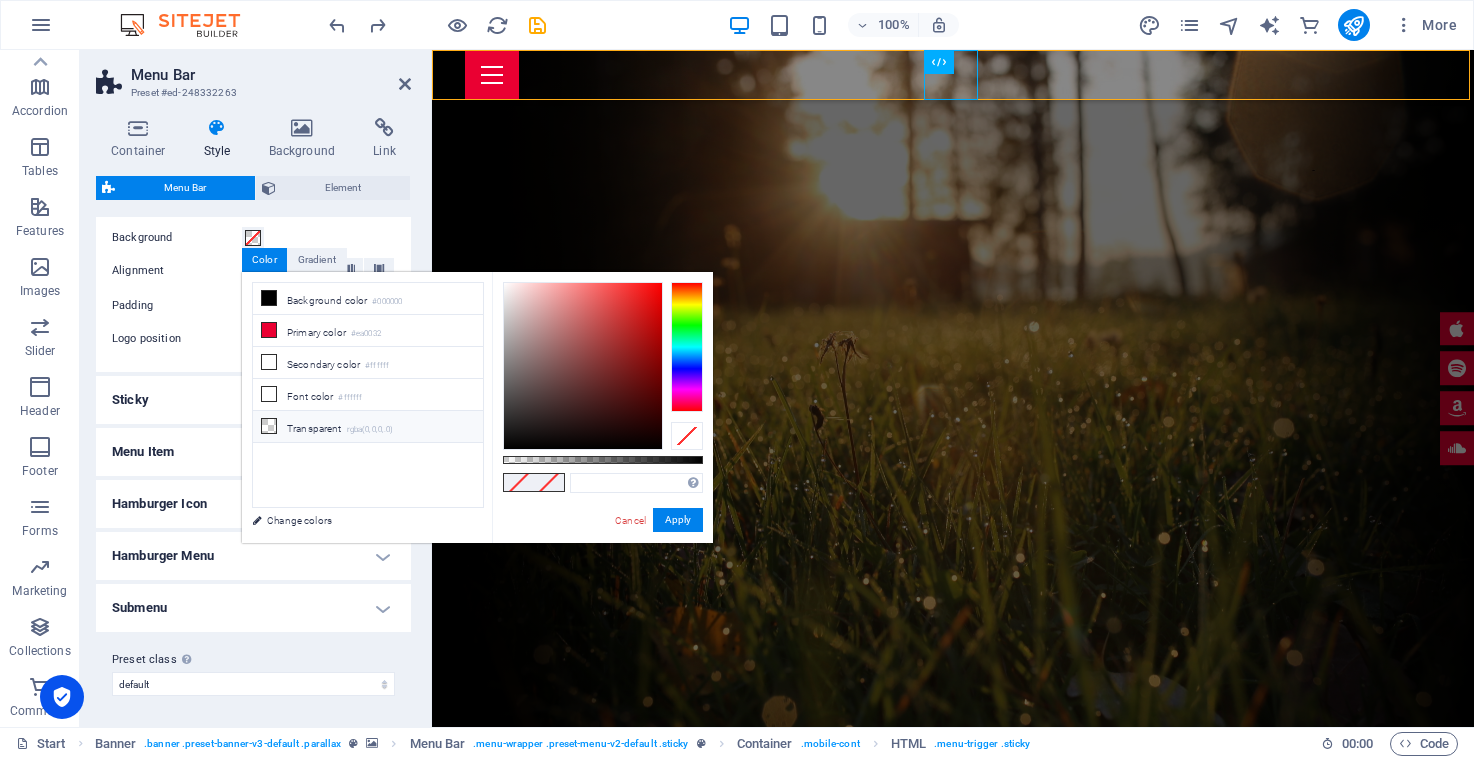click on "rgba(0,0,0,.0)" at bounding box center (370, 430) 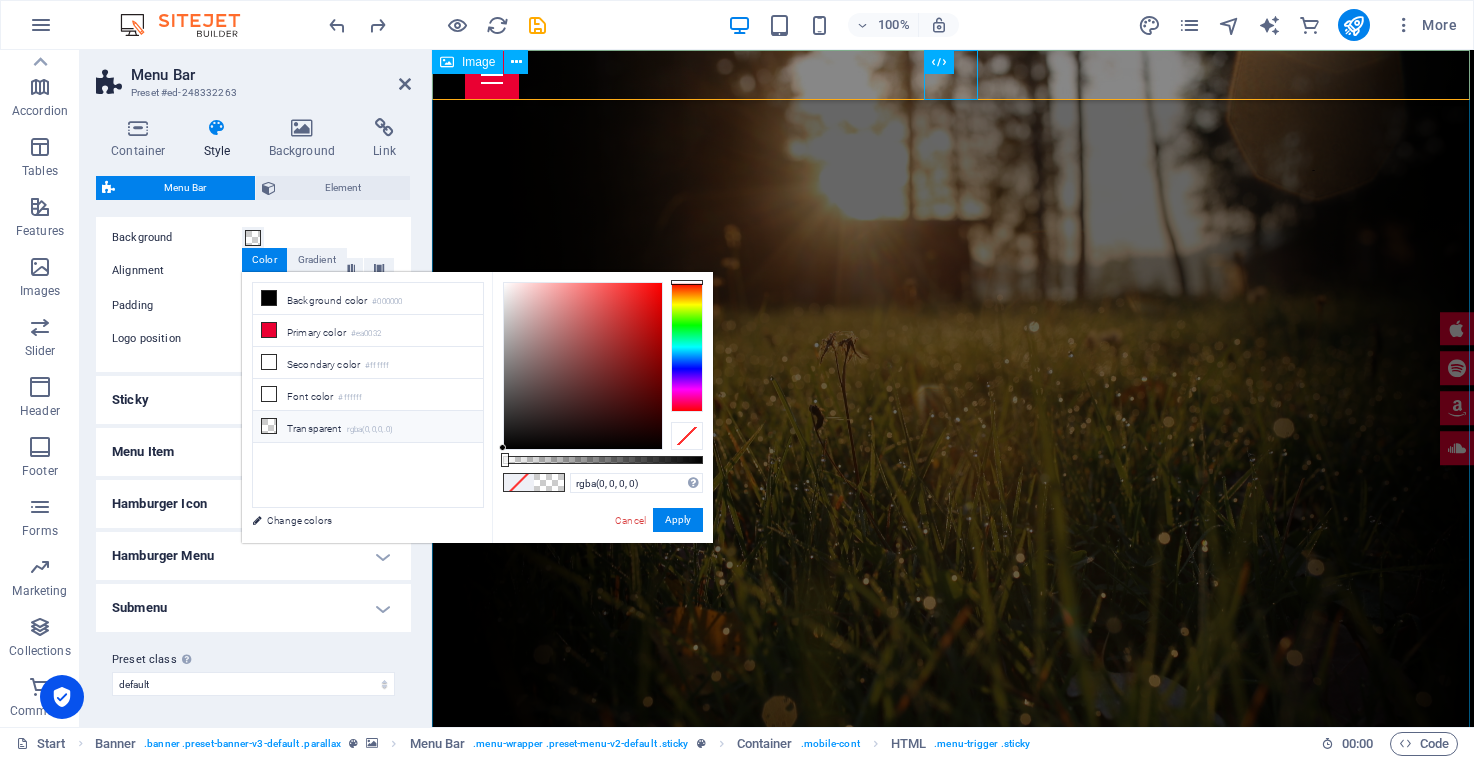 click at bounding box center [953, 397] 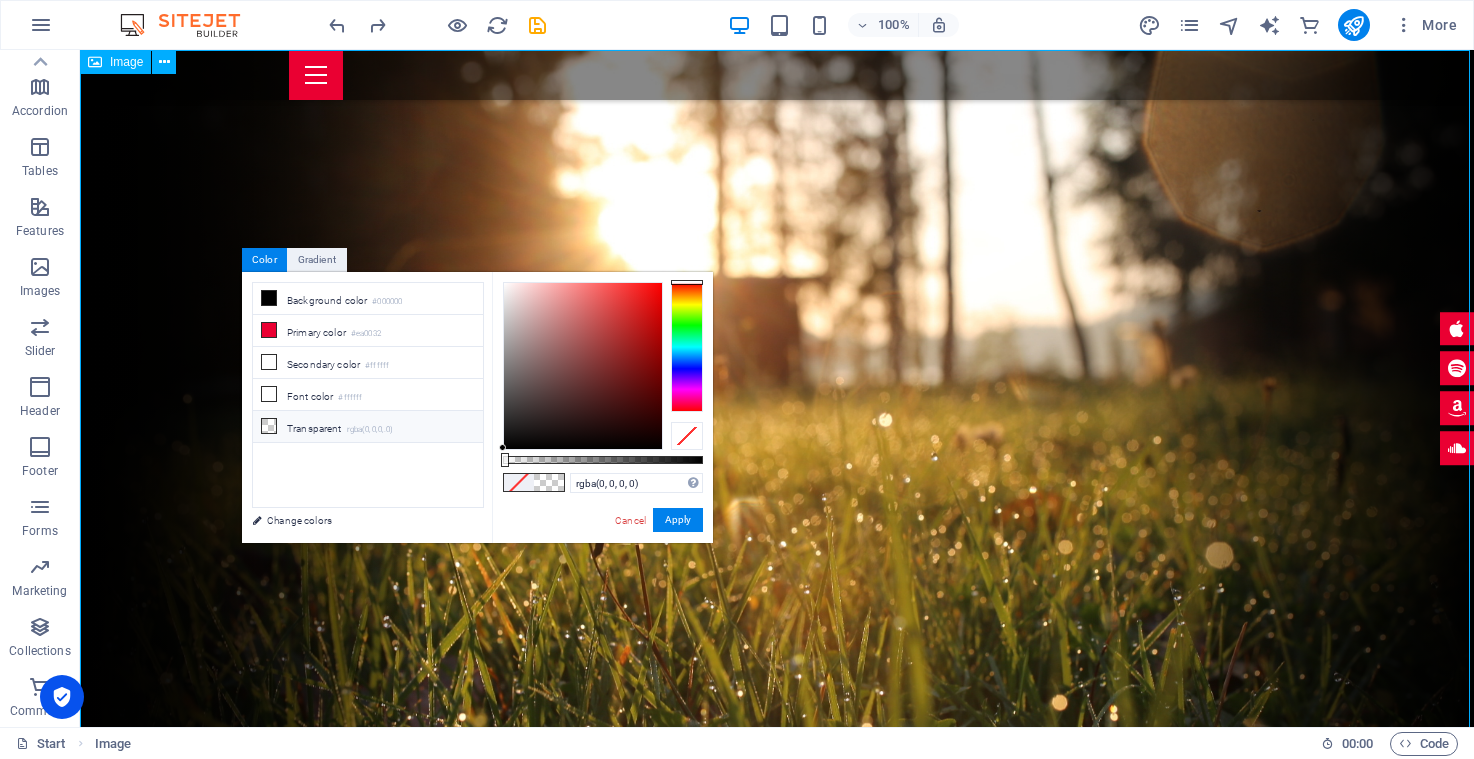 click at bounding box center (777, 514) 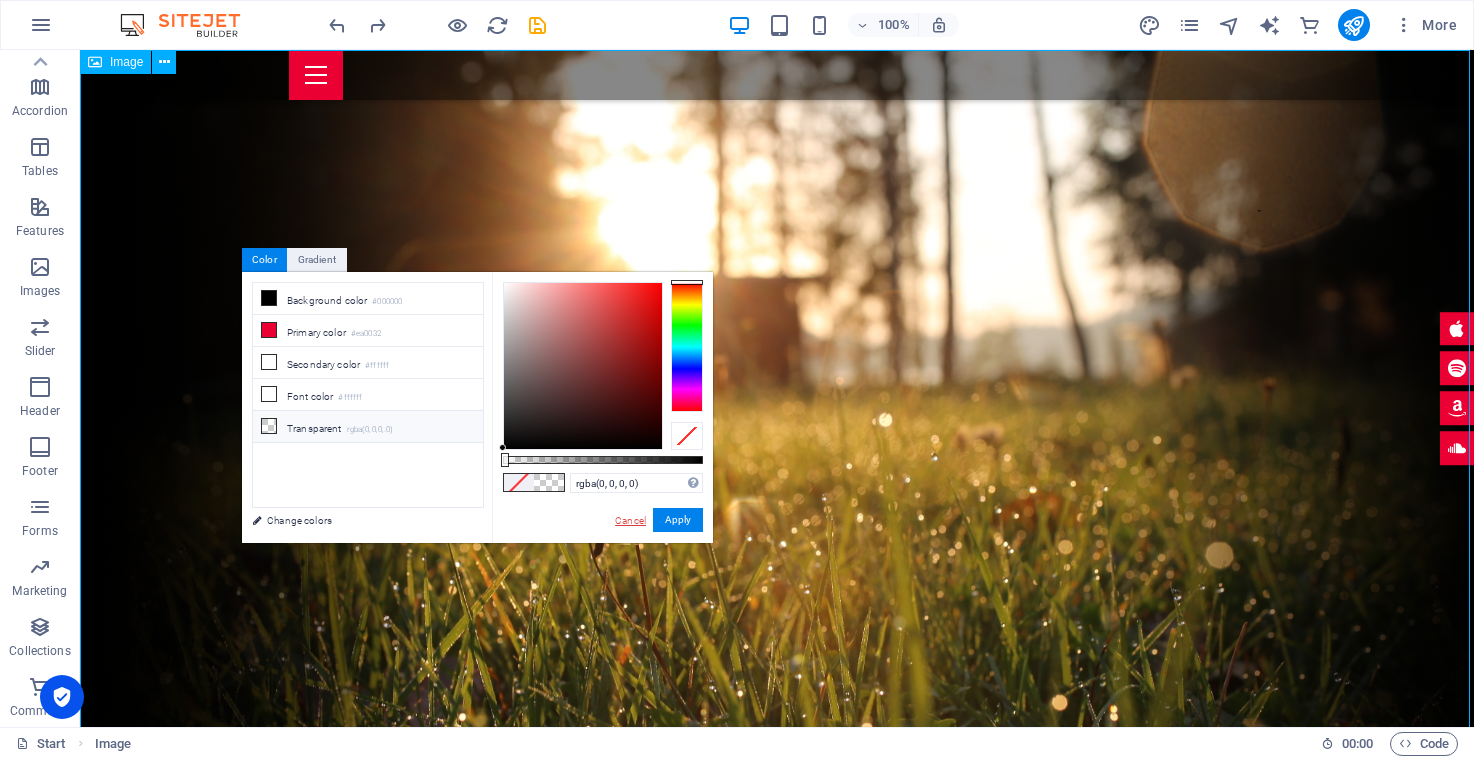 click on "Cancel" at bounding box center [630, 520] 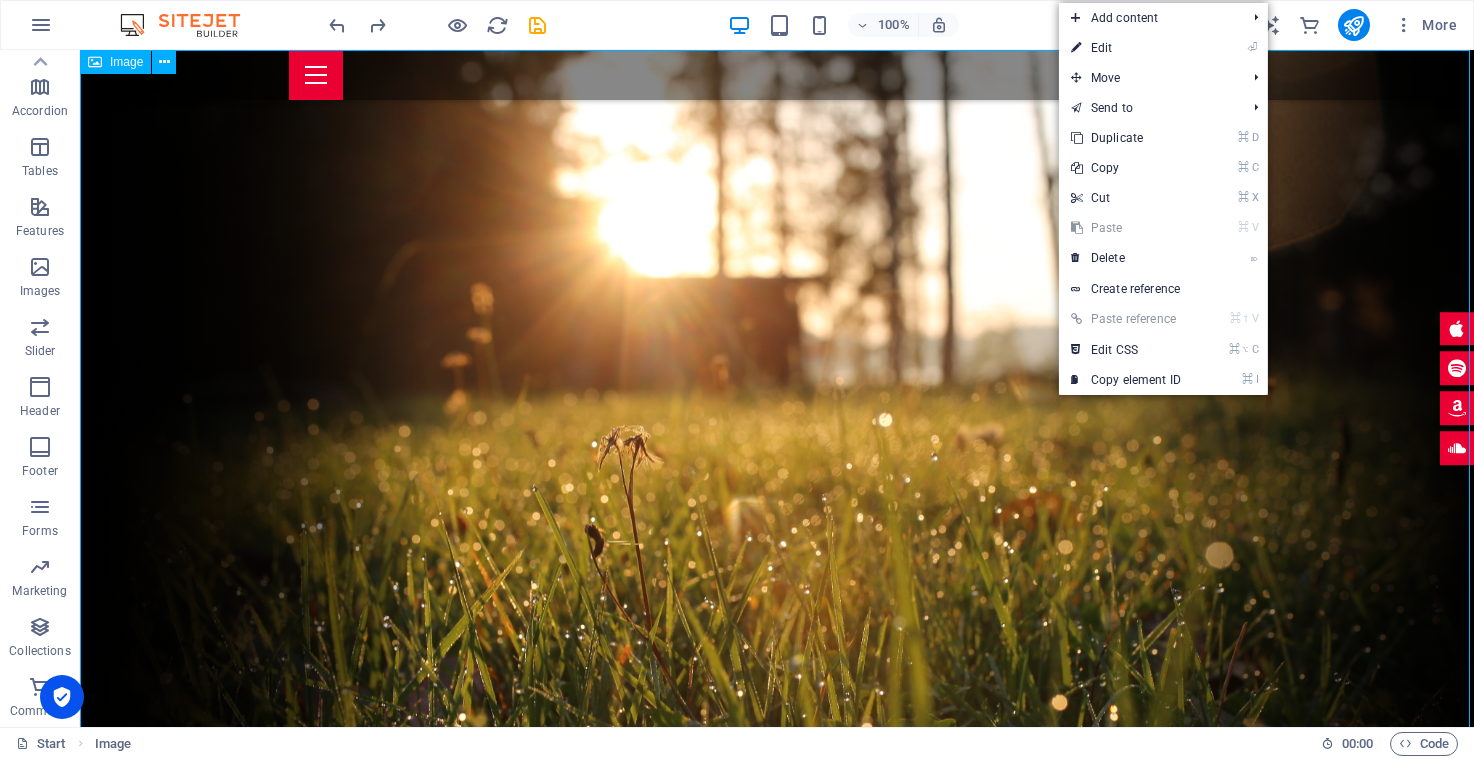 click at bounding box center [777, 514] 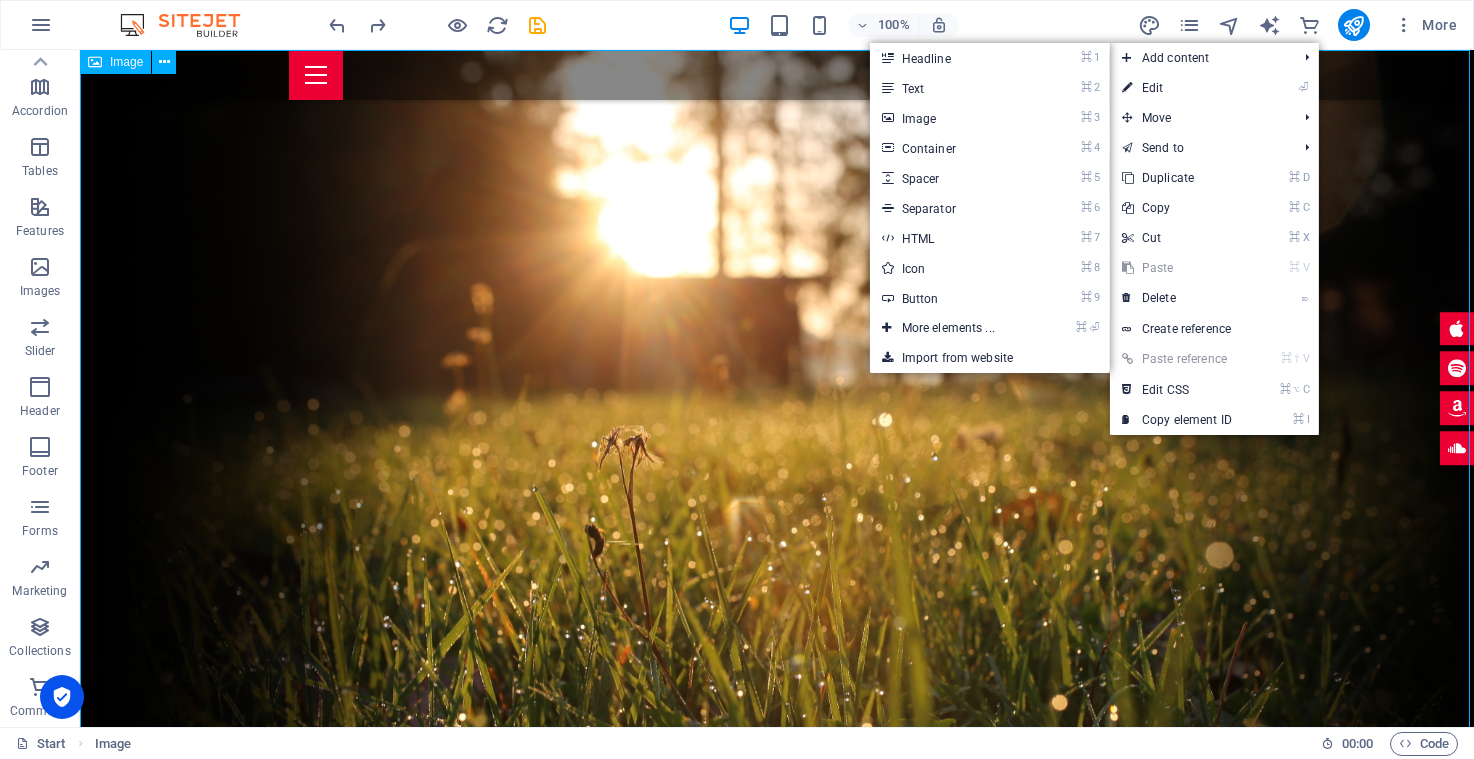 click at bounding box center (777, 514) 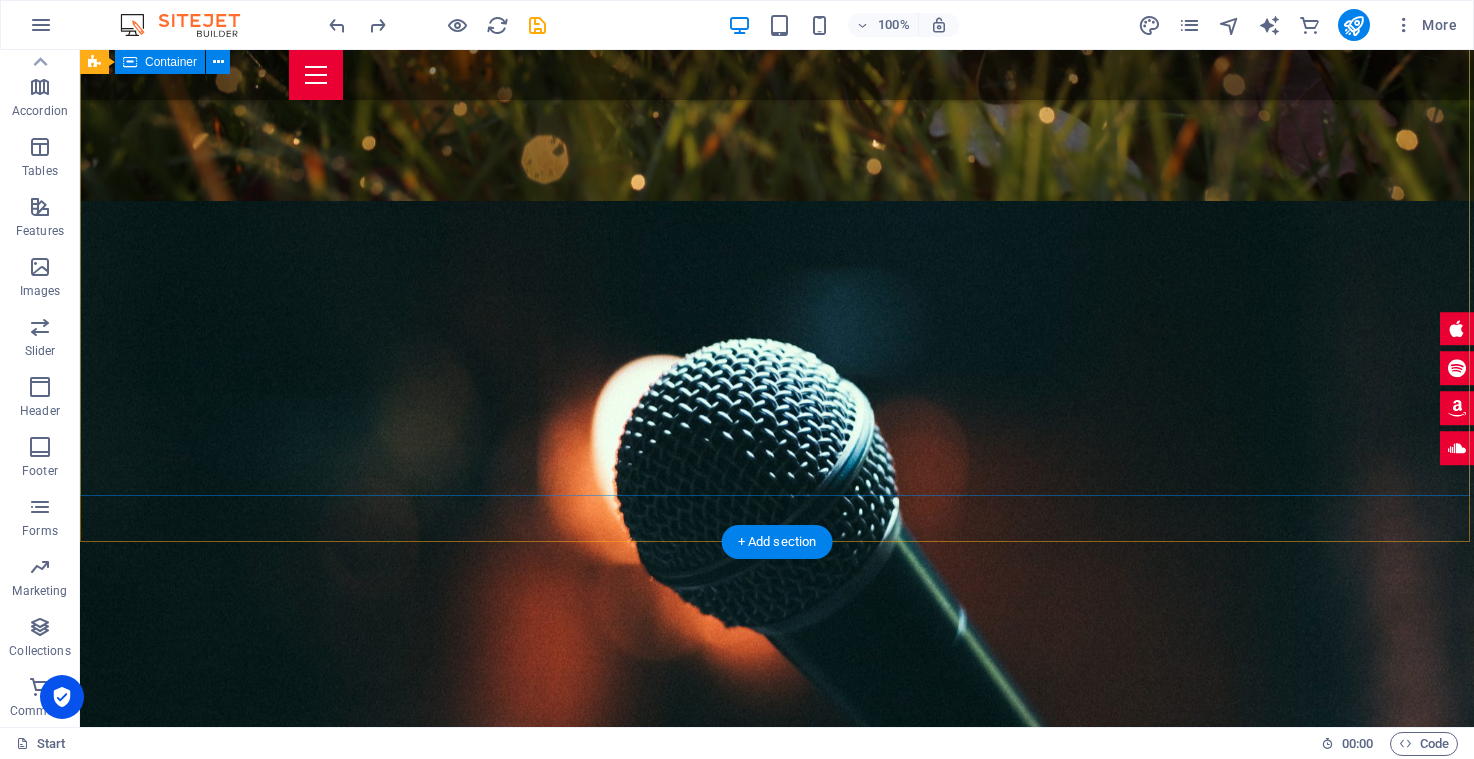 scroll, scrollTop: 616, scrollLeft: 0, axis: vertical 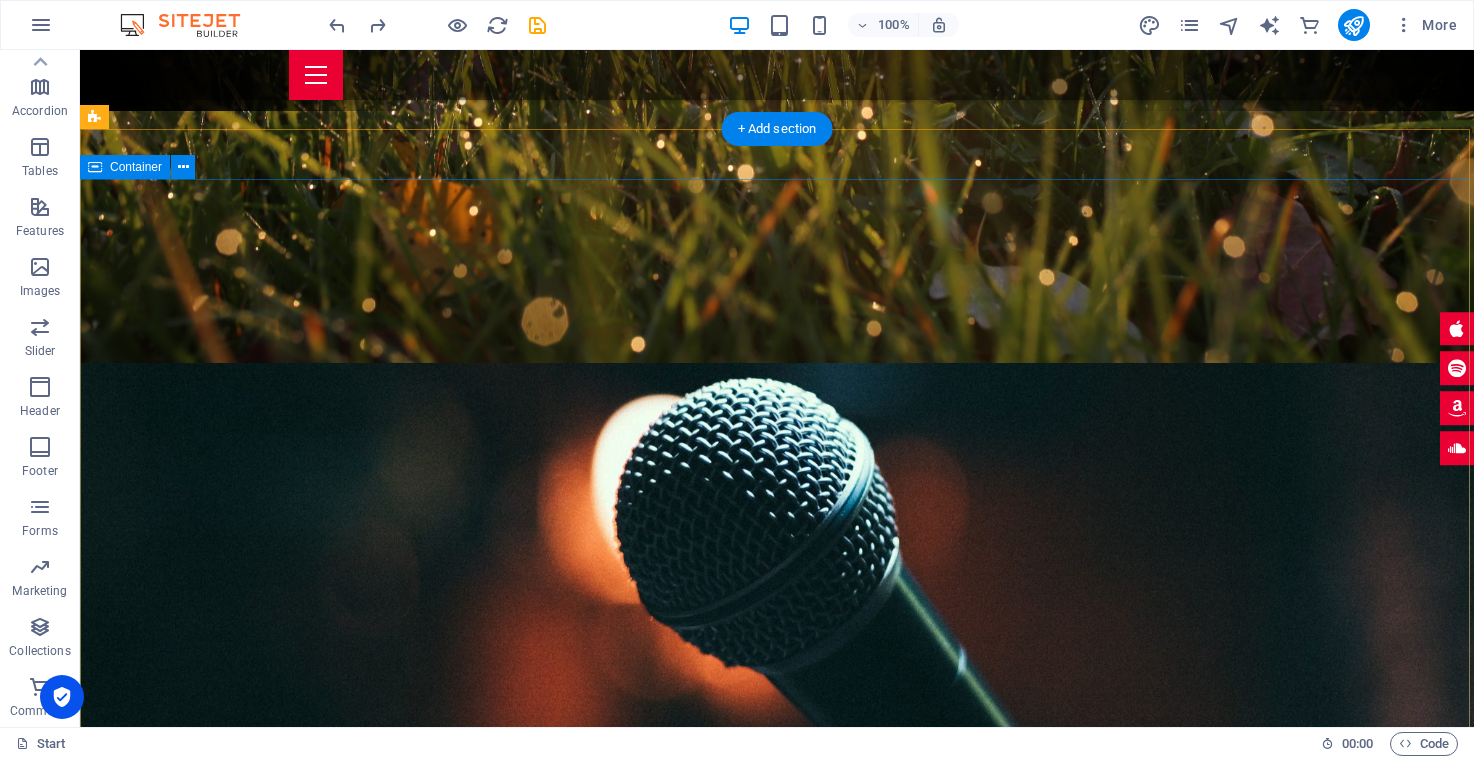 click at bounding box center (777, 1280) 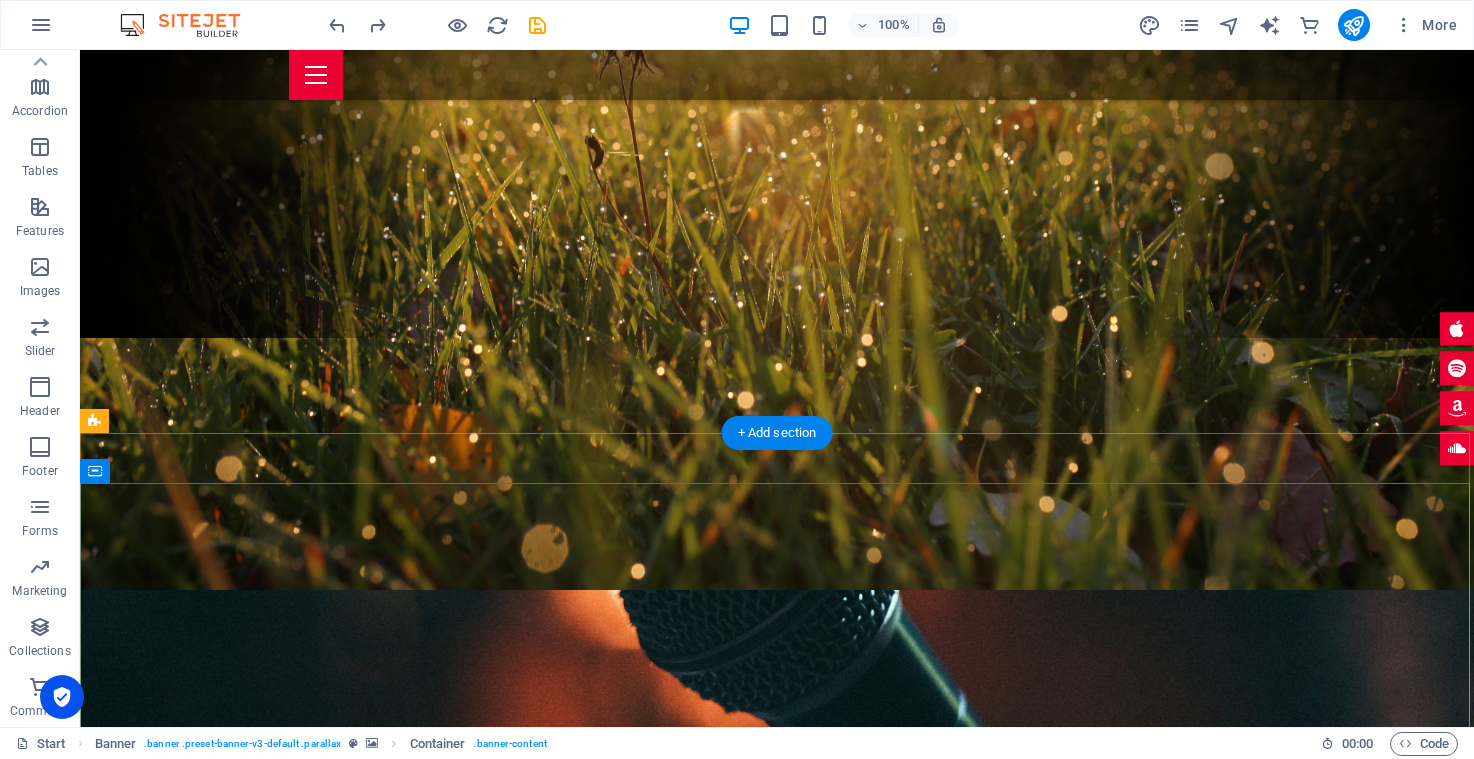 scroll, scrollTop: 284, scrollLeft: 0, axis: vertical 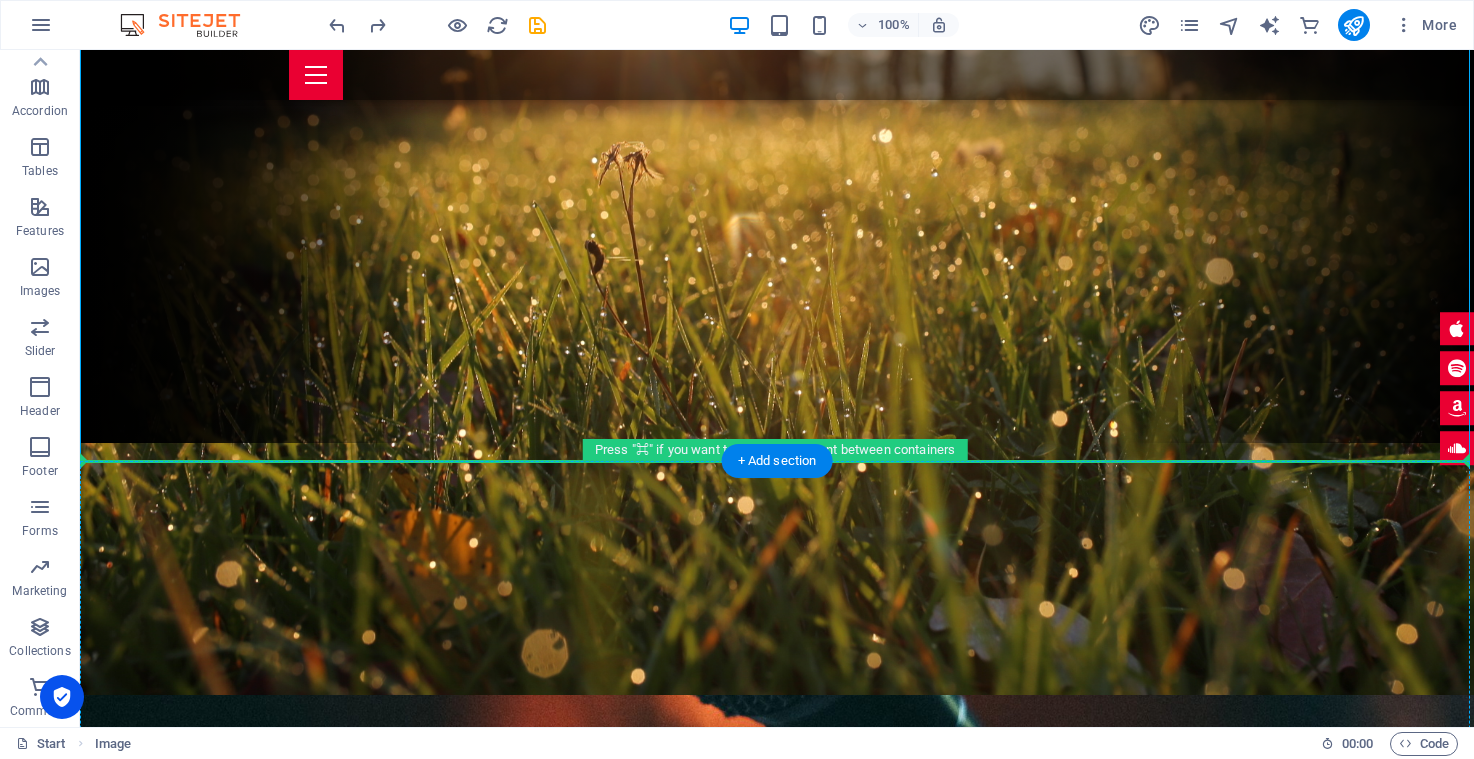drag, startPoint x: 575, startPoint y: 285, endPoint x: 536, endPoint y: 582, distance: 299.54965 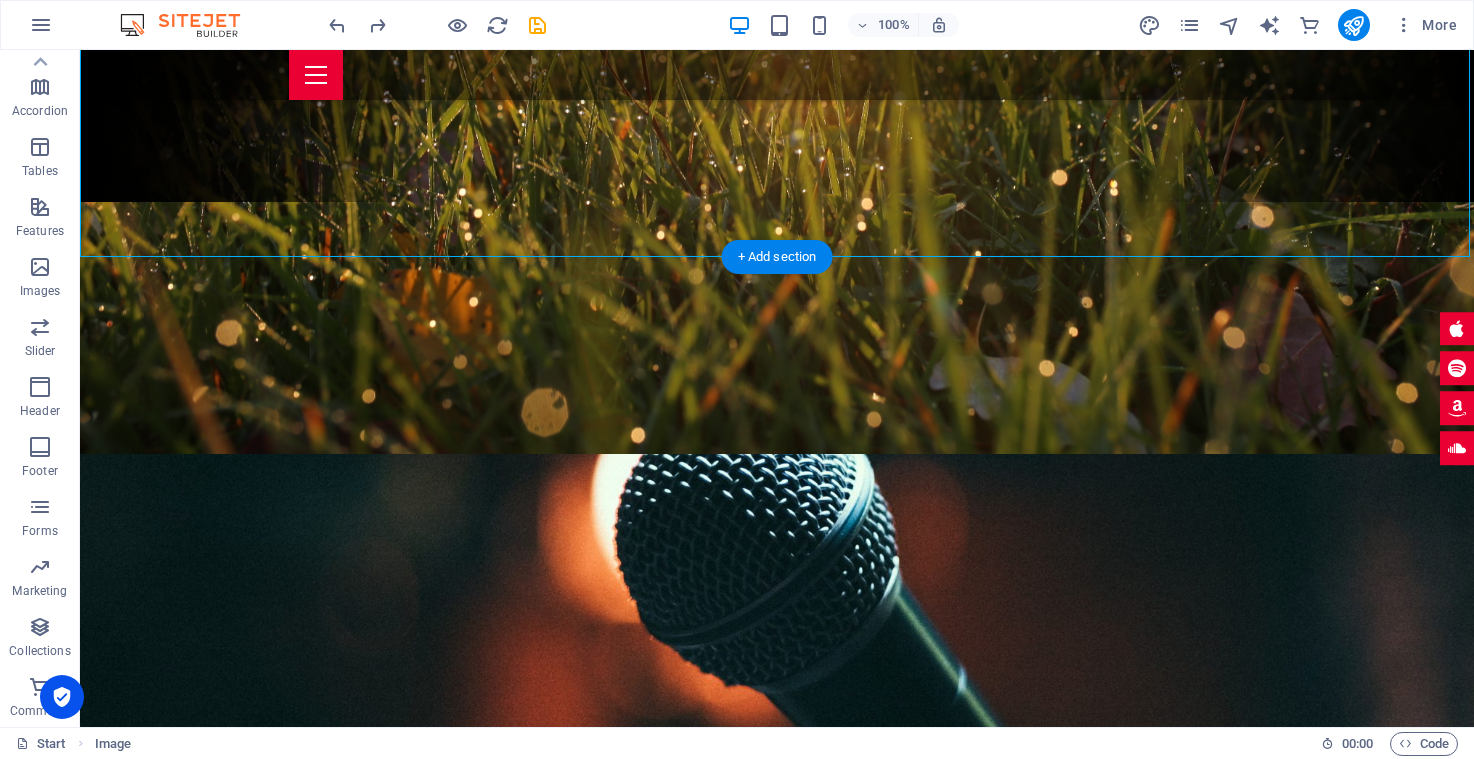 scroll, scrollTop: 531, scrollLeft: 0, axis: vertical 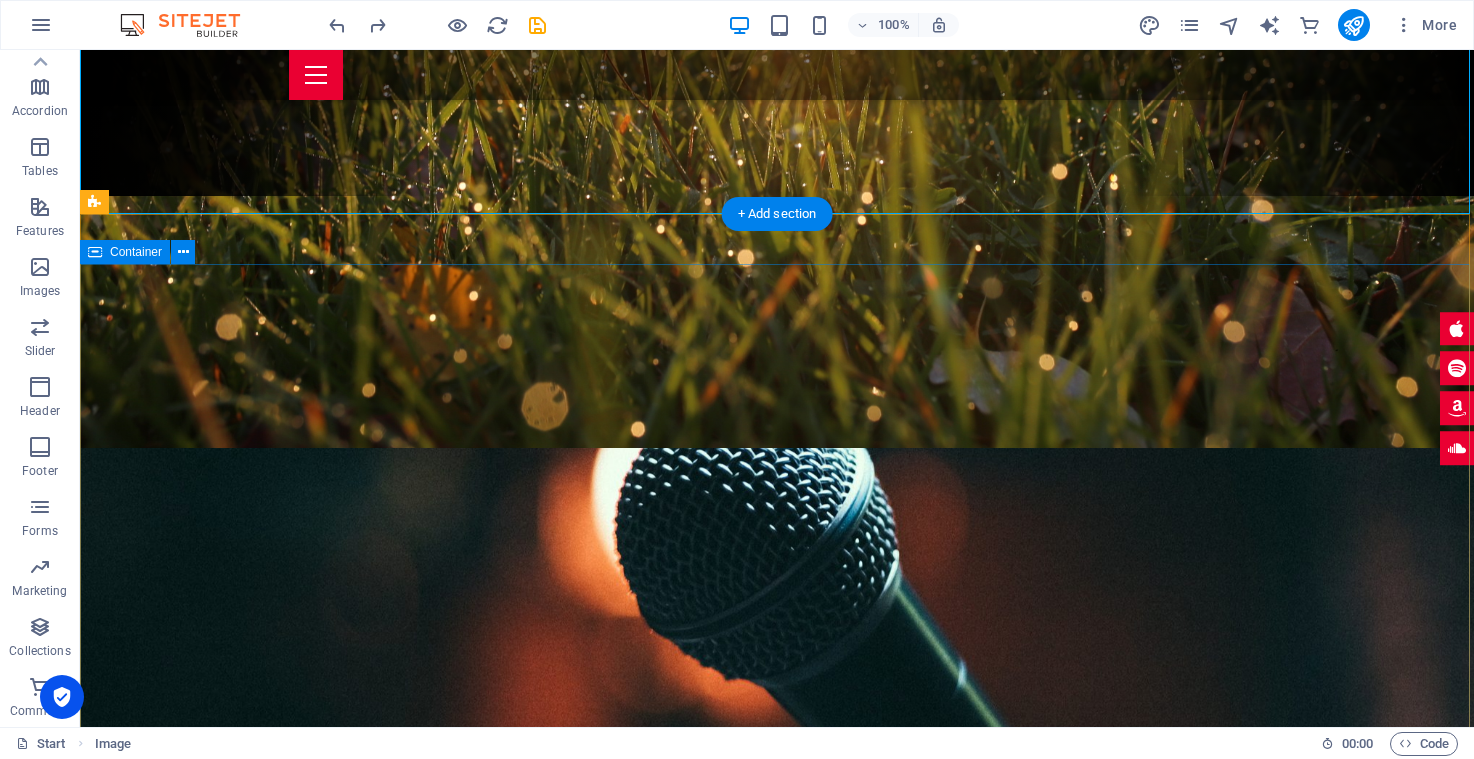 click at bounding box center [777, 1365] 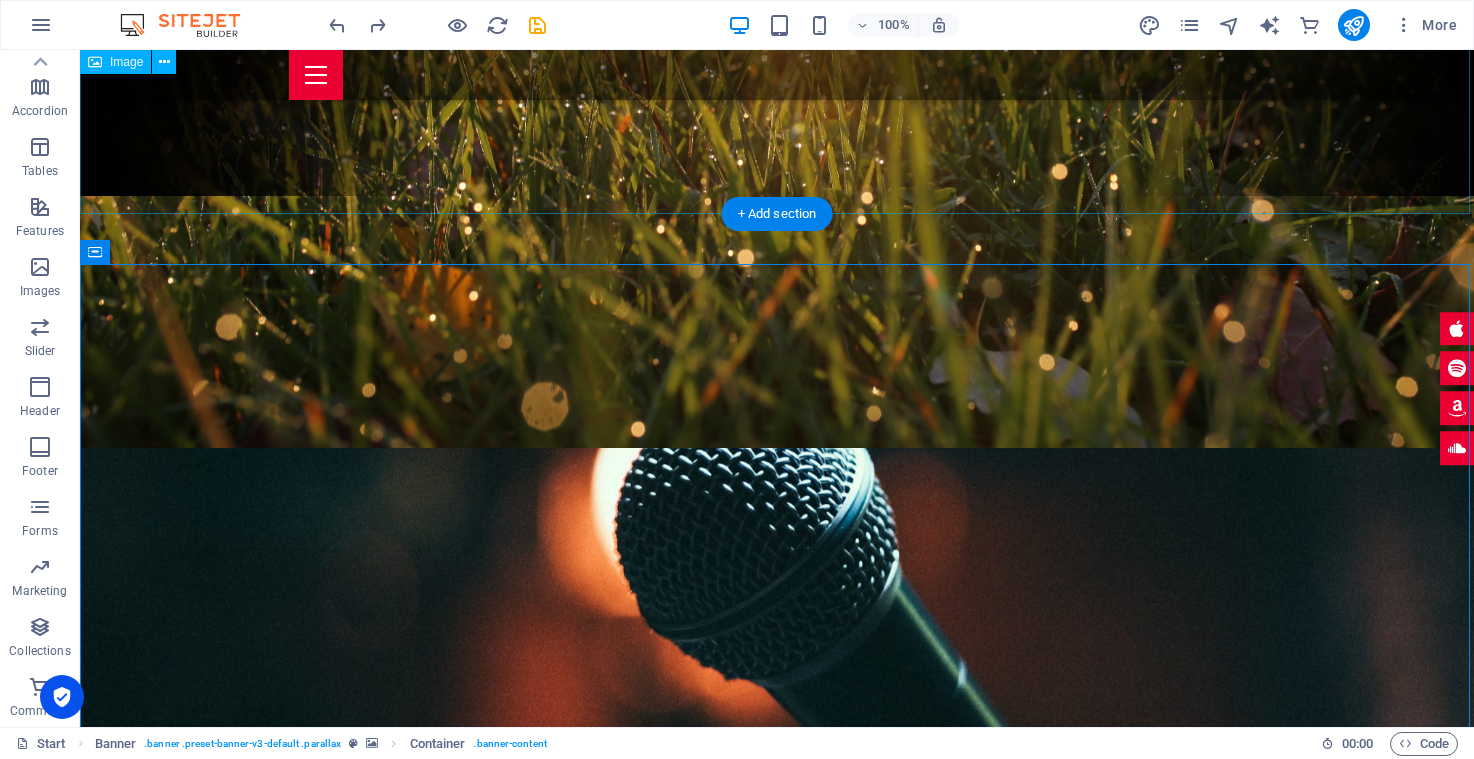 click at bounding box center [777, -17] 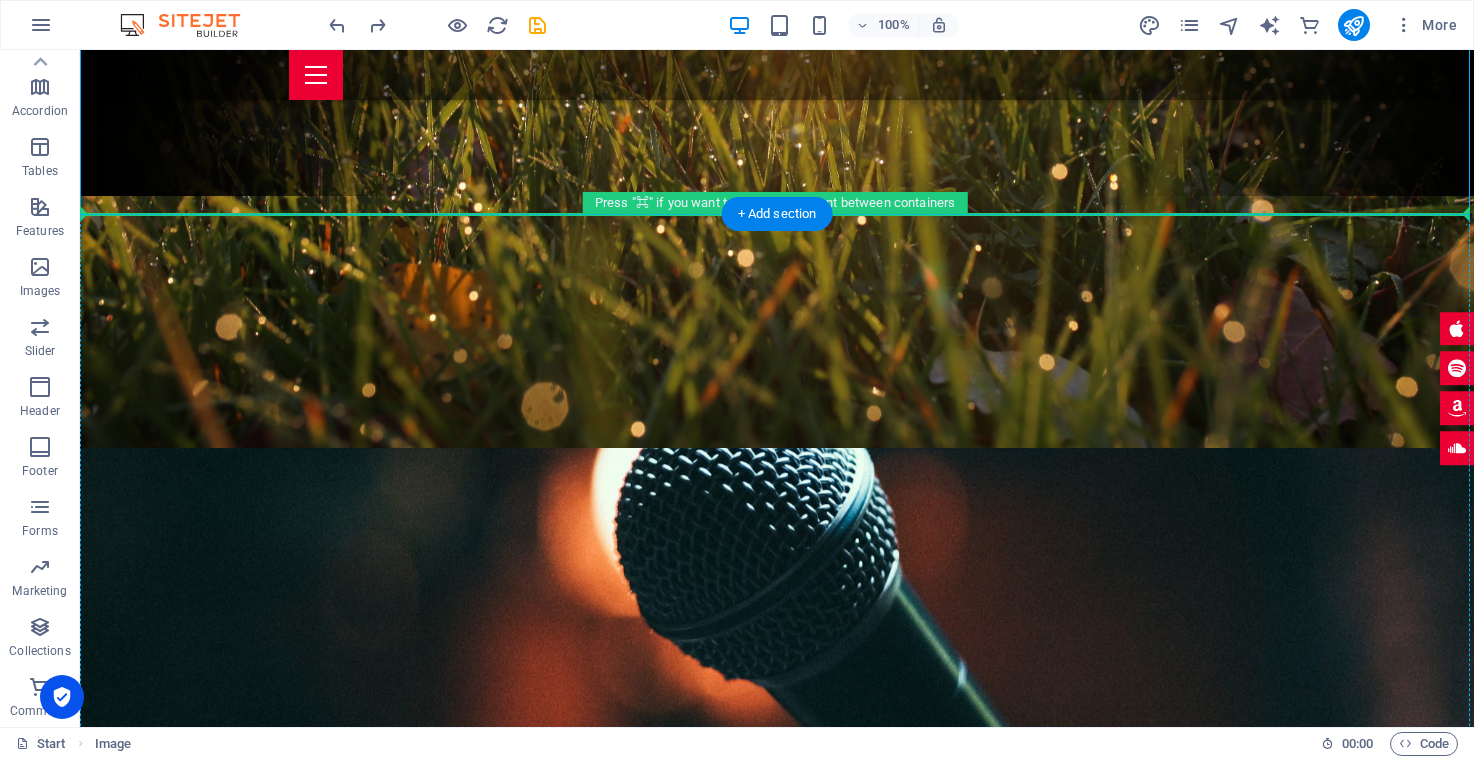 drag, startPoint x: 540, startPoint y: 161, endPoint x: 466, endPoint y: 403, distance: 253.06126 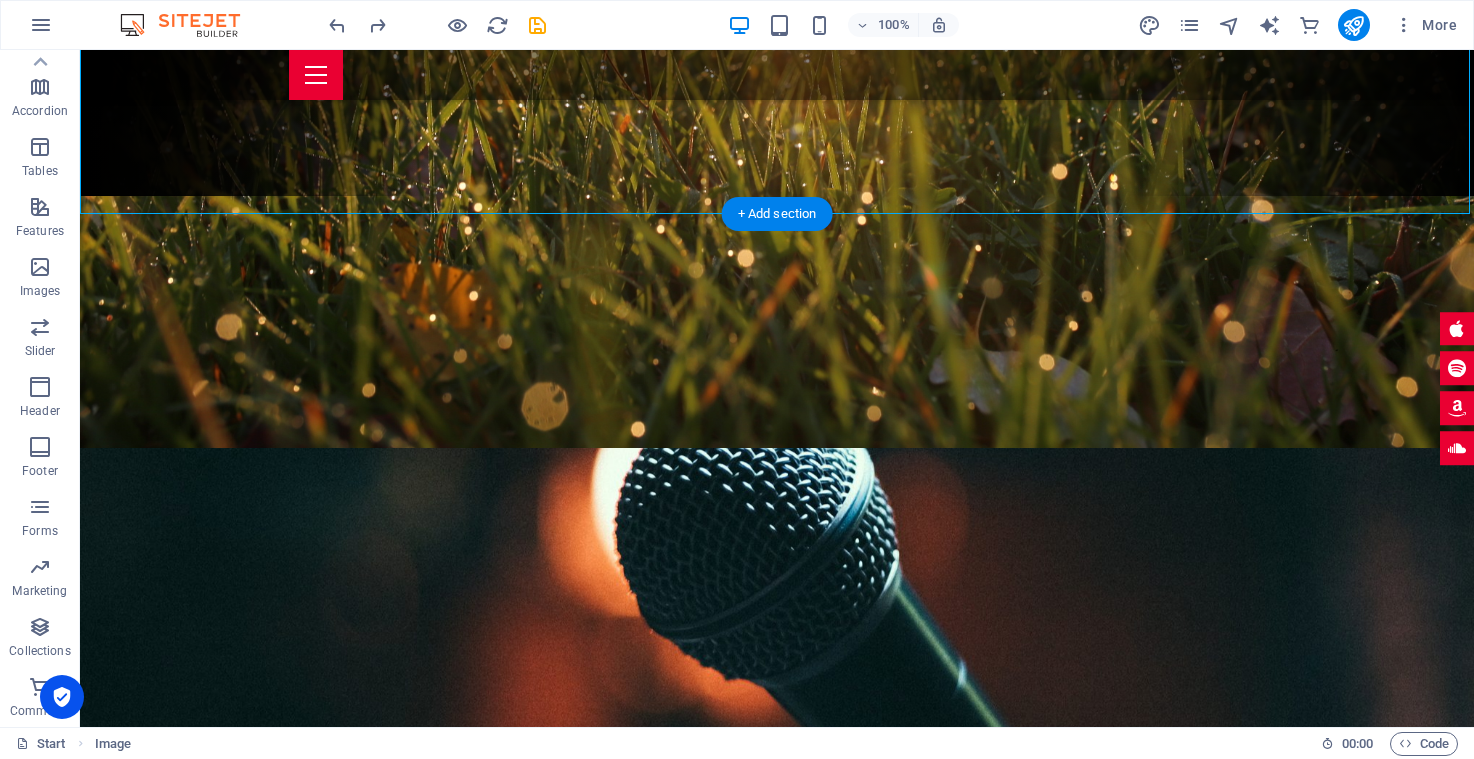 click at bounding box center (777, 1365) 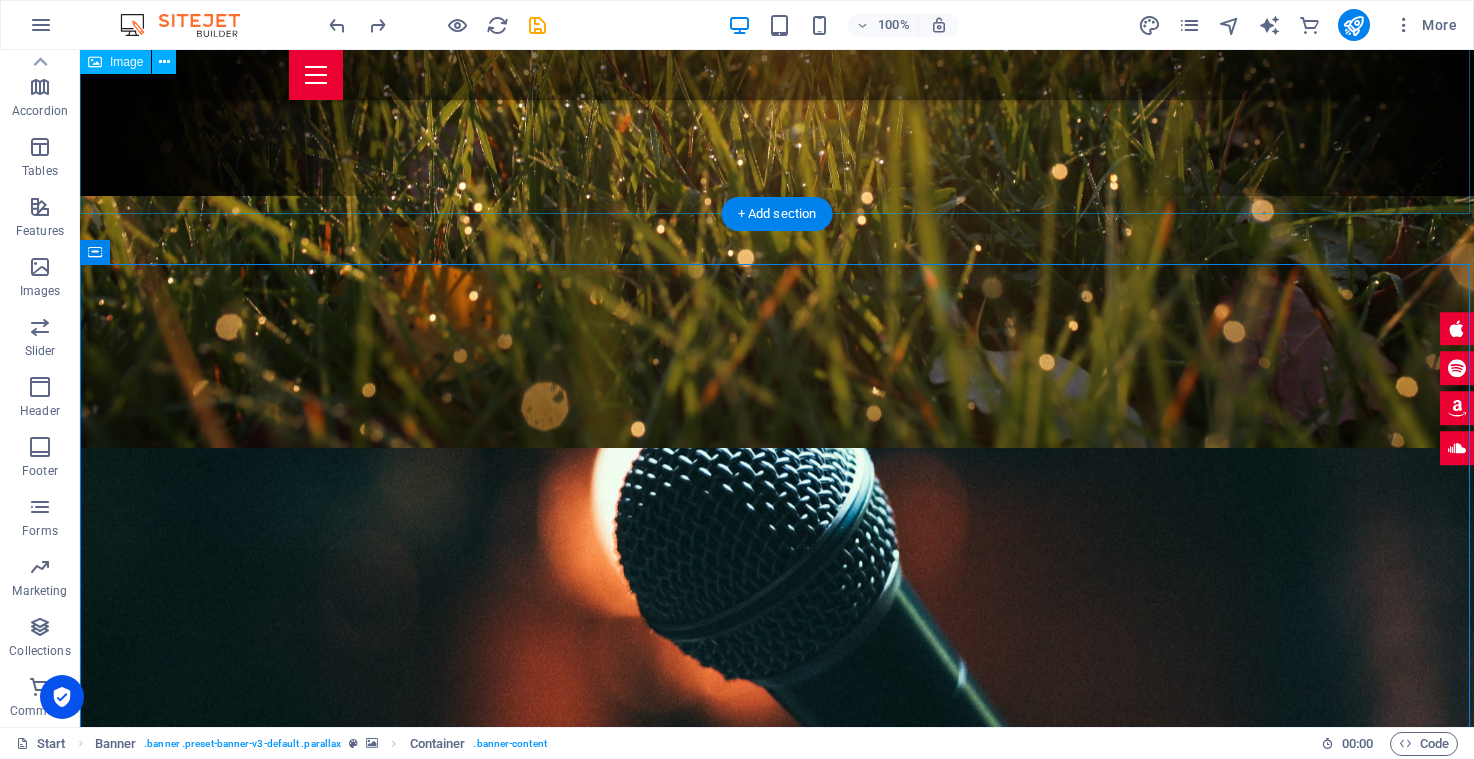 click at bounding box center [777, -17] 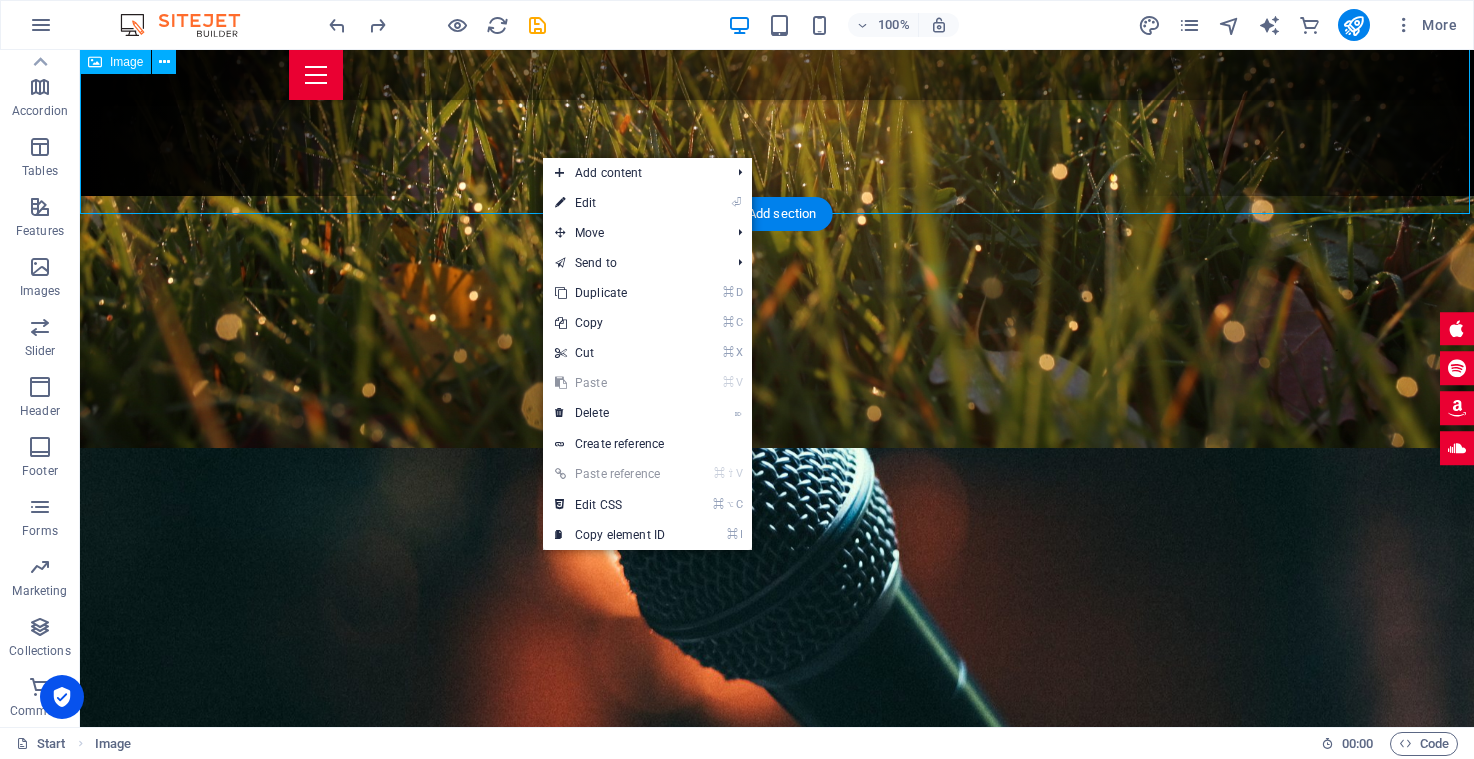 click at bounding box center (777, -17) 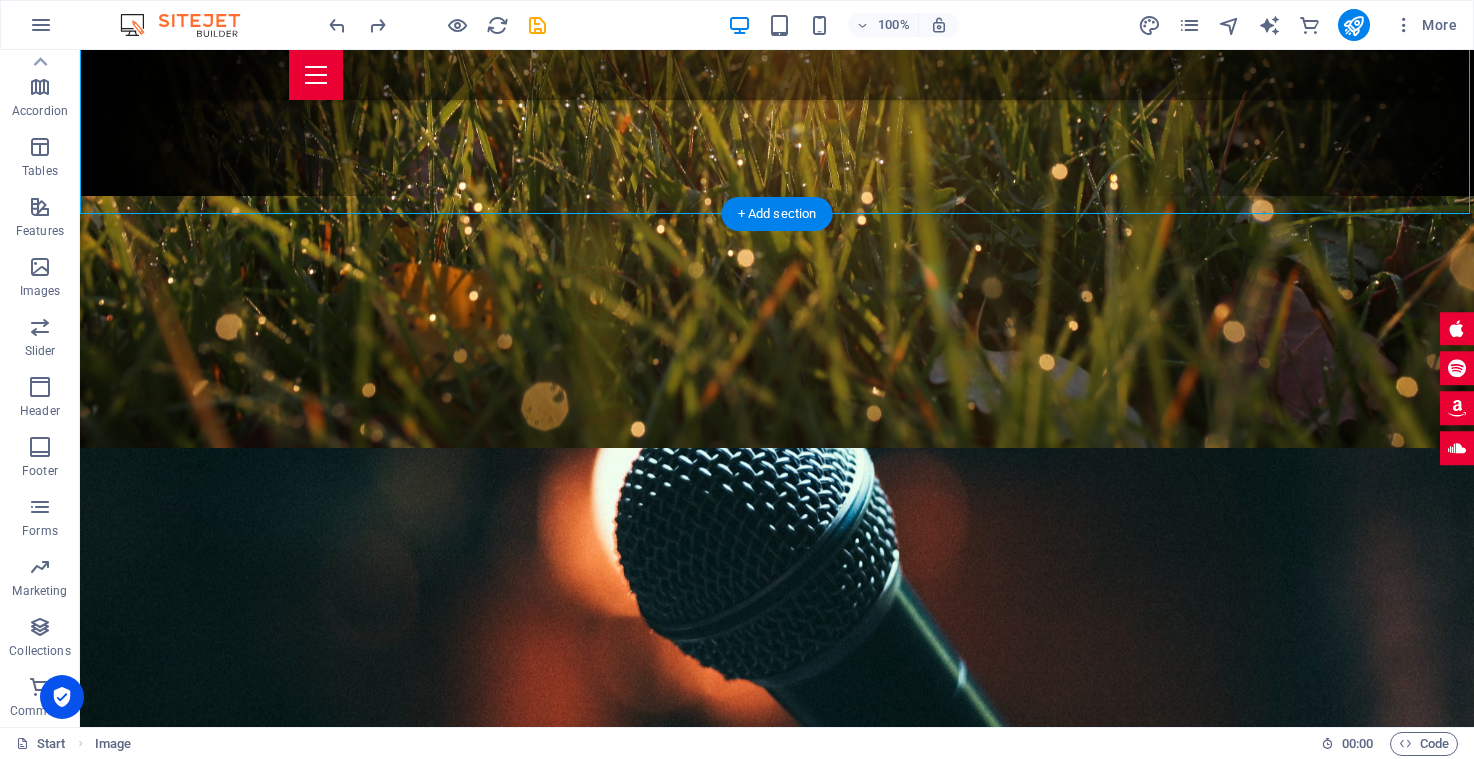 drag, startPoint x: 541, startPoint y: 156, endPoint x: 545, endPoint y: 203, distance: 47.169907 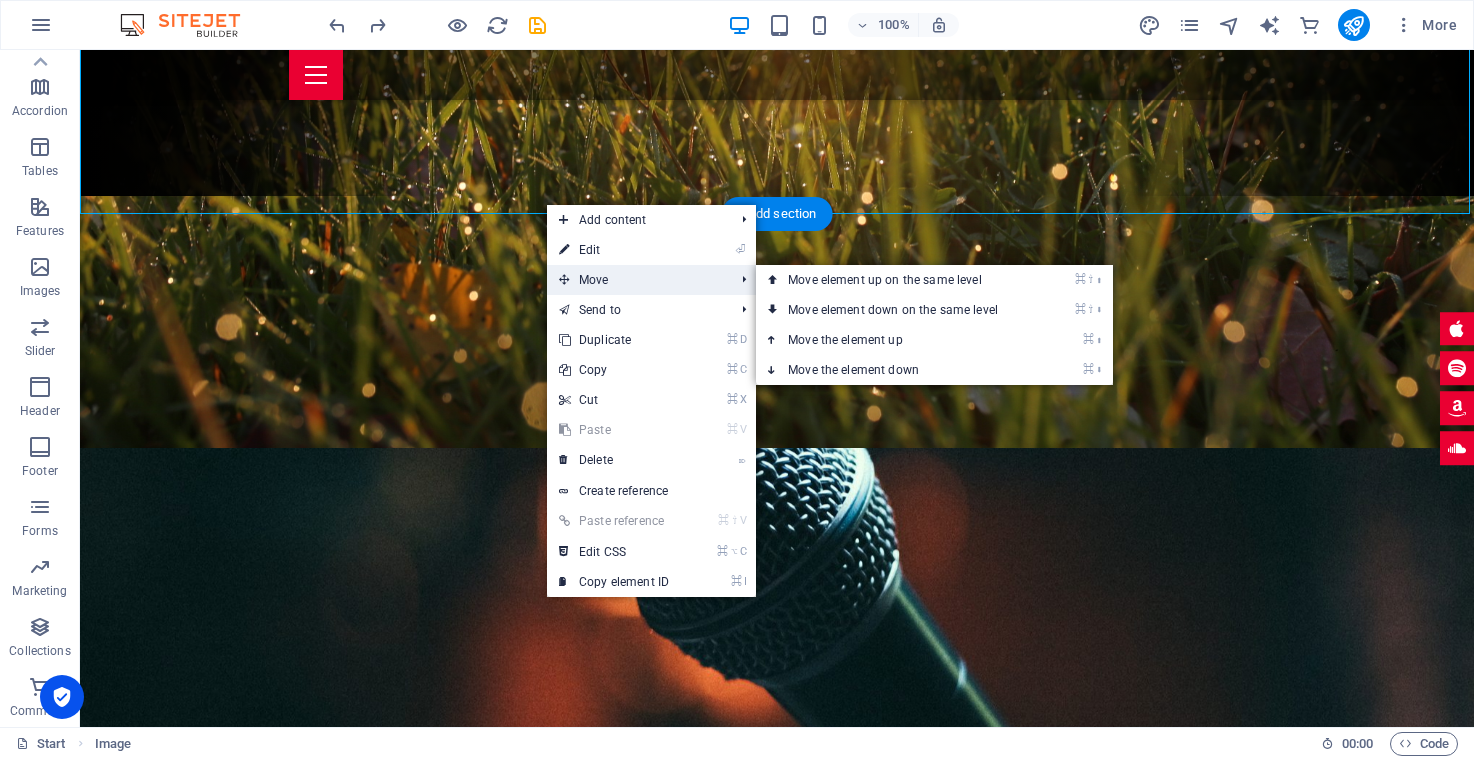 click on "Move" at bounding box center (636, 280) 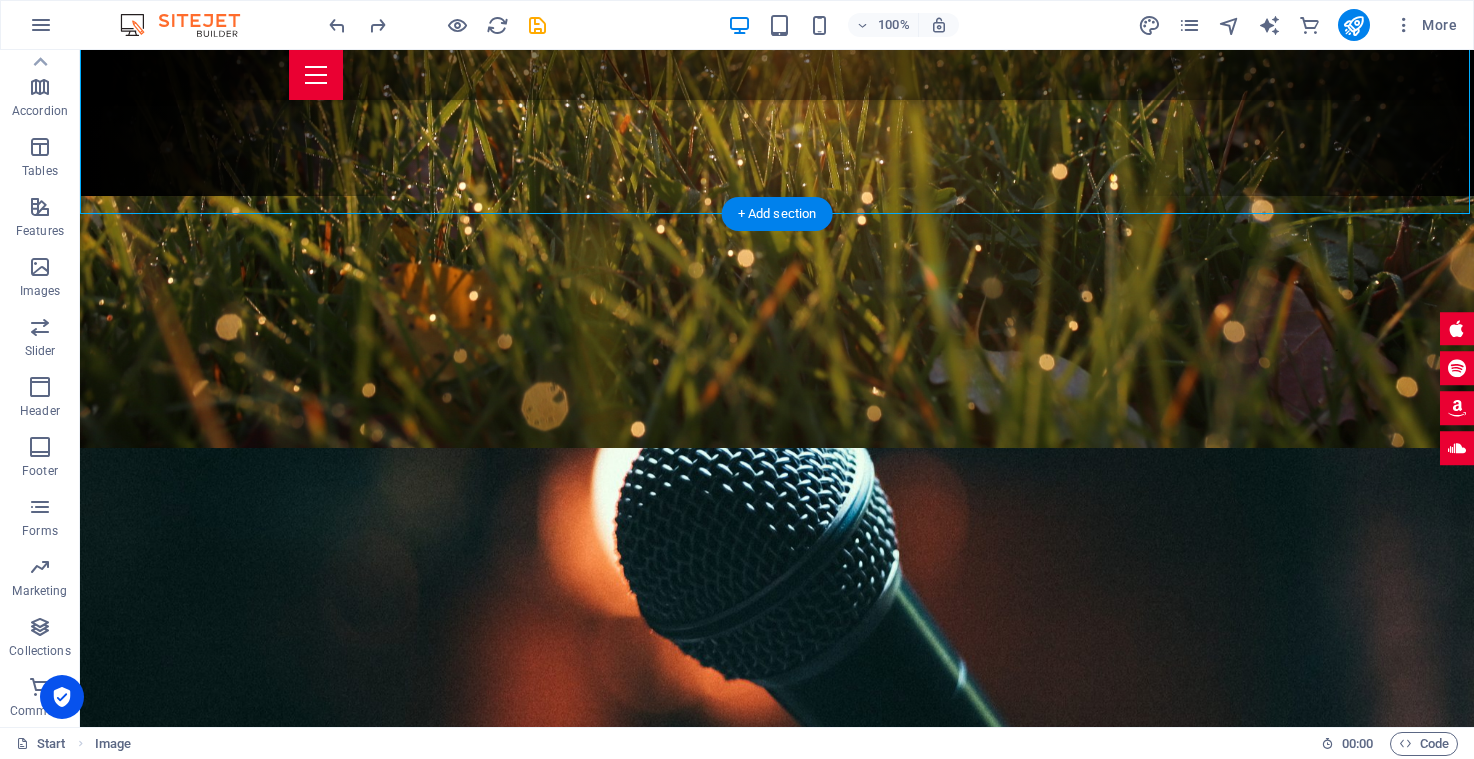 click at bounding box center [777, -17] 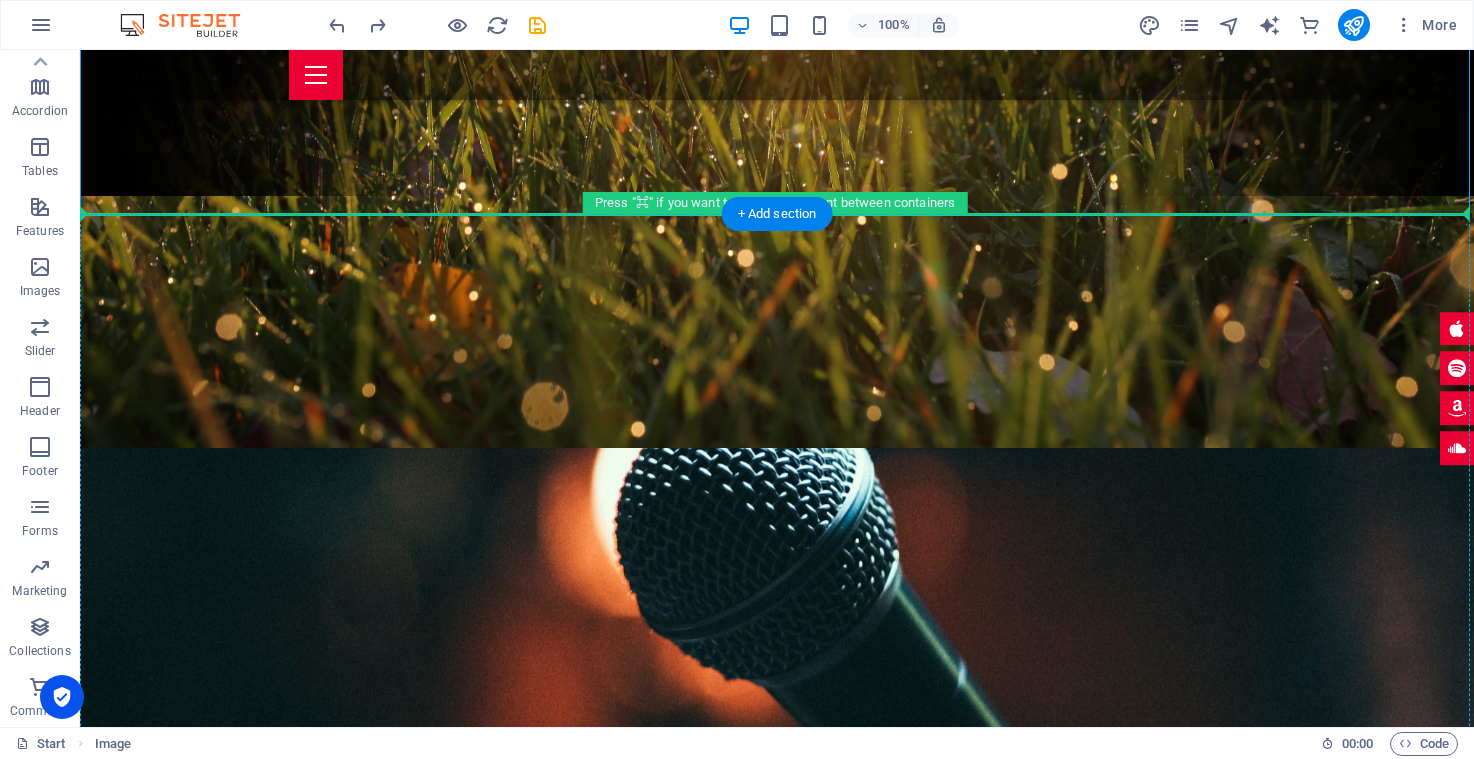 drag, startPoint x: 521, startPoint y: 151, endPoint x: 498, endPoint y: 325, distance: 175.51353 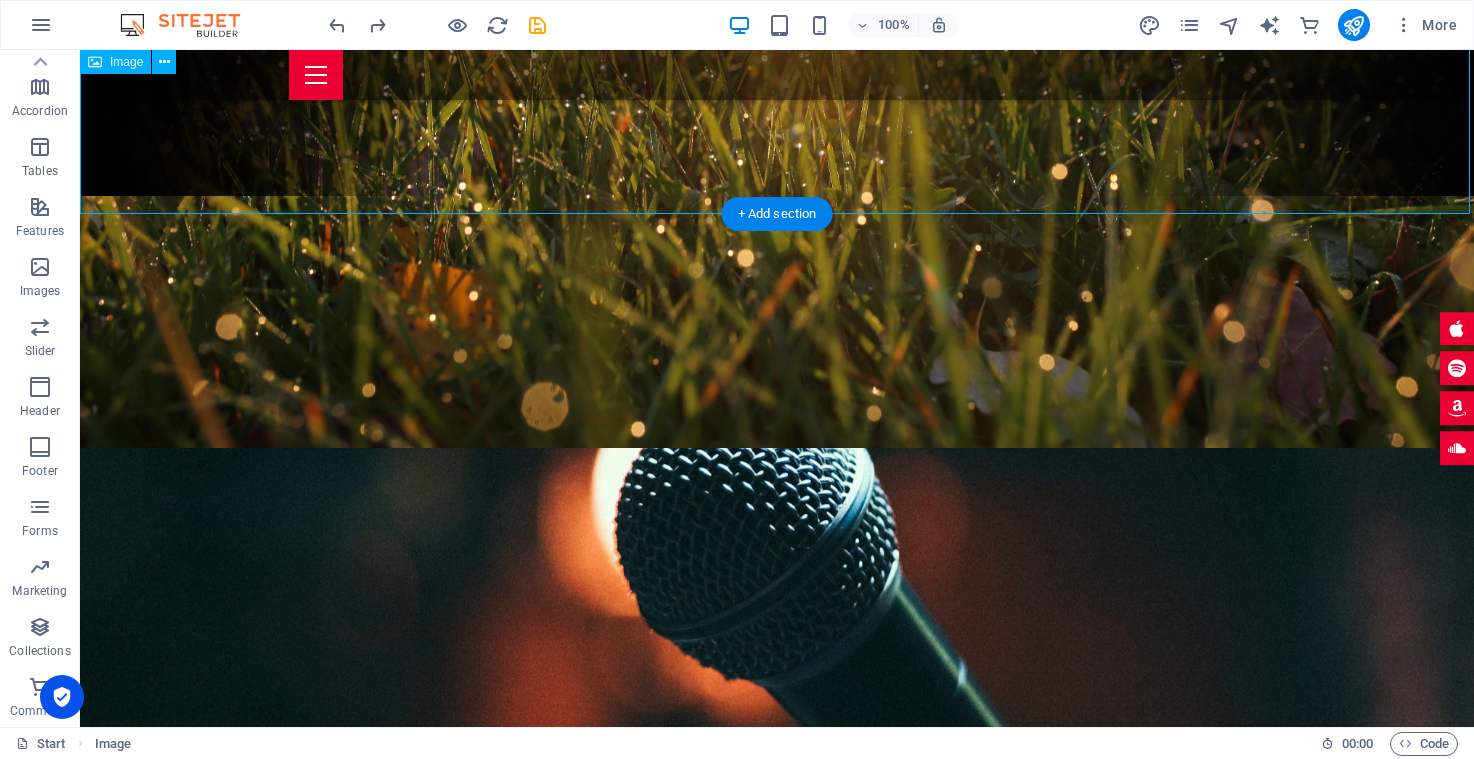 click at bounding box center [777, -17] 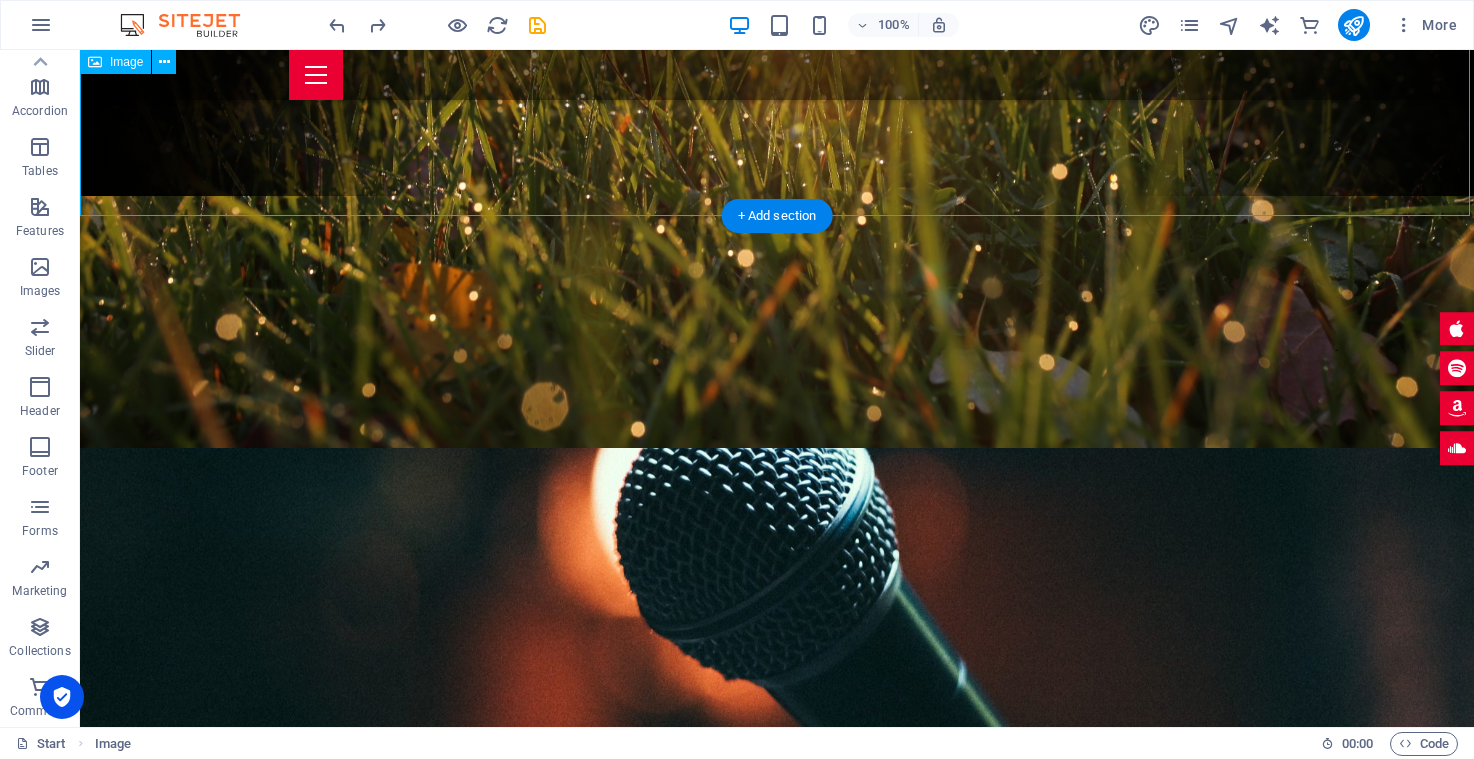scroll, scrollTop: 529, scrollLeft: 0, axis: vertical 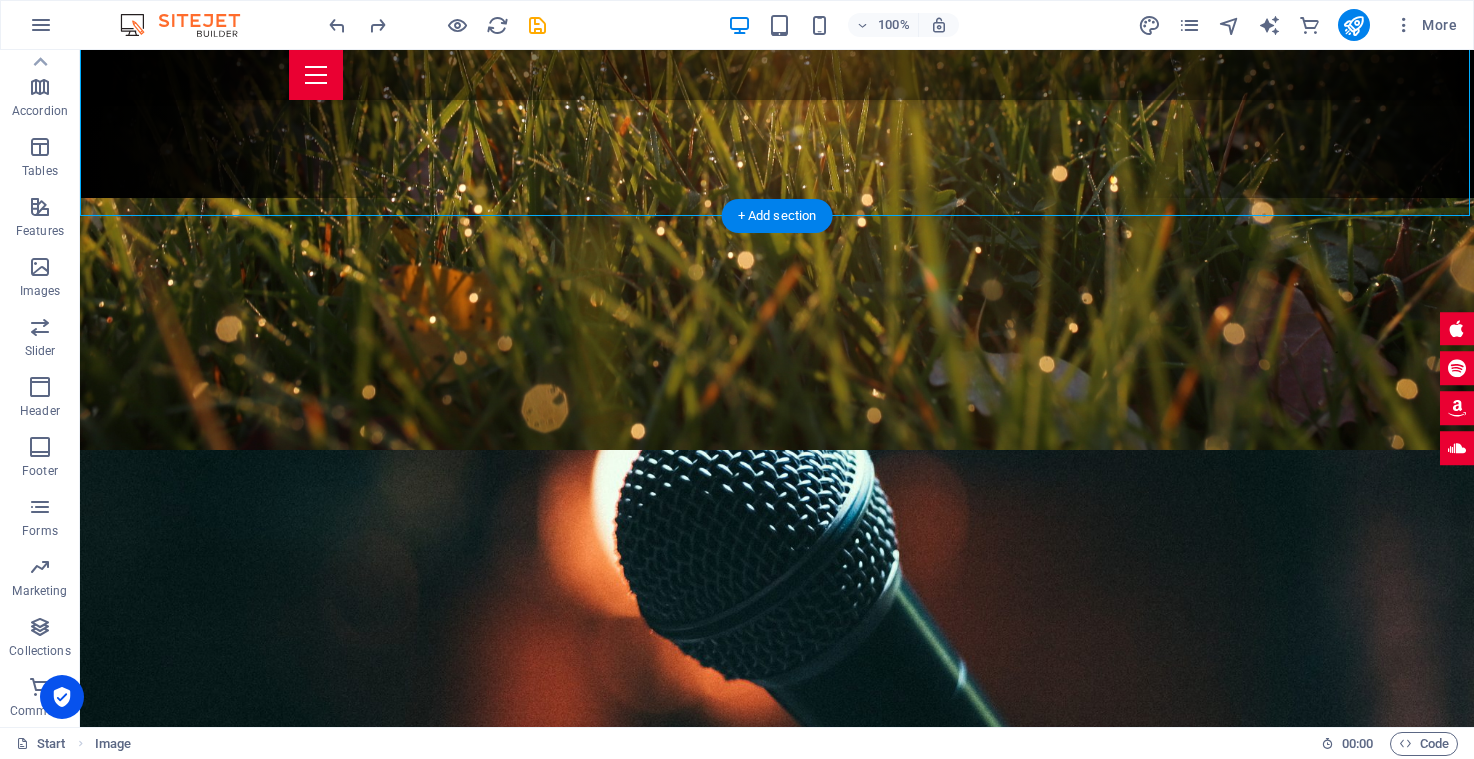 drag, startPoint x: 549, startPoint y: 142, endPoint x: 172, endPoint y: 188, distance: 379.796 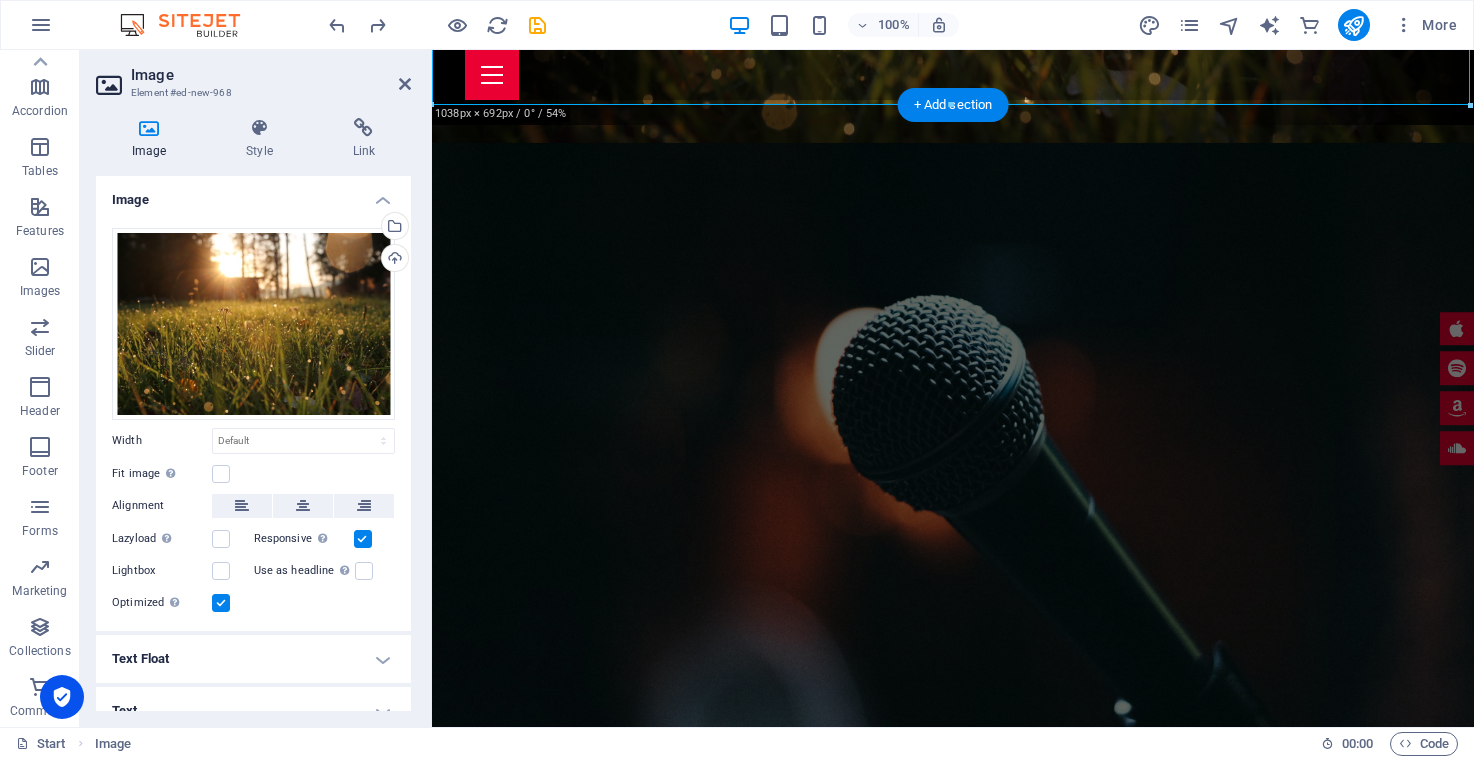 scroll, scrollTop: 638, scrollLeft: 0, axis: vertical 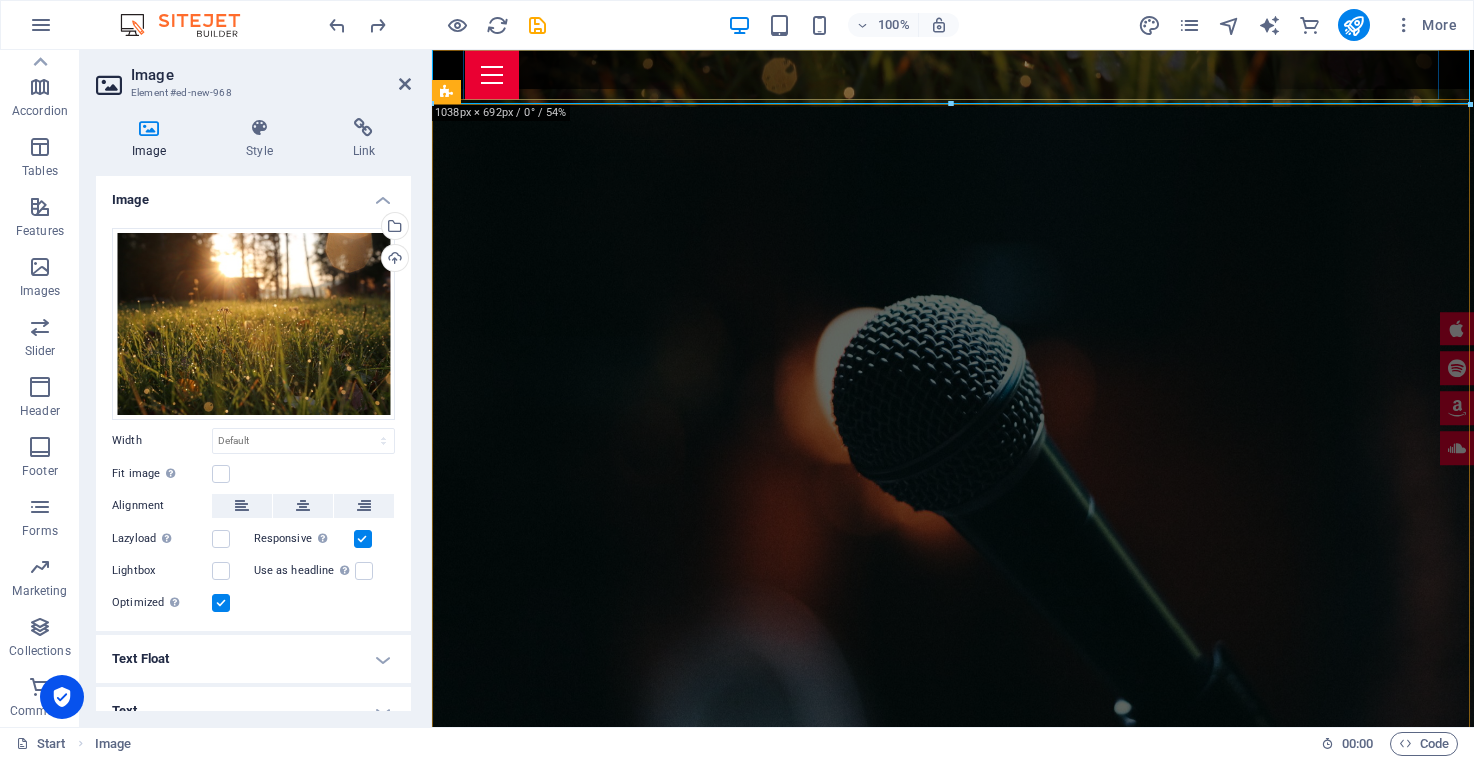 click at bounding box center (953, 75) 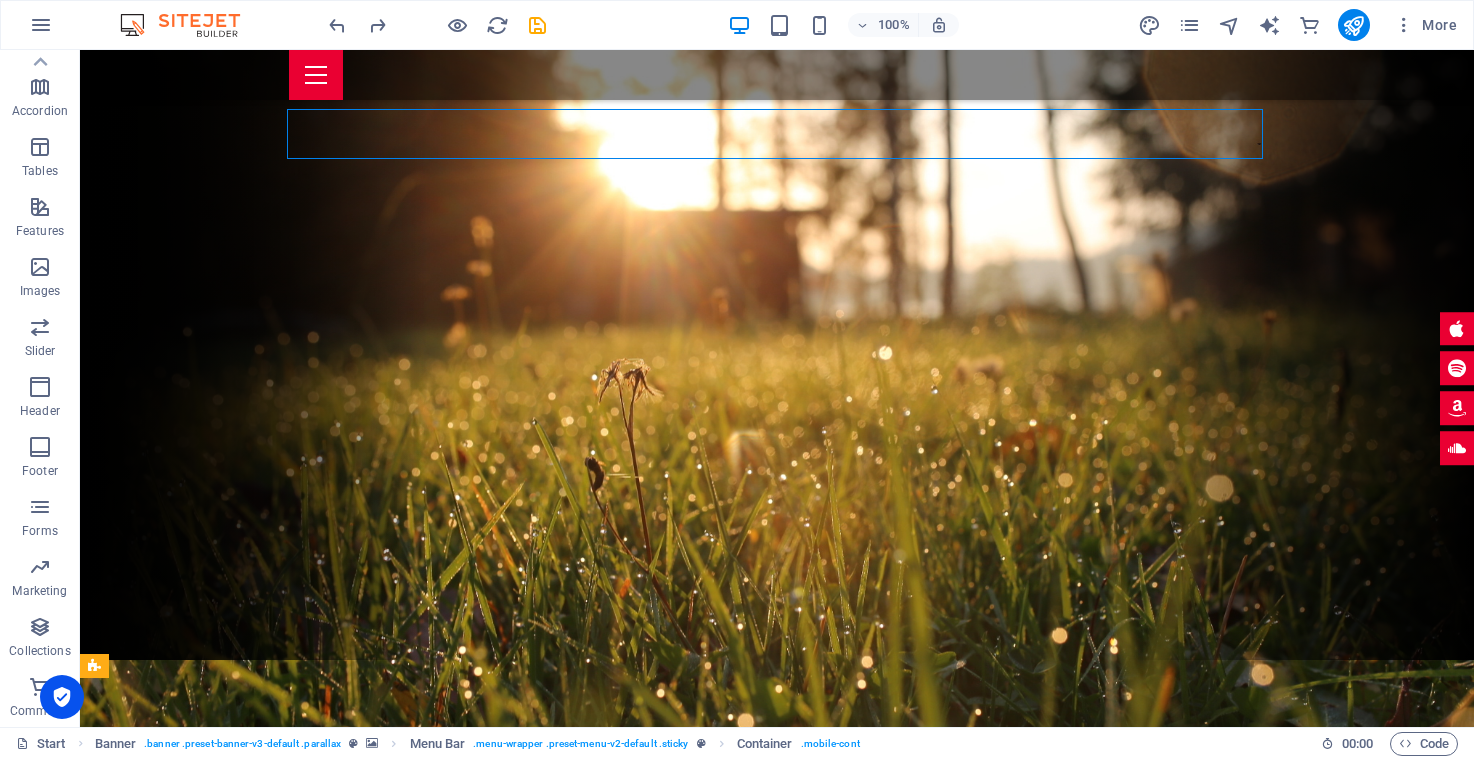 scroll, scrollTop: 0, scrollLeft: 0, axis: both 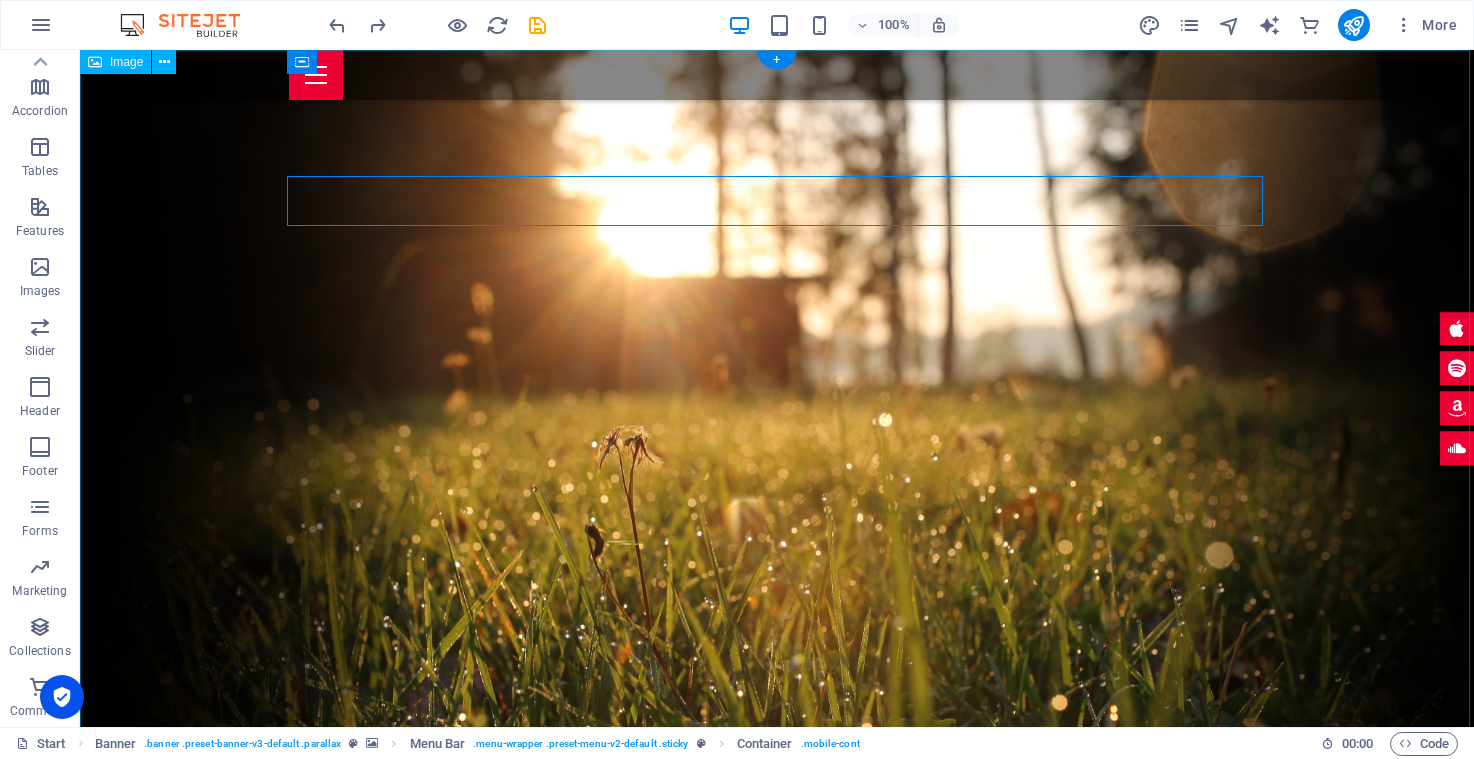 click at bounding box center [777, 514] 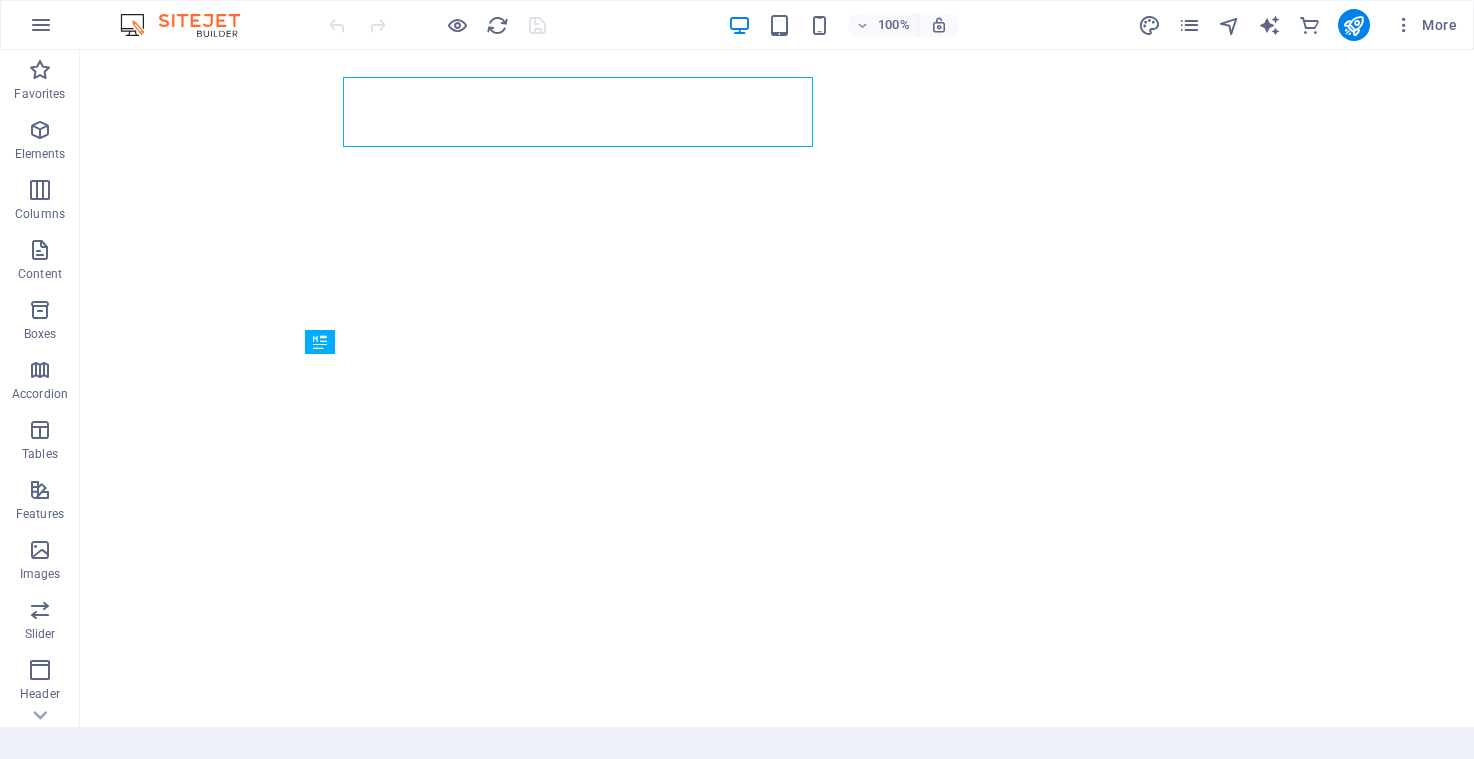 scroll, scrollTop: 0, scrollLeft: 0, axis: both 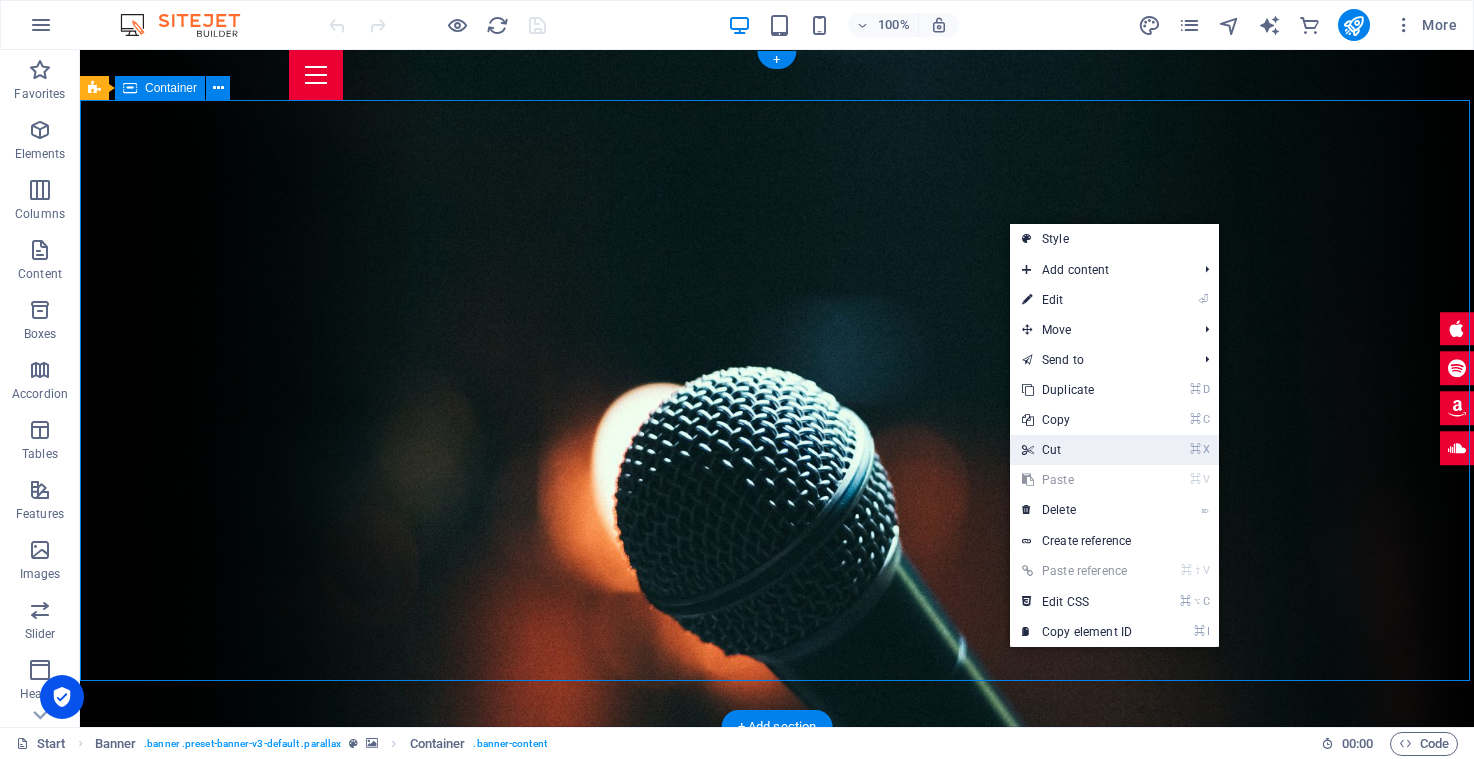 click on "⌘ X  Cut" at bounding box center (1077, 450) 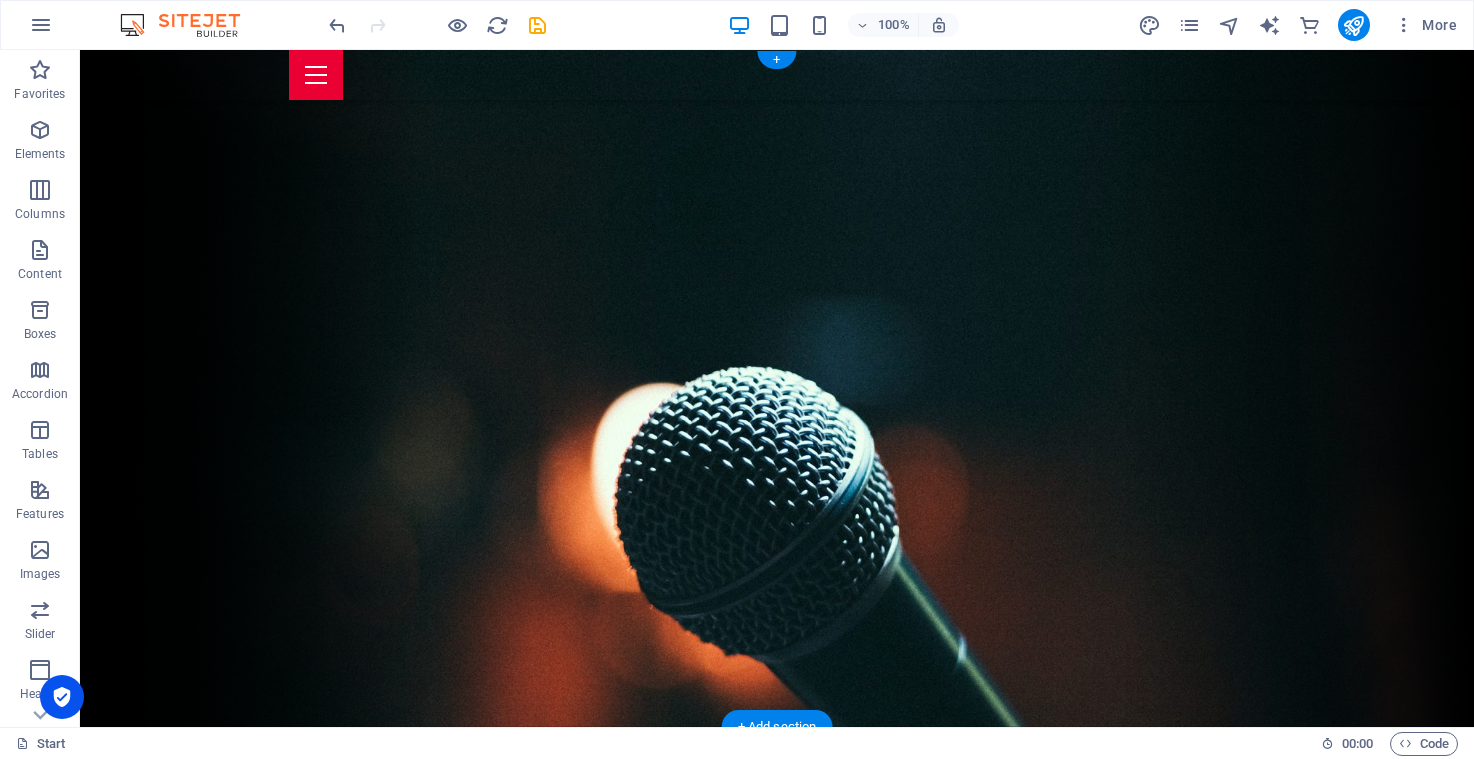 click at bounding box center (777, 388) 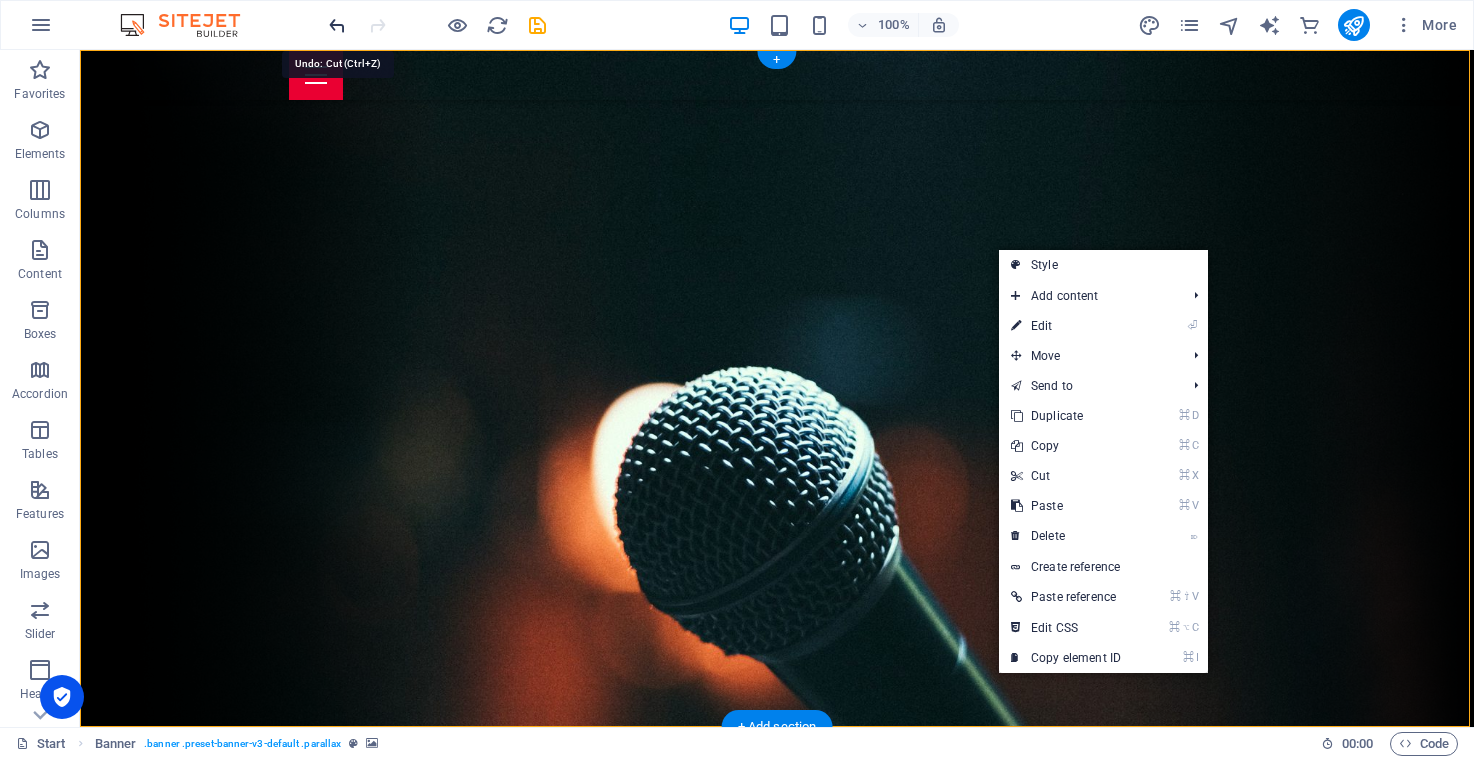 click at bounding box center [337, 25] 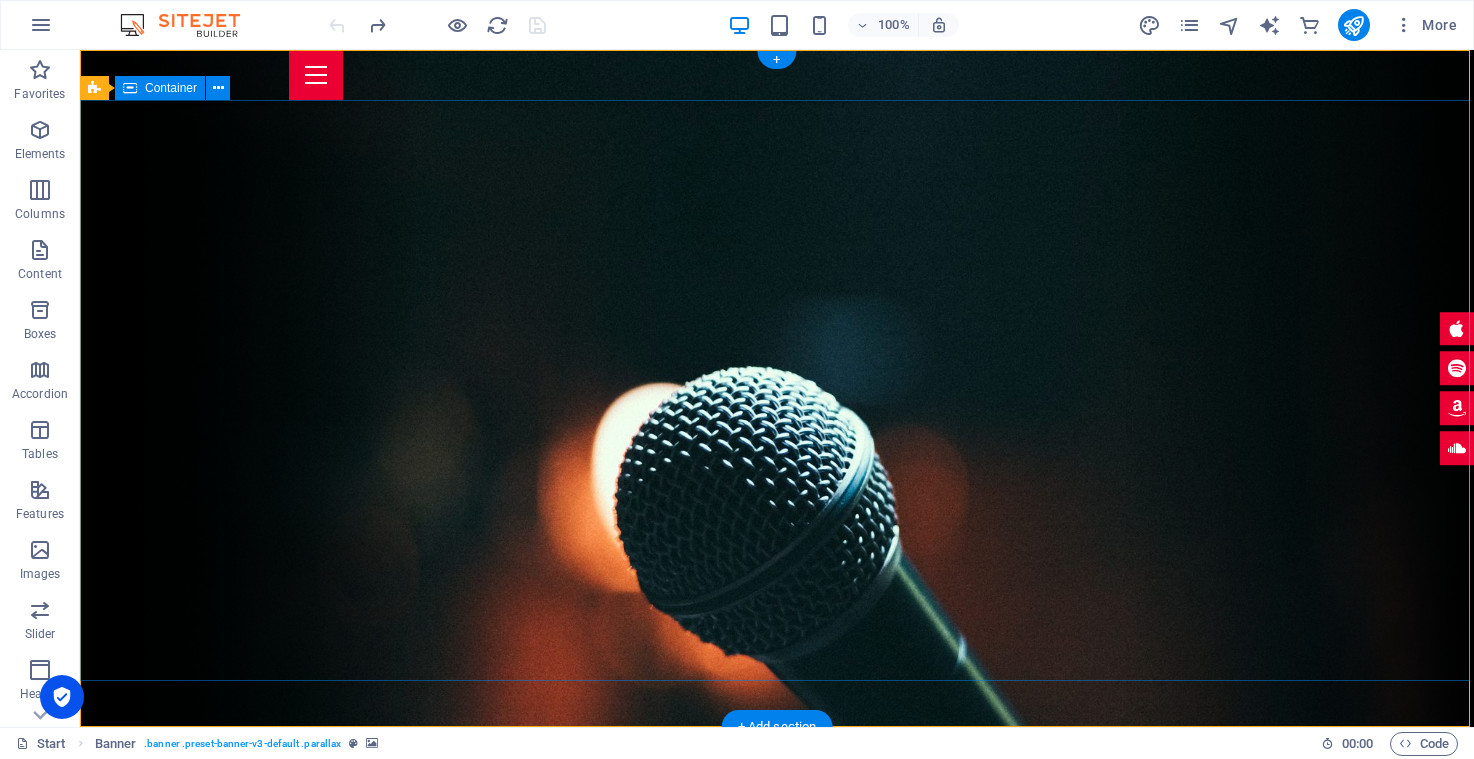 click at bounding box center [777, 967] 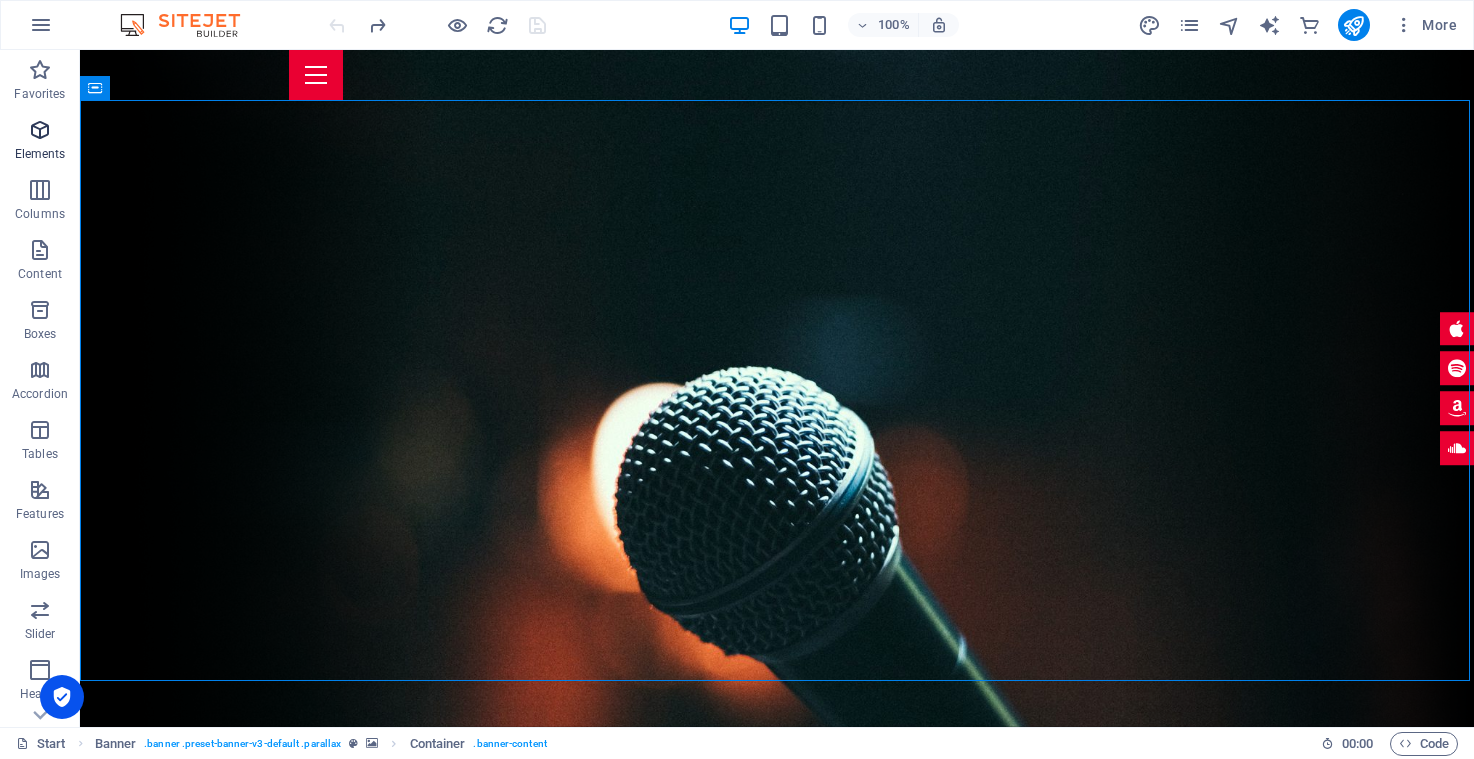 click on "Elements" at bounding box center [40, 142] 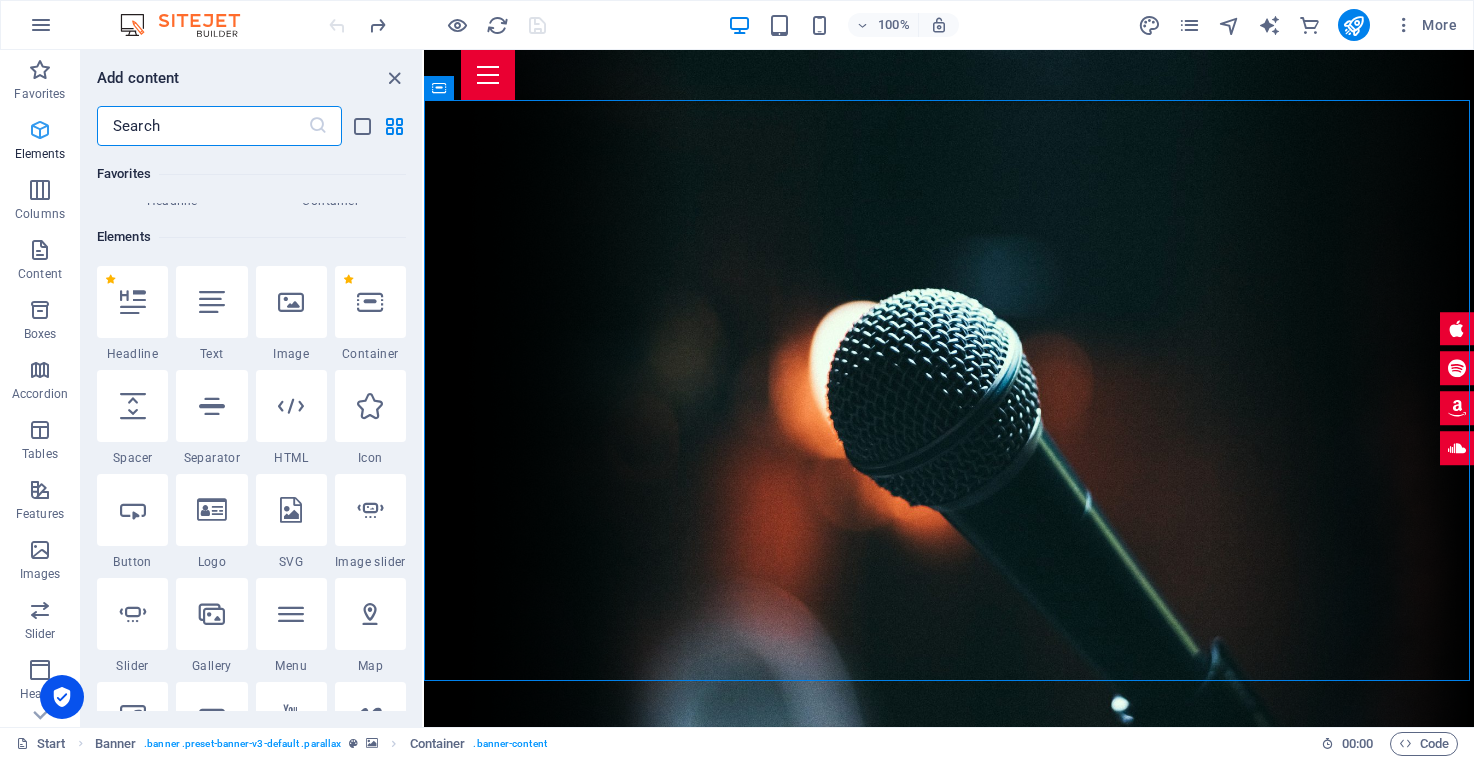 scroll, scrollTop: 213, scrollLeft: 0, axis: vertical 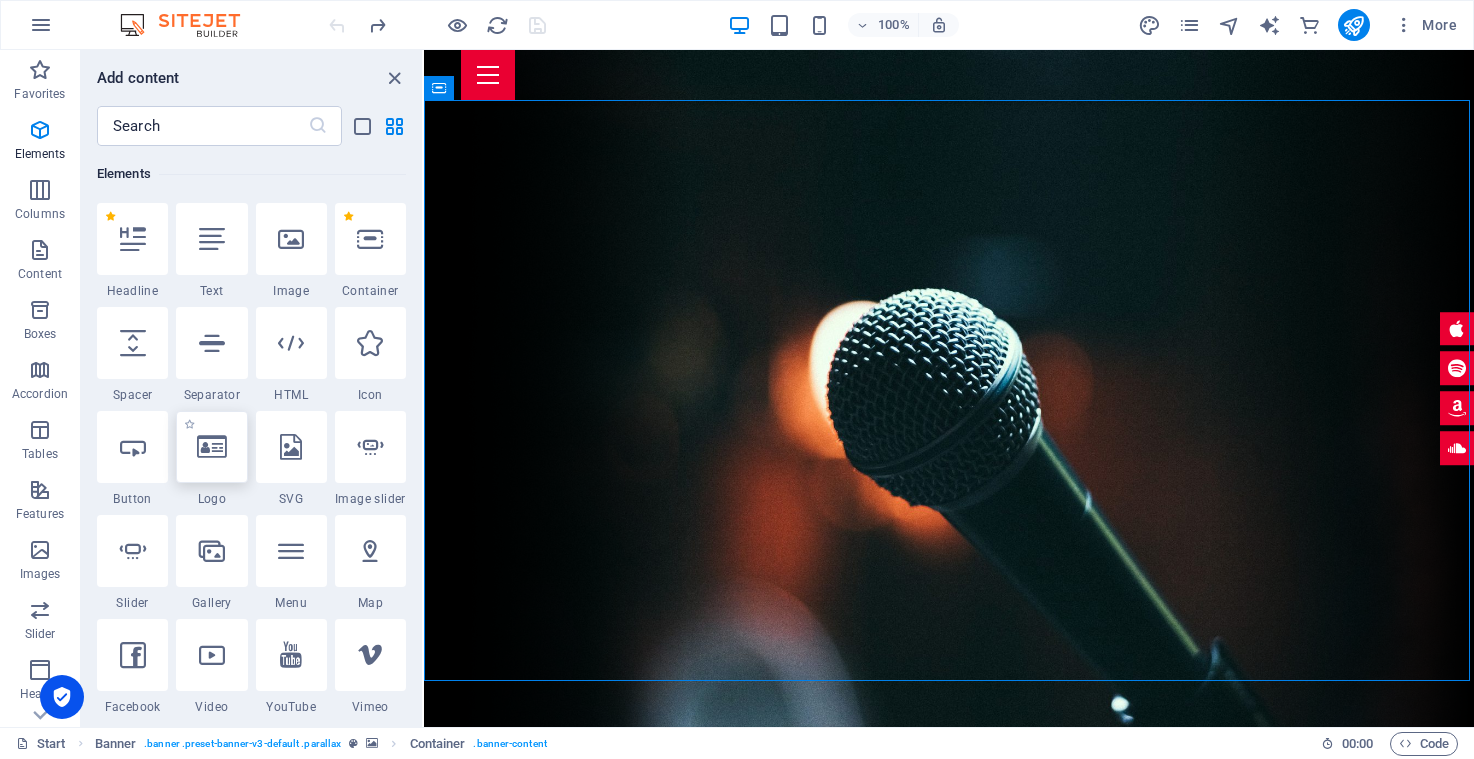 click at bounding box center (212, 447) 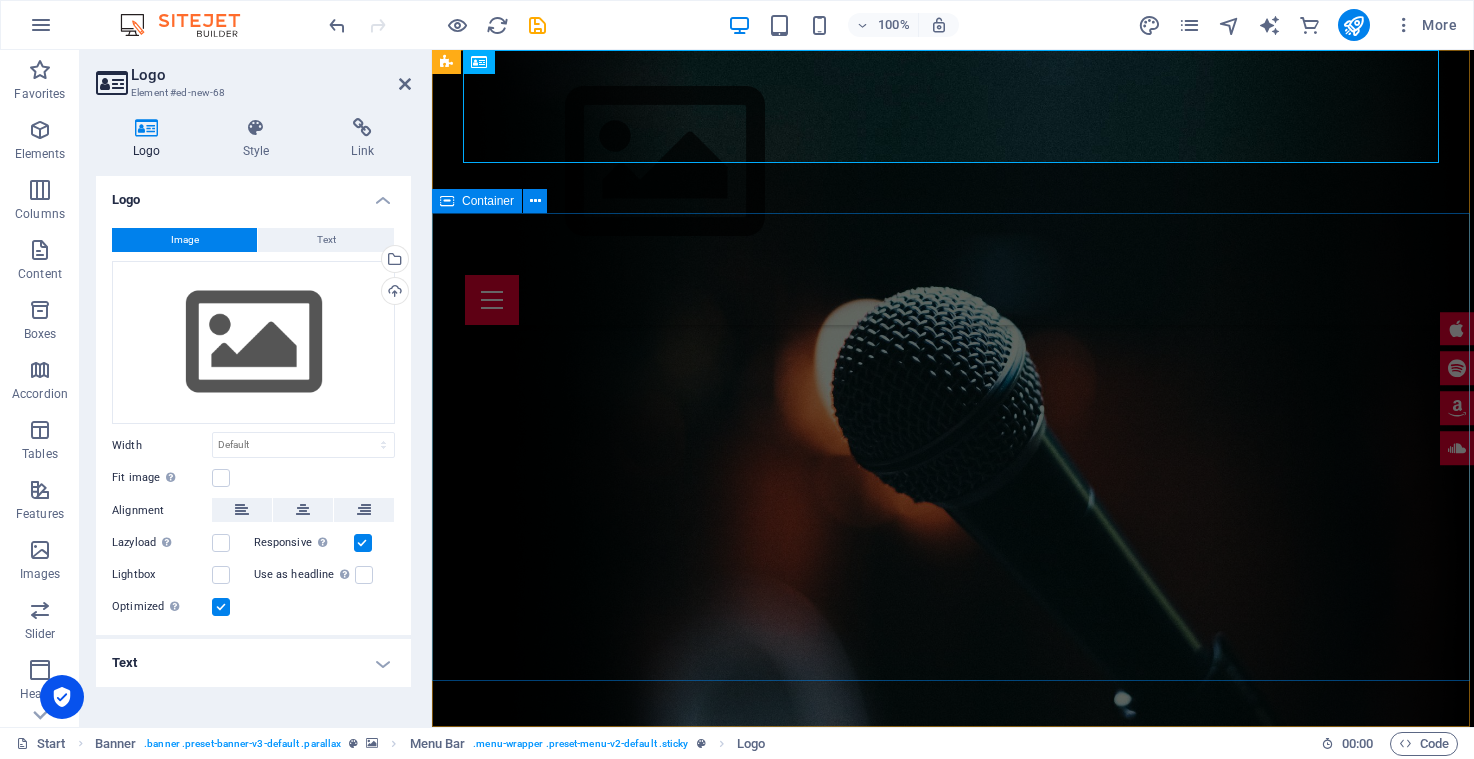 scroll, scrollTop: 0, scrollLeft: 0, axis: both 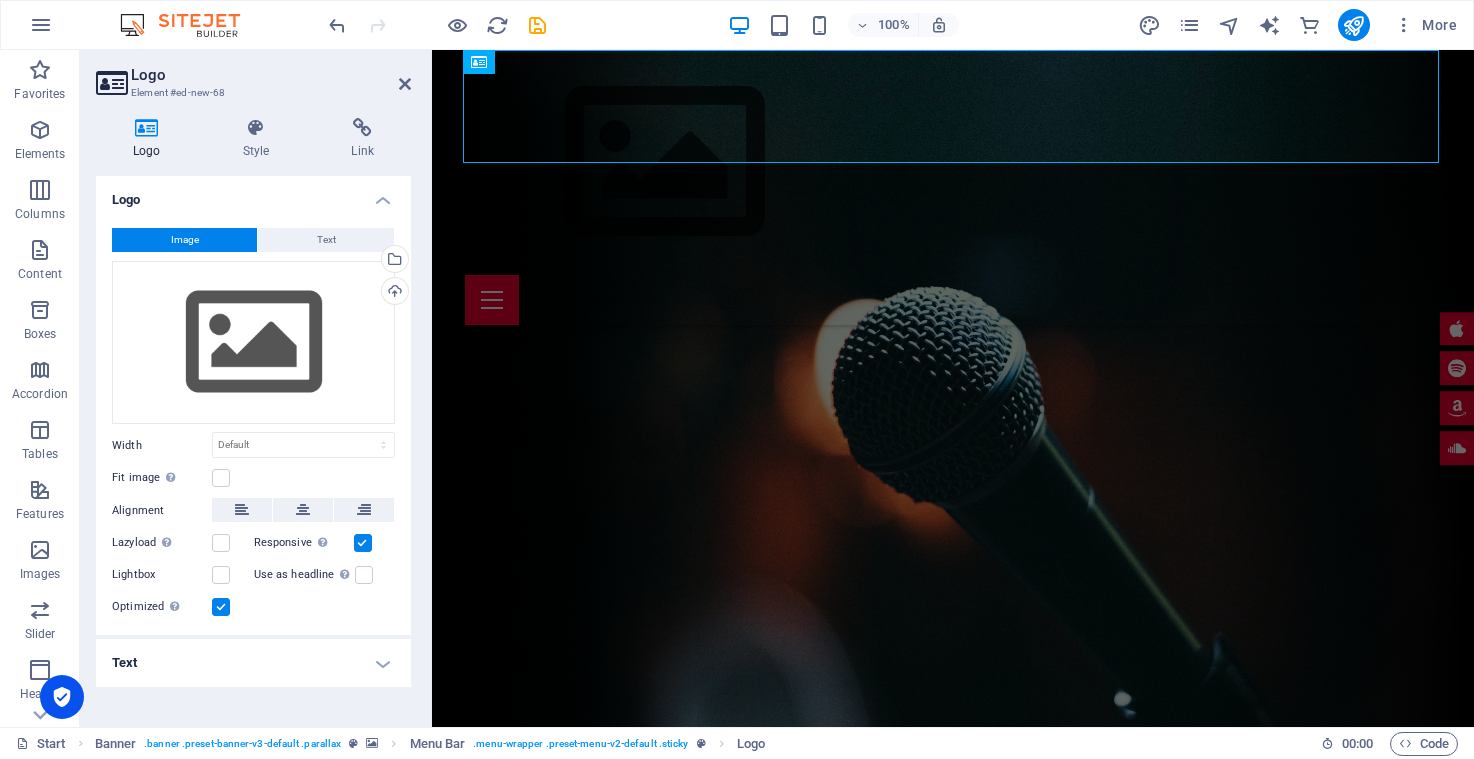 click on "Text" at bounding box center (253, 663) 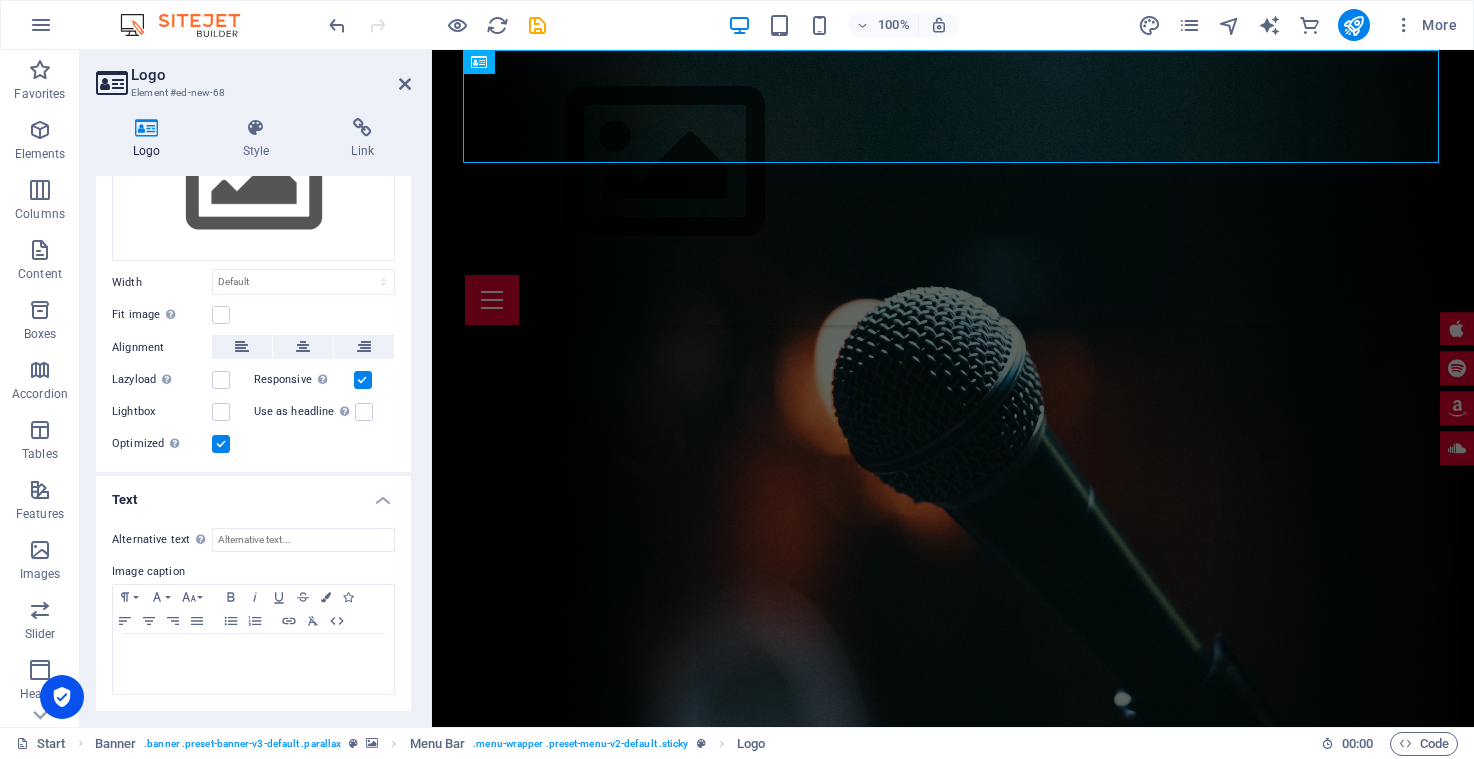 scroll, scrollTop: 161, scrollLeft: 0, axis: vertical 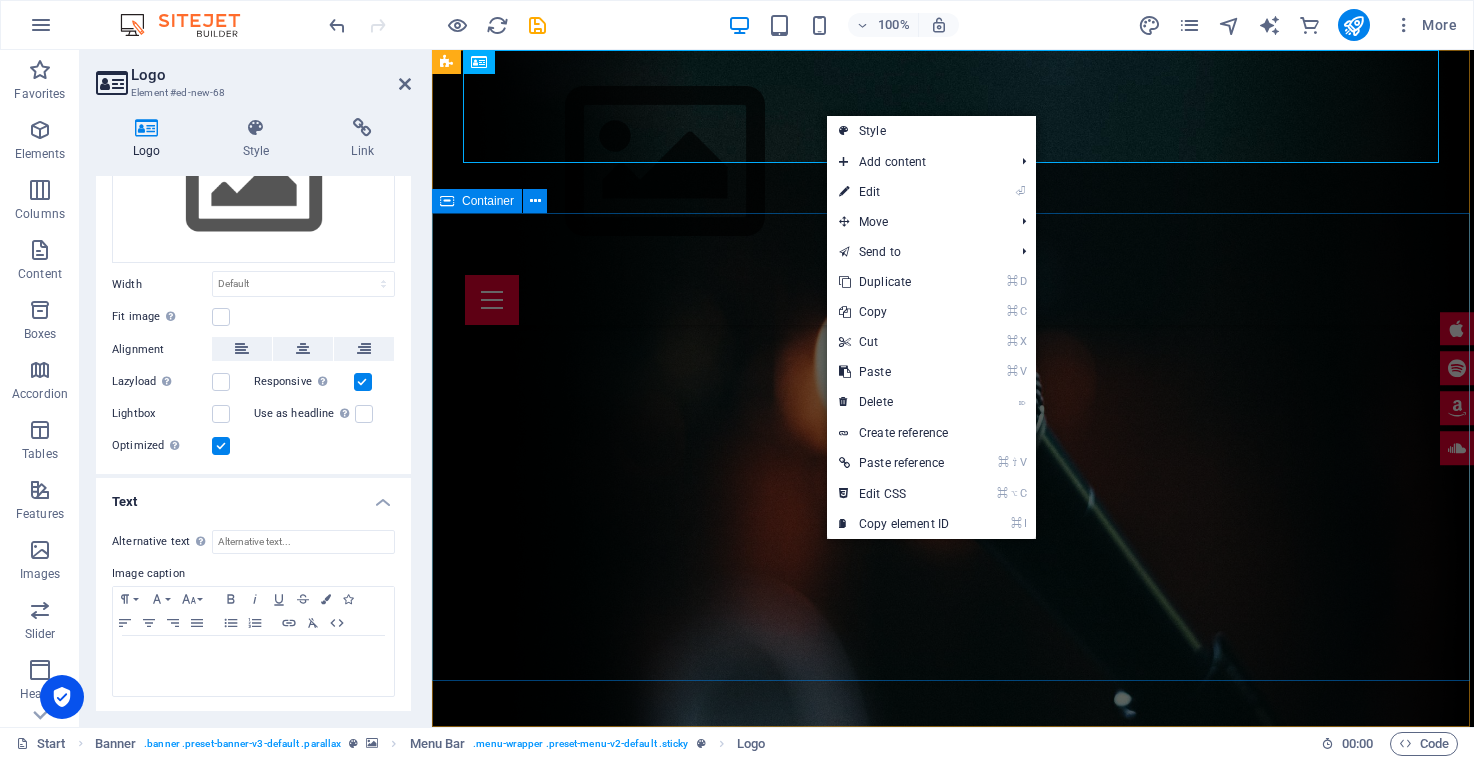 click at bounding box center (953, 1080) 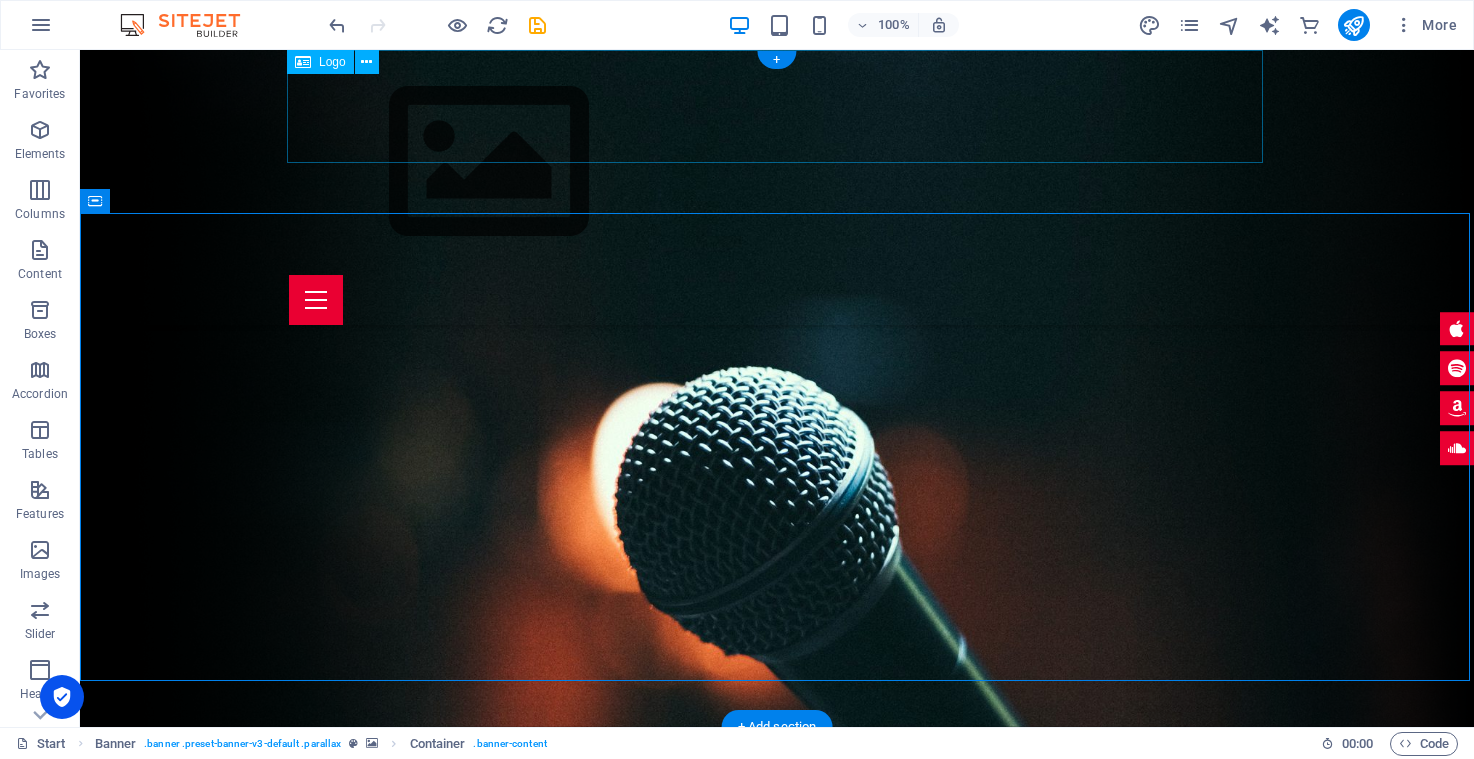 click at bounding box center [777, 162] 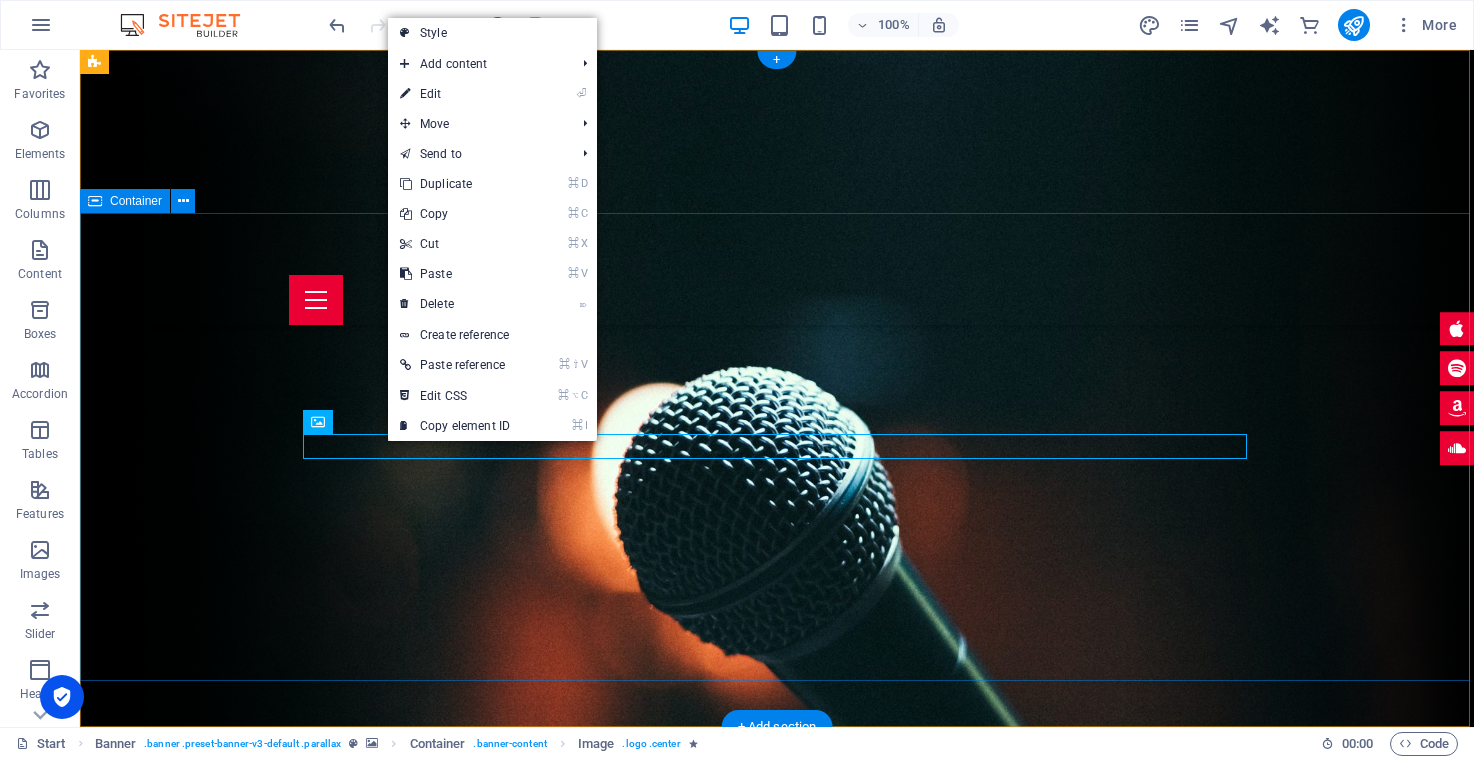 click at bounding box center (777, 1080) 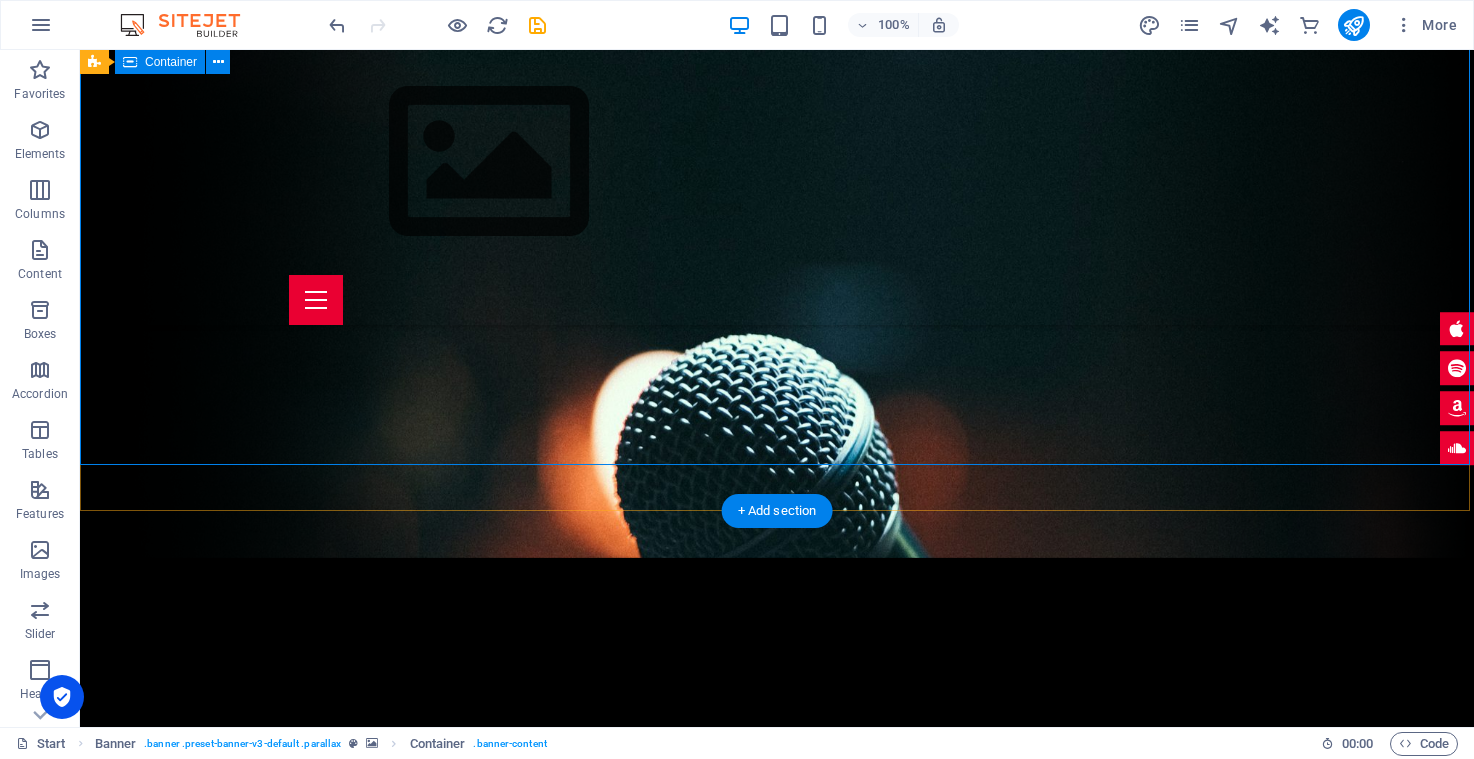 scroll, scrollTop: 77, scrollLeft: 0, axis: vertical 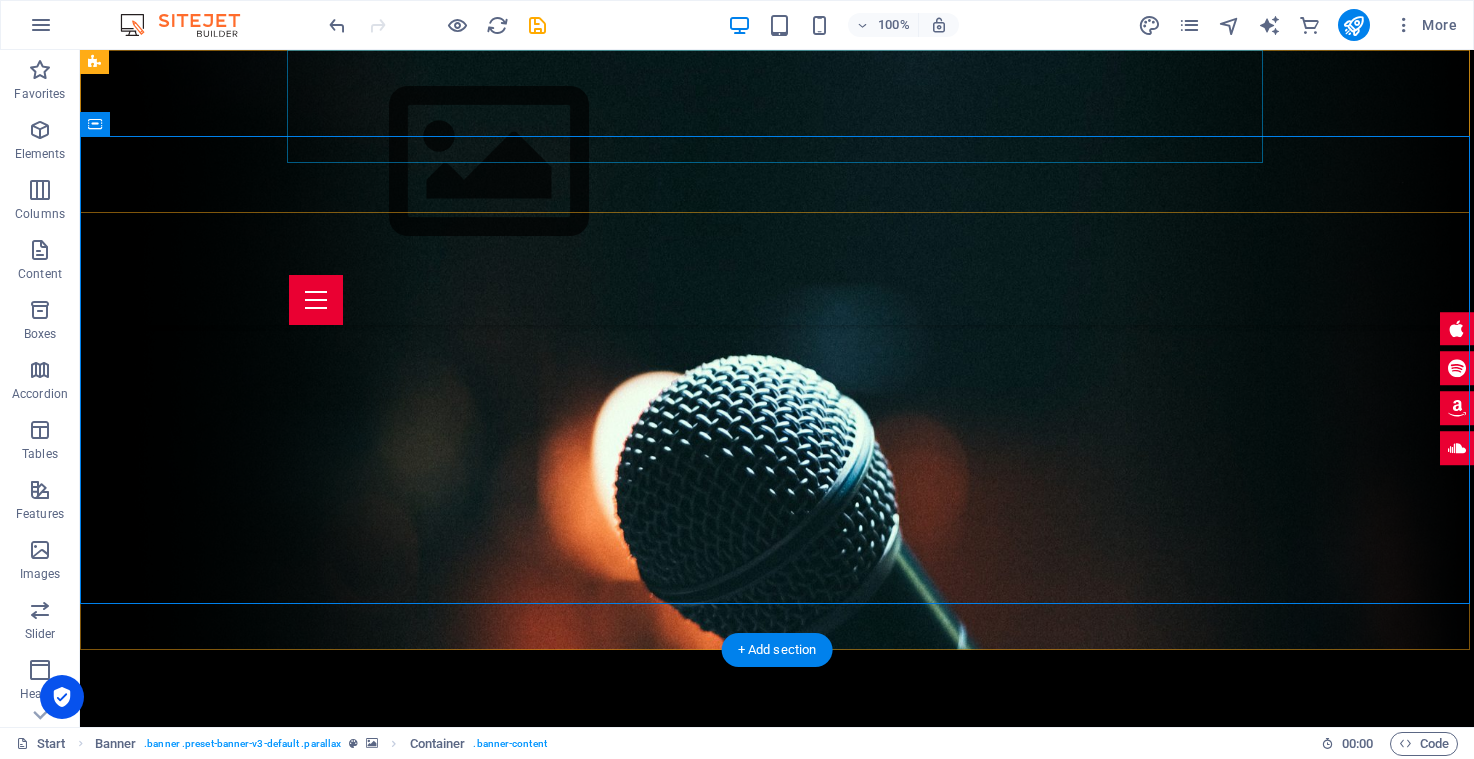 click at bounding box center [777, 162] 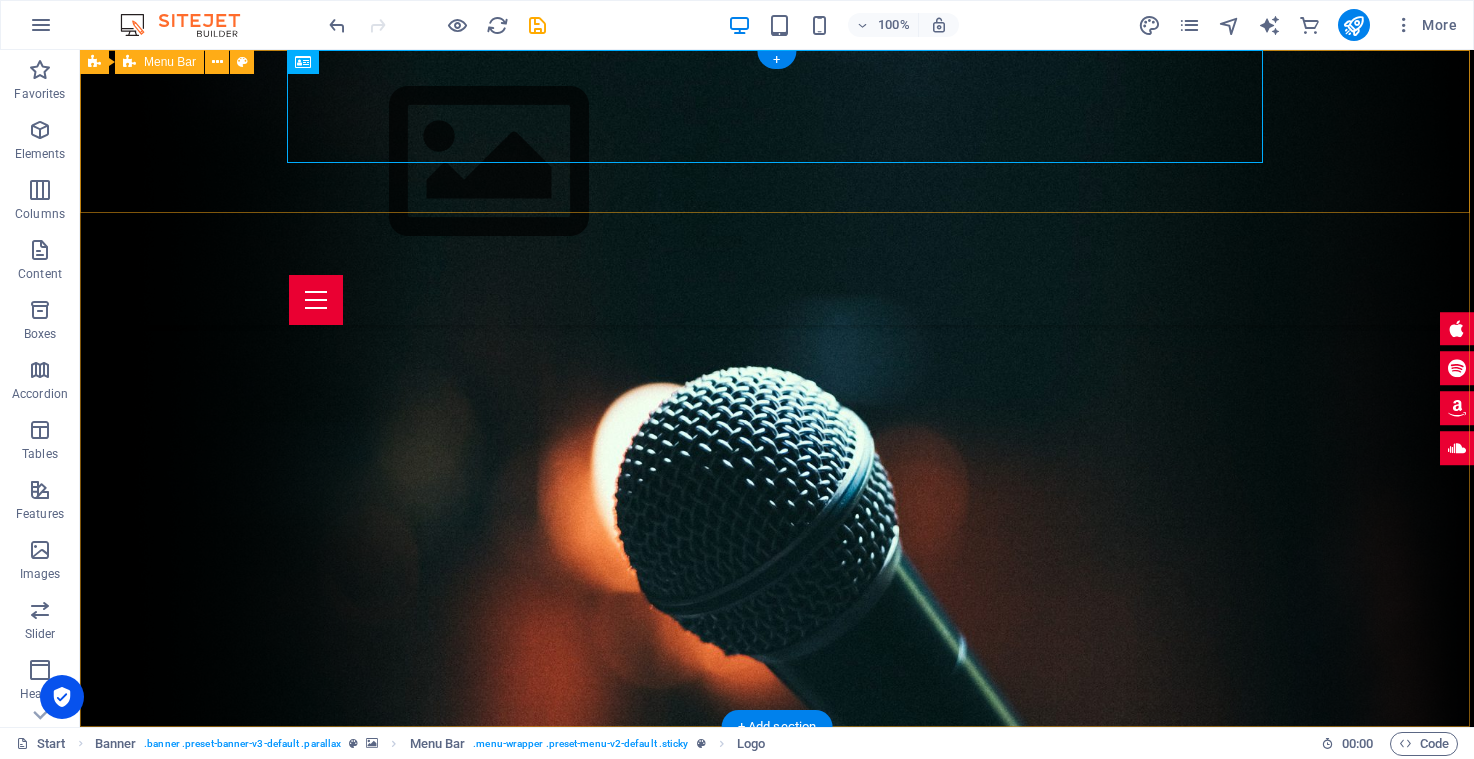 scroll, scrollTop: 0, scrollLeft: 0, axis: both 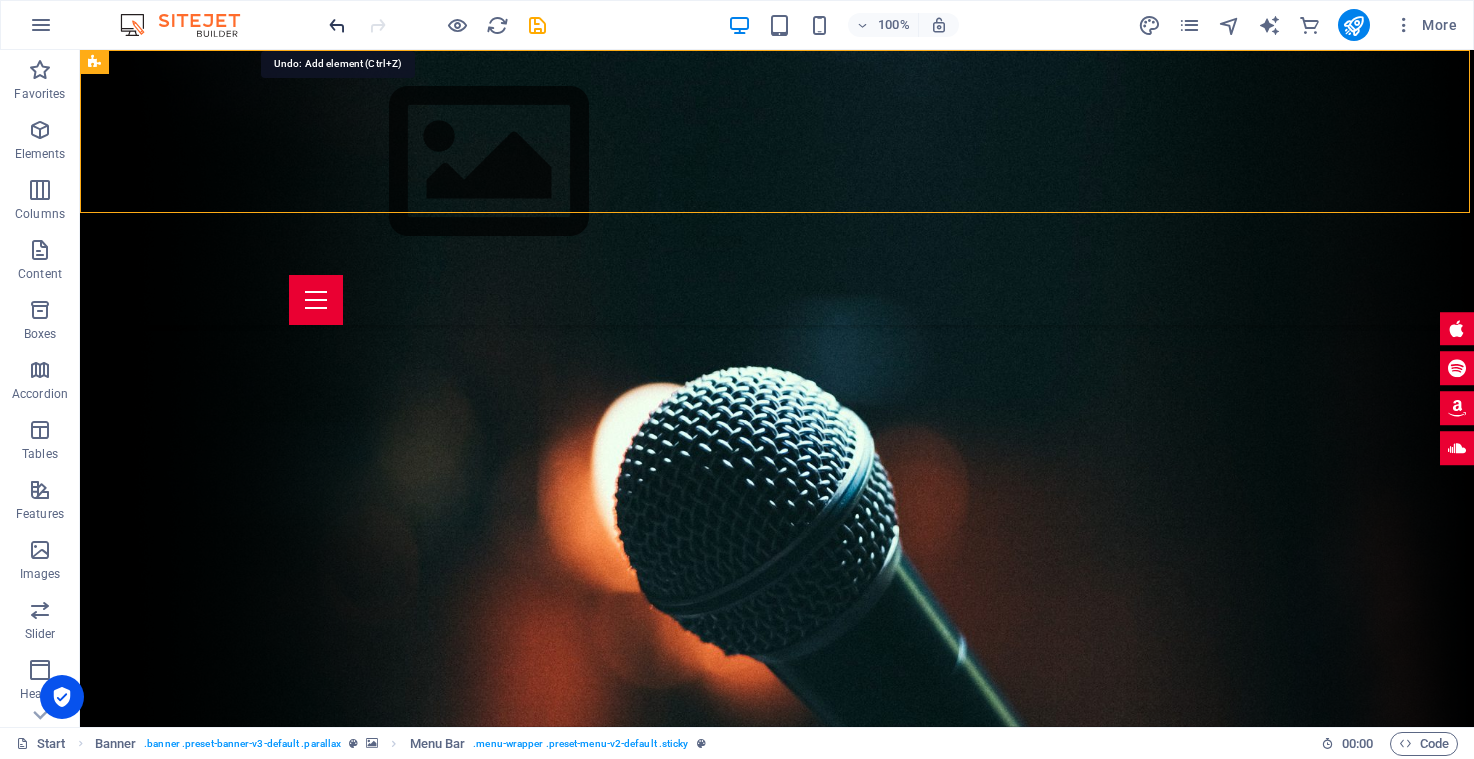 click at bounding box center (337, 25) 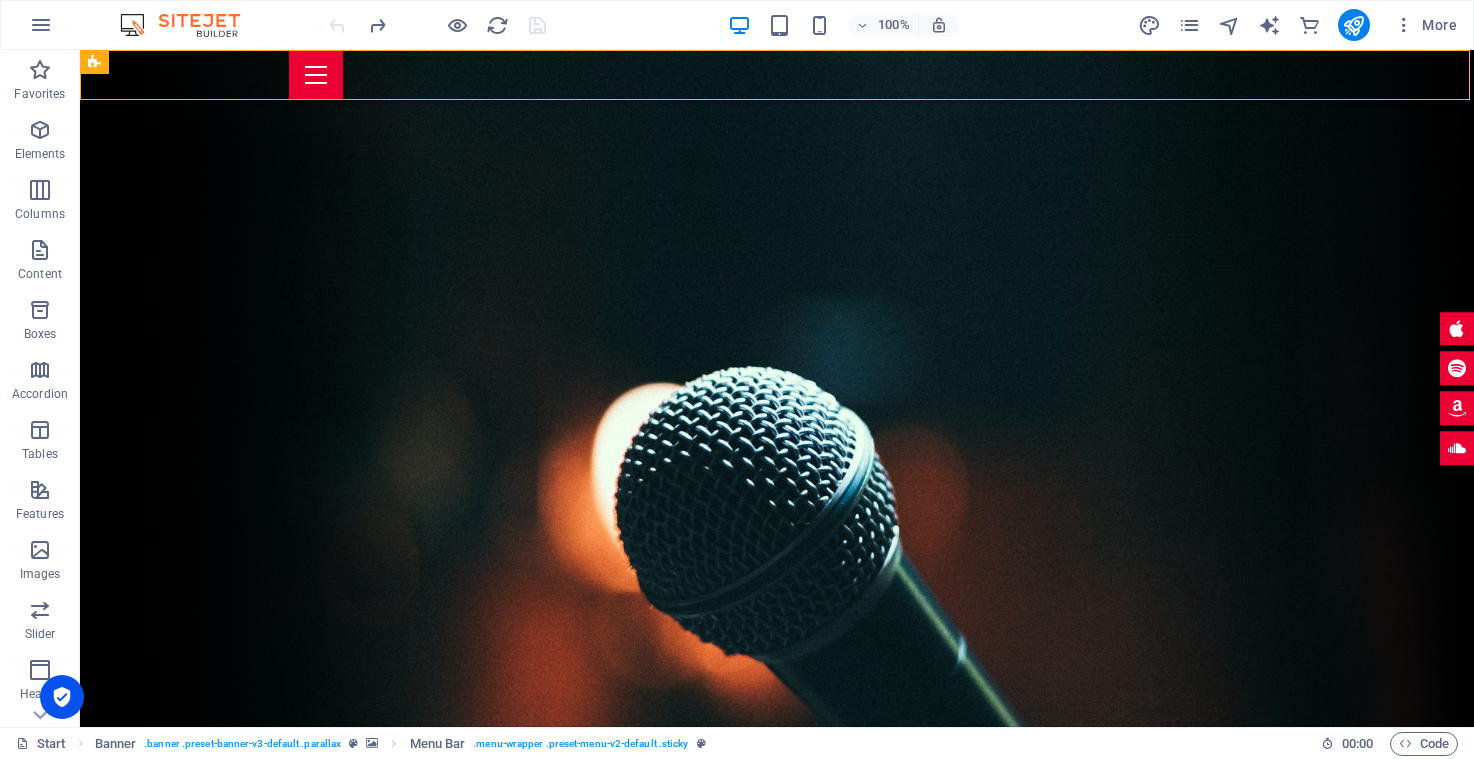 click at bounding box center (437, 25) 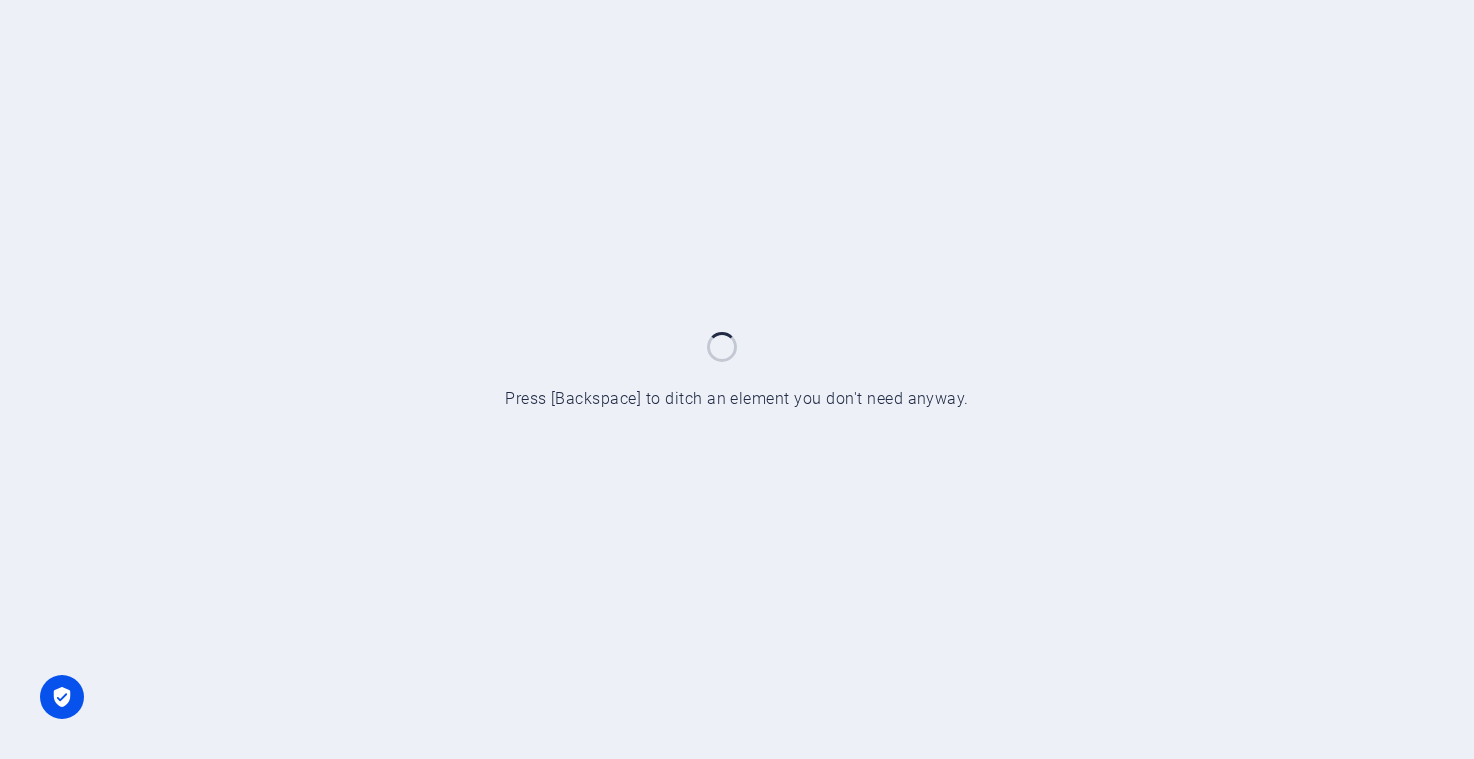 scroll, scrollTop: 0, scrollLeft: 0, axis: both 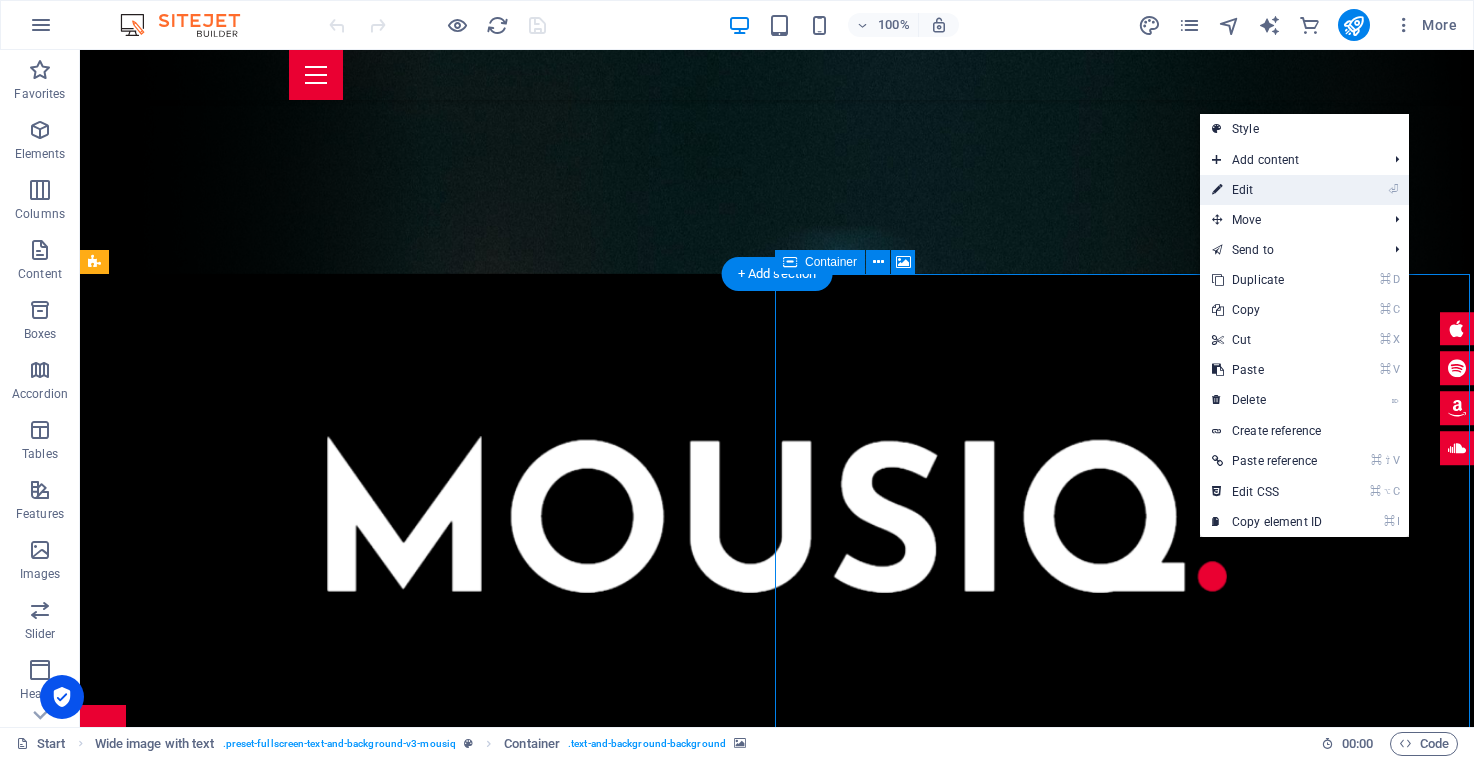 click on "⏎  Edit" at bounding box center [1267, 190] 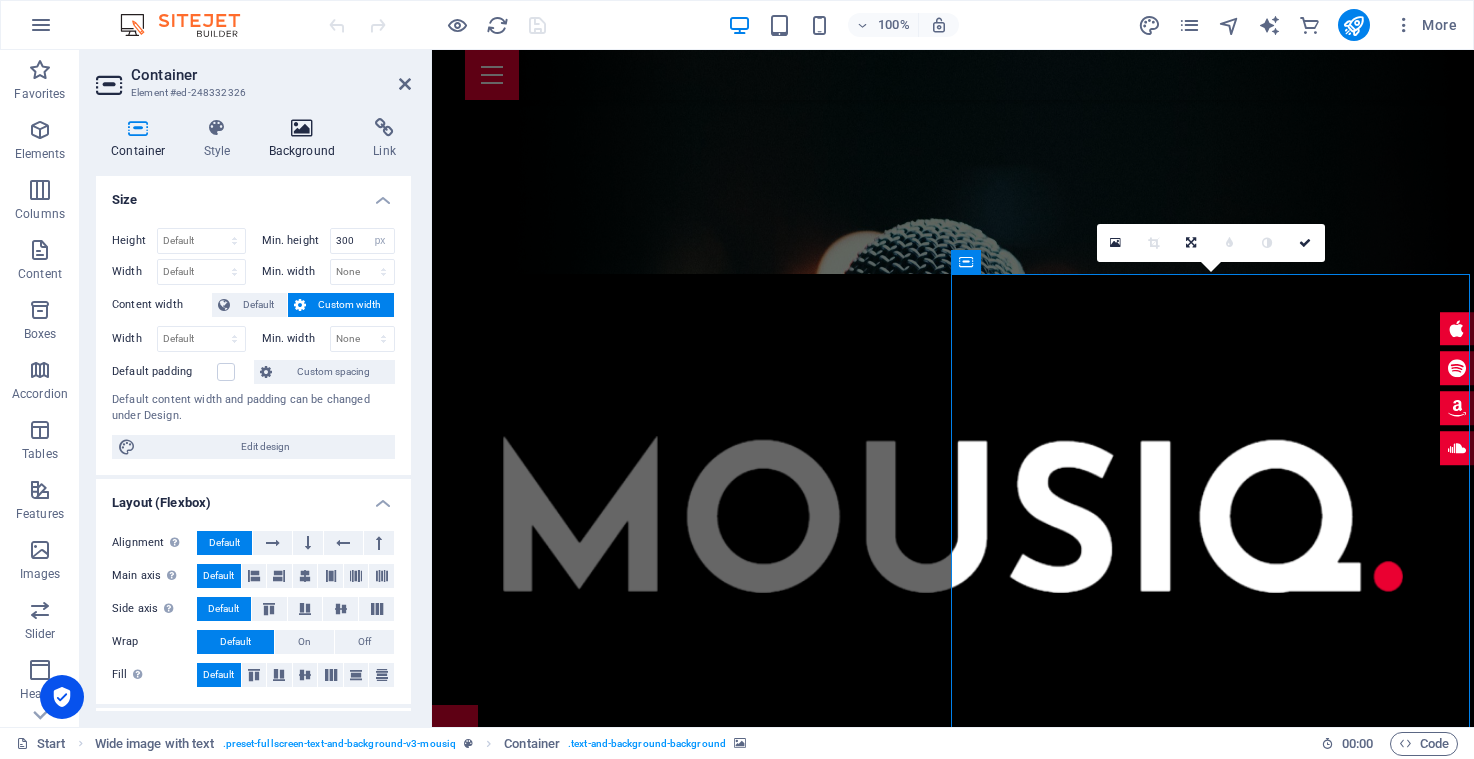 click at bounding box center (302, 128) 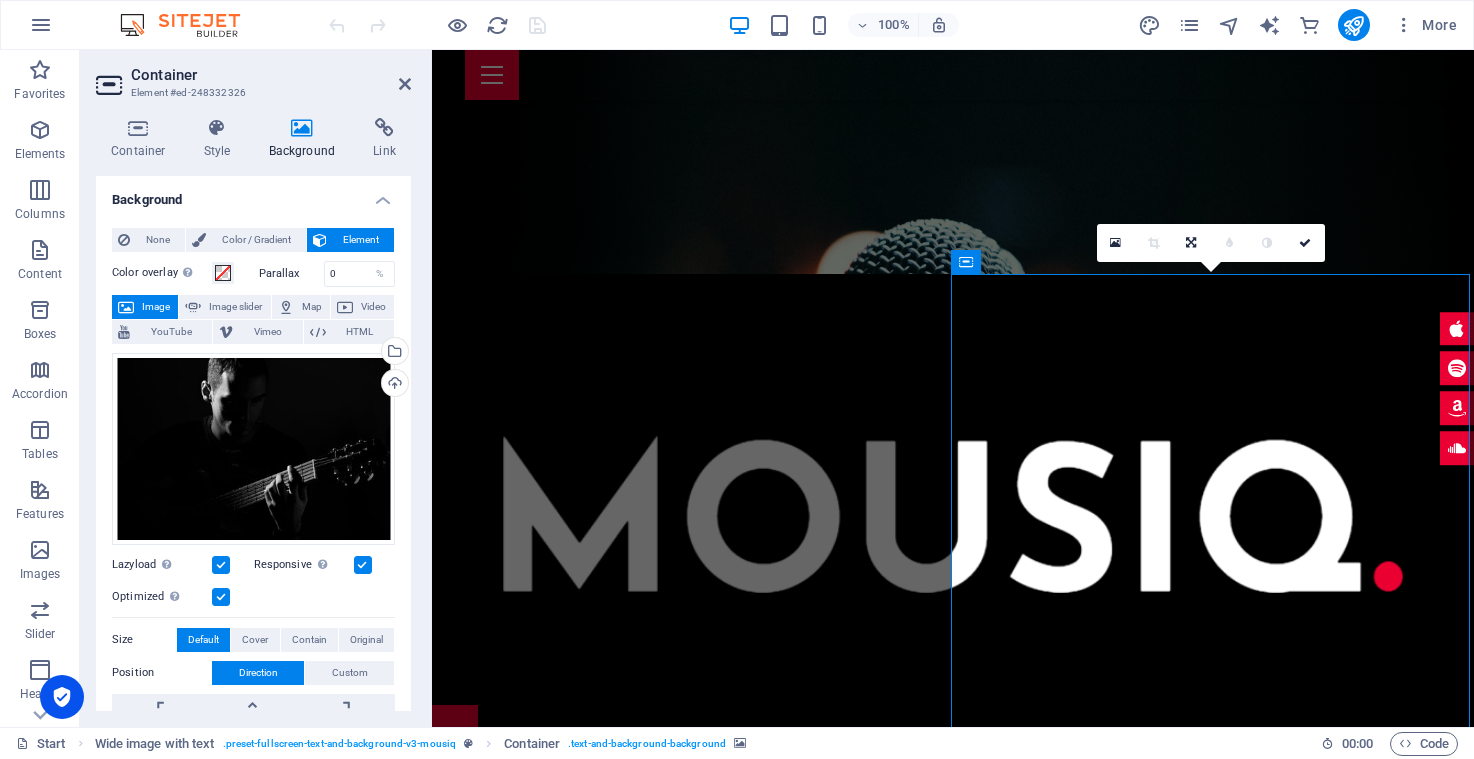 click on "Image" at bounding box center (156, 307) 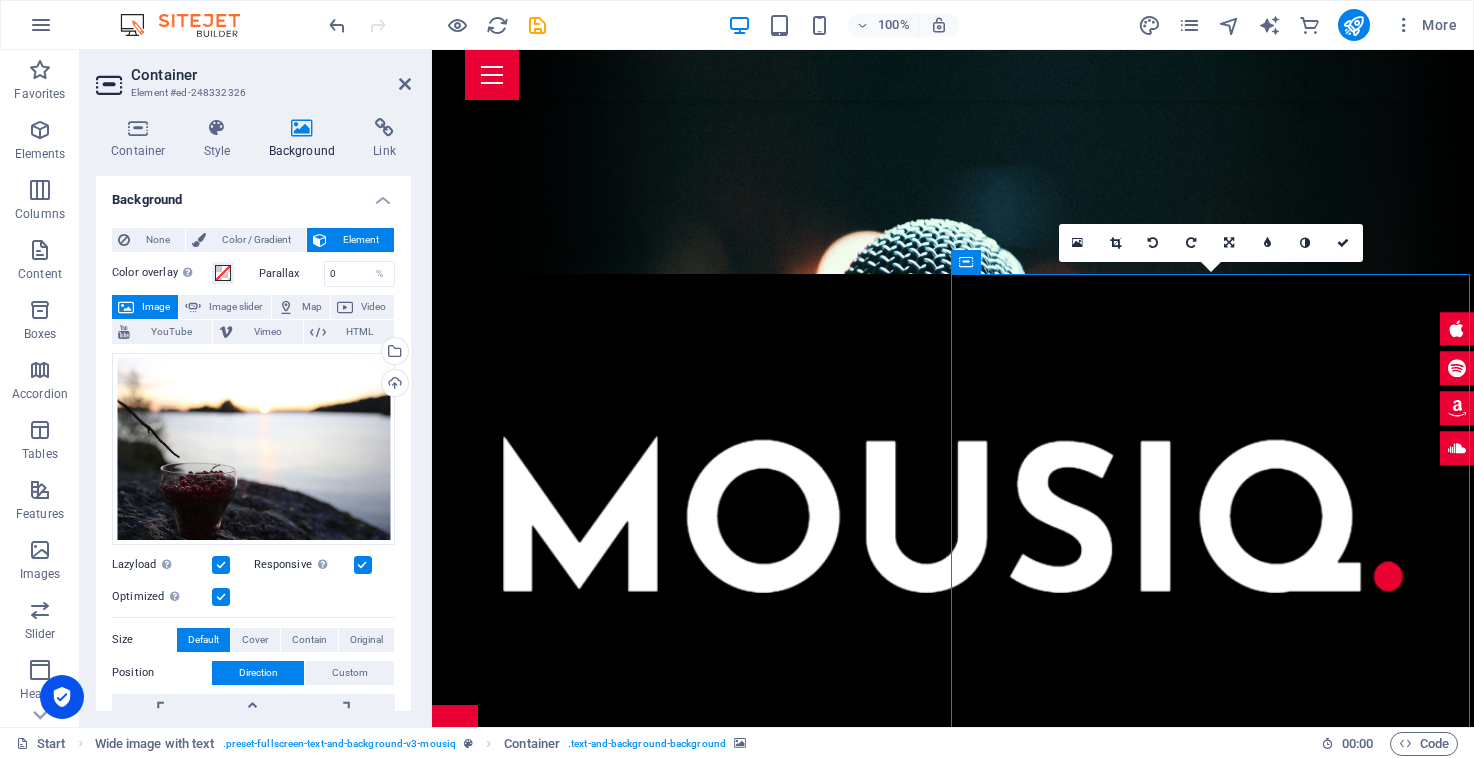 scroll, scrollTop: 0, scrollLeft: 0, axis: both 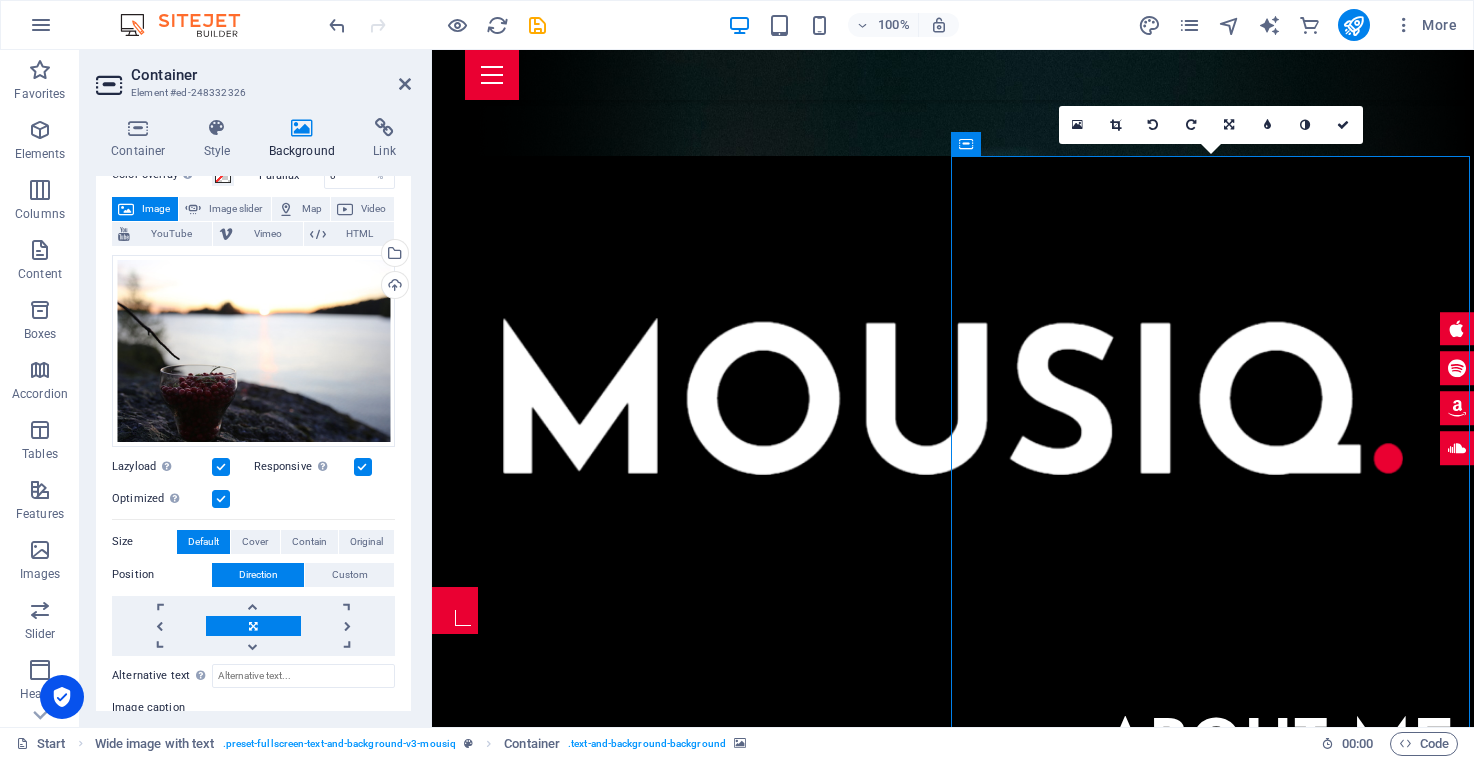 click at bounding box center [221, 467] 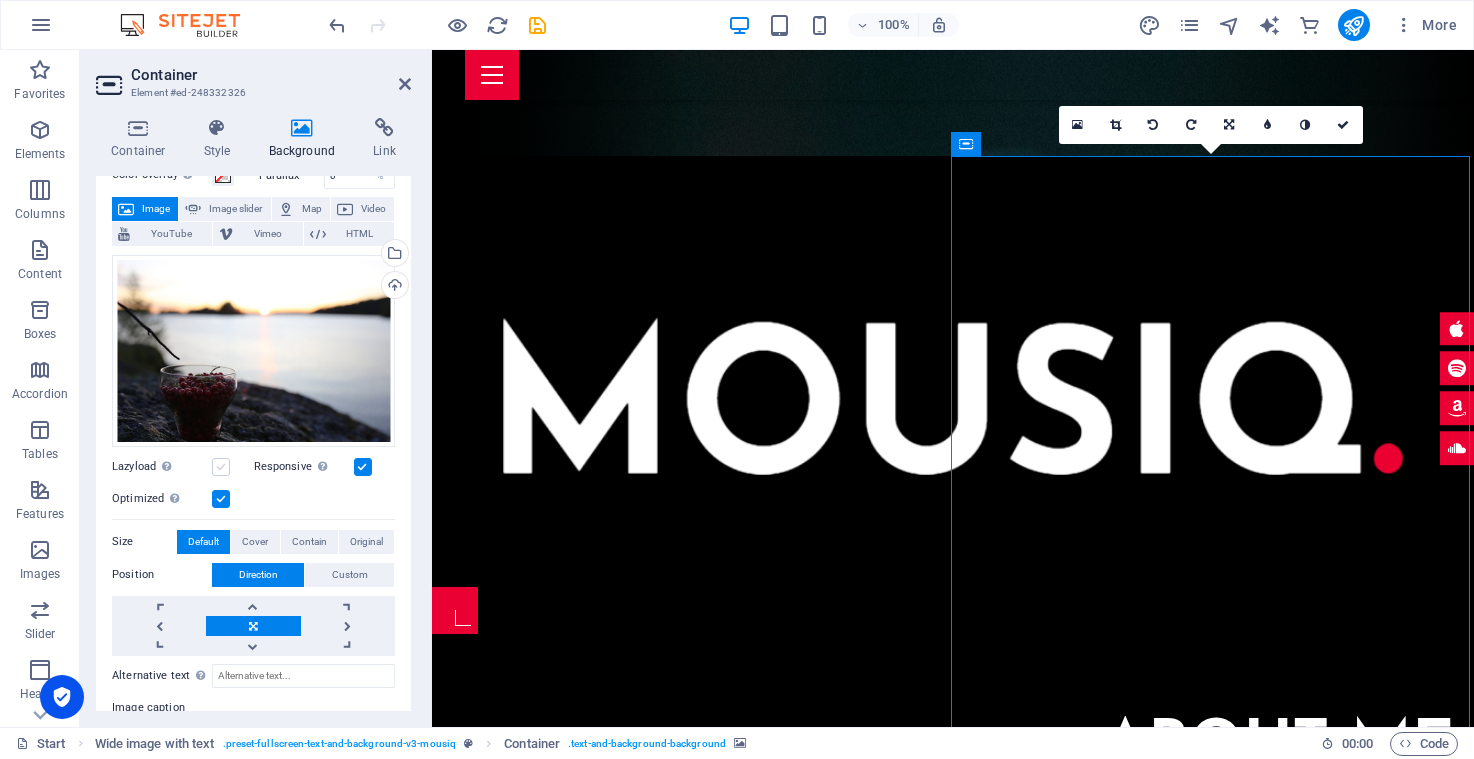 click at bounding box center [221, 467] 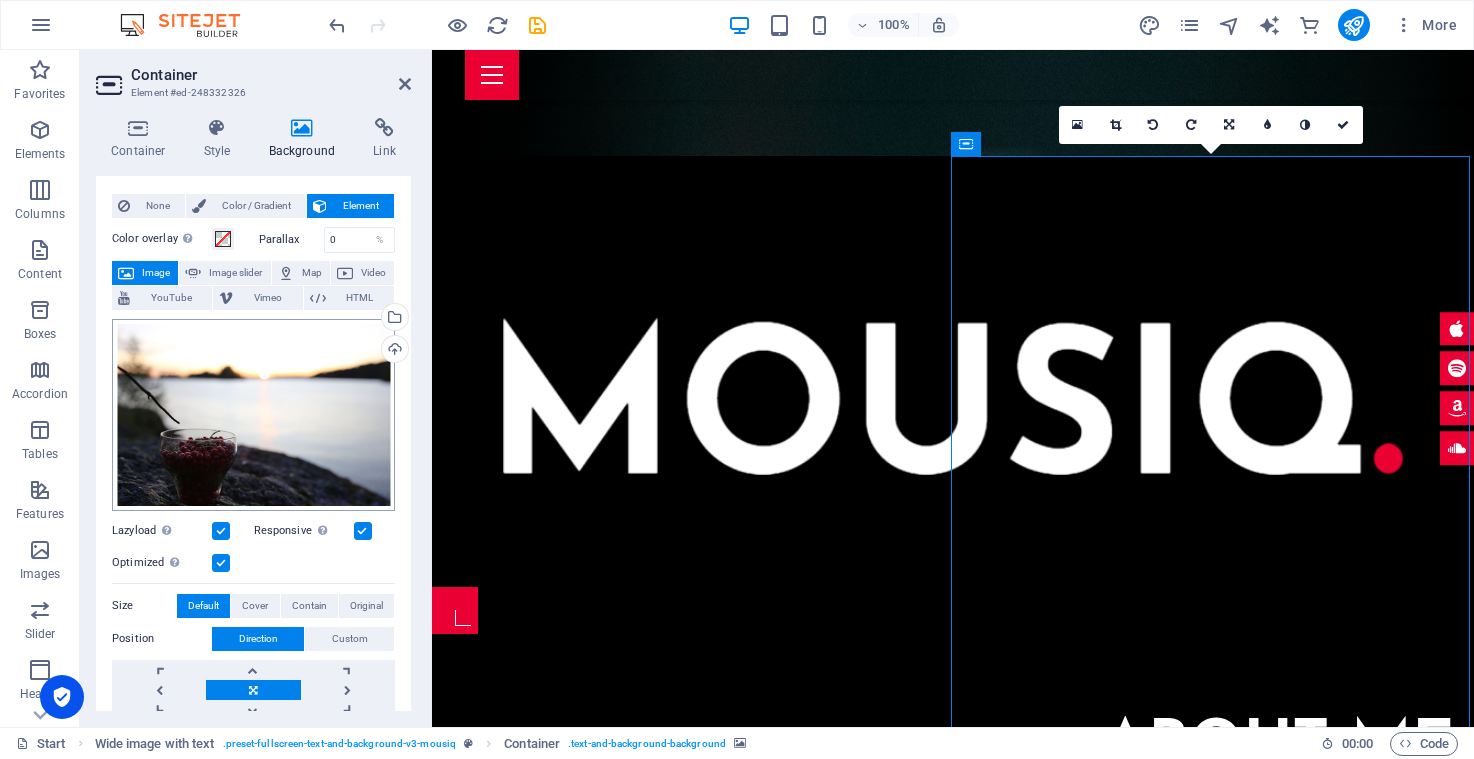 scroll, scrollTop: 28, scrollLeft: 0, axis: vertical 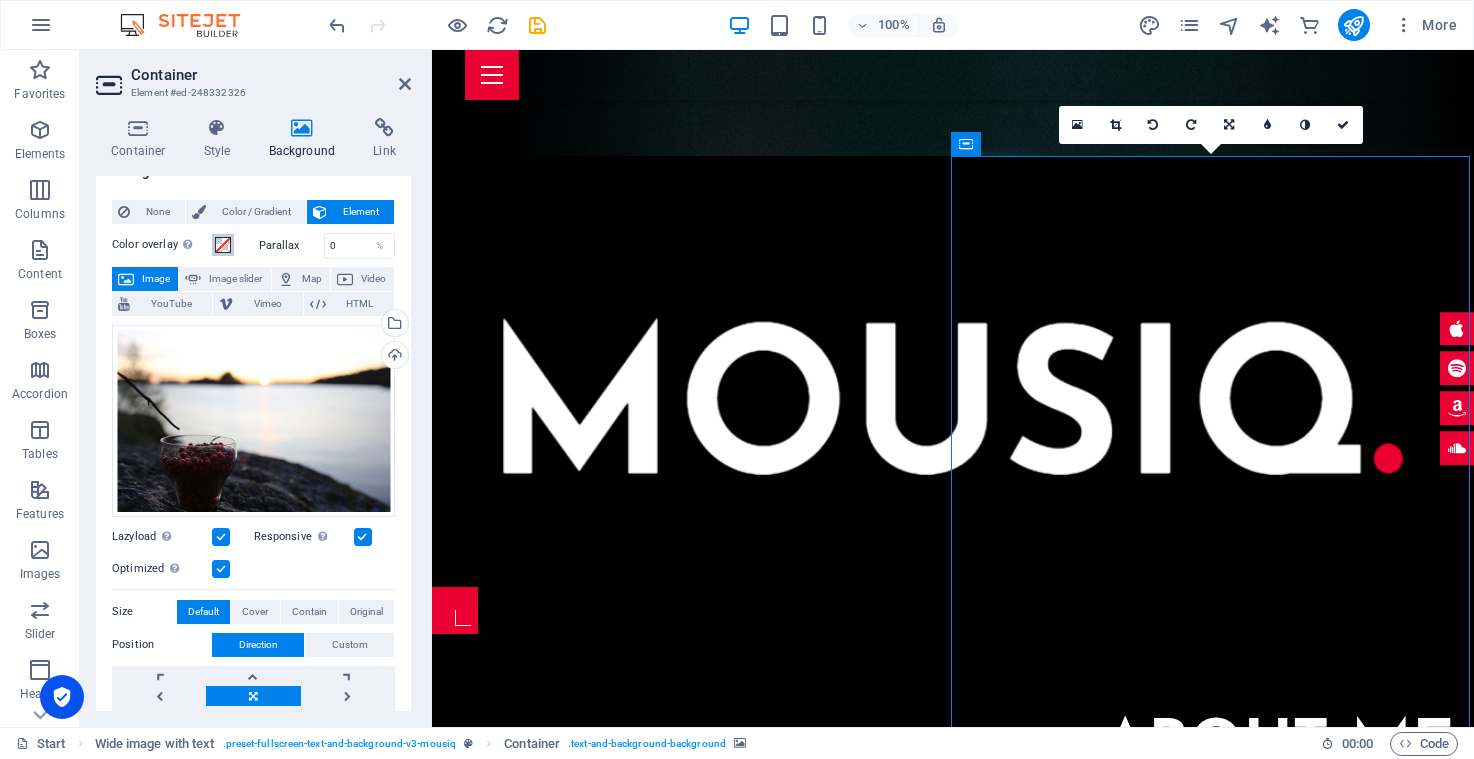click at bounding box center (223, 245) 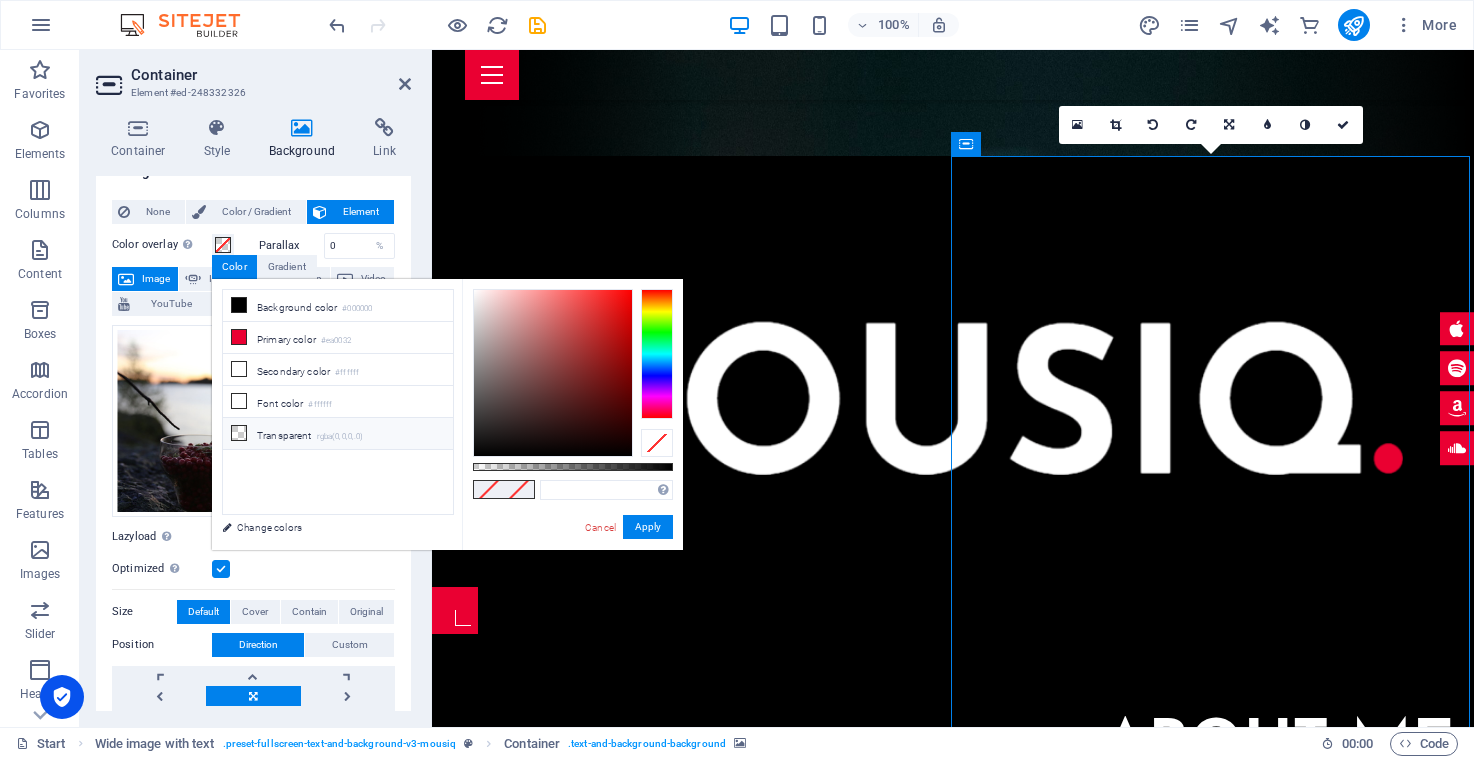 click on "rgba(0,0,0,.0)" at bounding box center [340, 437] 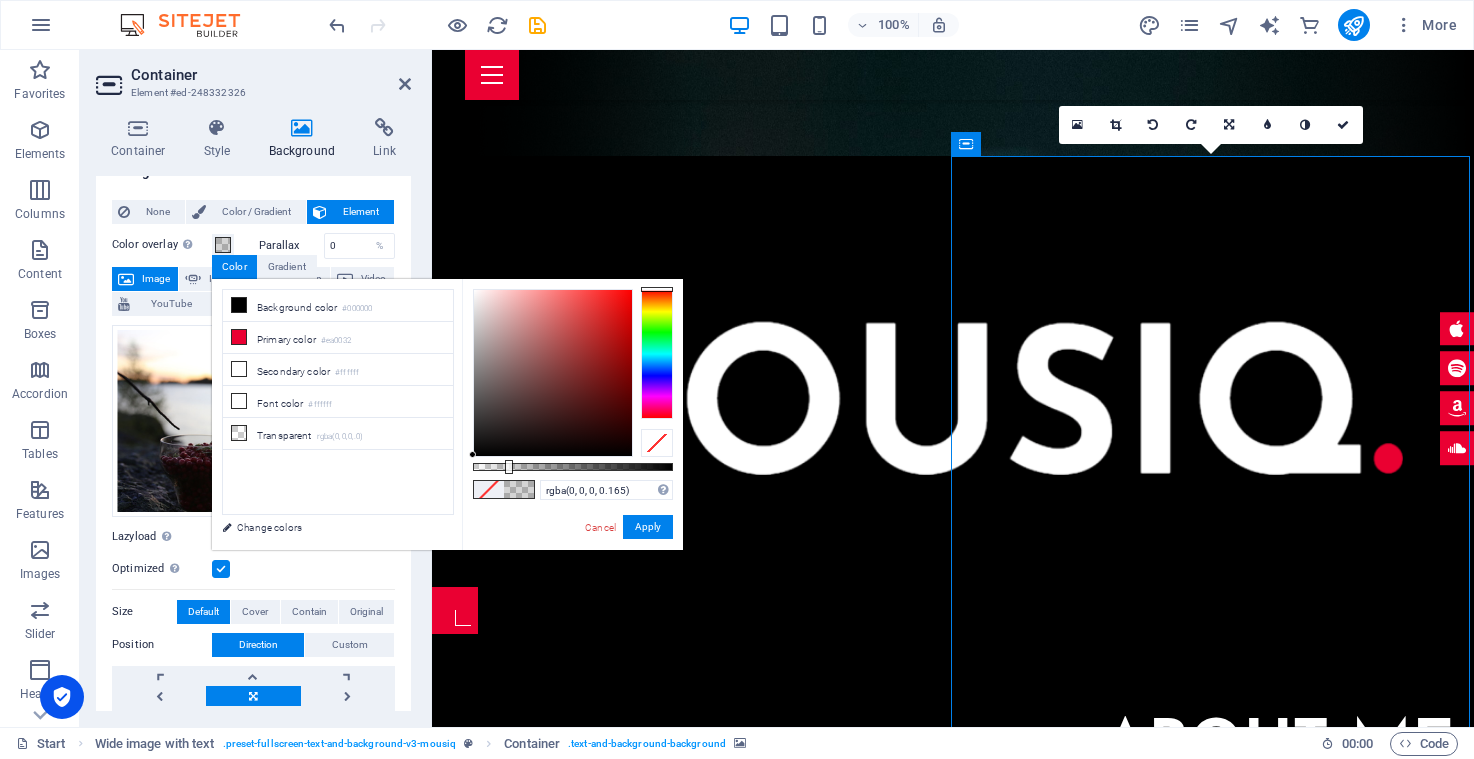 type on "rgba(0, 0, 0, 0.16)" 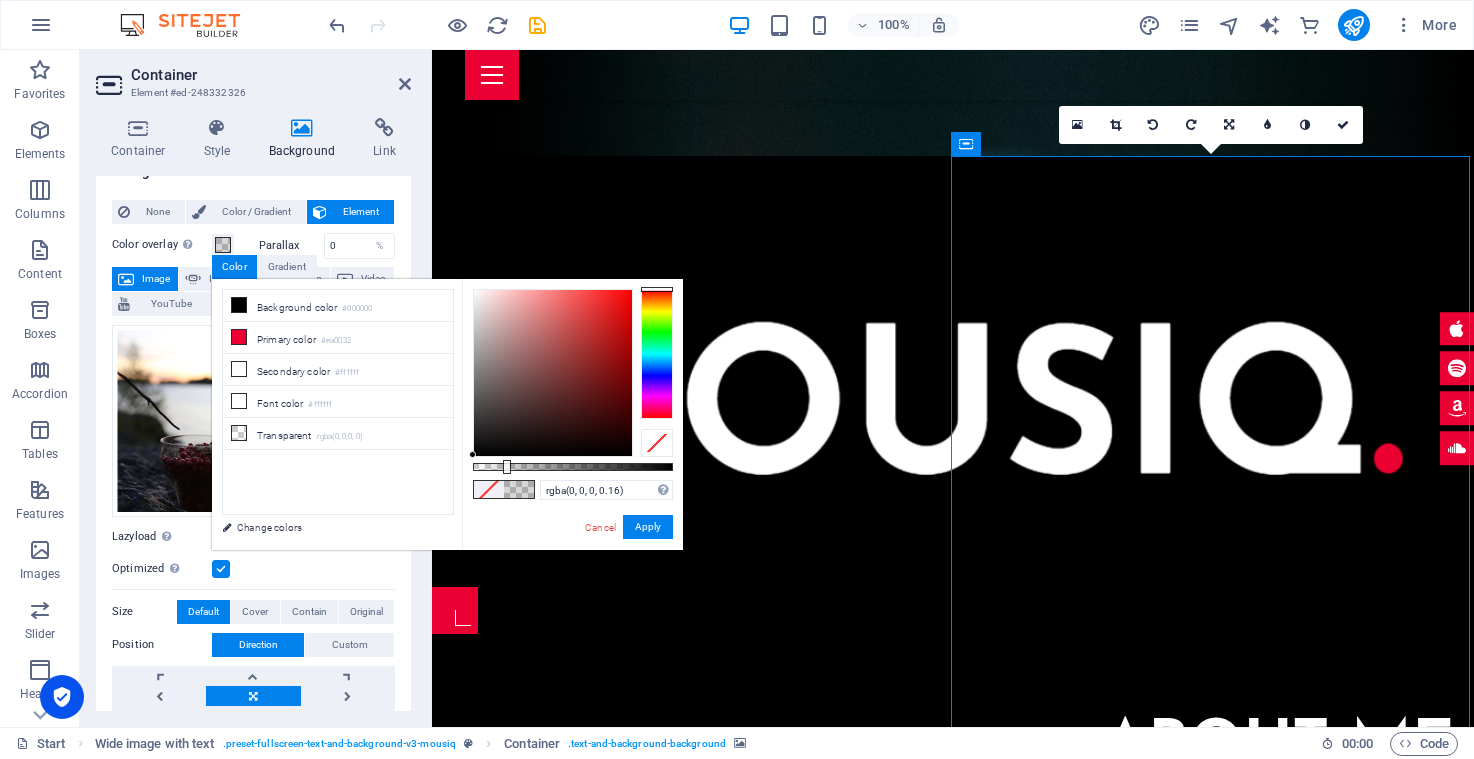 drag, startPoint x: 475, startPoint y: 465, endPoint x: 505, endPoint y: 464, distance: 30.016663 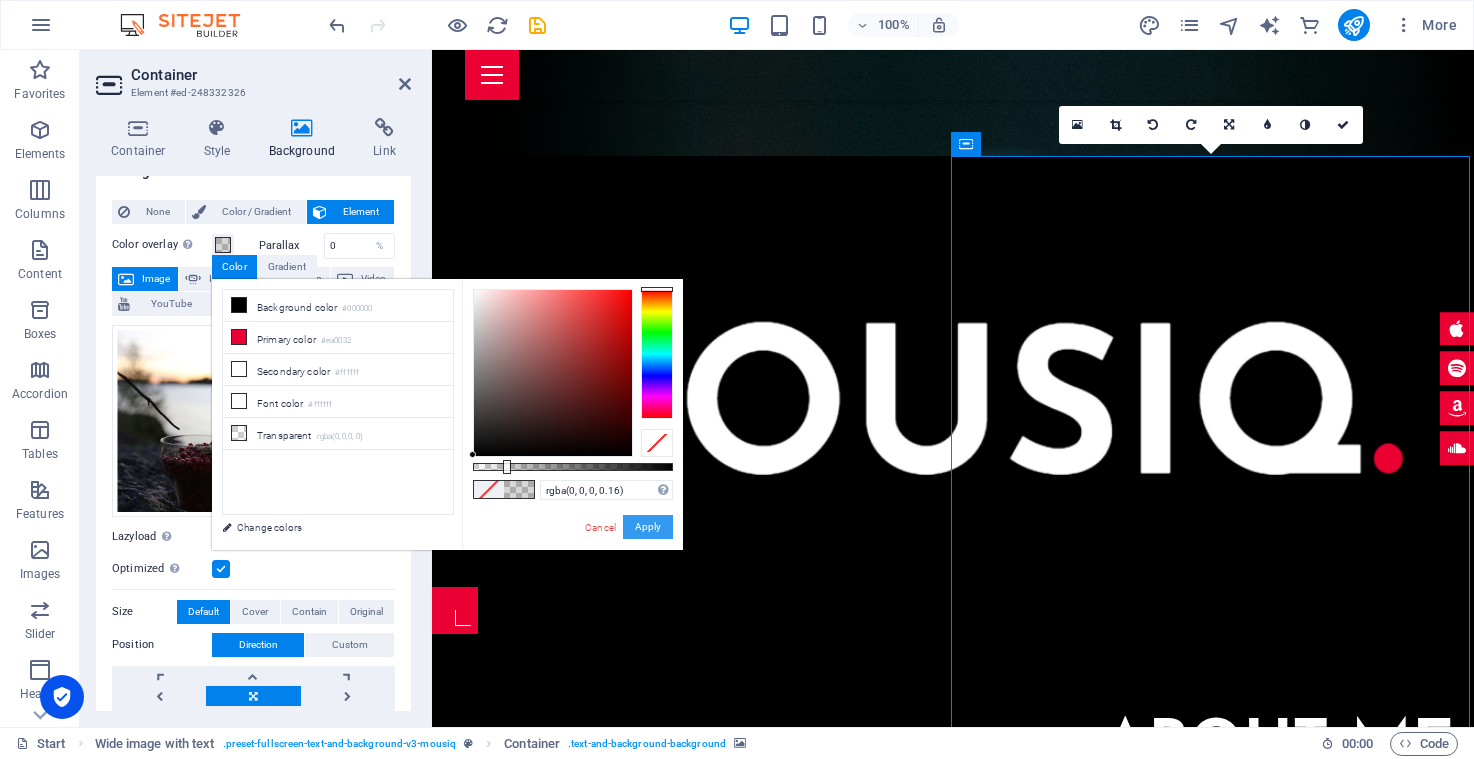 click on "Apply" at bounding box center (648, 527) 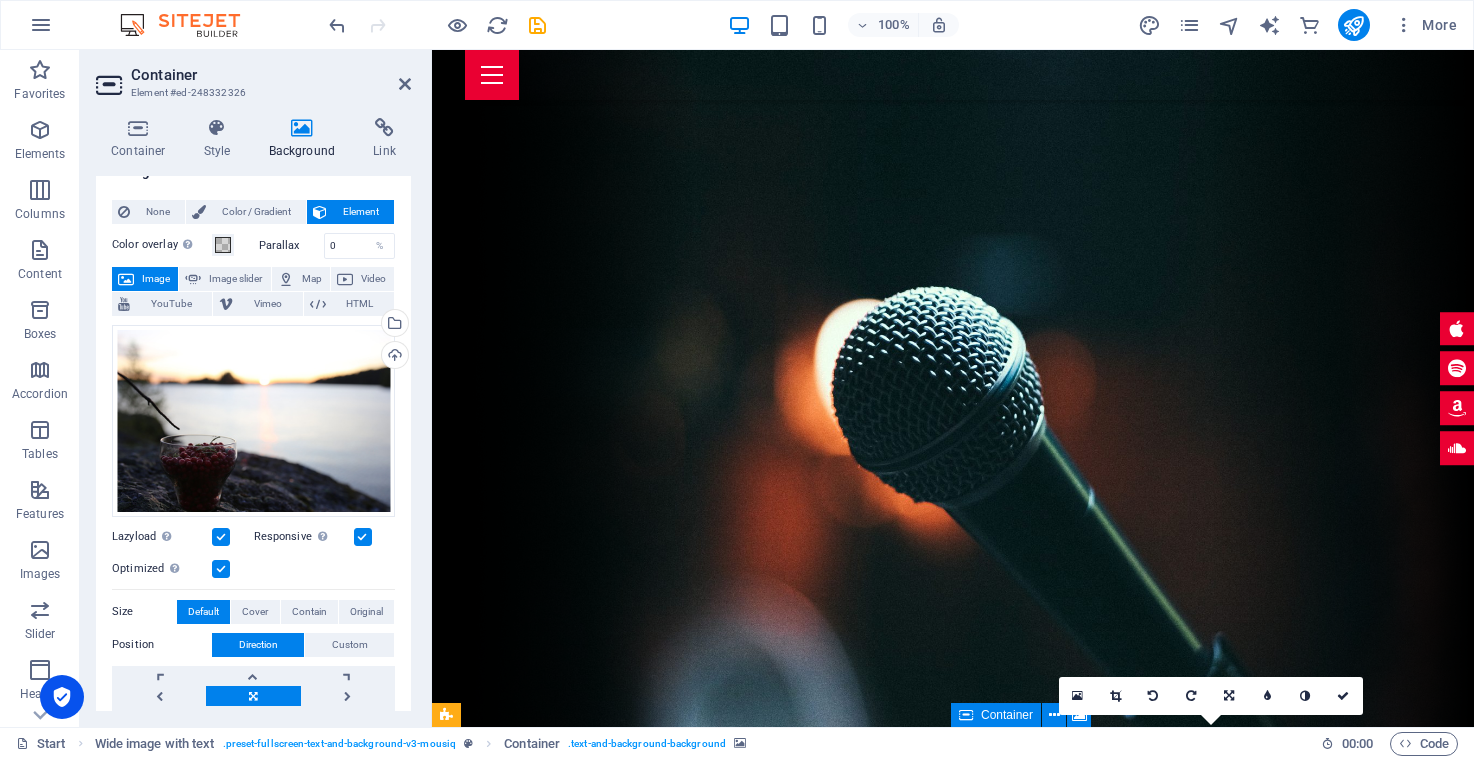 scroll, scrollTop: 0, scrollLeft: 0, axis: both 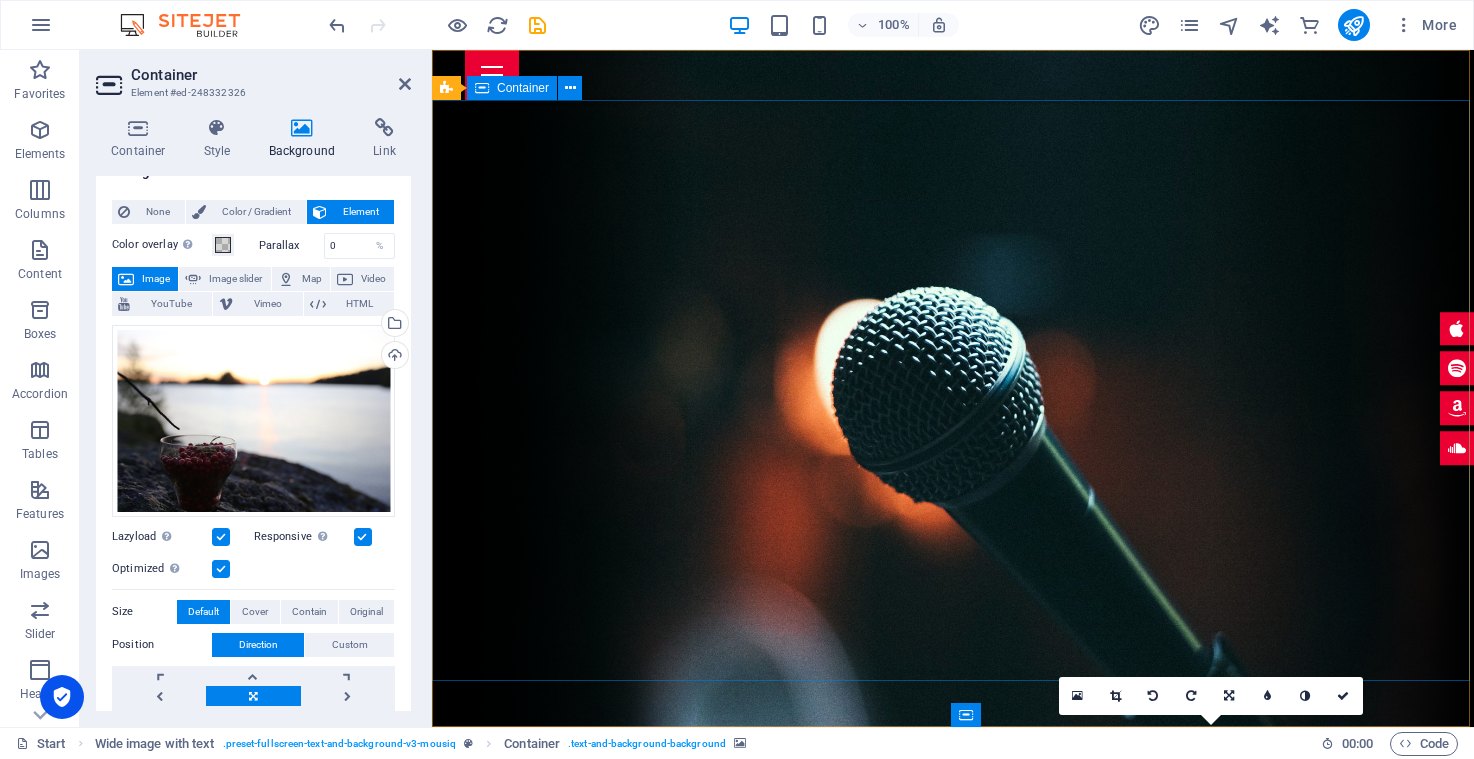 click at bounding box center [953, 967] 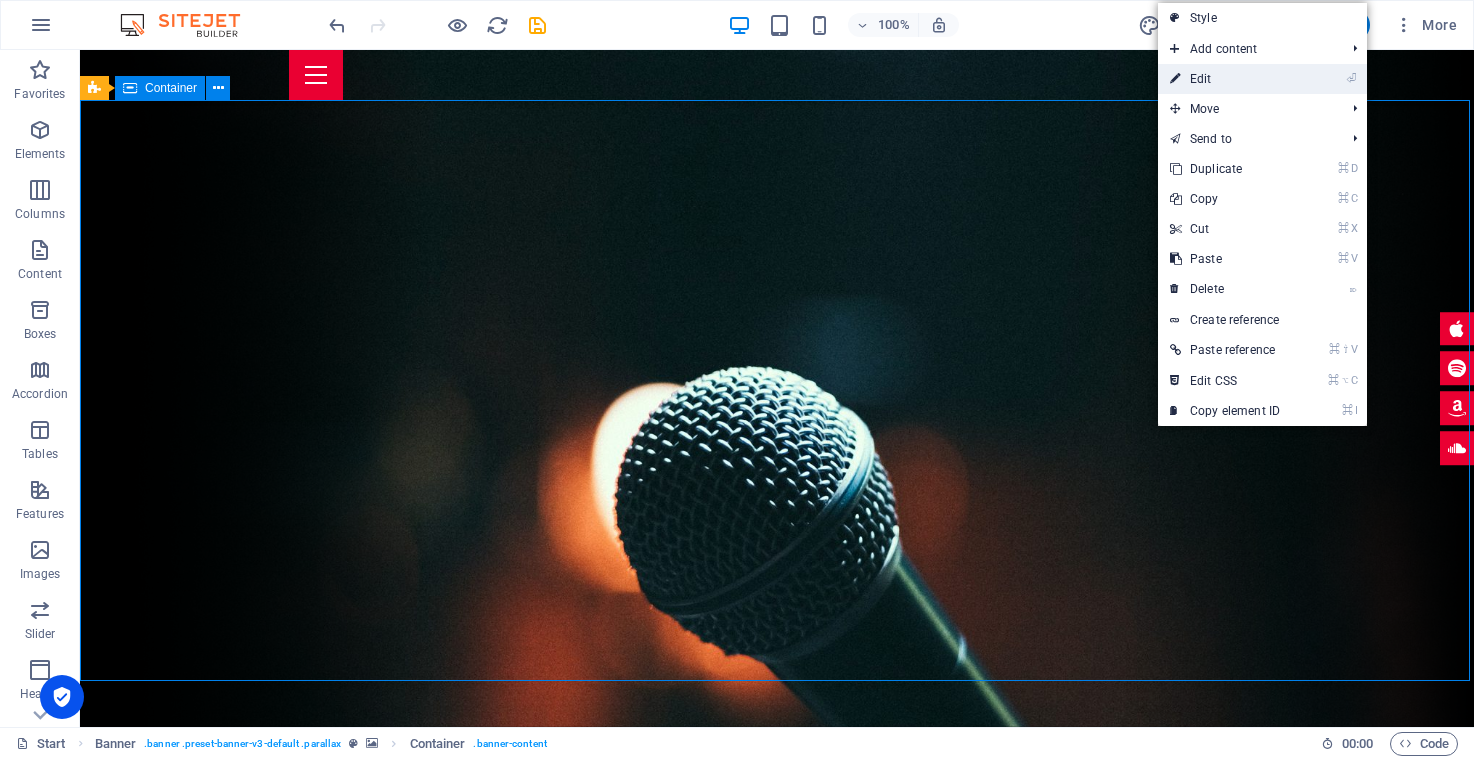 click on "⏎  Edit" at bounding box center (1225, 79) 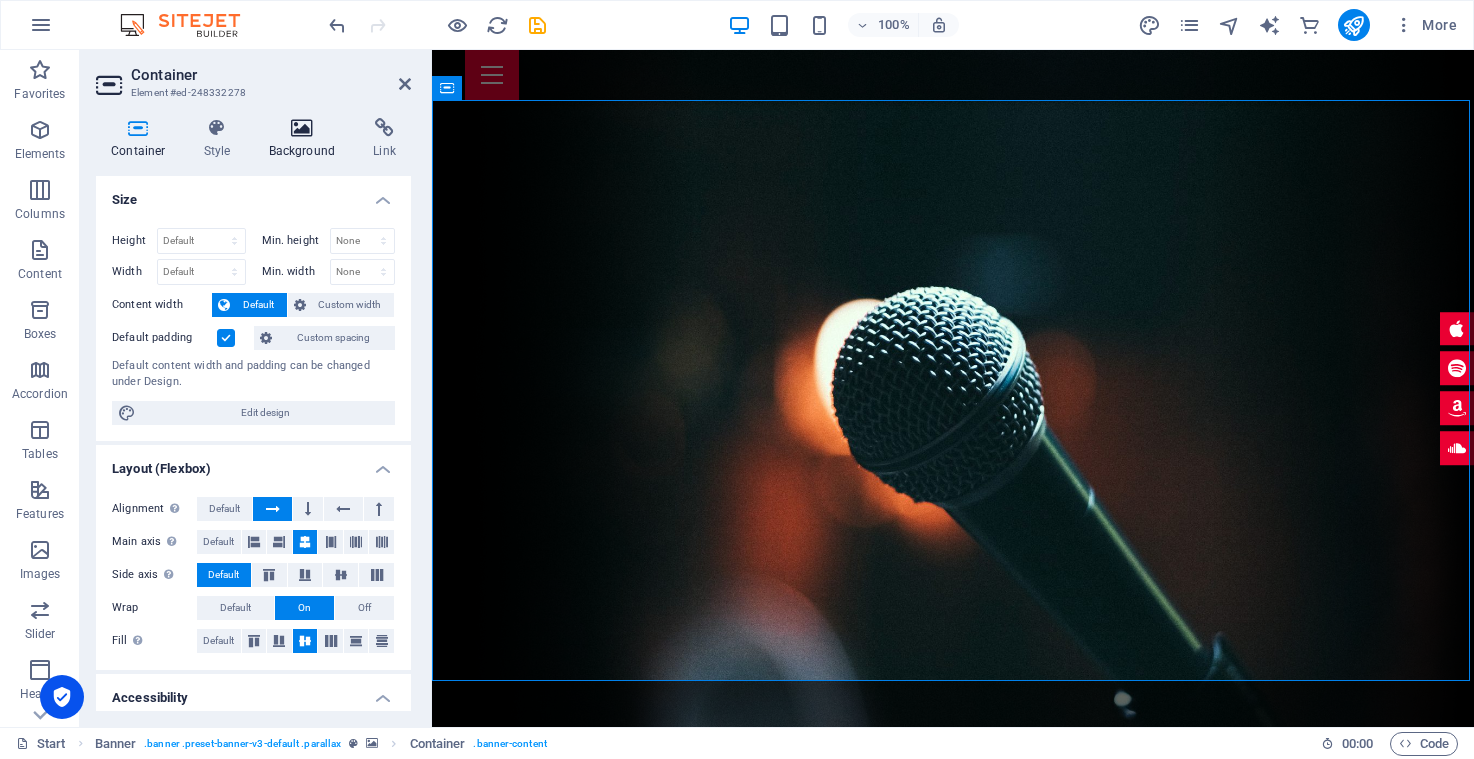 click at bounding box center [302, 128] 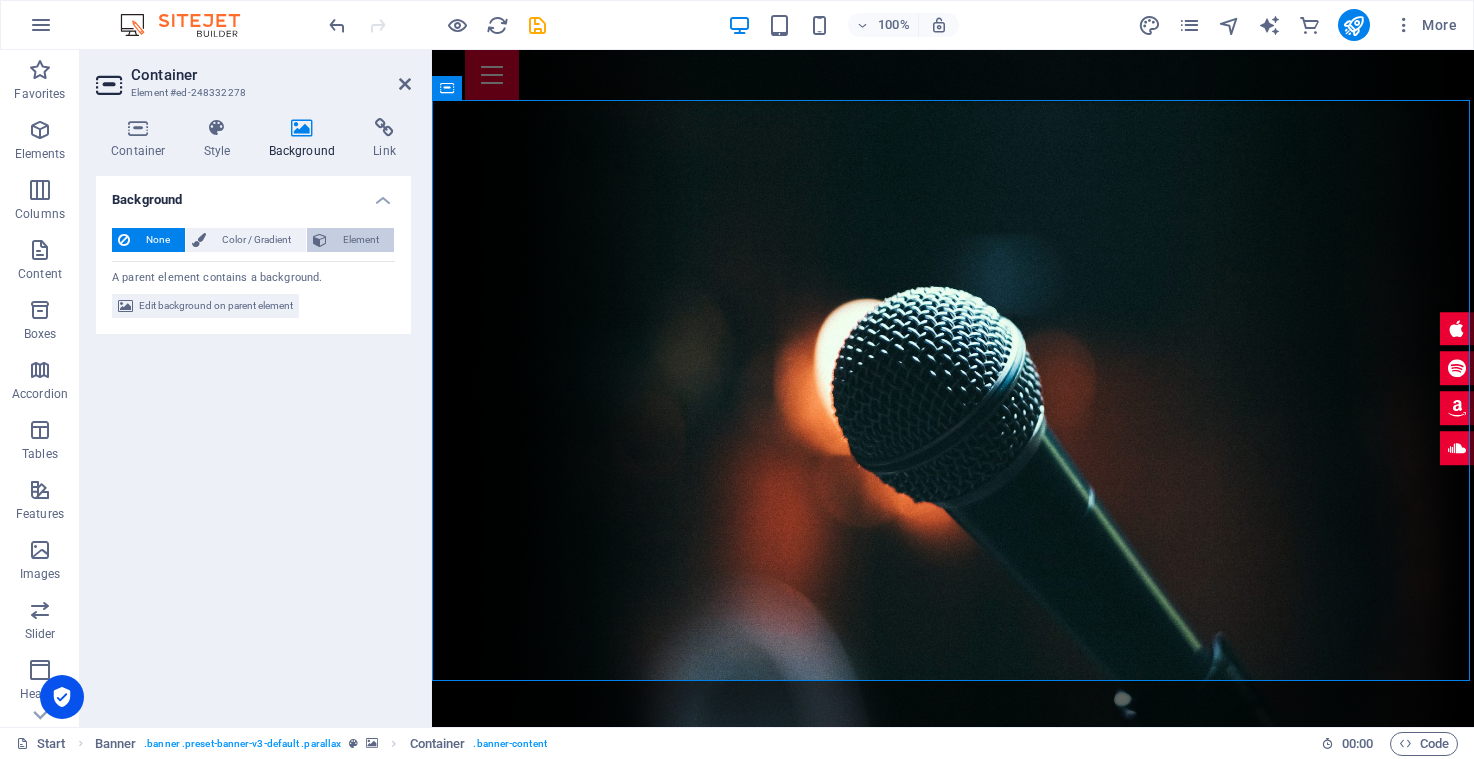 click on "Element" at bounding box center [360, 240] 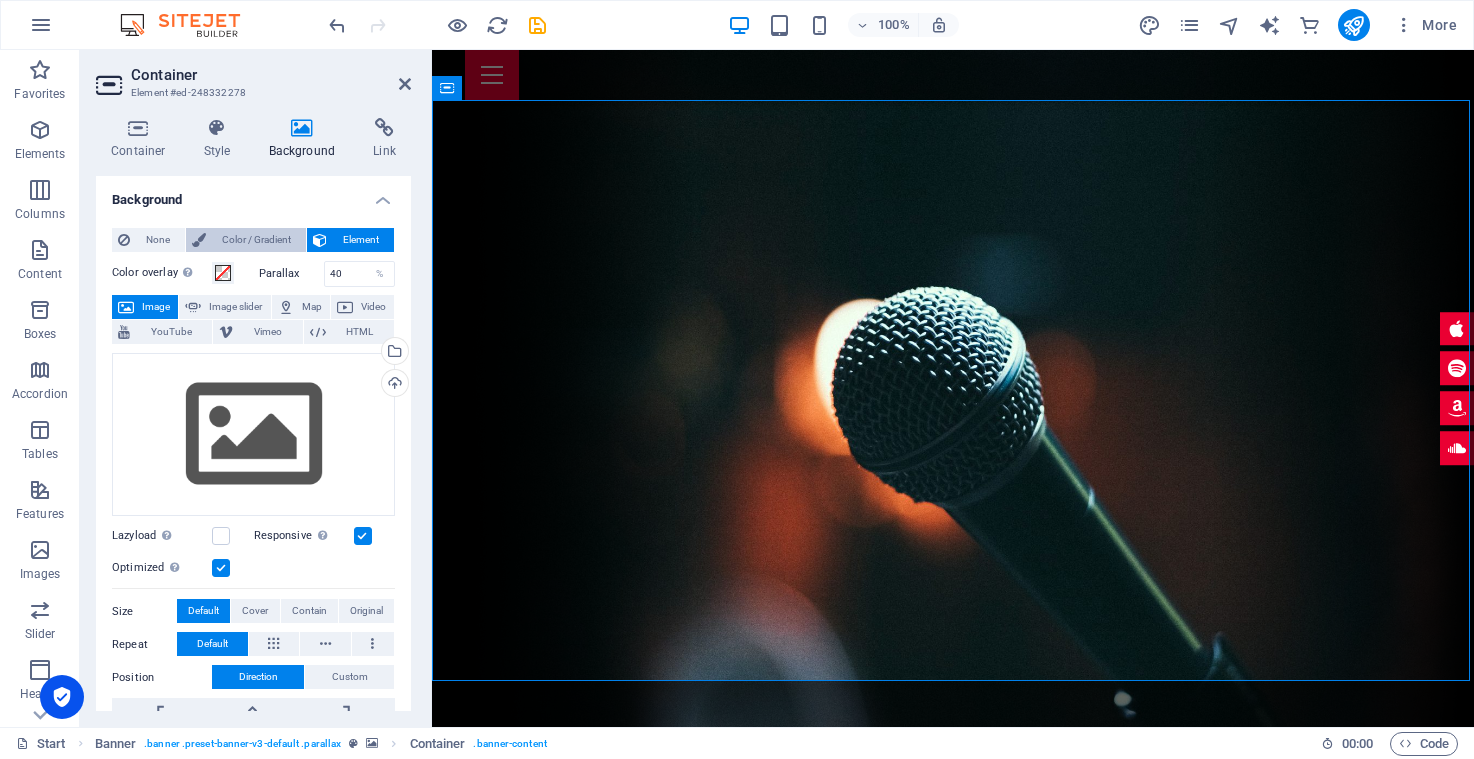 click on "Color / Gradient" at bounding box center [256, 240] 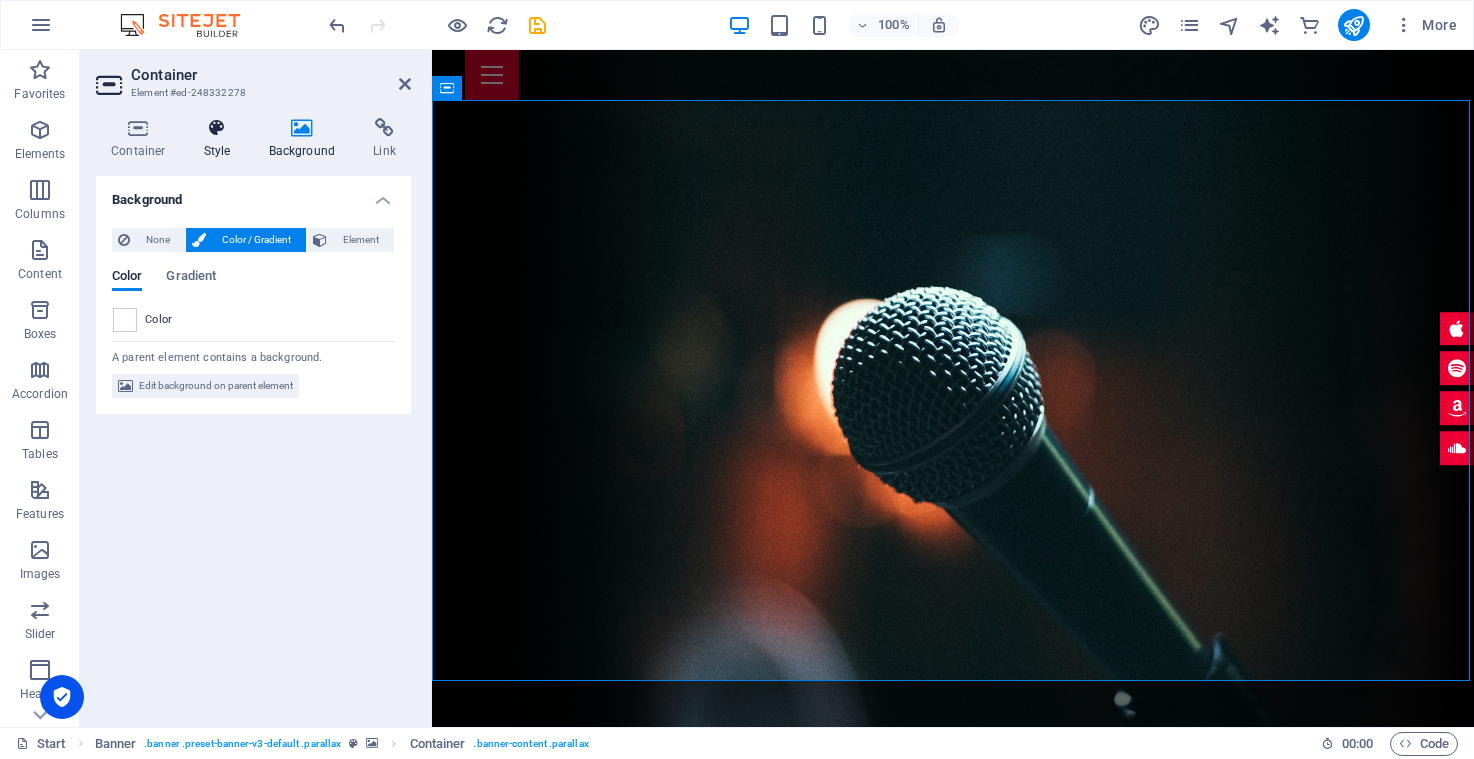 click at bounding box center [217, 128] 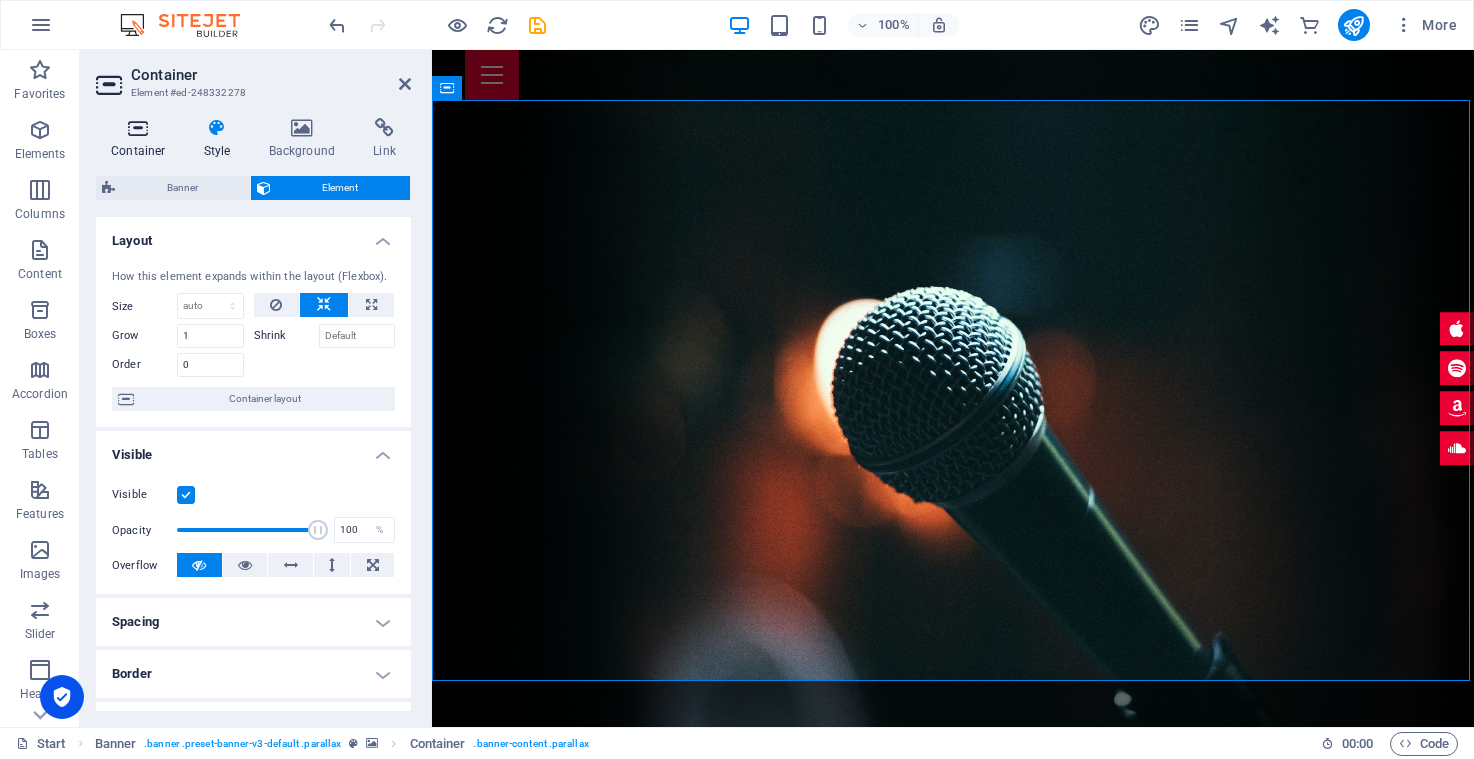 click on "Container" at bounding box center [142, 139] 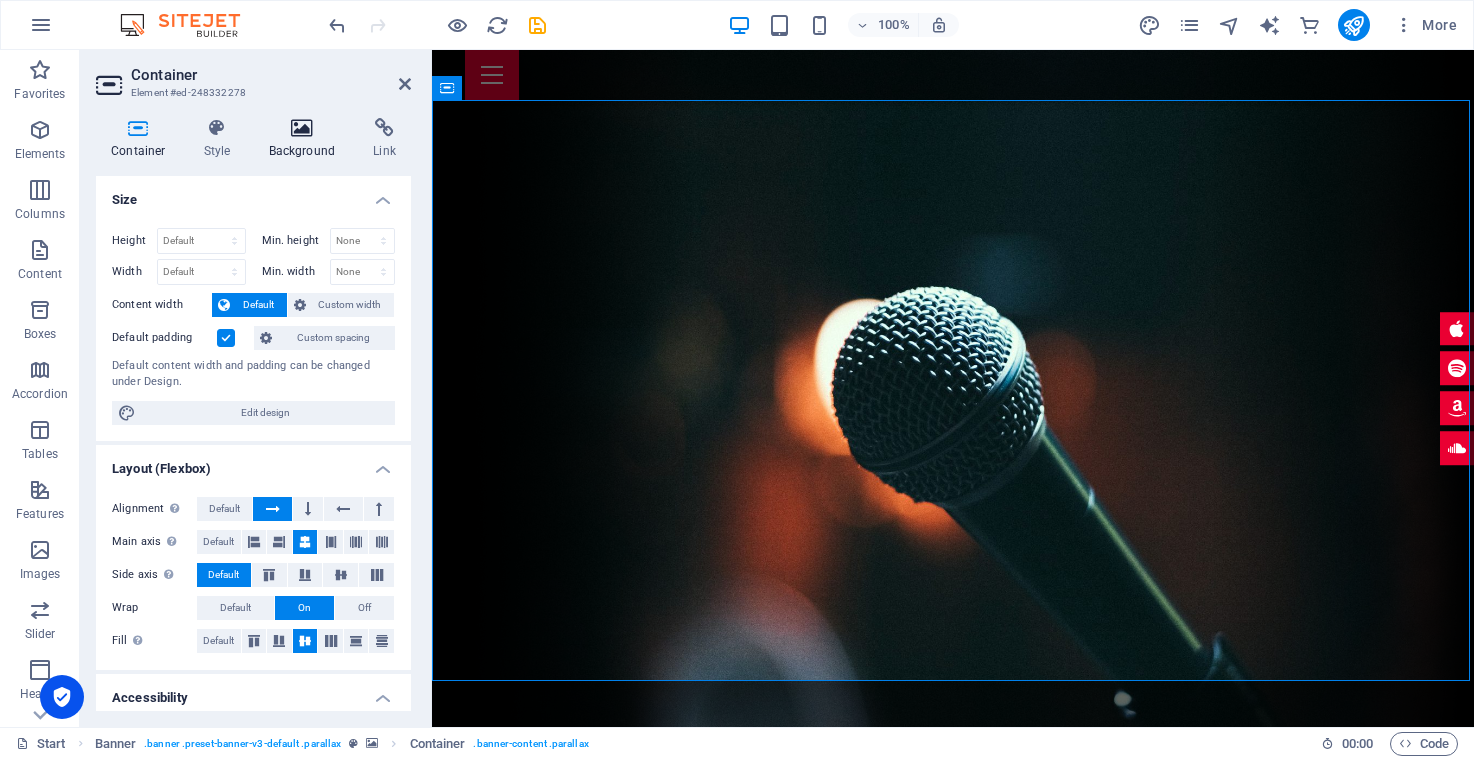 click at bounding box center [302, 128] 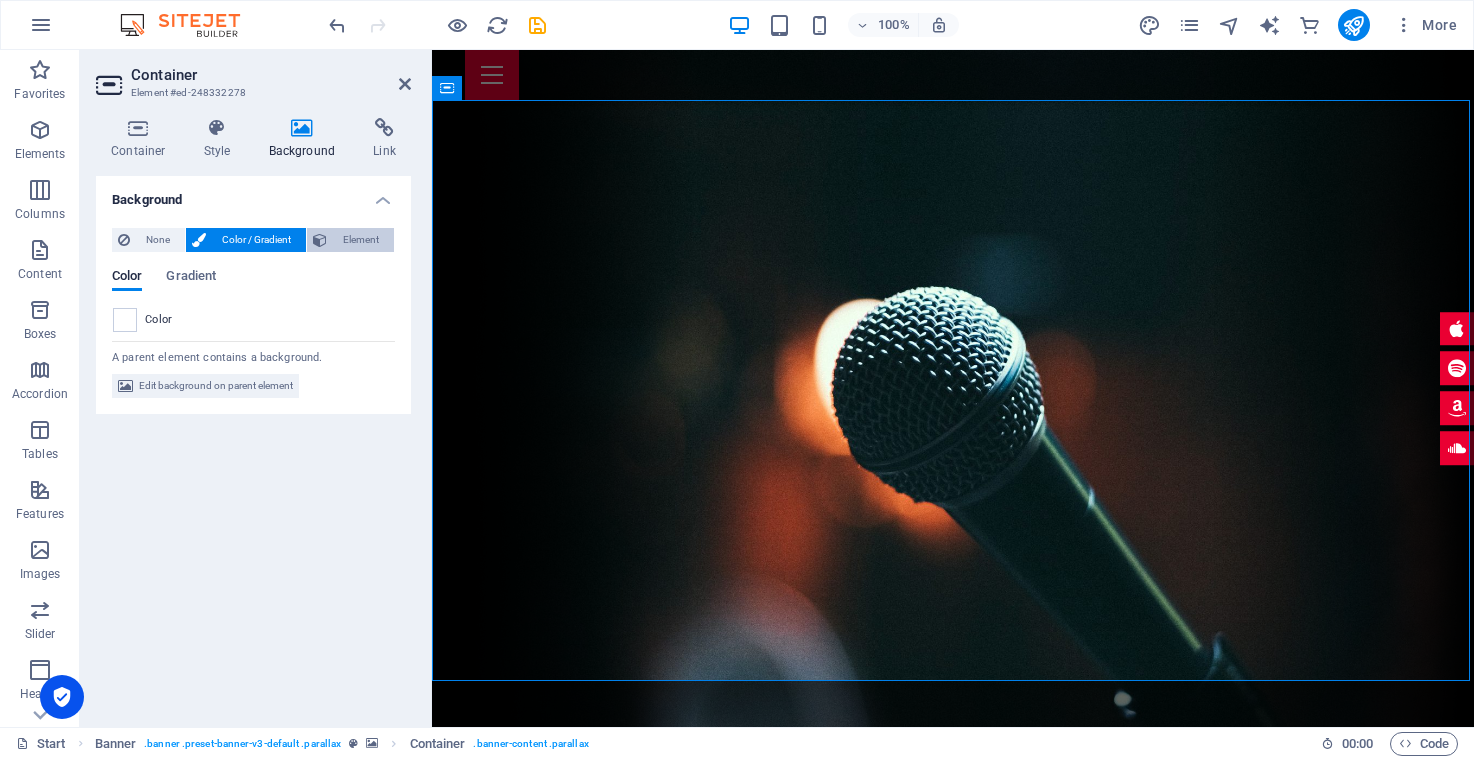 click on "Element" at bounding box center [360, 240] 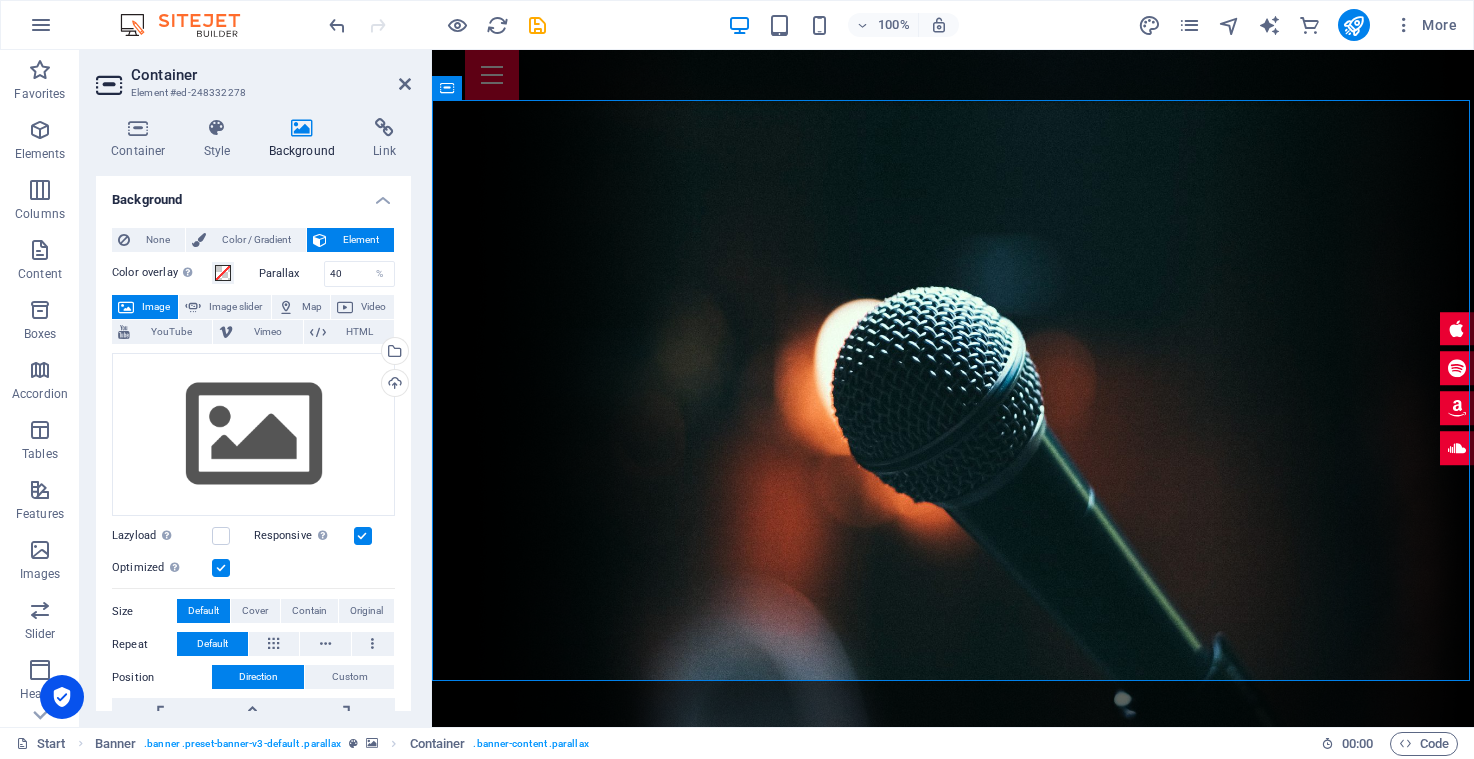 drag, startPoint x: 739, startPoint y: 281, endPoint x: 726, endPoint y: 340, distance: 60.41523 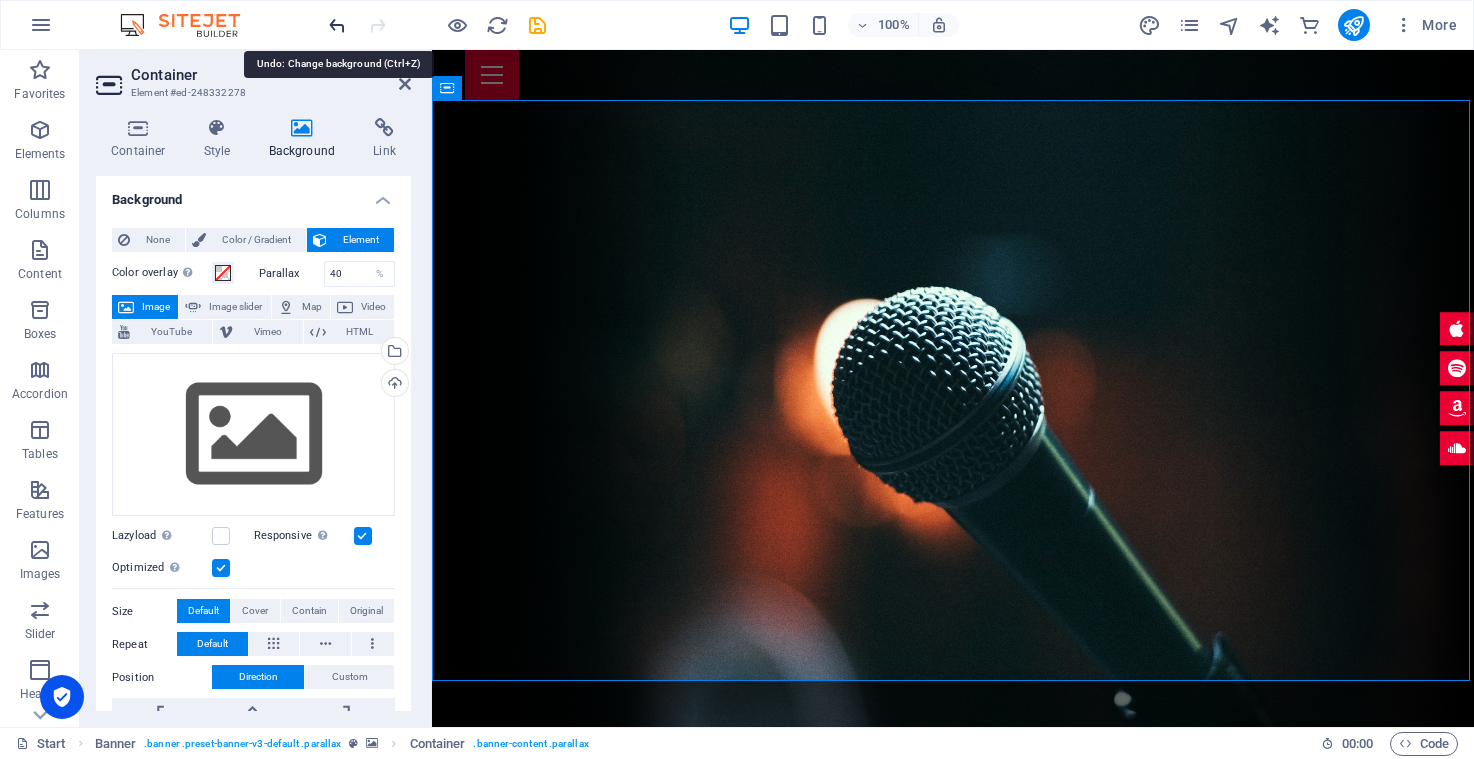click at bounding box center [337, 25] 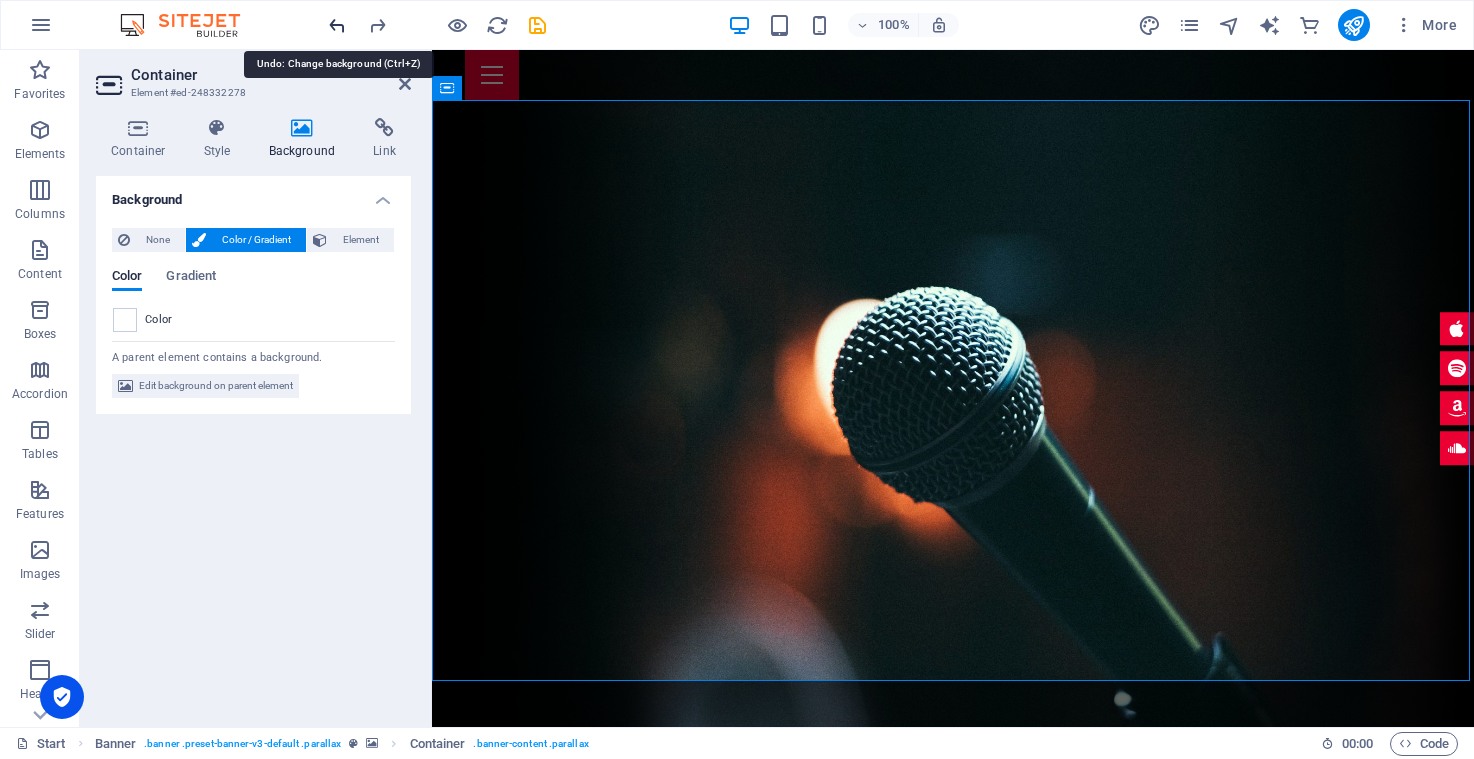 click at bounding box center [337, 25] 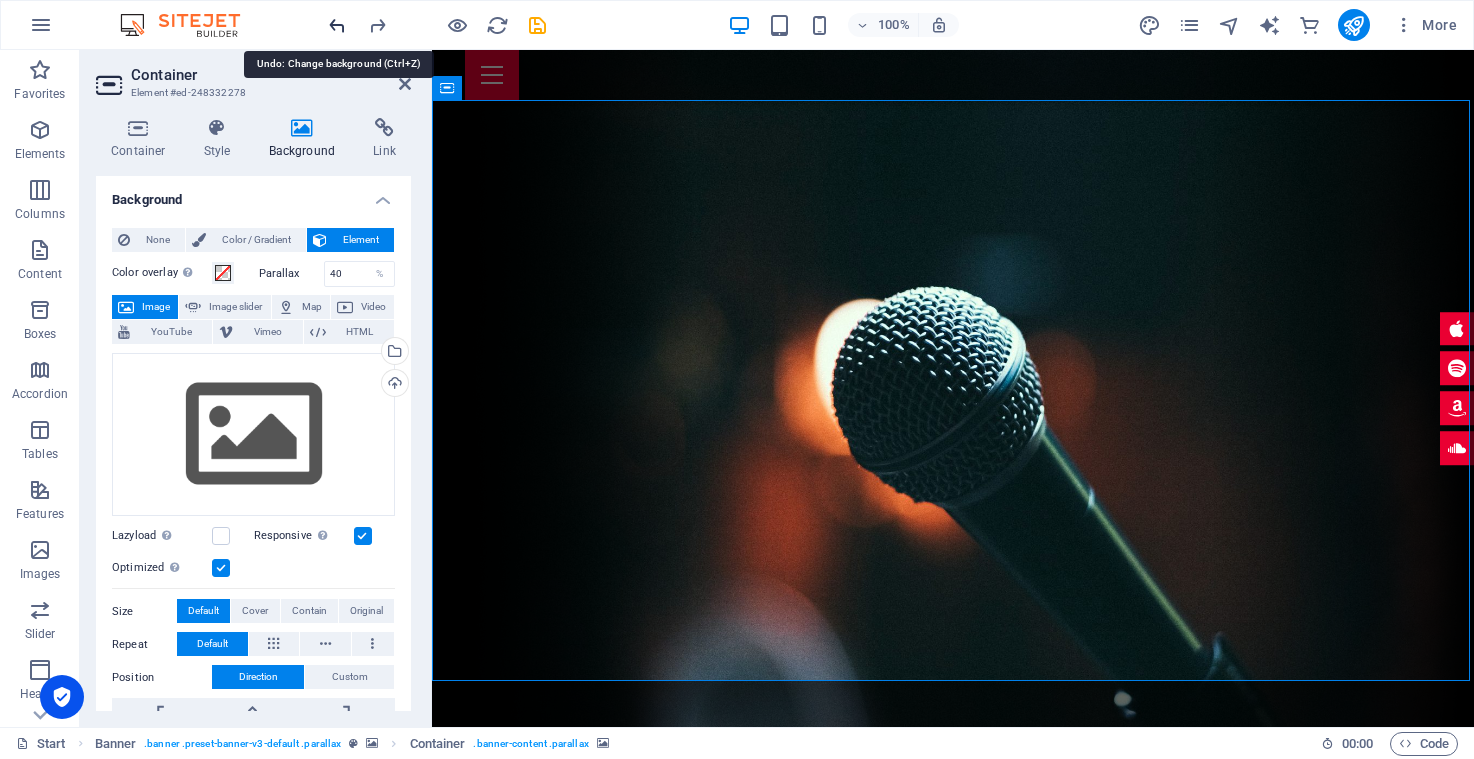 click at bounding box center [337, 25] 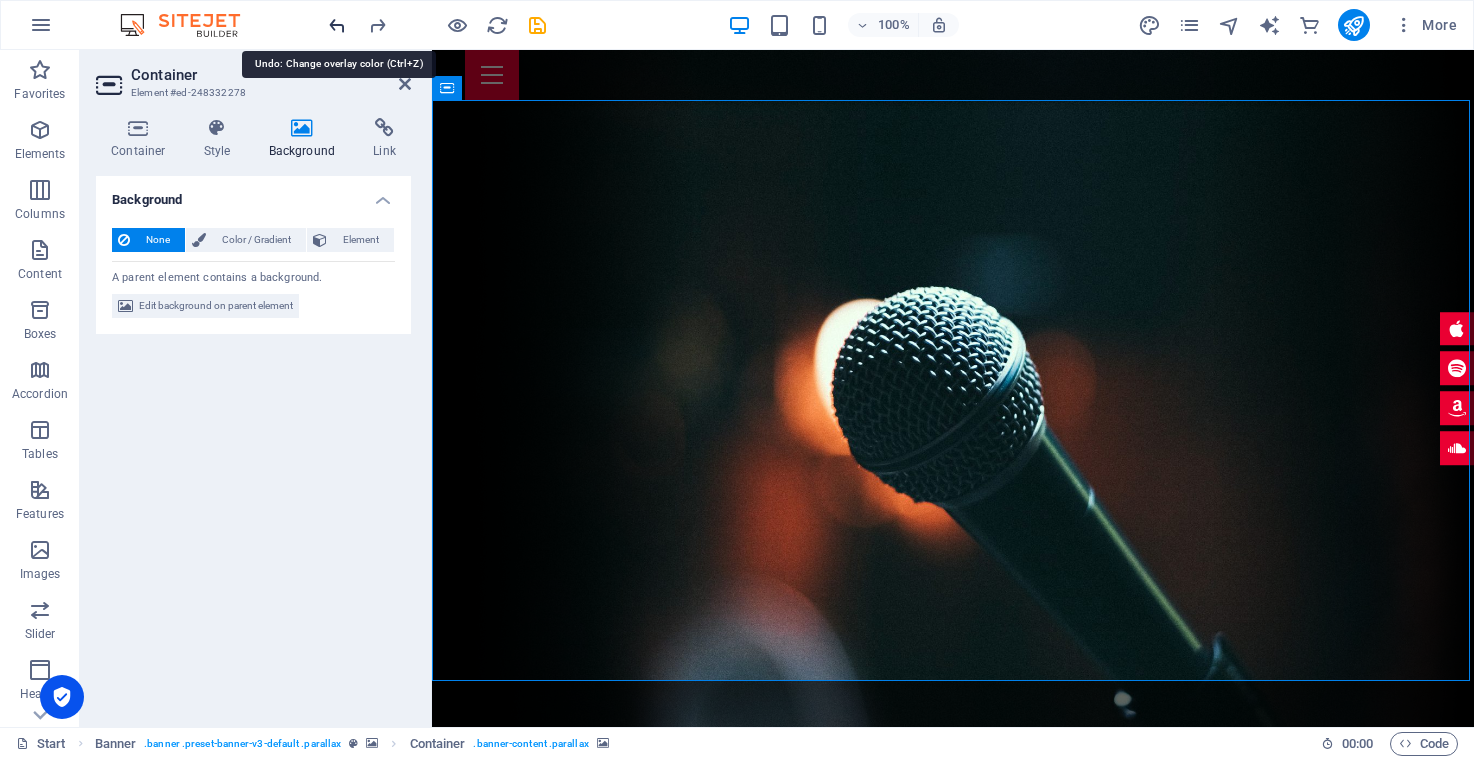 click at bounding box center [337, 25] 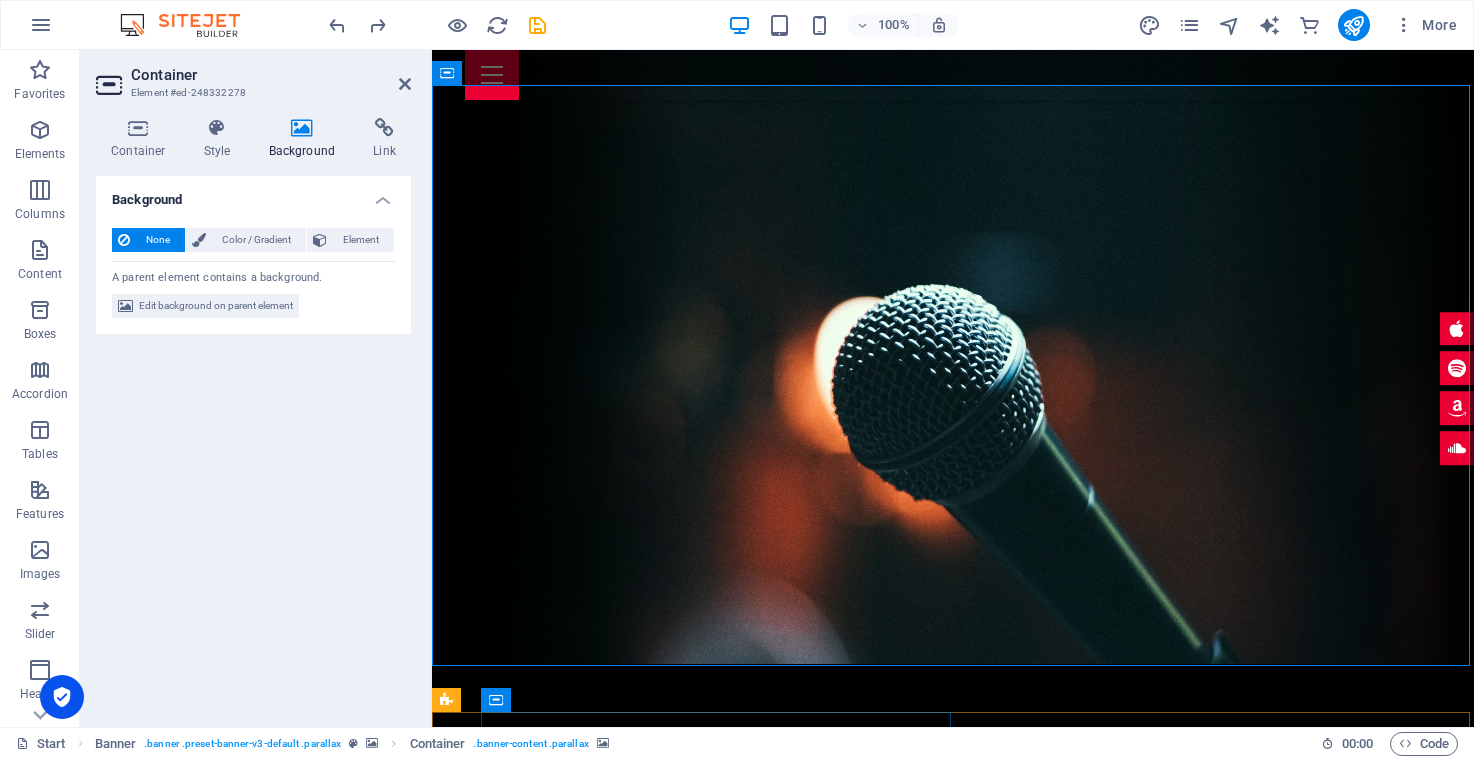 scroll, scrollTop: 7, scrollLeft: 0, axis: vertical 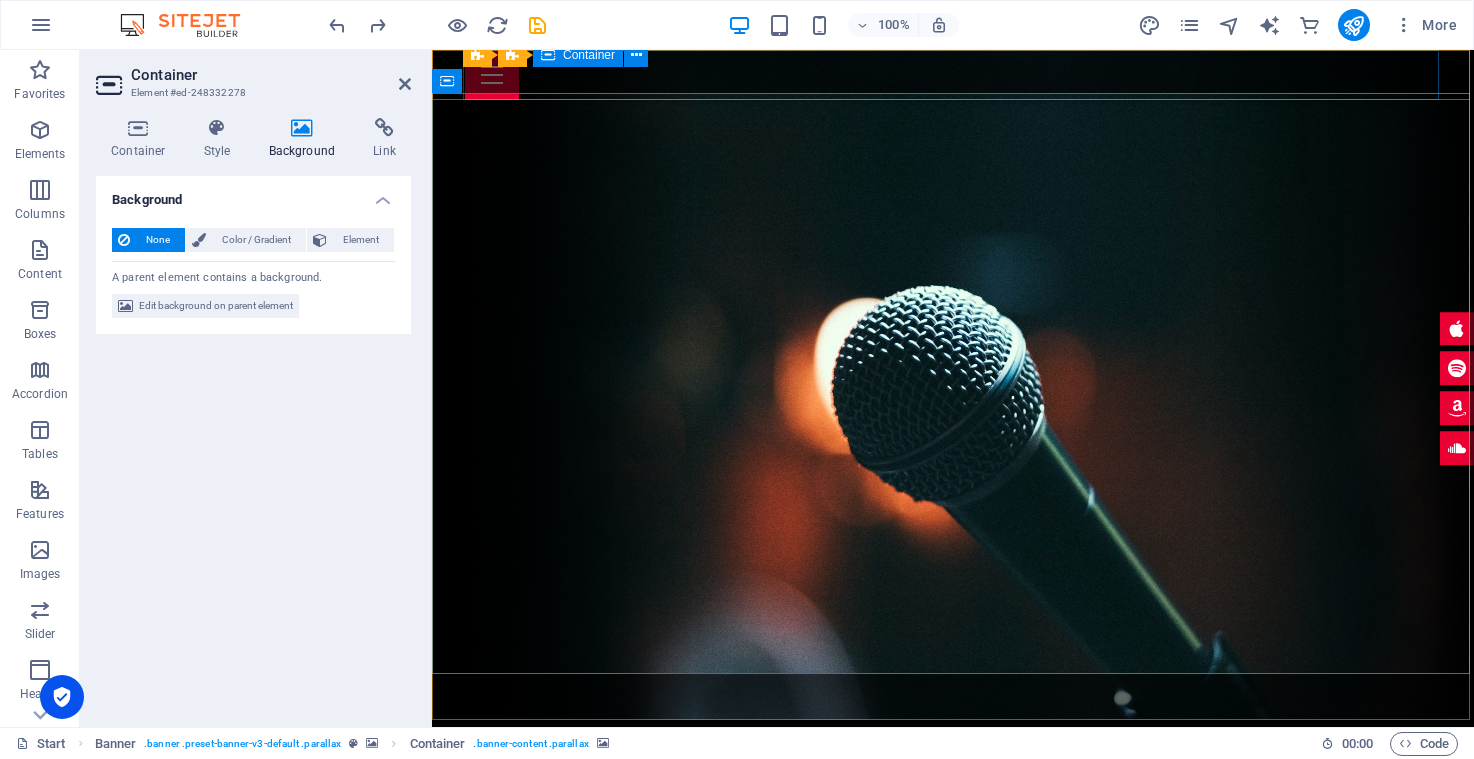 click at bounding box center (953, 75) 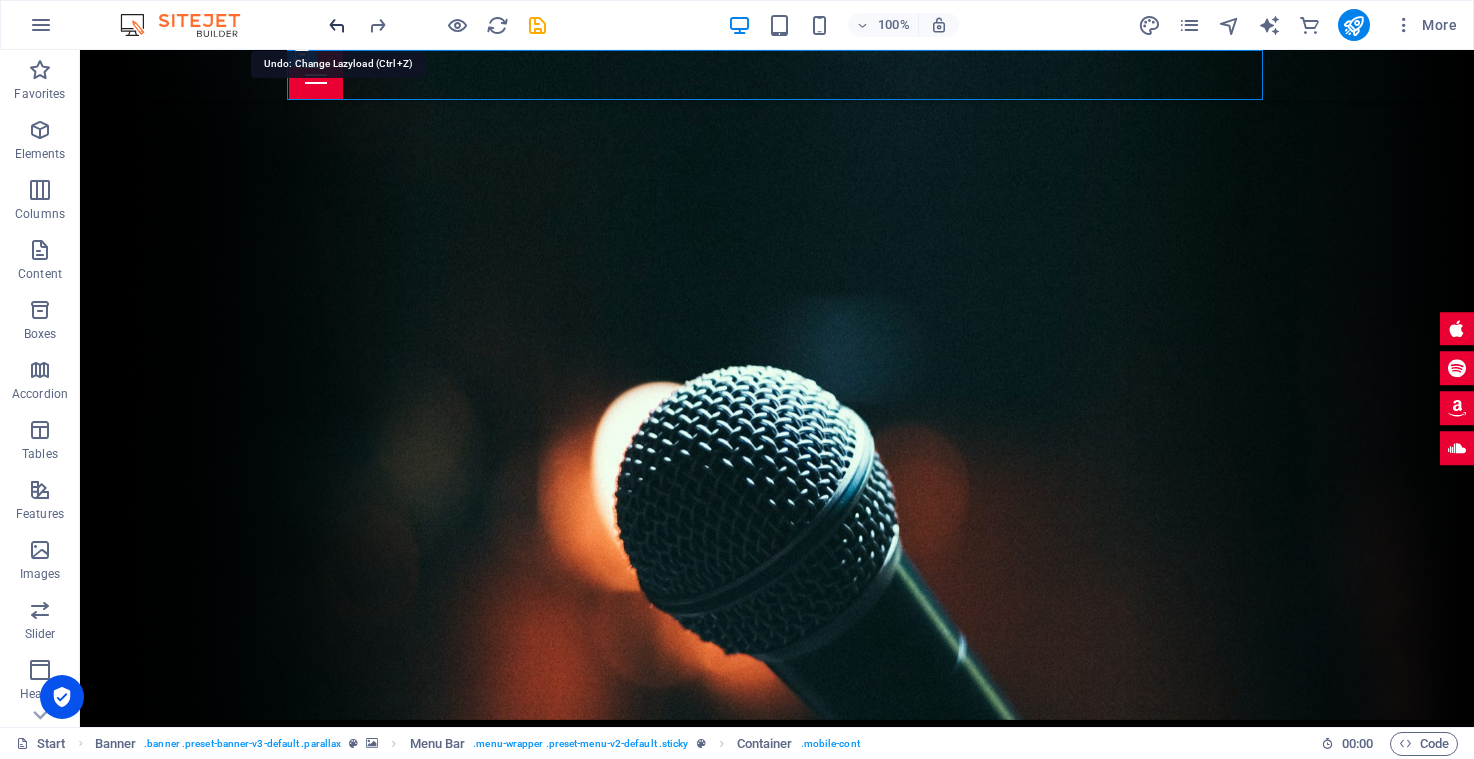 click at bounding box center (337, 25) 